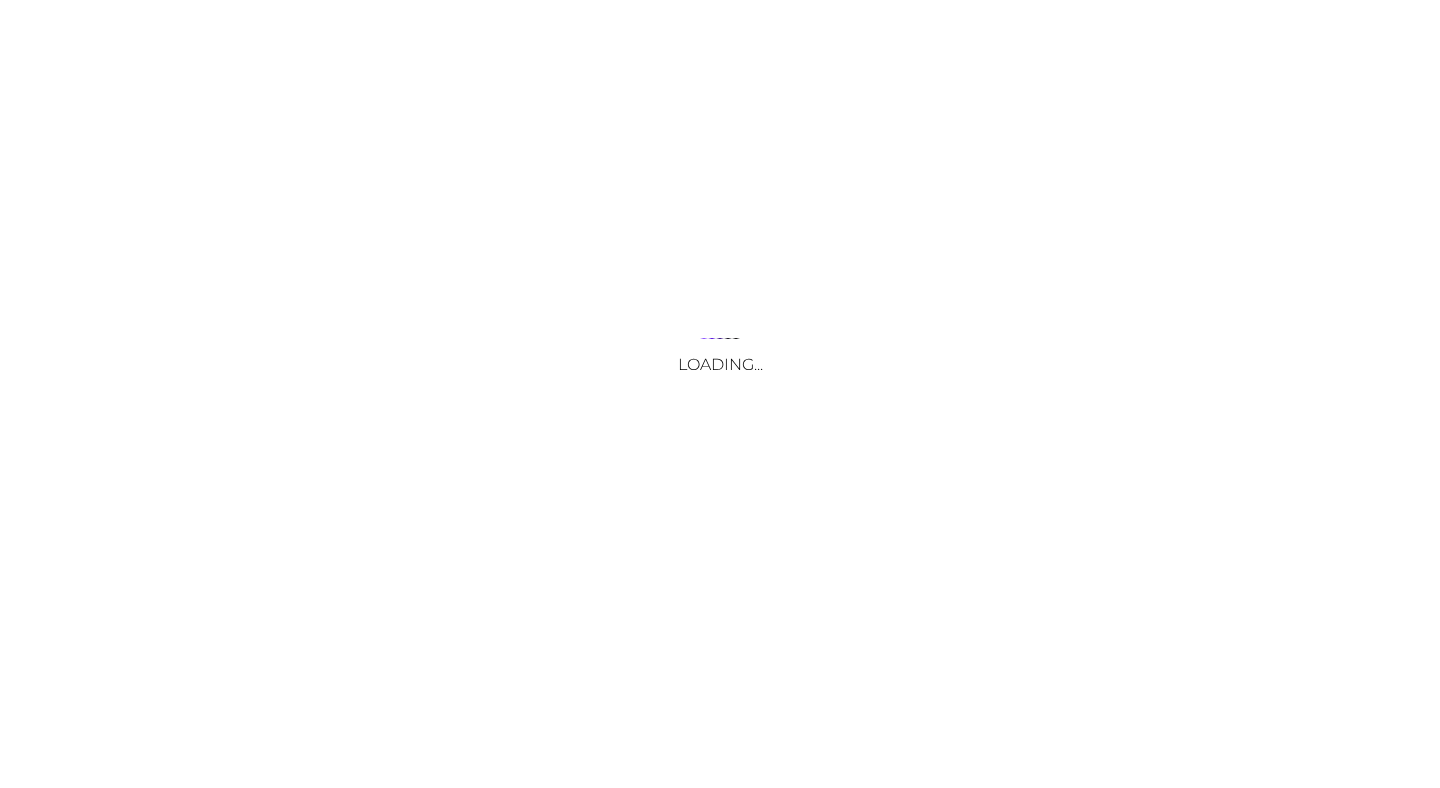 scroll, scrollTop: 0, scrollLeft: 0, axis: both 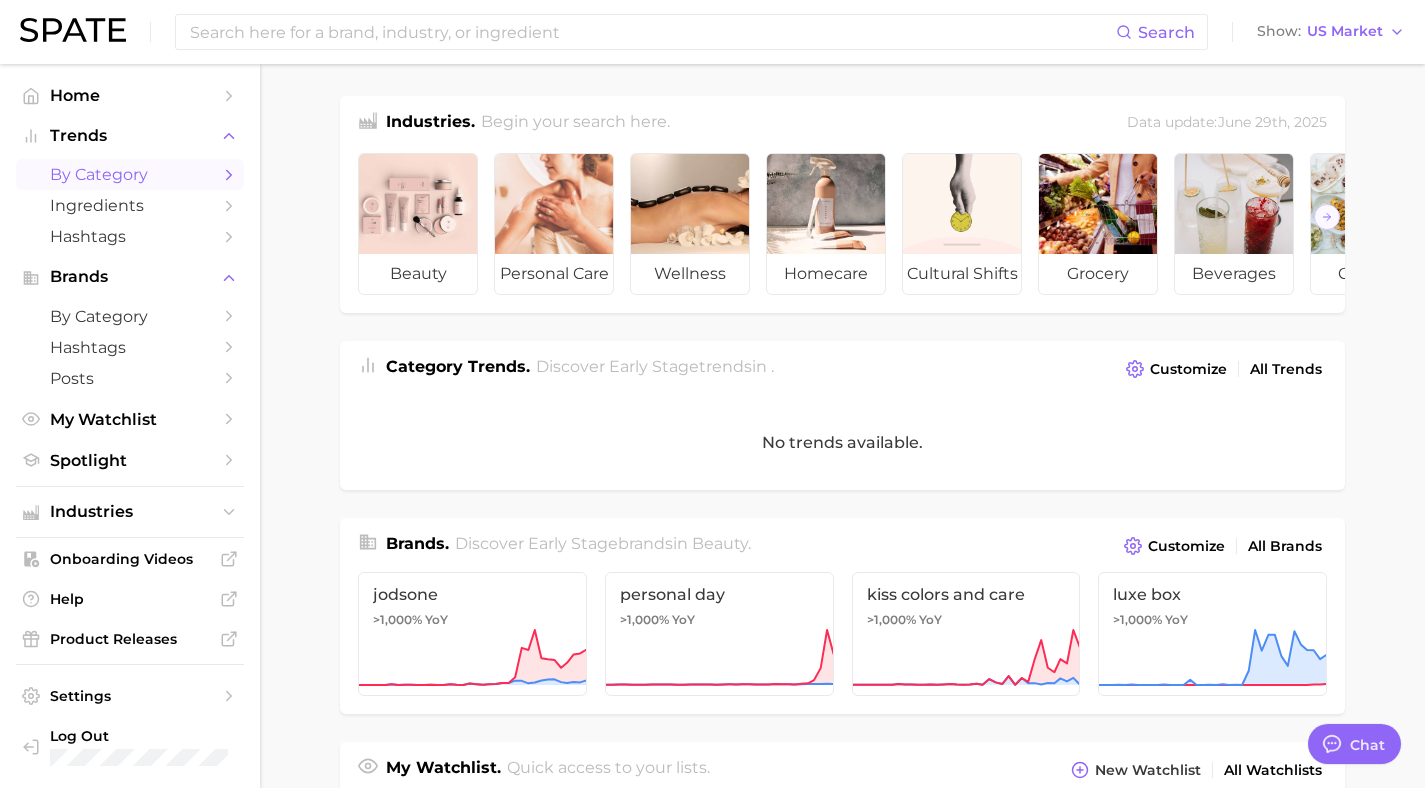 click on "by Category" at bounding box center (130, 174) 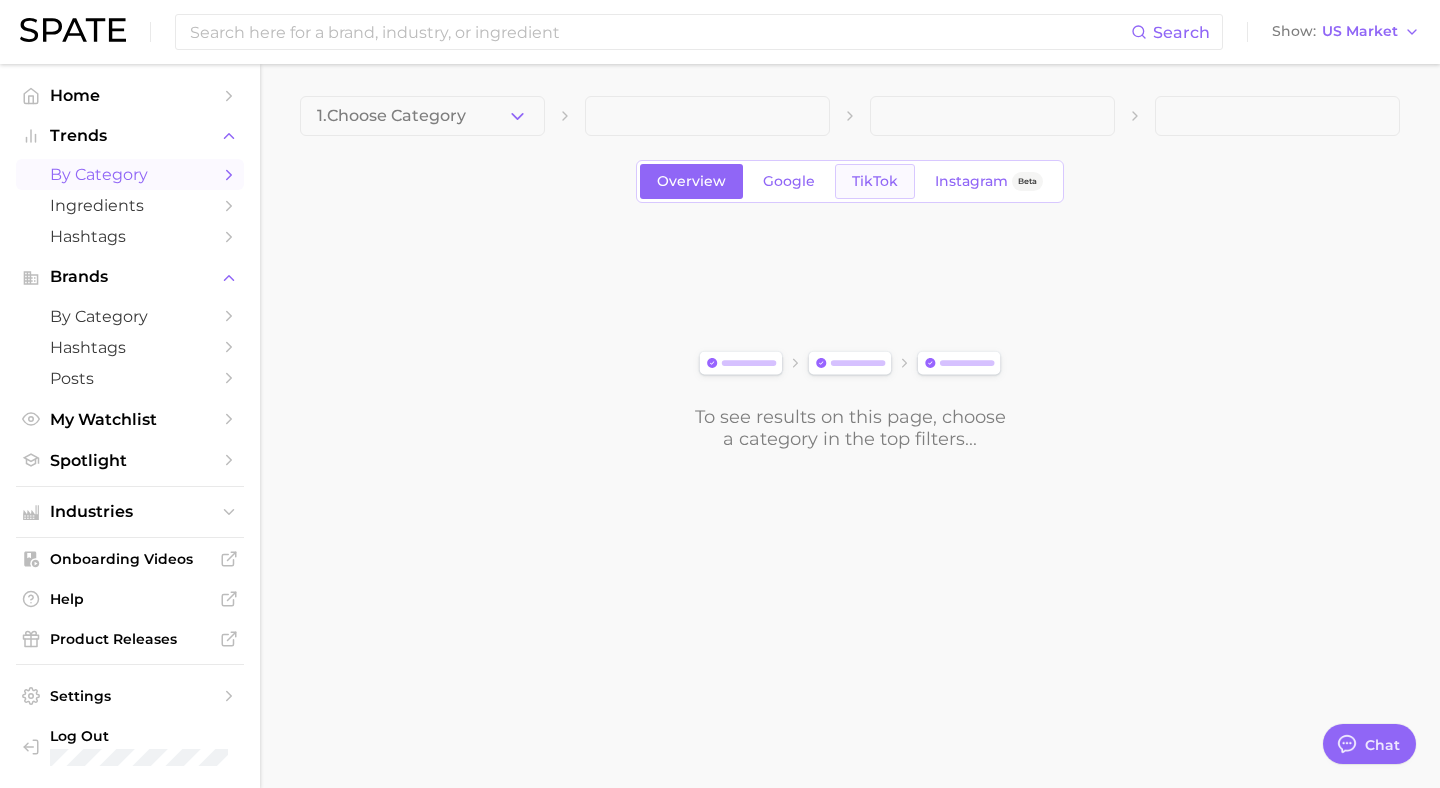 click on "TikTok" at bounding box center (875, 181) 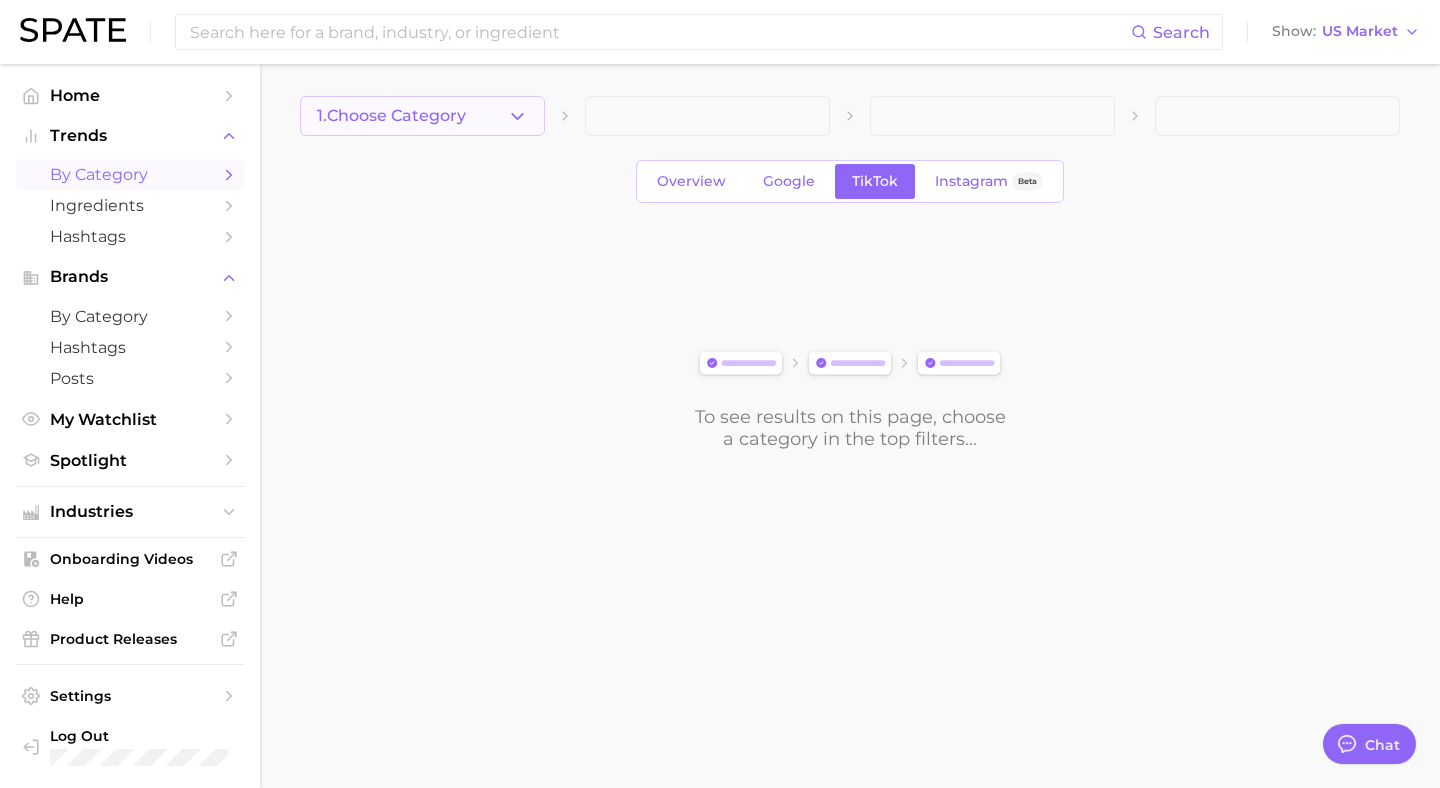 click on "1.  Choose Category" at bounding box center [391, 116] 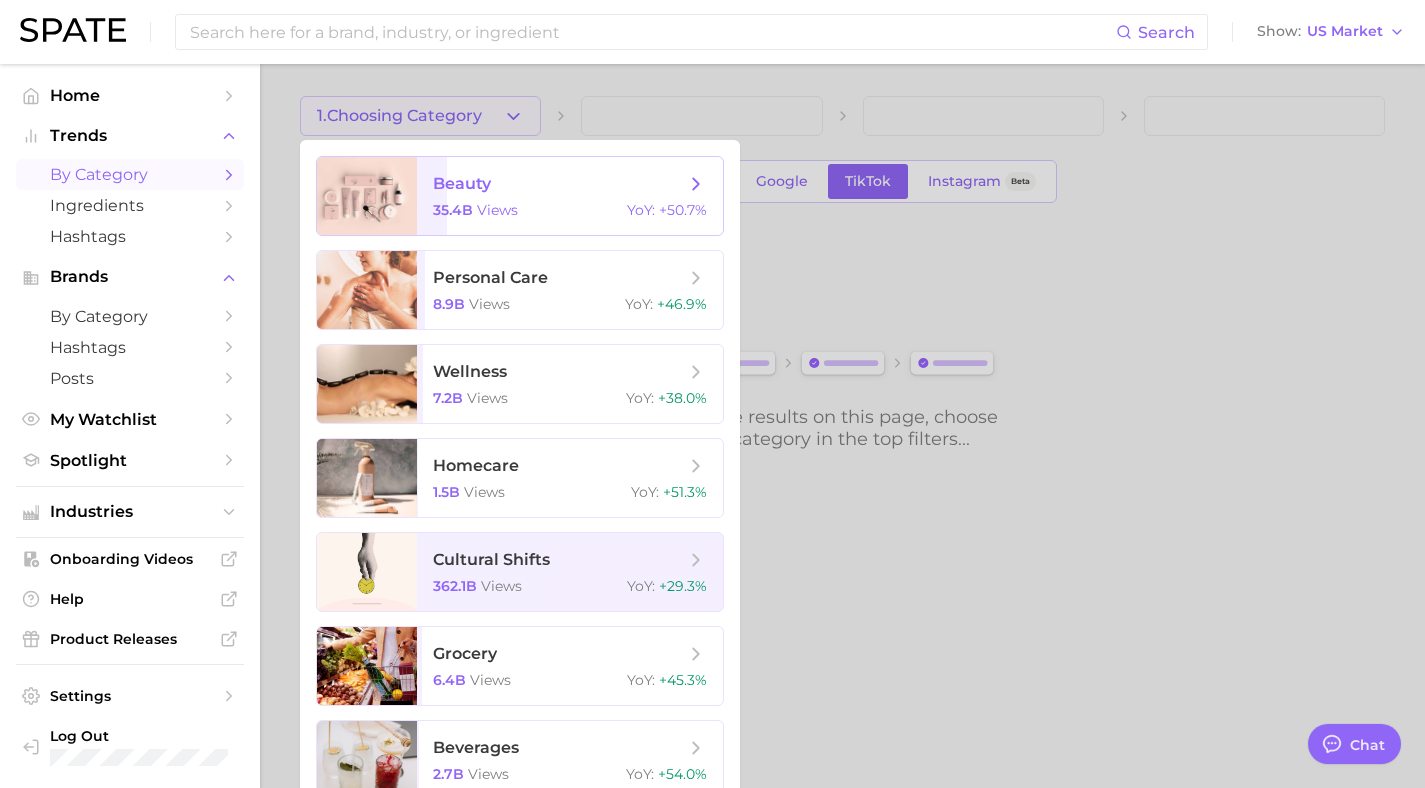 click on "beauty 35.4b   views YoY :   +50.7%" at bounding box center [570, 196] 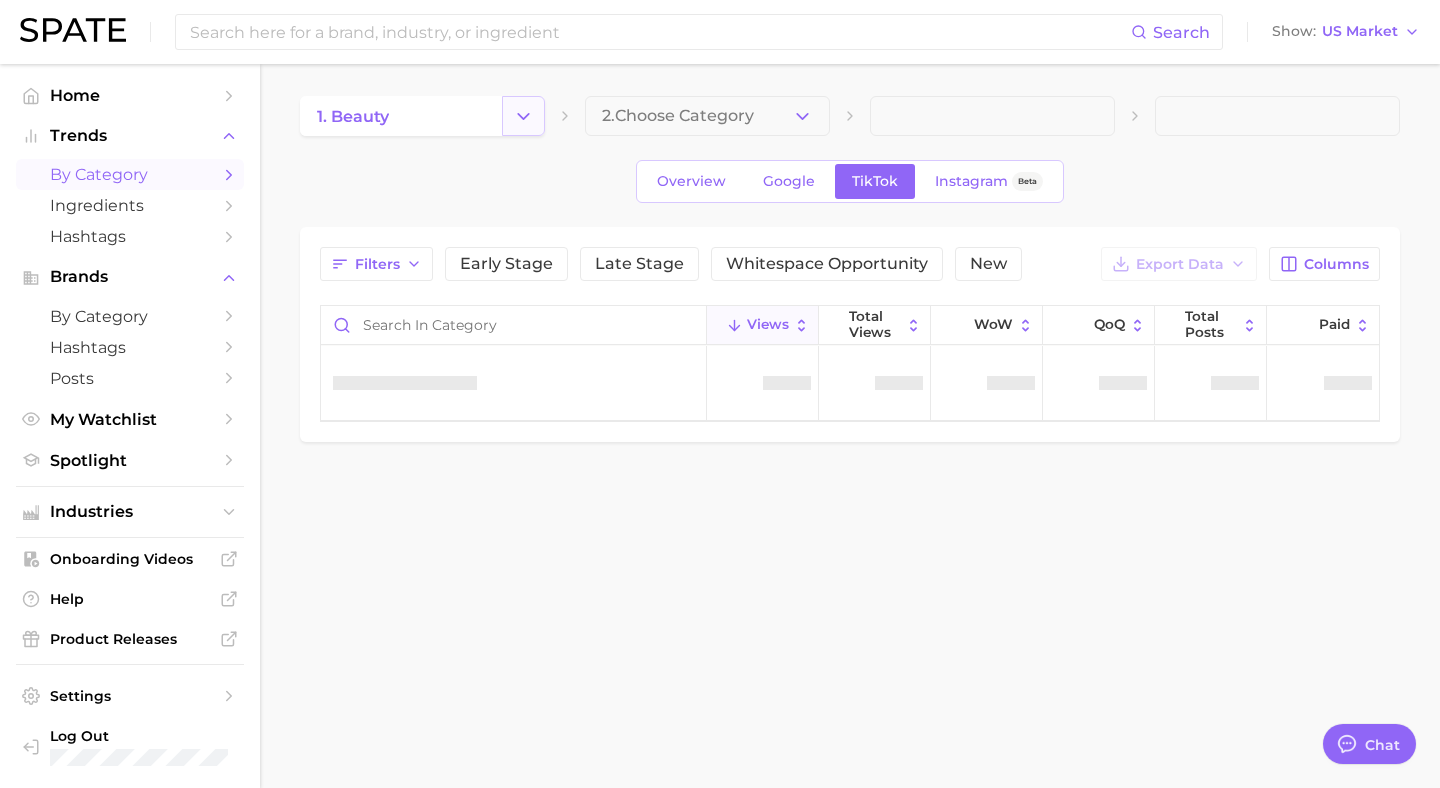 click 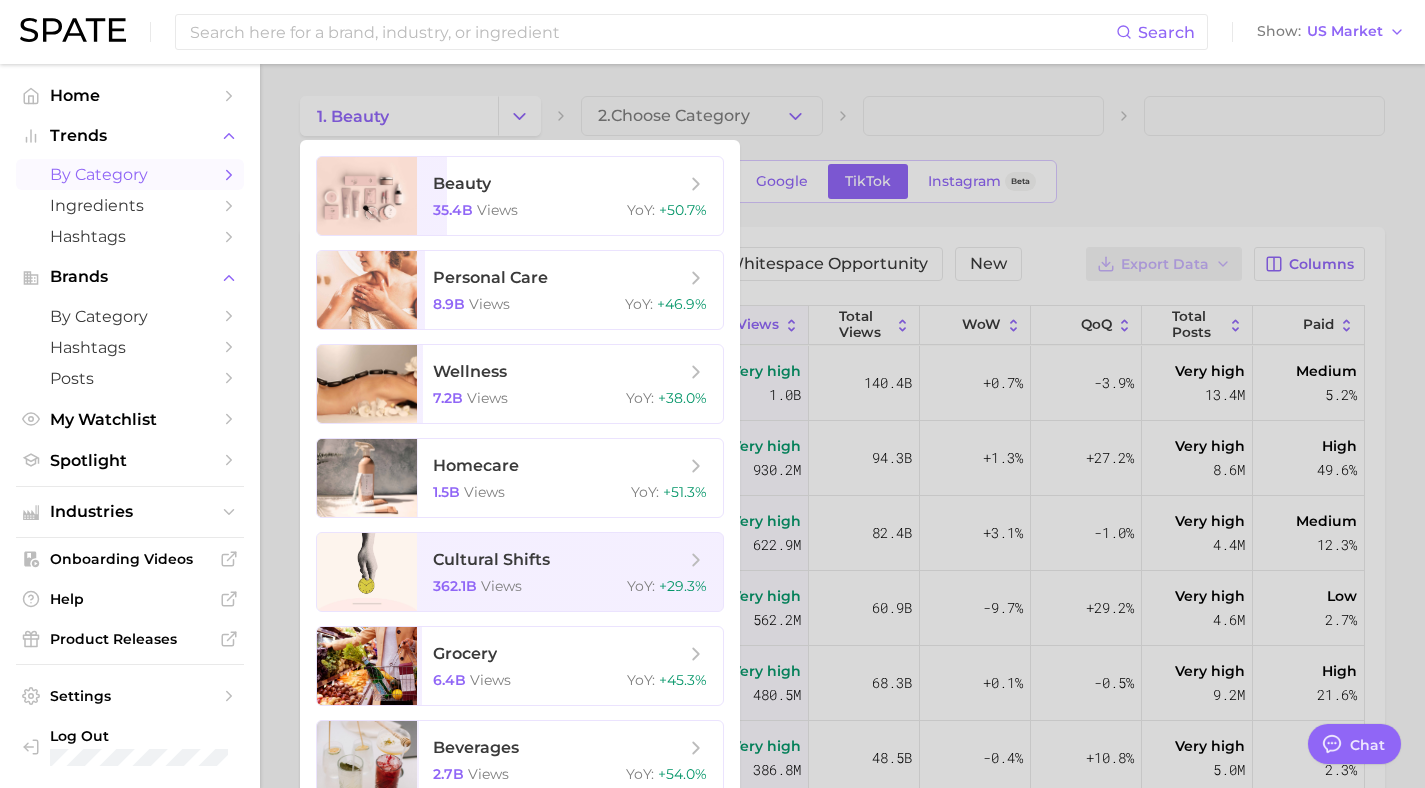 type on "x" 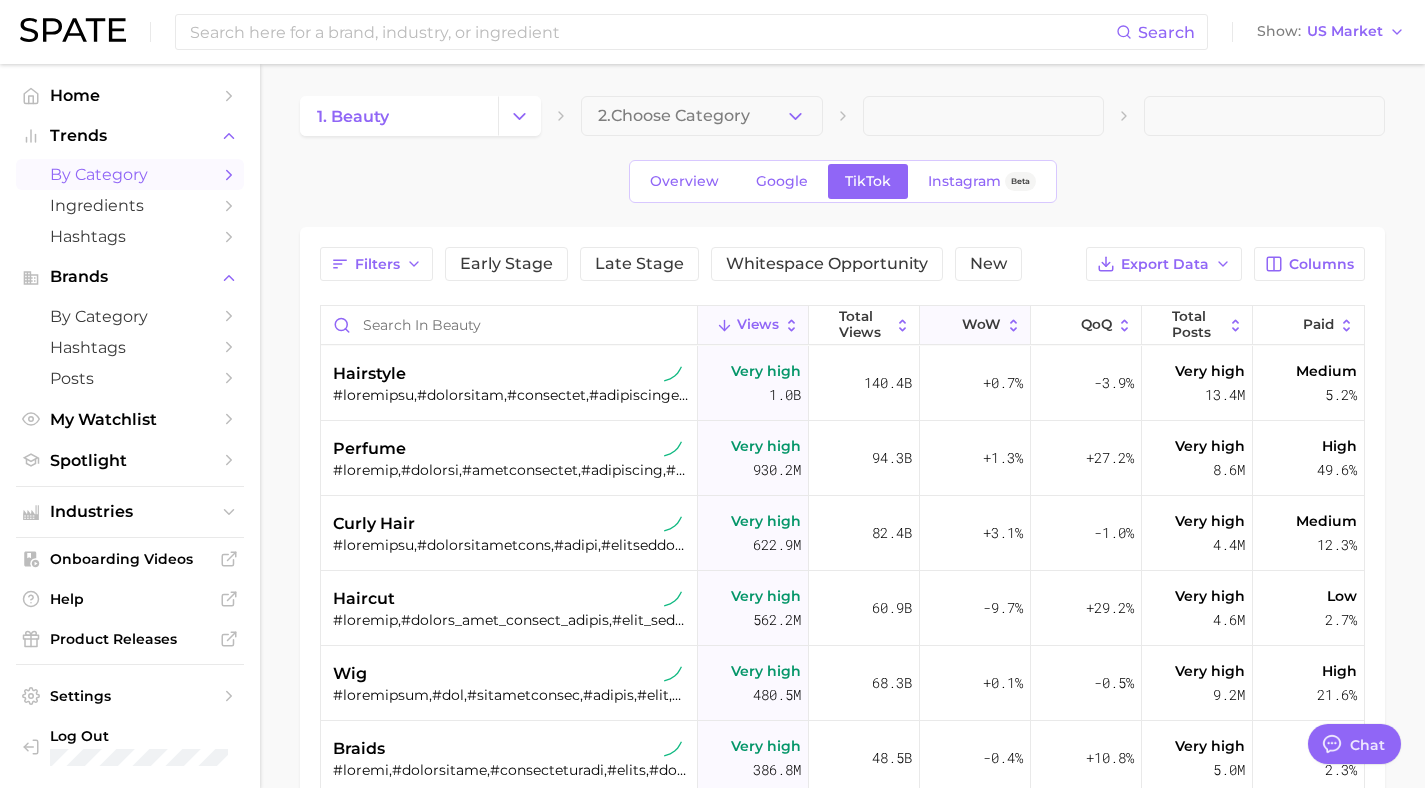 click on "WoW" at bounding box center (981, 325) 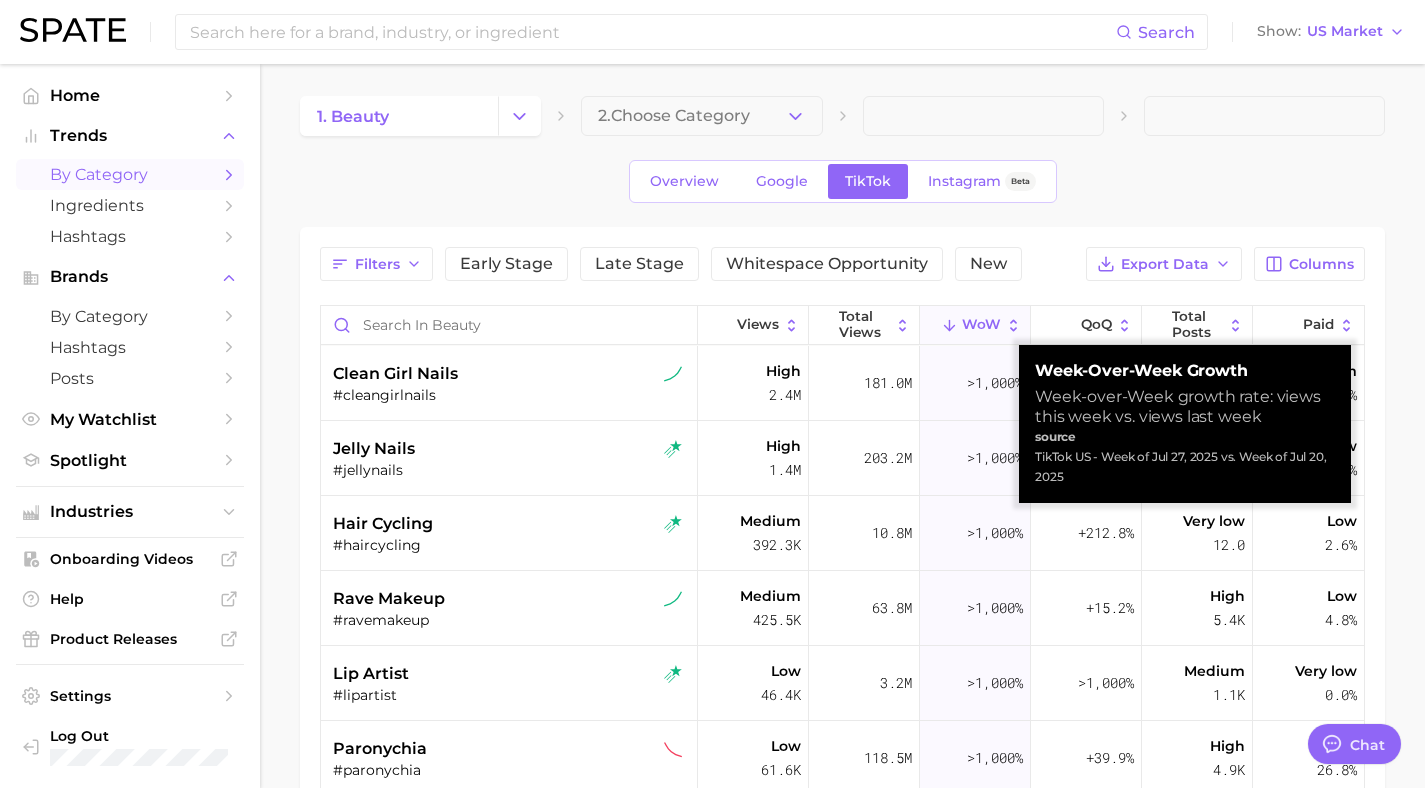 click on "WoW" at bounding box center (981, 325) 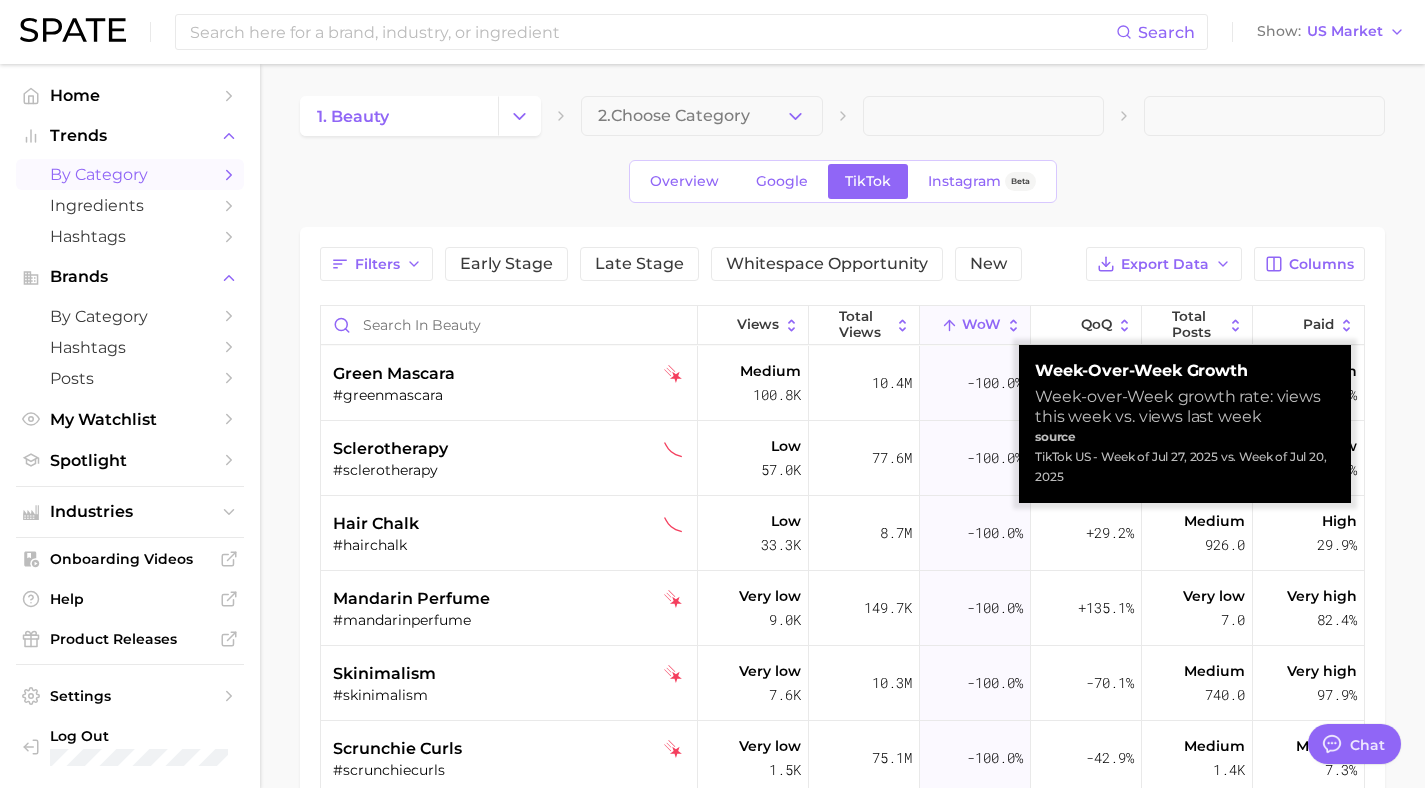 click on "WoW" at bounding box center (981, 325) 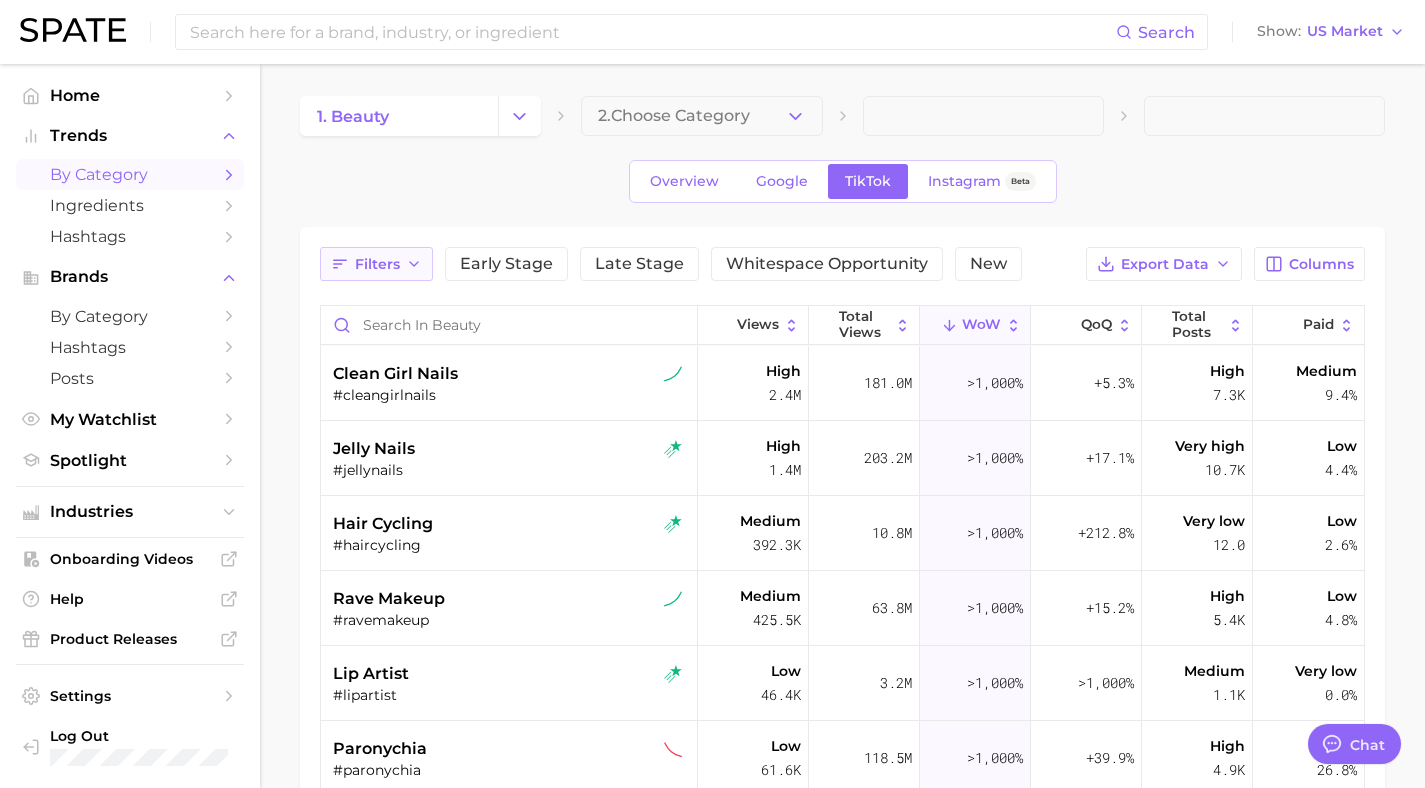 click on "Filters" at bounding box center [377, 264] 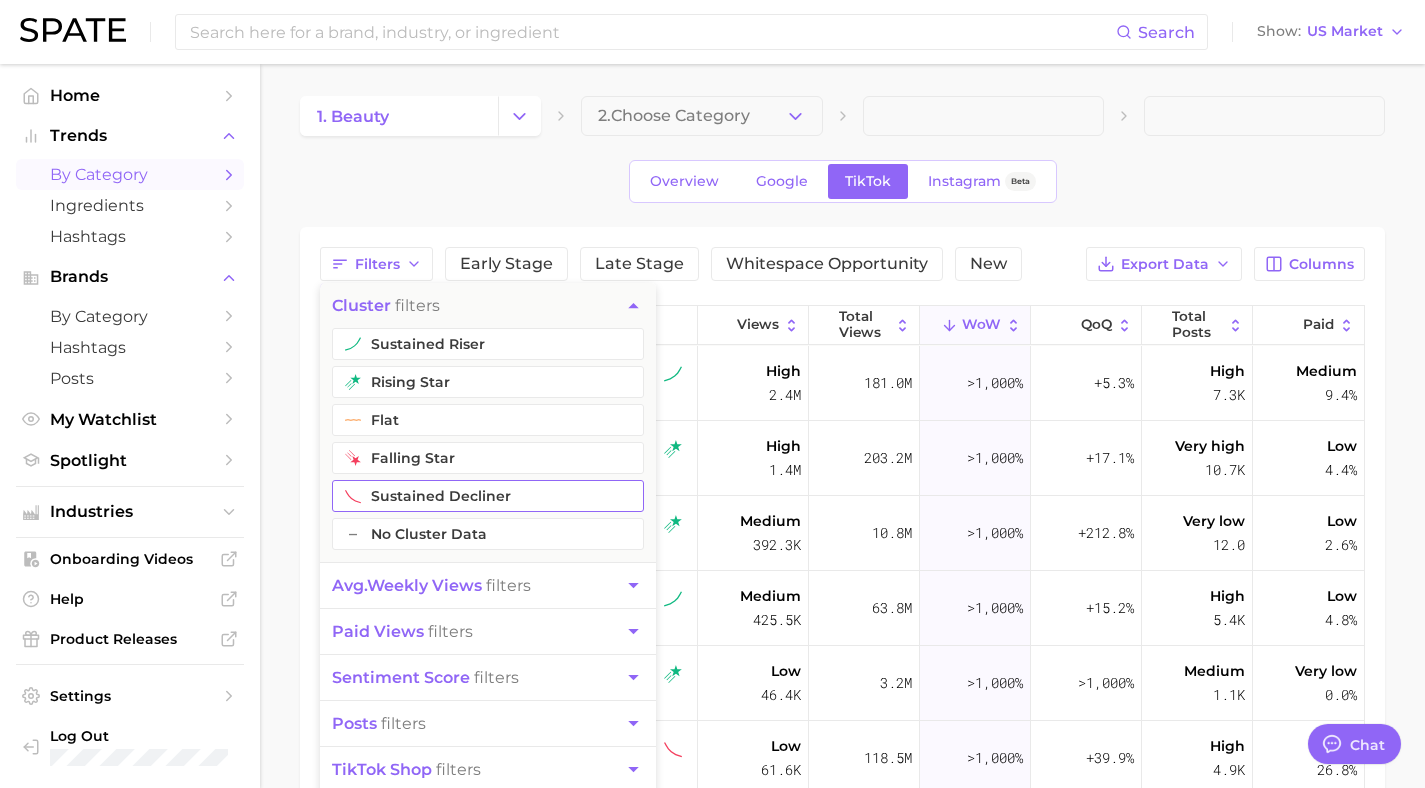 scroll, scrollTop: 165, scrollLeft: 0, axis: vertical 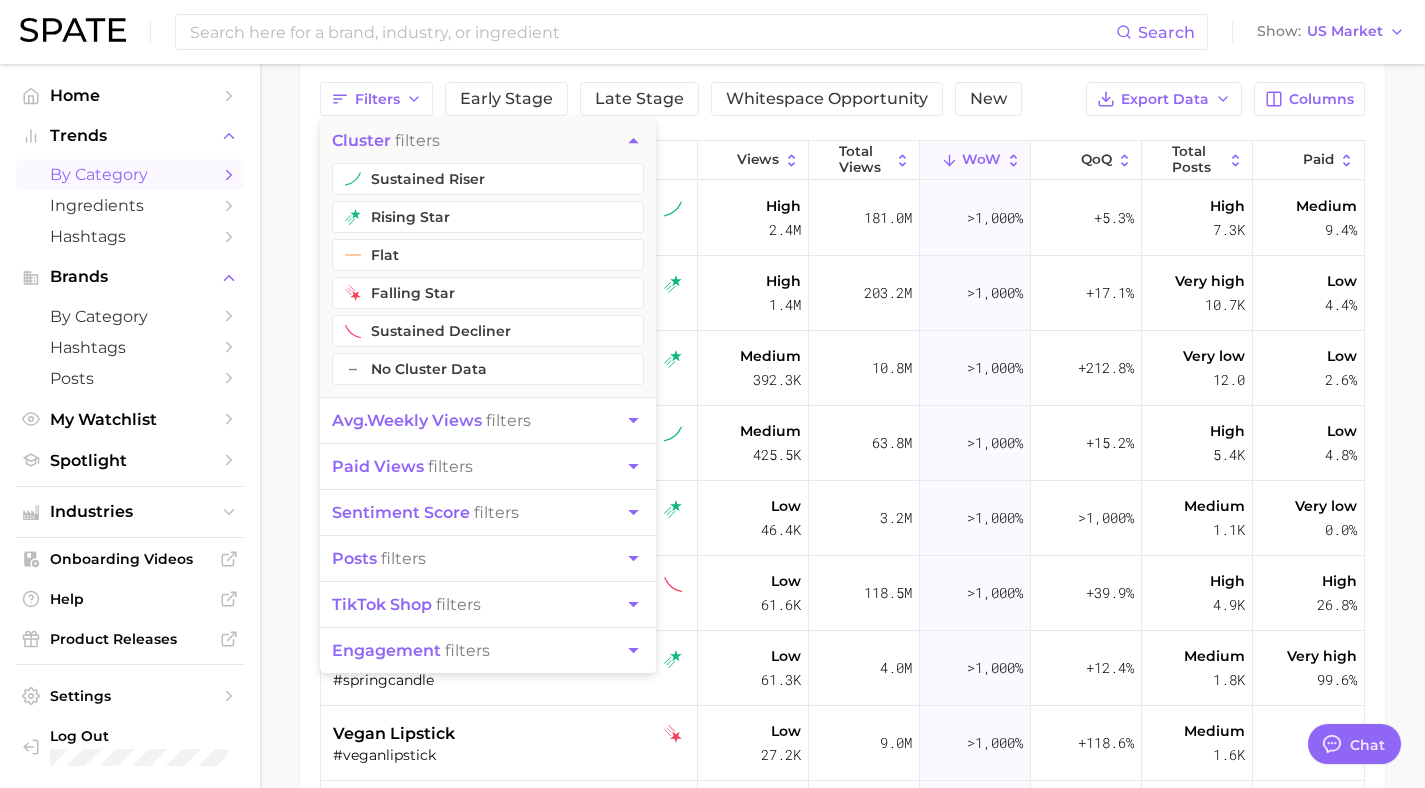 click on "avg.  weekly views" at bounding box center (407, 420) 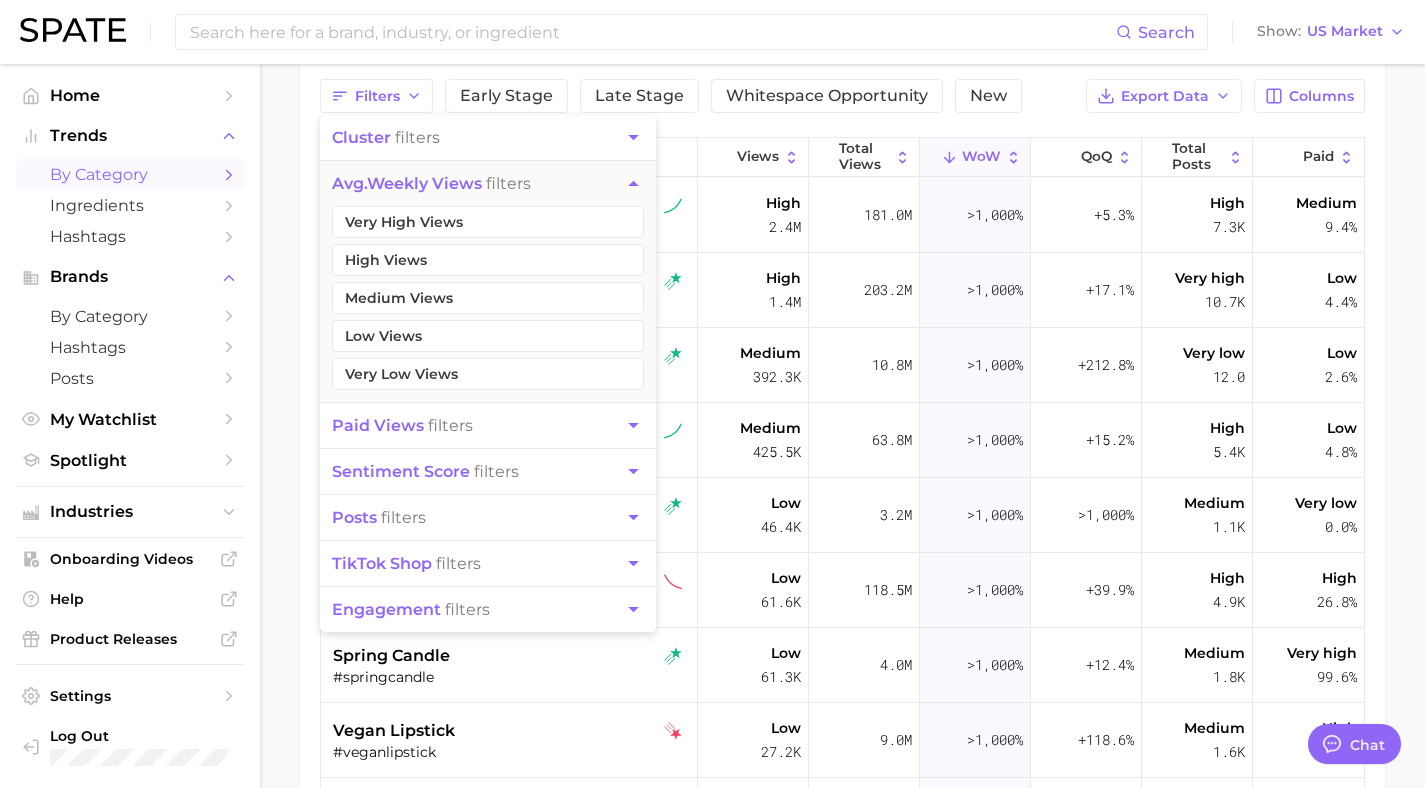 scroll, scrollTop: 169, scrollLeft: 0, axis: vertical 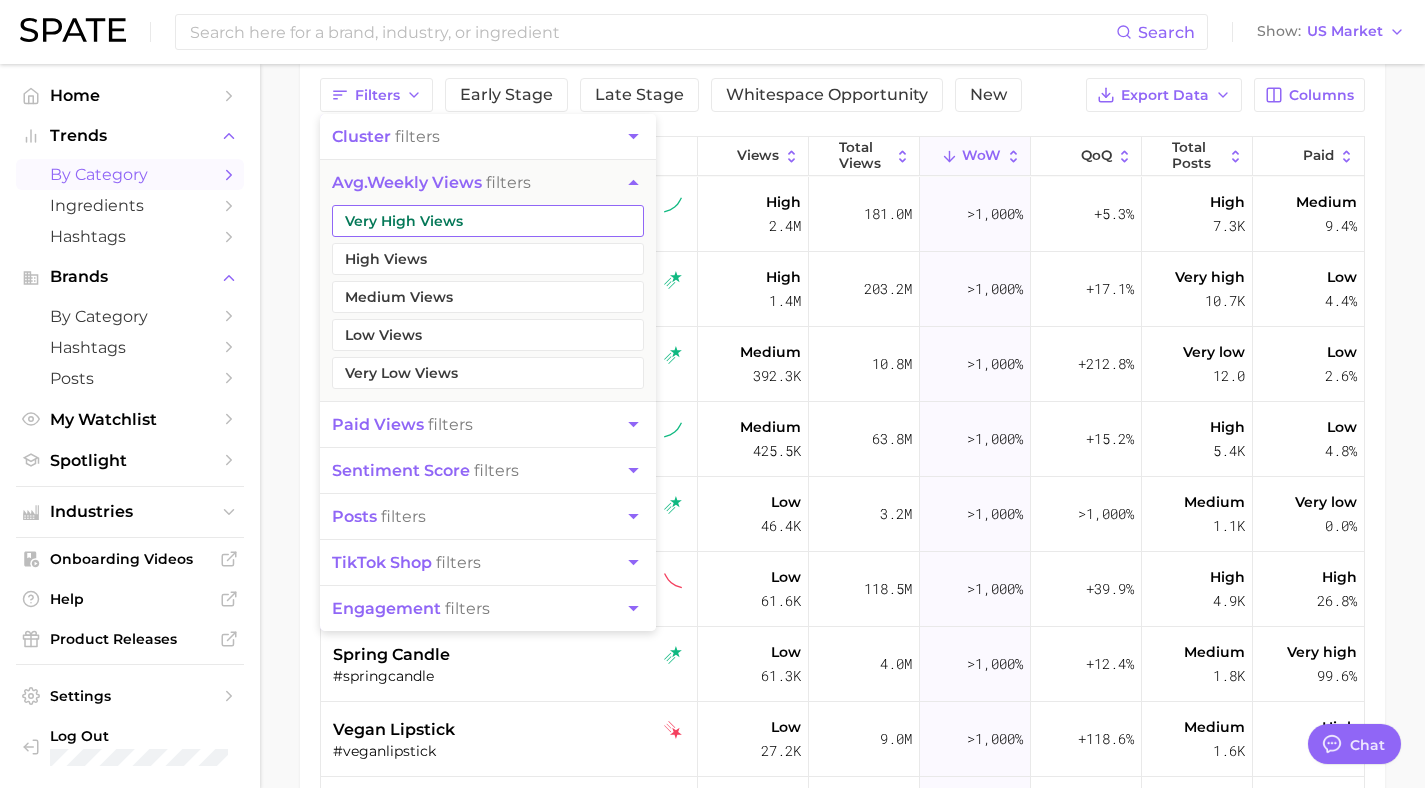 drag, startPoint x: 397, startPoint y: 227, endPoint x: 396, endPoint y: 252, distance: 25.019993 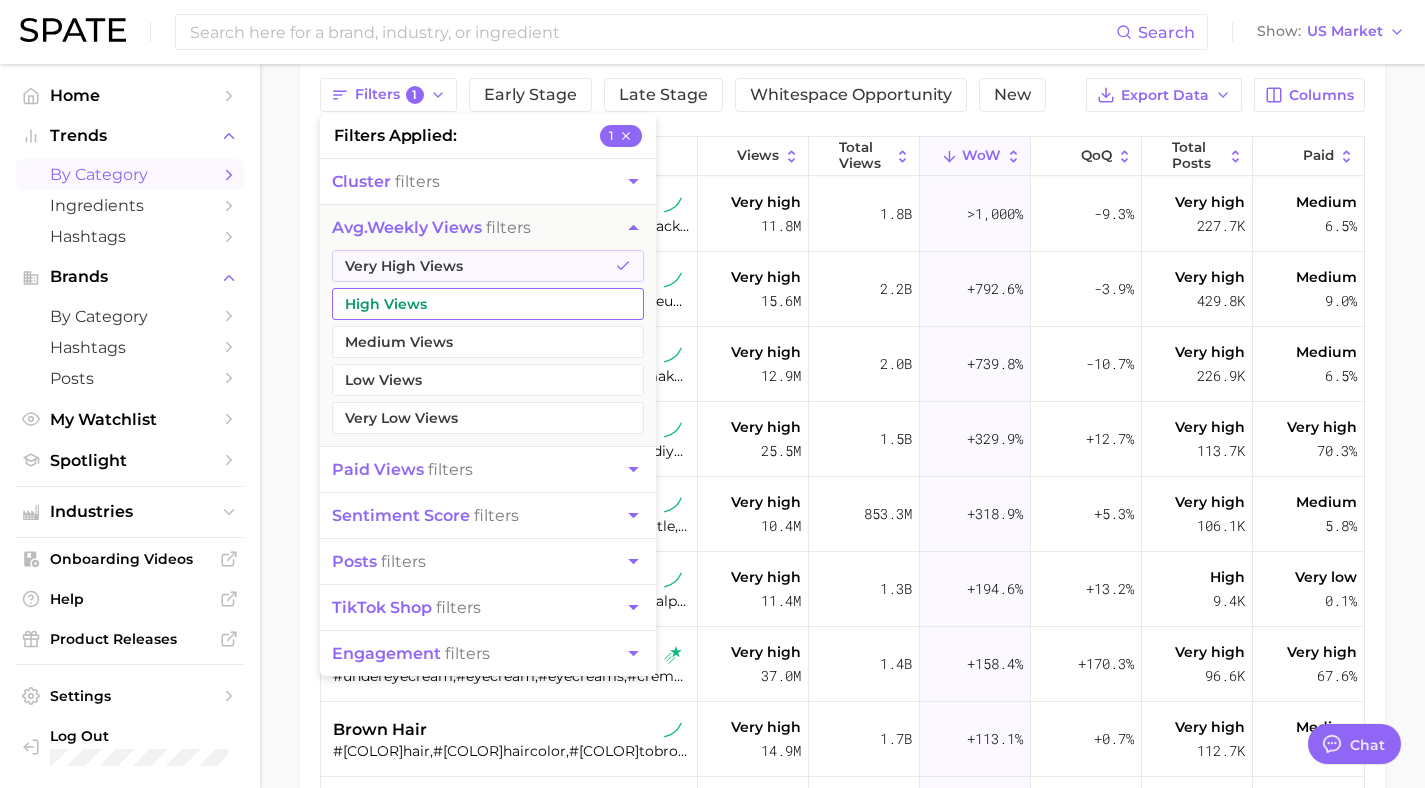 click on "High Views" at bounding box center (488, 304) 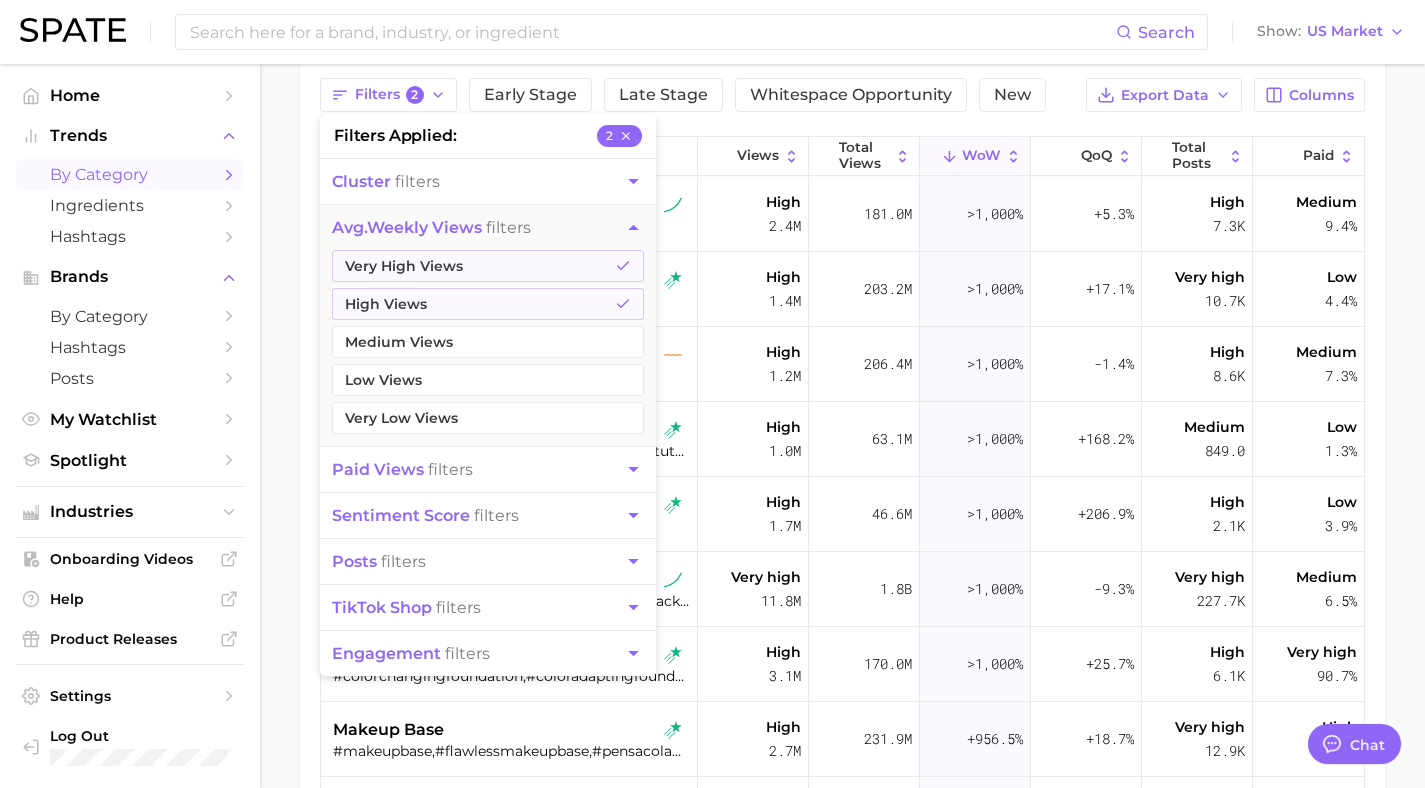 click on "1. beauty 2.  Choose Category Overview Google TikTok Instagram Beta Filters 2 filters applied 2 cluster   filters avg.  weekly views   filters Very High Views   High Views   Medium Views   Low Views   Very Low Views   paid views   filters sentiment score   filters posts   filters TikTok shop   filters engagement   filters Early Stage Late Stage Whitespace Opportunity New Export Data Columns Views Total Views WoW QoQ Total Posts Paid clean girl nails #cleangirlnails High 2.4m 181.0m >1,000% +5.3% High 7.3k Medium 9.4% jelly nails #jellynails High 1.4m 203.2m >1,000% +17.1% Very high 10.7k Low 4.4% glazed donut nails #glazeddonutnails,#donutnails High 1.2m 206.4m >1,000% -1.4% High 8.6k Medium 7.3% madison beer makeup #madisonbeermakeup,#madisonbeermakeuptutorial,#madisonmakeupartist High 1.0m 63.1m >1,000% +168.2% Medium 849.0 Low 1.3% fat removal #fatremoval High 1.7m 46.6m >1,000% +206.9% High 2.1k Low 3.9% black girl makeup Very high 11.8m 1.8b >1,000% -9.3% Very high 227.7k Medium 6.5% High 3.1m 170.0m Low" at bounding box center (842, 469) 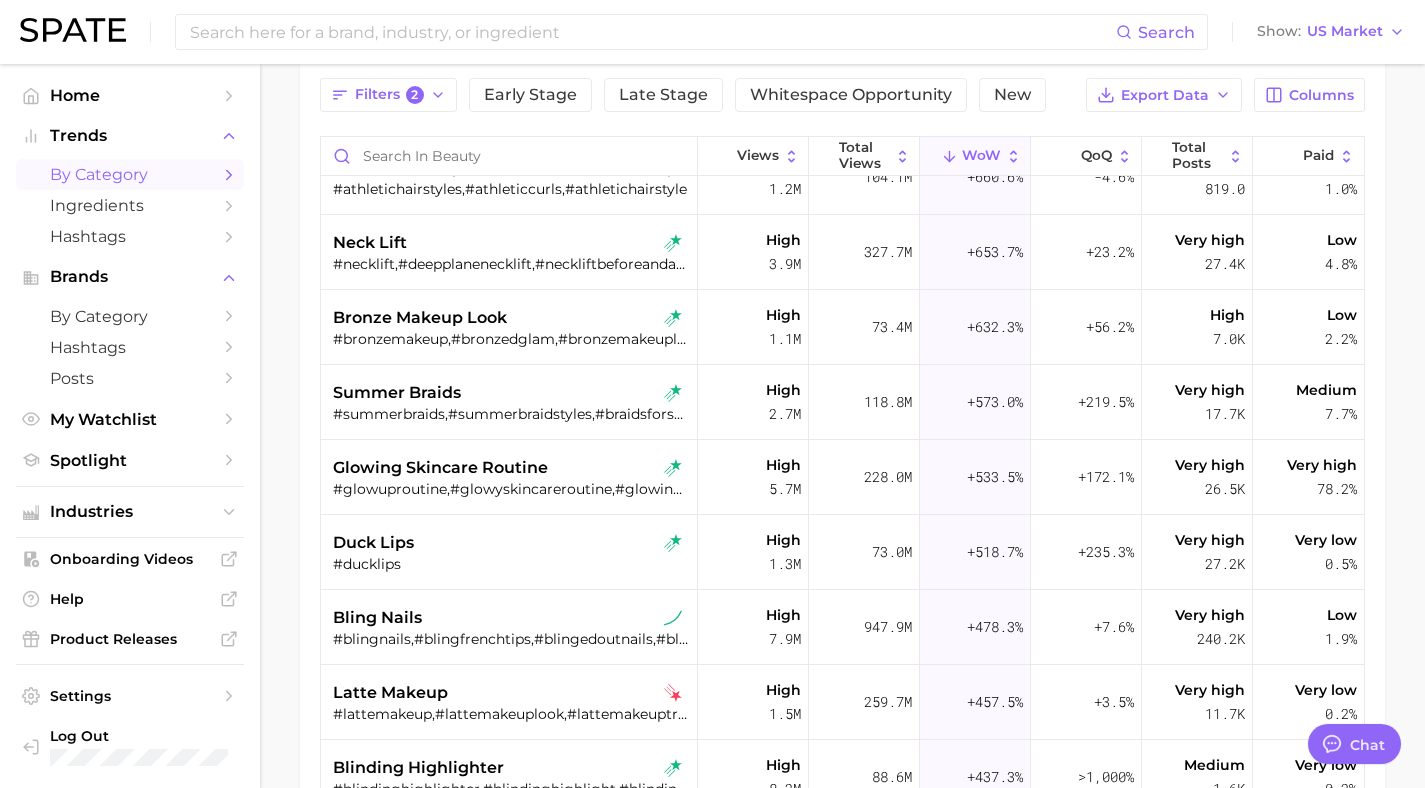 scroll, scrollTop: 814, scrollLeft: 0, axis: vertical 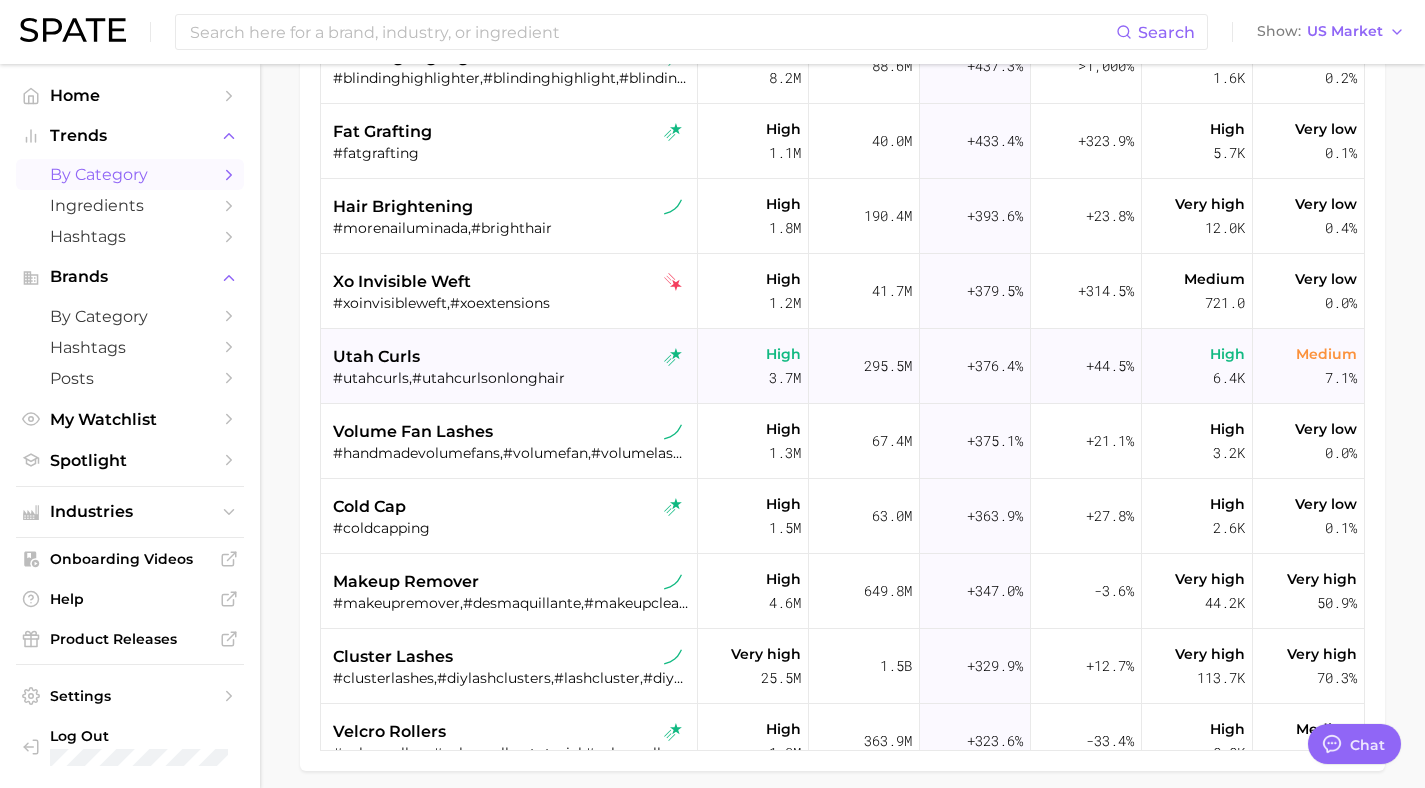 click on "utah curls" at bounding box center [511, 357] 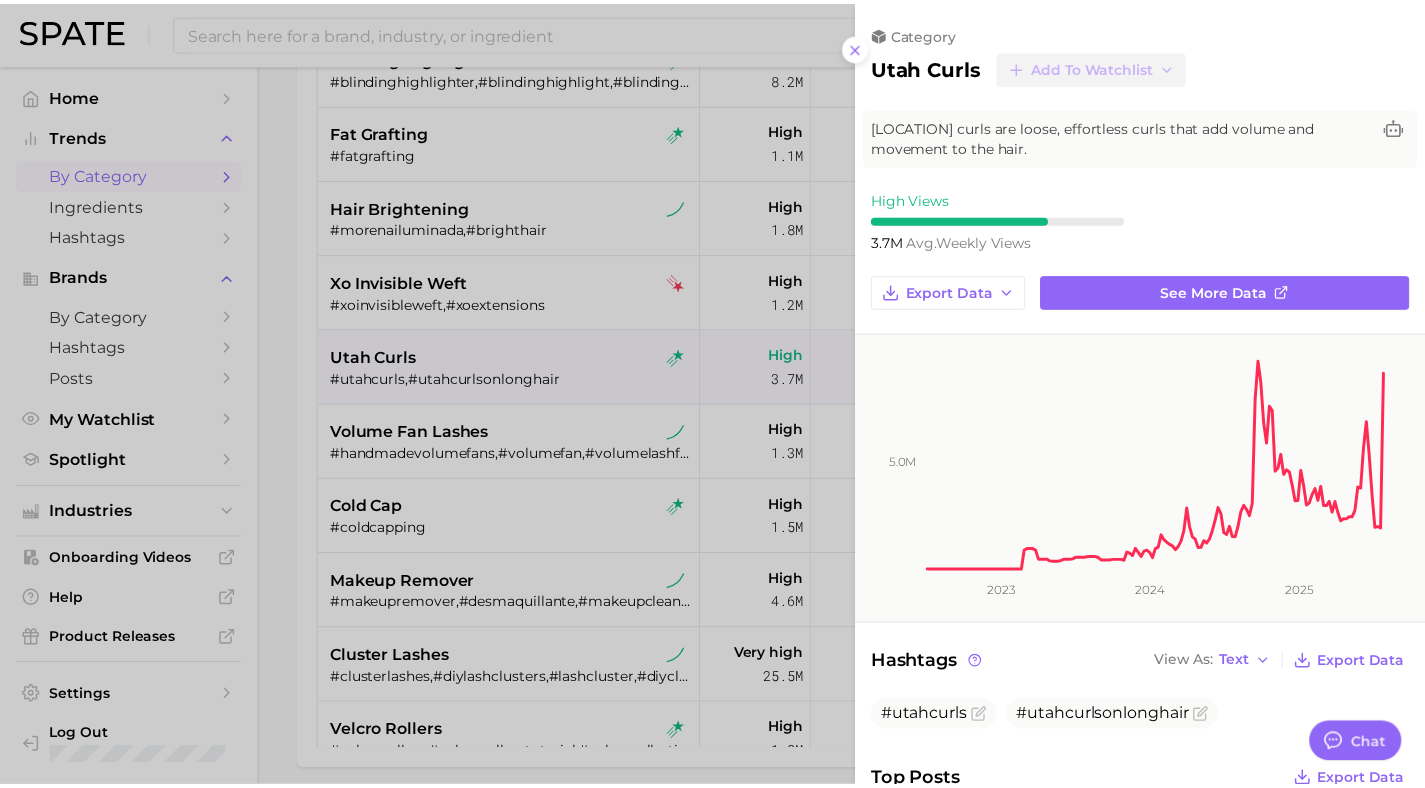 scroll, scrollTop: 0, scrollLeft: 0, axis: both 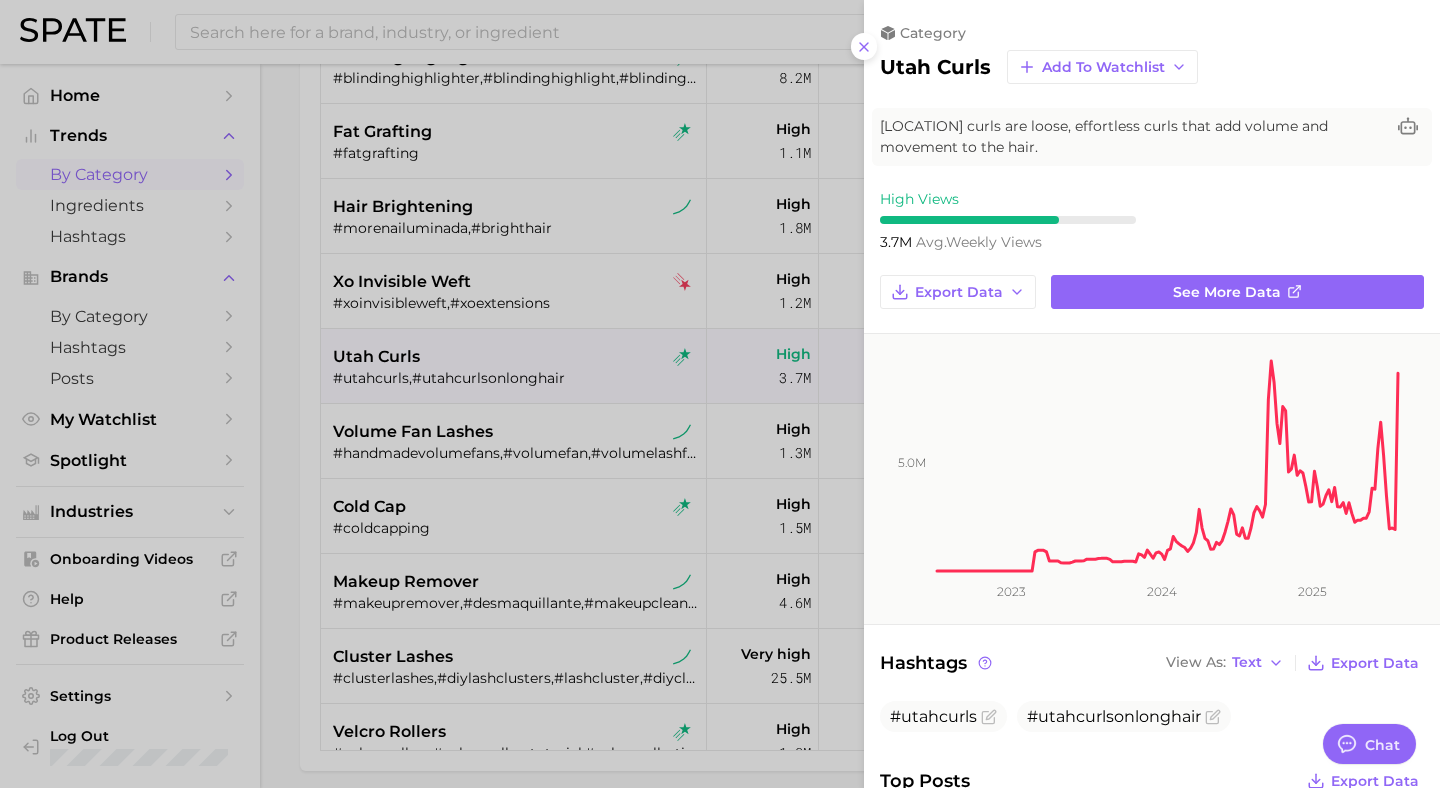 click at bounding box center (720, 394) 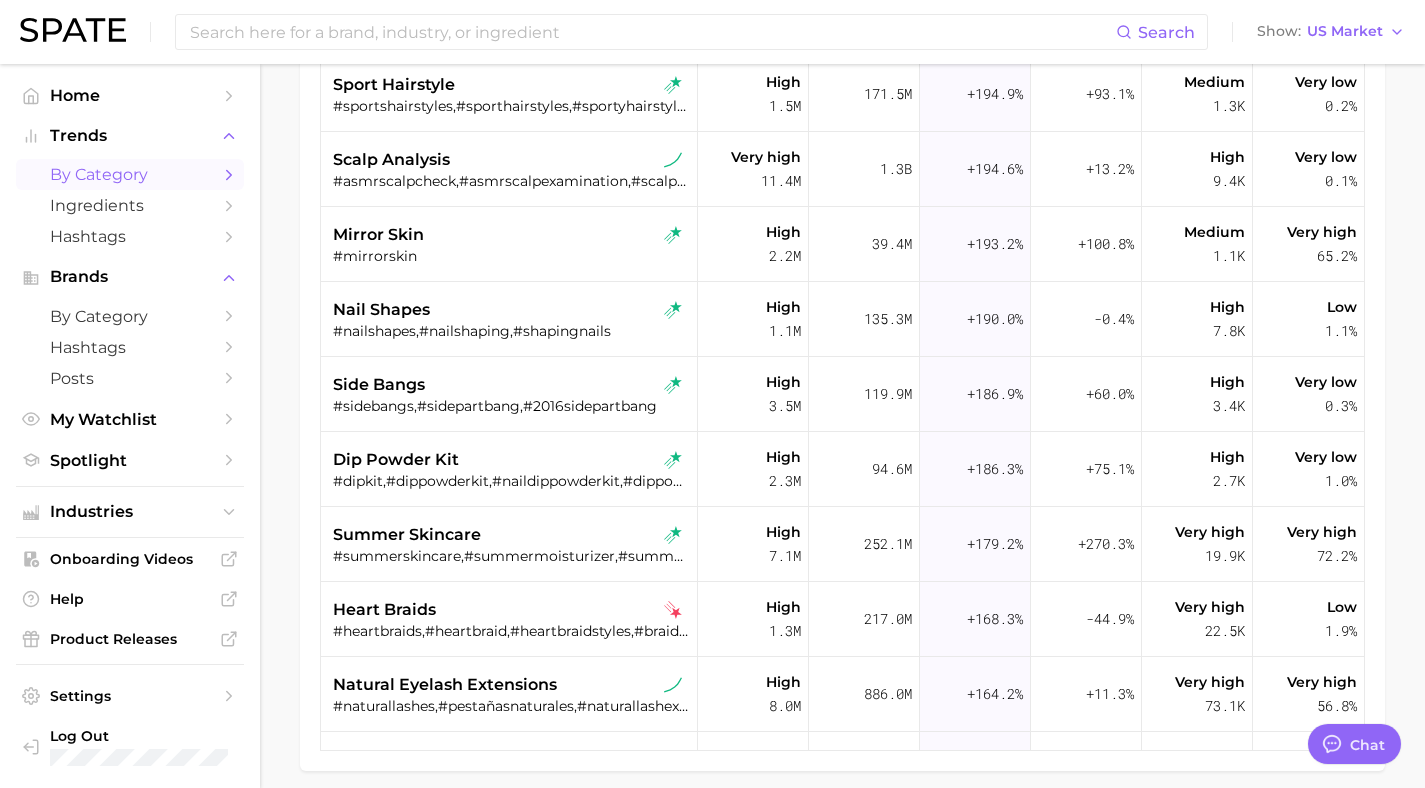 scroll, scrollTop: 3172, scrollLeft: 0, axis: vertical 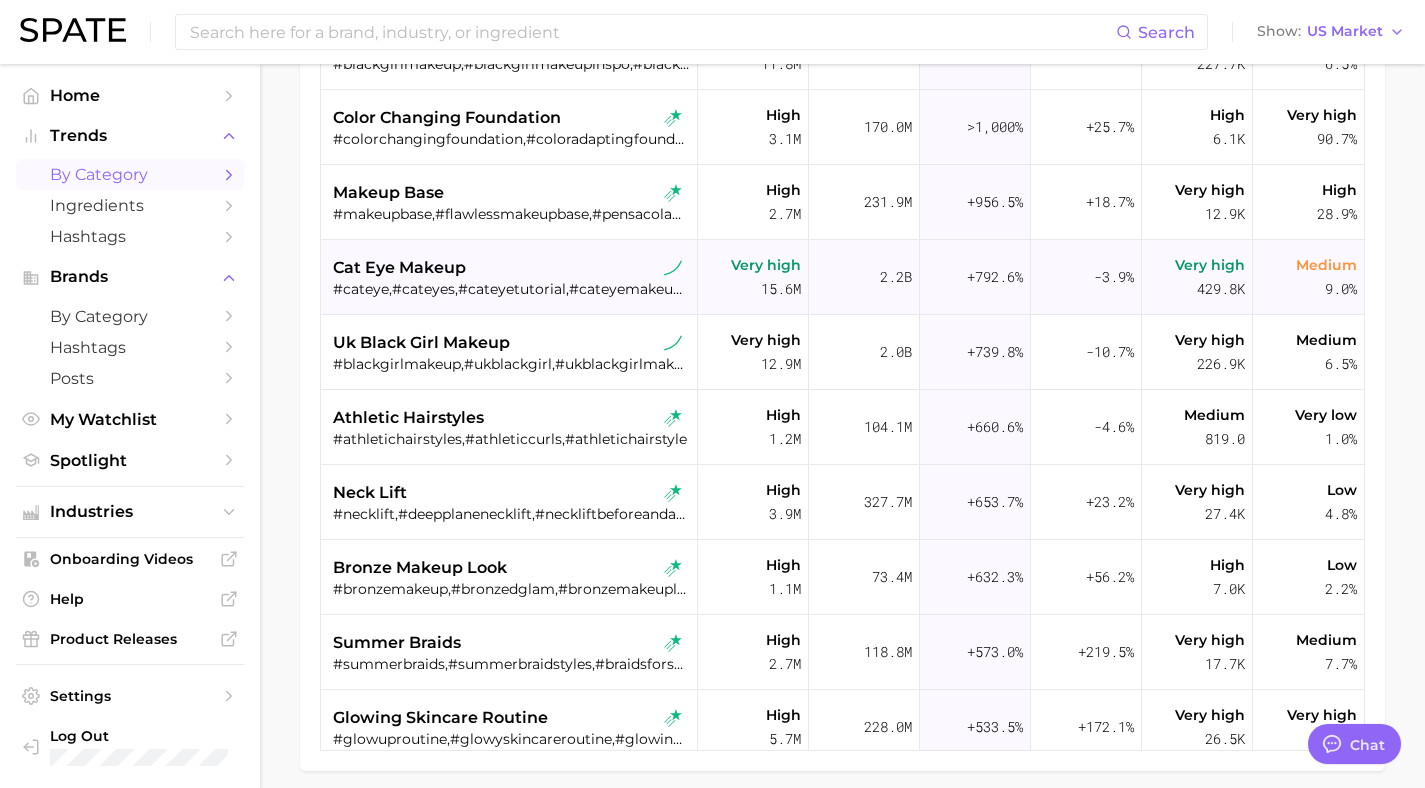 click on "cat eye makeup" at bounding box center (511, 268) 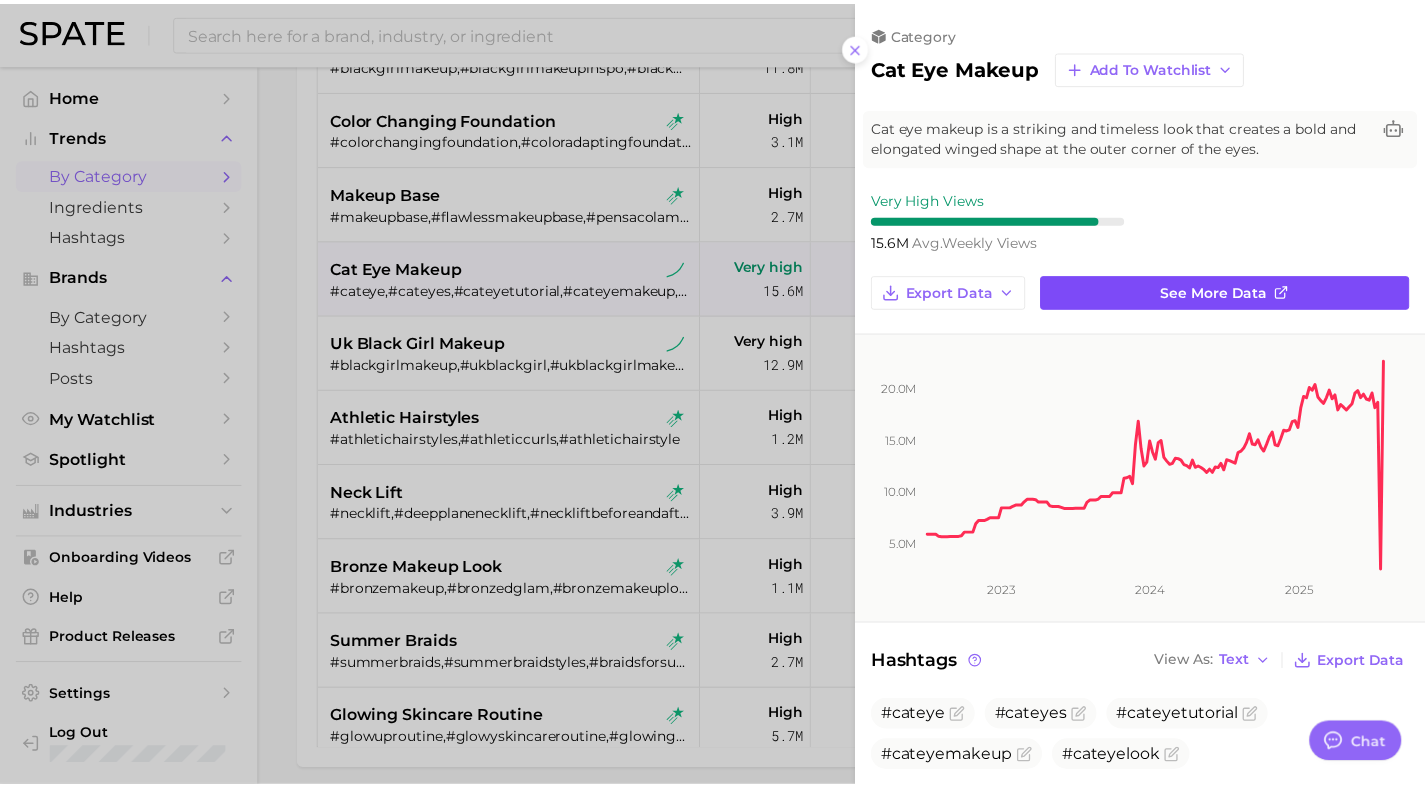 scroll, scrollTop: 0, scrollLeft: 0, axis: both 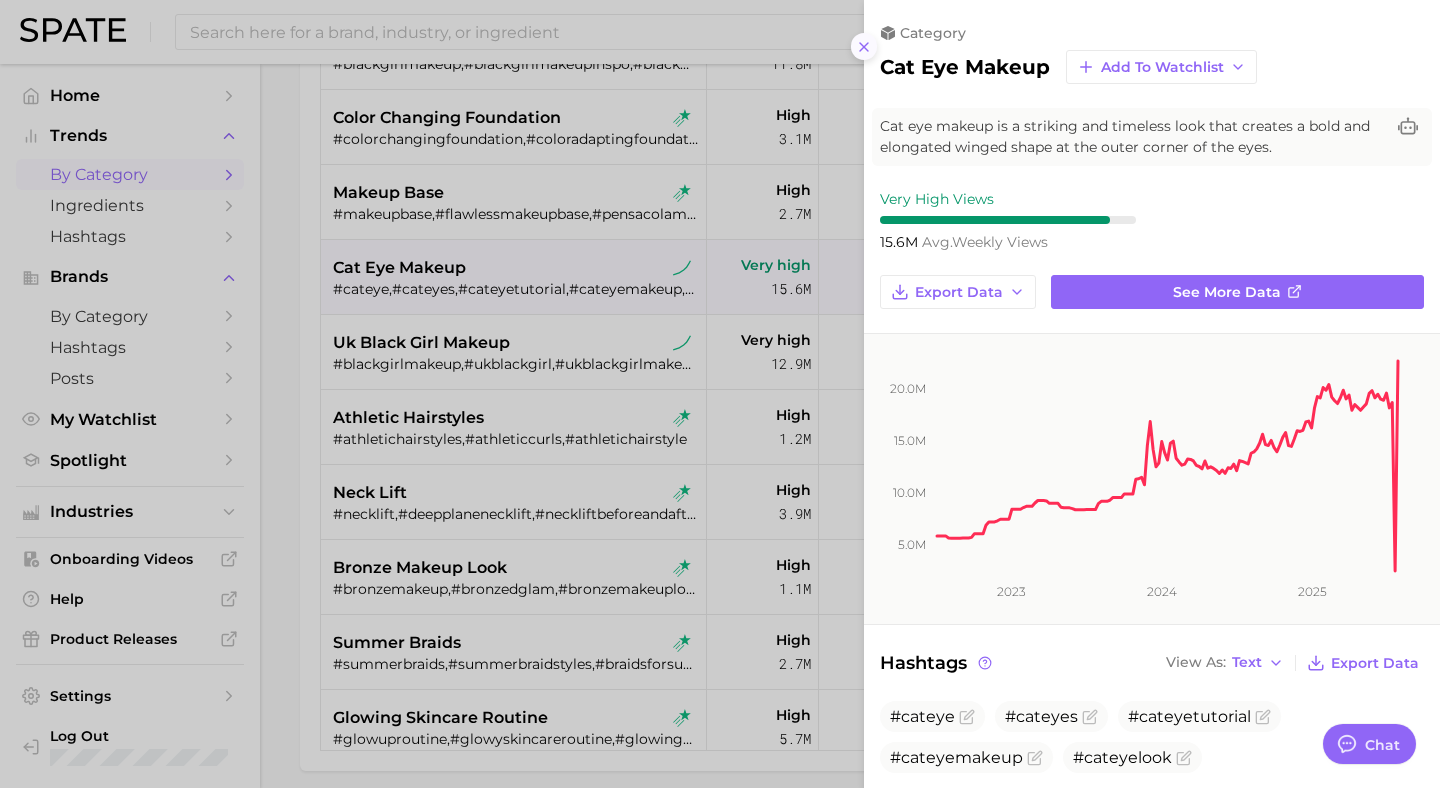 click 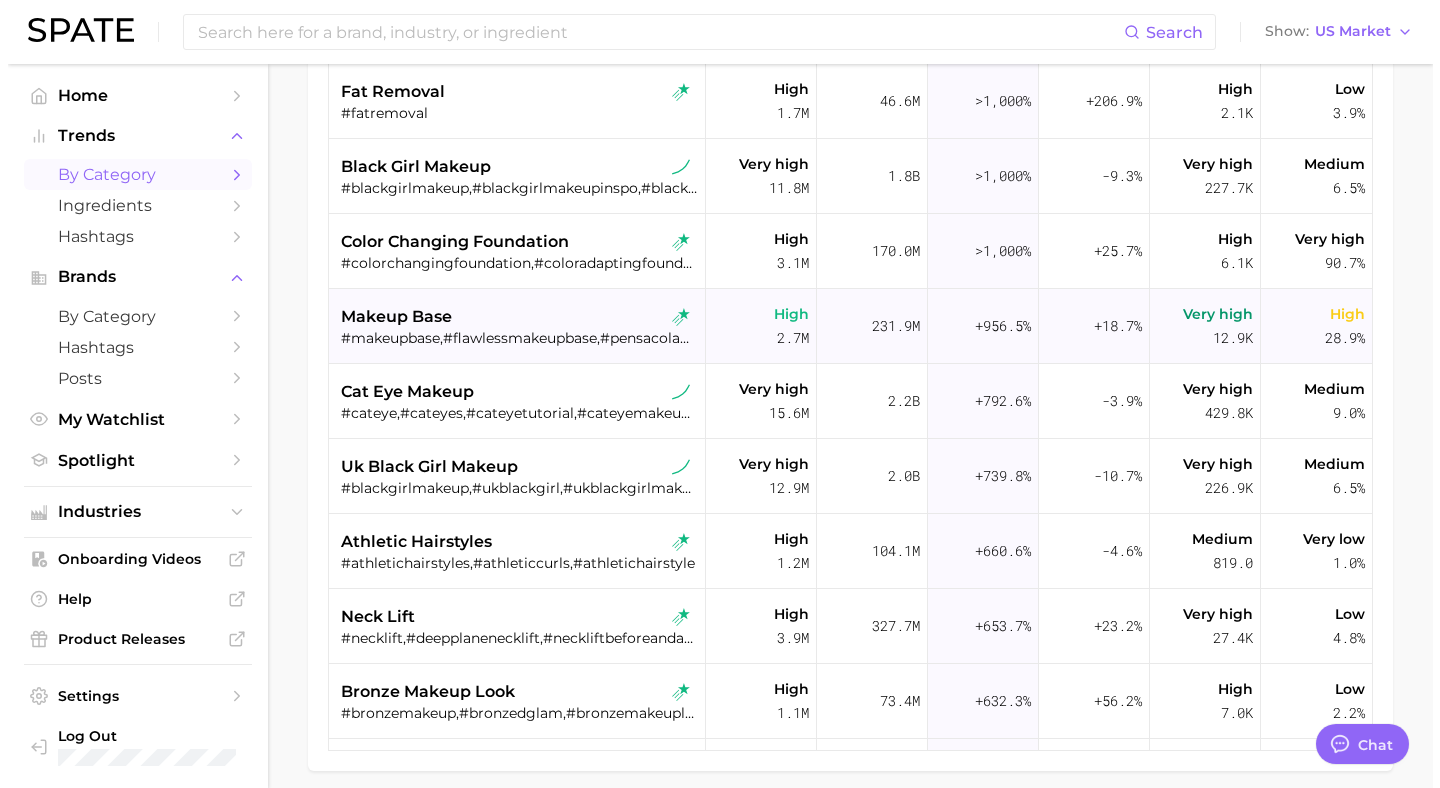 scroll, scrollTop: 209, scrollLeft: 0, axis: vertical 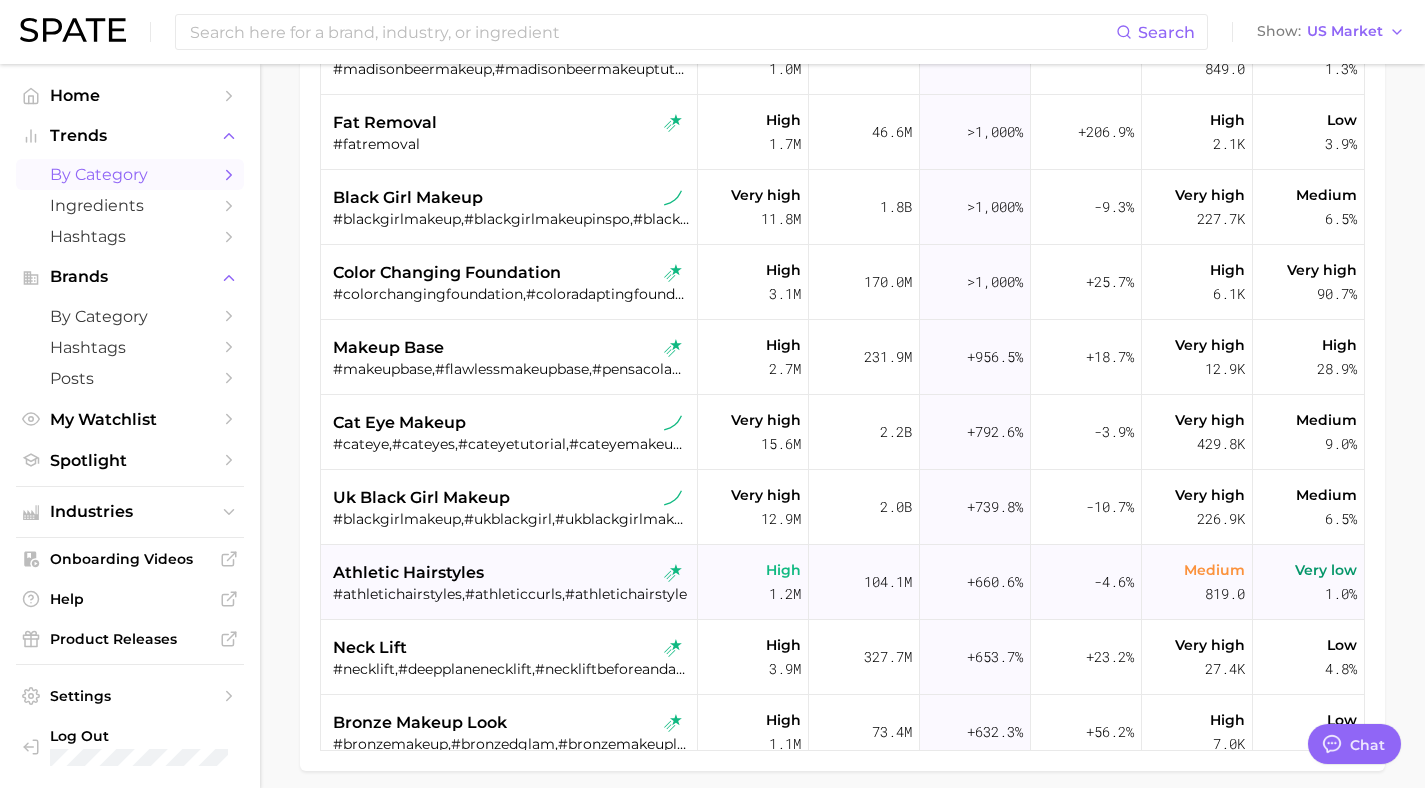 click on "athletic hairstyles" at bounding box center (408, 573) 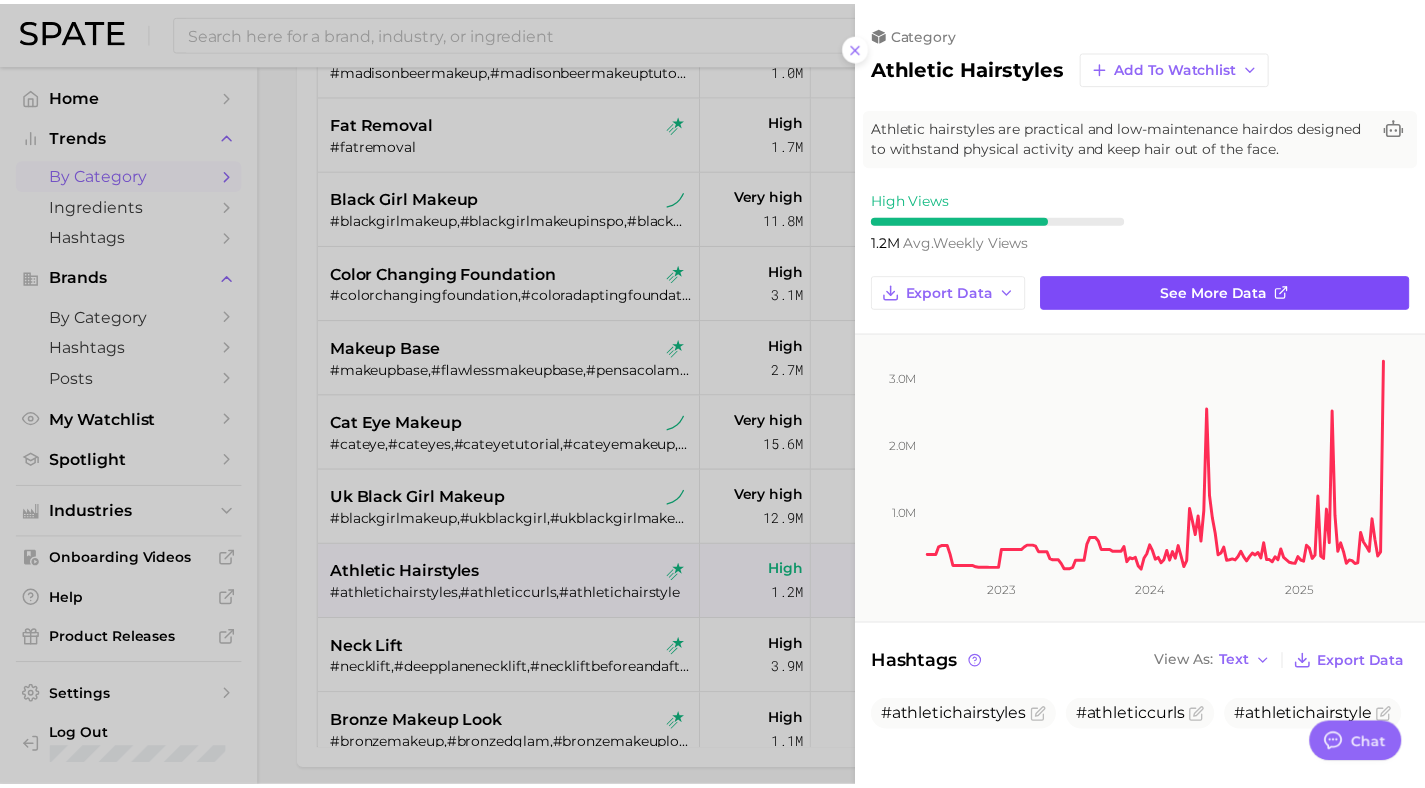 scroll, scrollTop: 0, scrollLeft: 0, axis: both 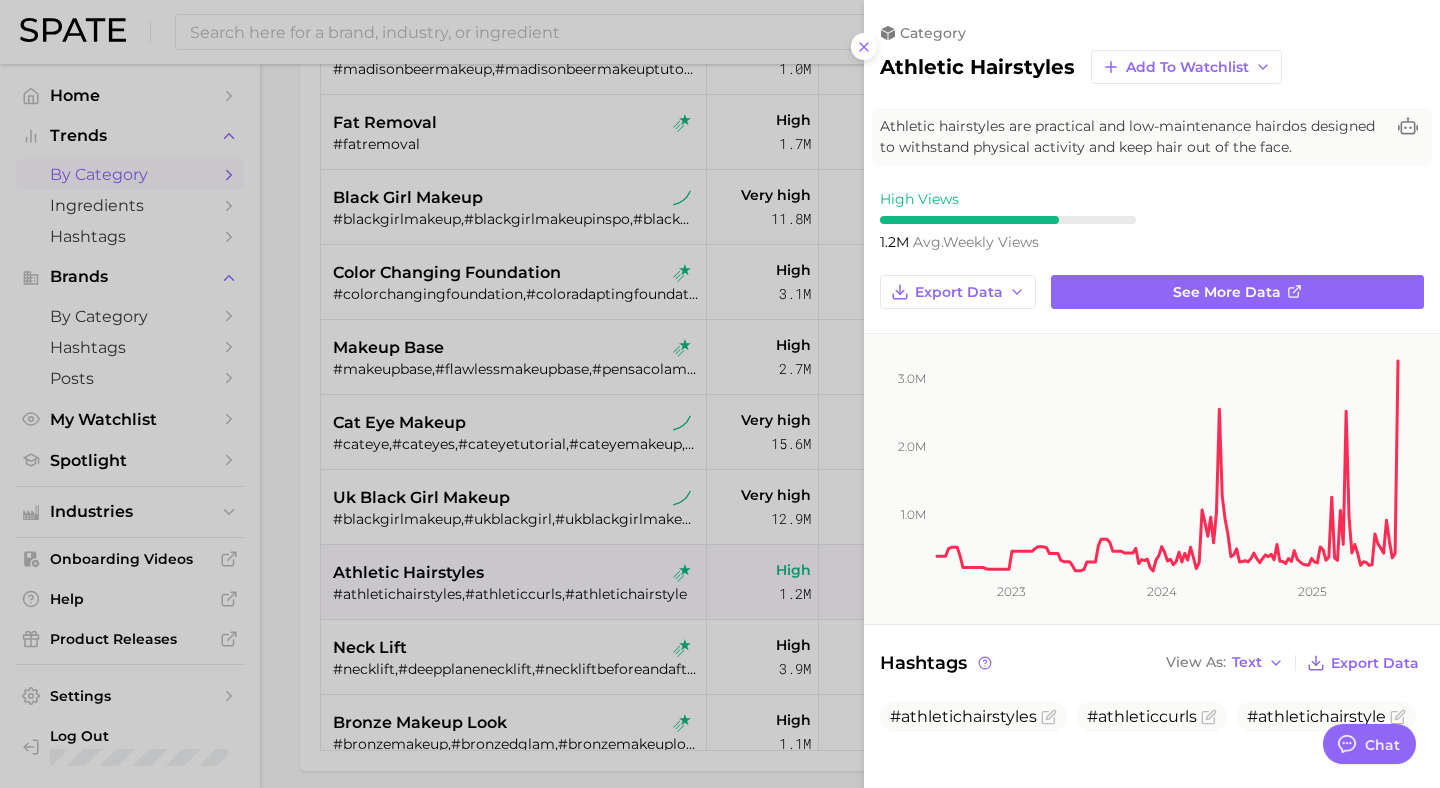 drag, startPoint x: 864, startPoint y: 43, endPoint x: 840, endPoint y: 56, distance: 27.294687 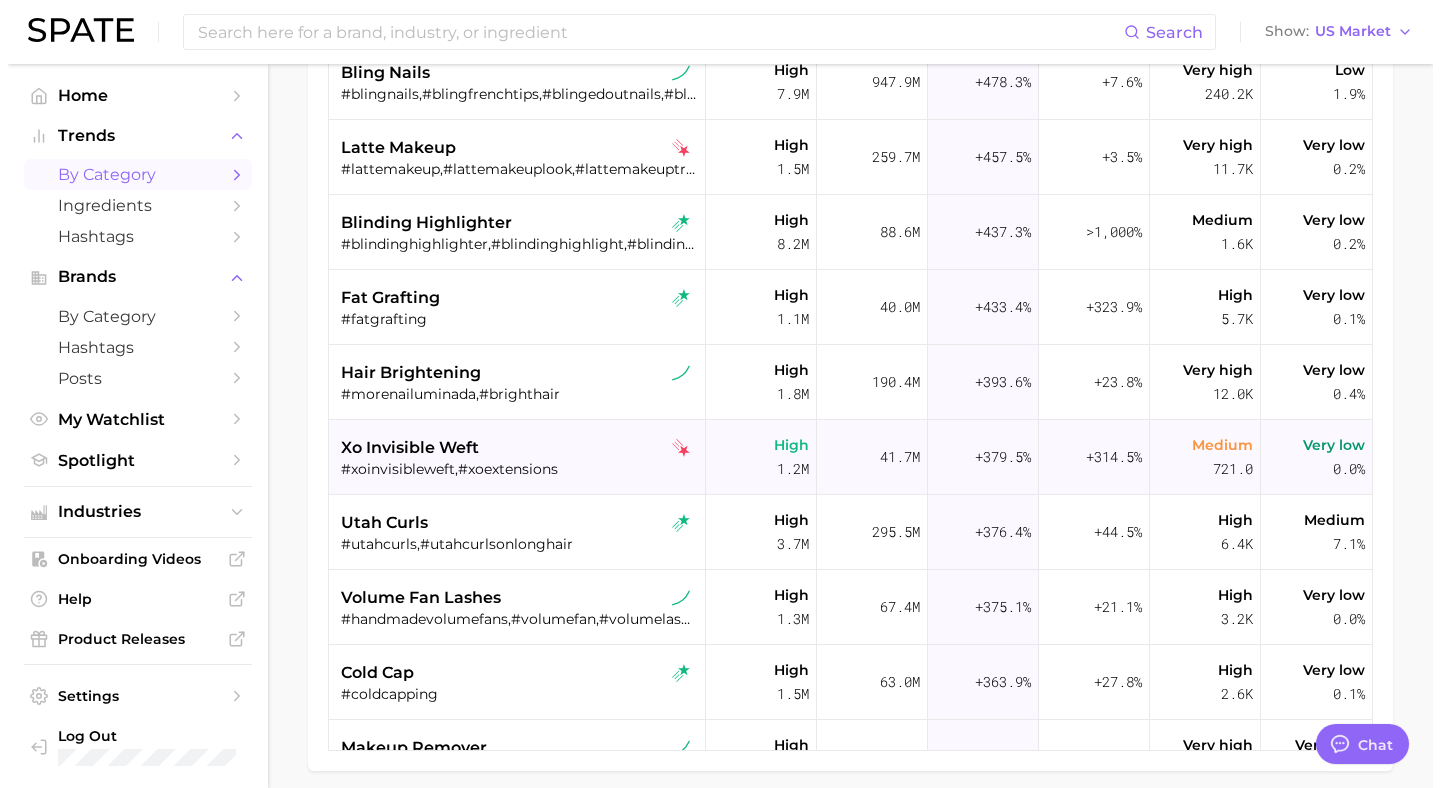 scroll, scrollTop: 1484, scrollLeft: 0, axis: vertical 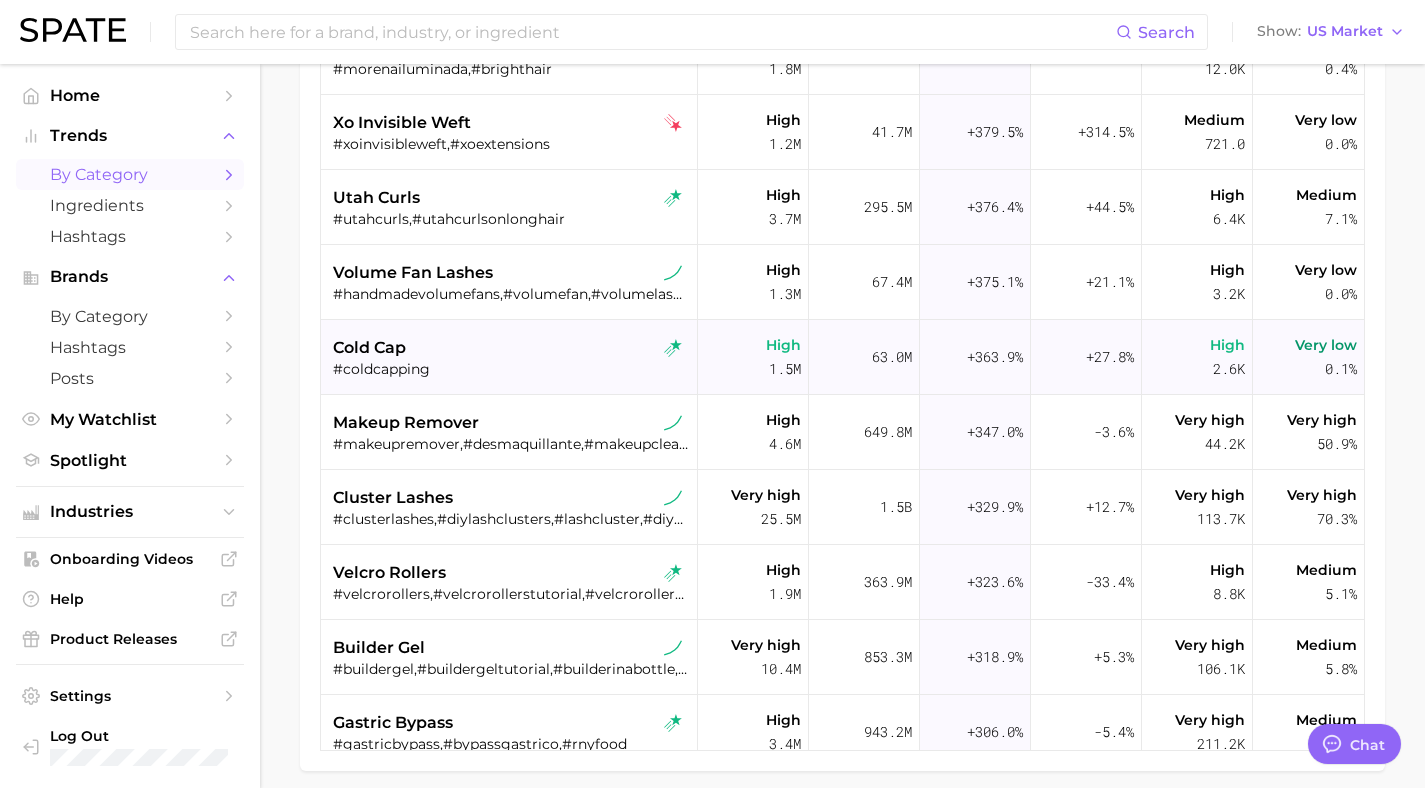 click on "cold cap" at bounding box center [511, 348] 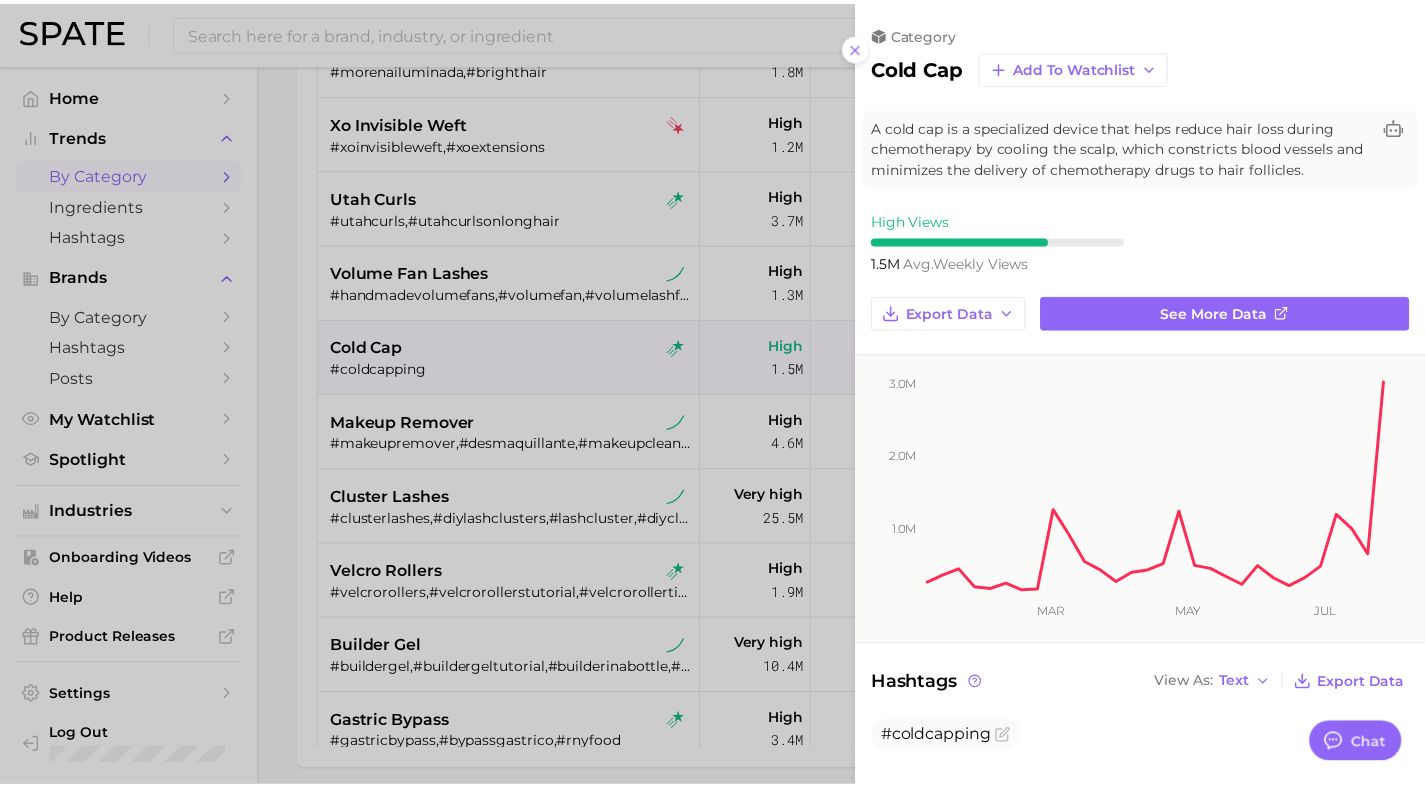scroll, scrollTop: 0, scrollLeft: 0, axis: both 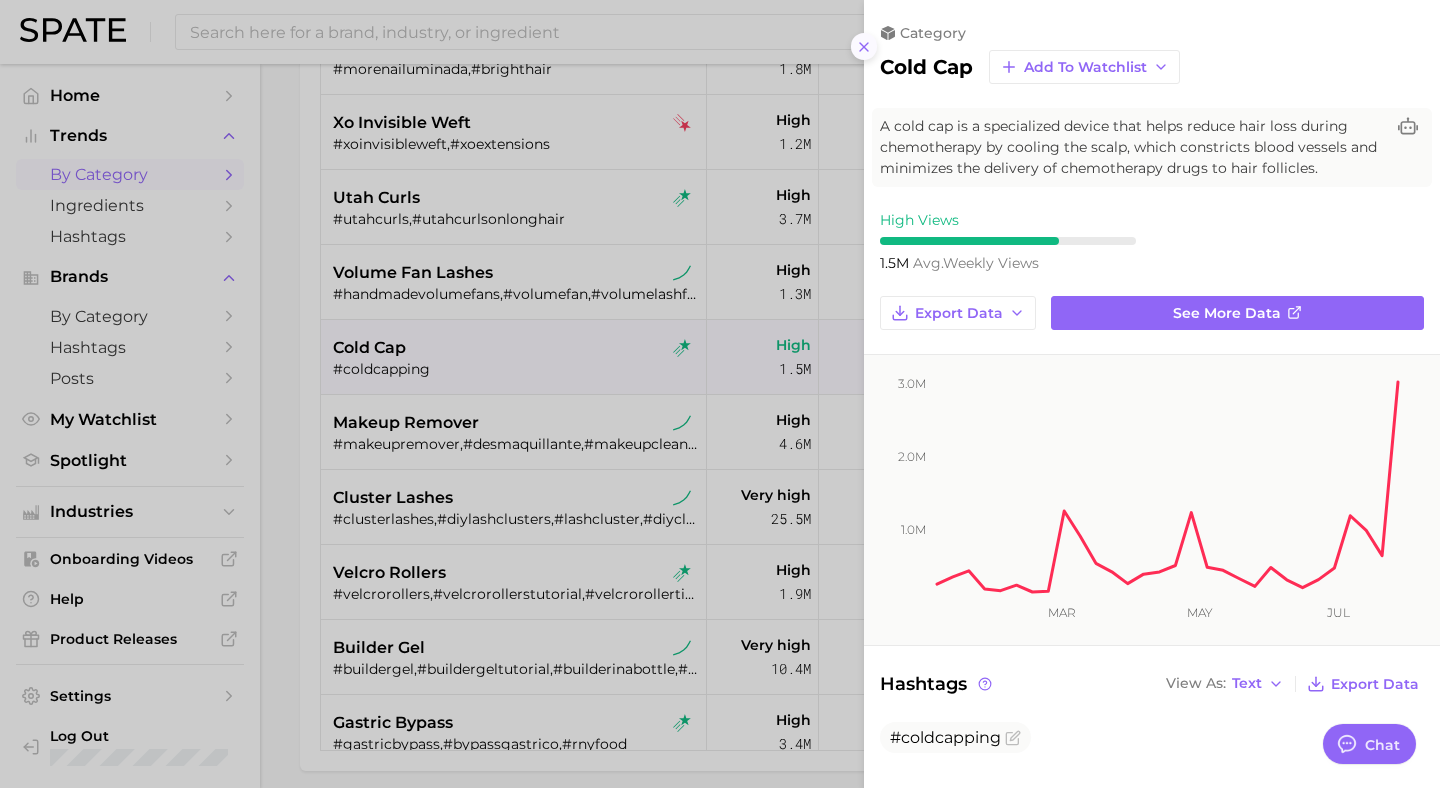 click 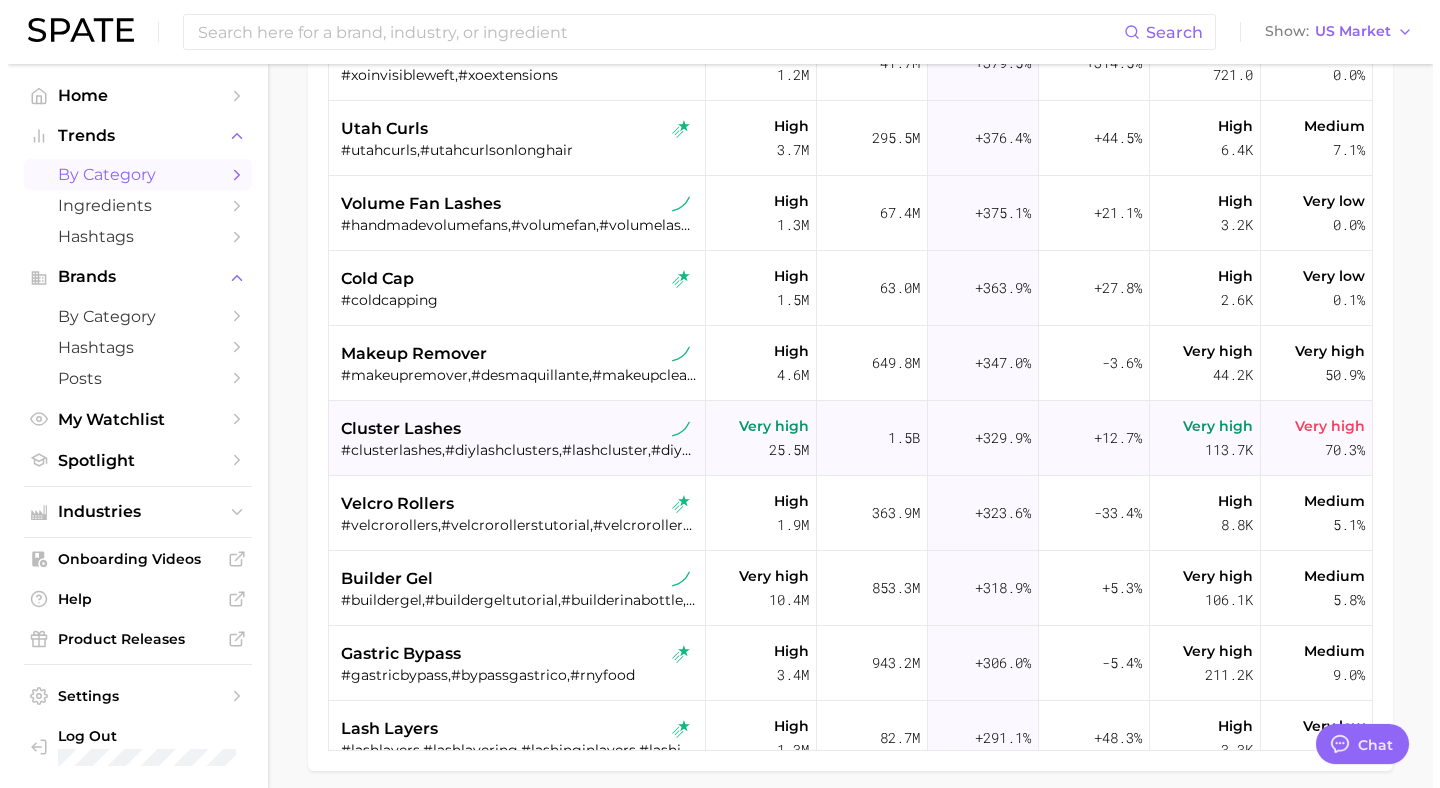 scroll, scrollTop: 1554, scrollLeft: 0, axis: vertical 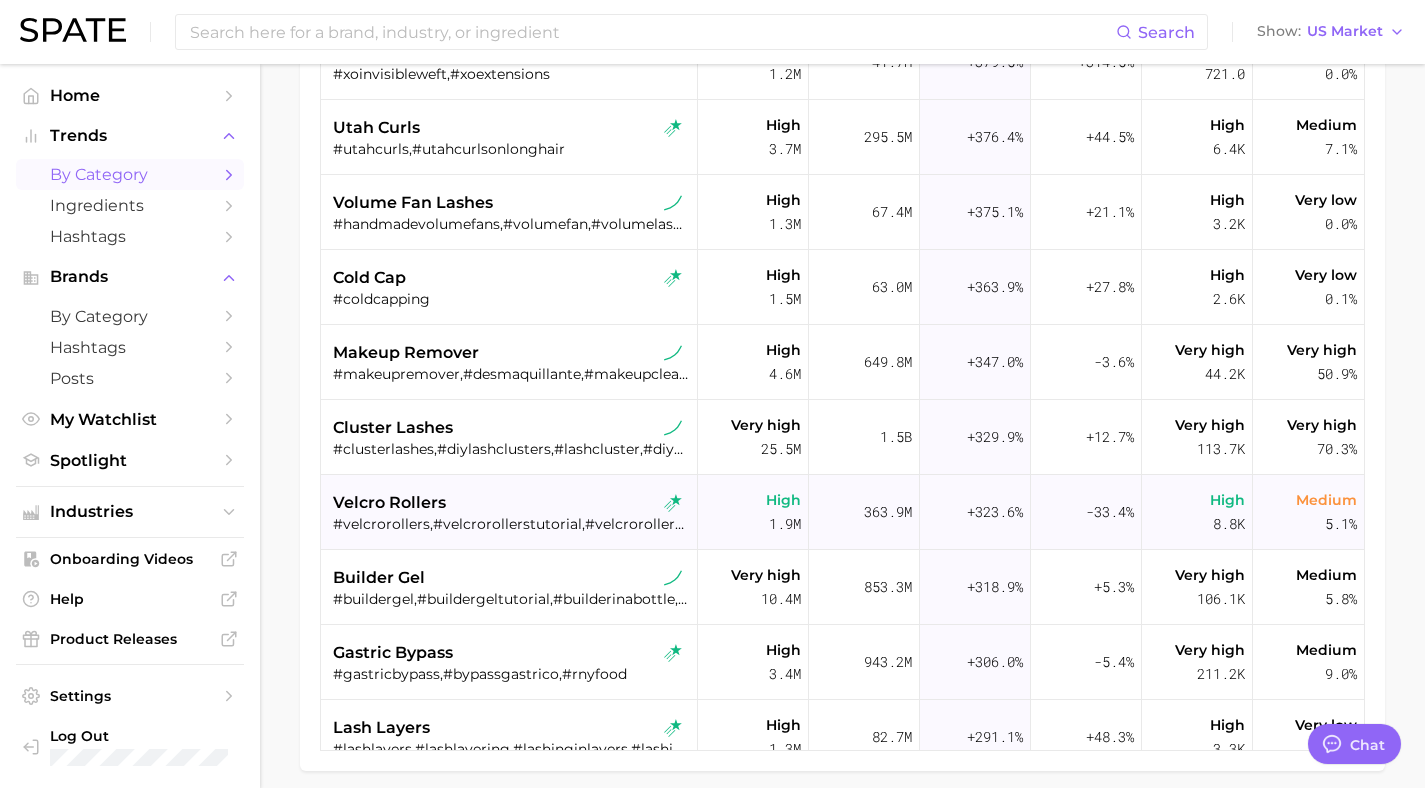 click on "velcro rollers" at bounding box center [511, 503] 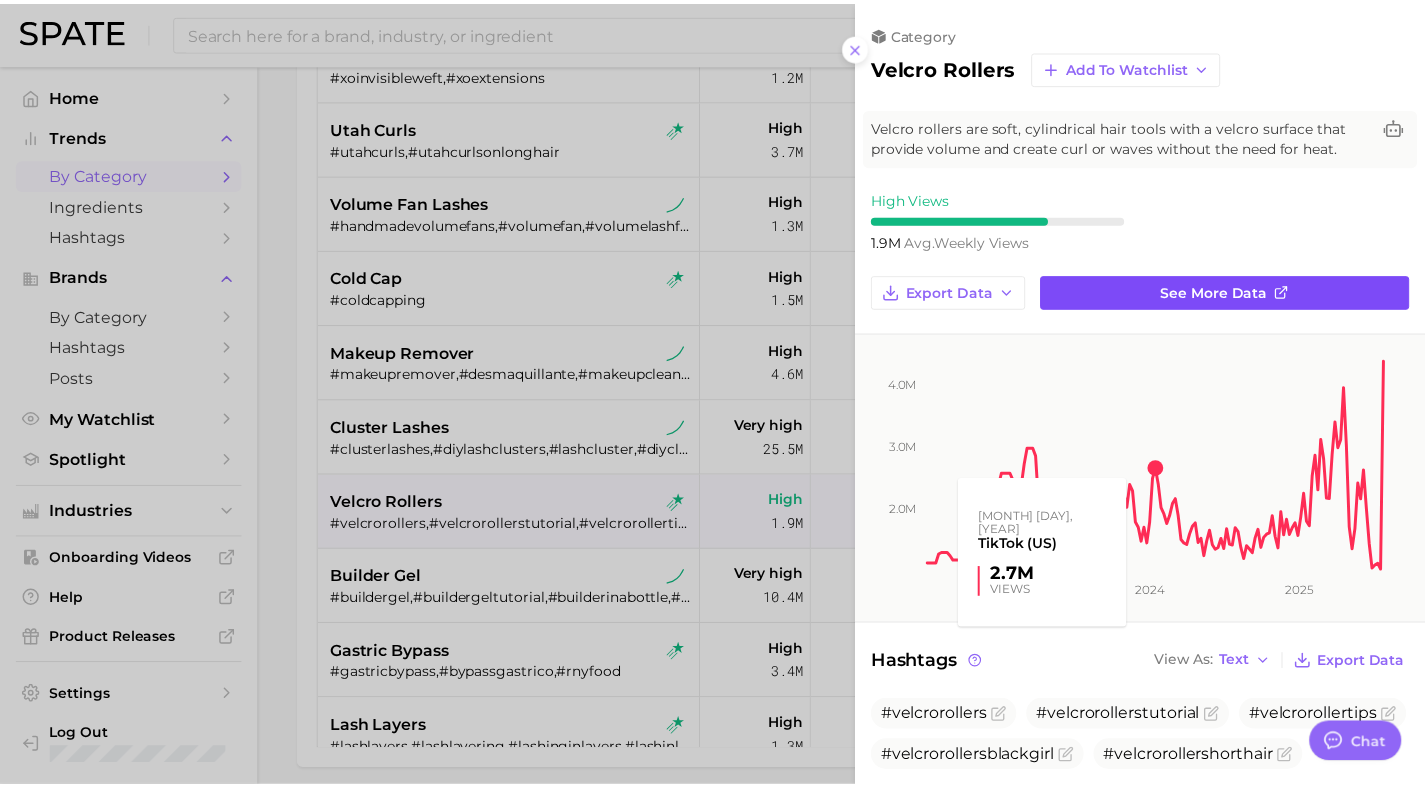 scroll, scrollTop: 0, scrollLeft: 0, axis: both 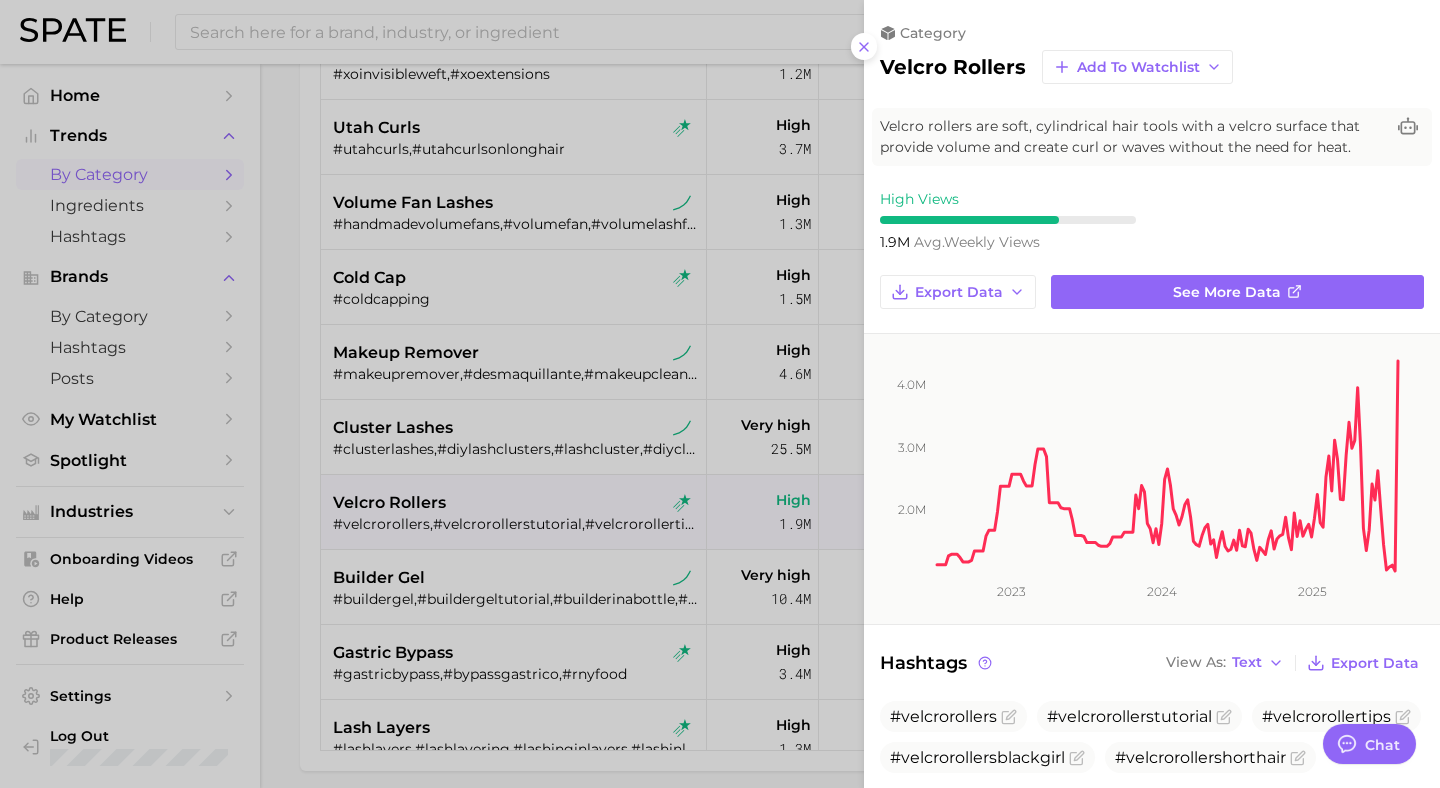click at bounding box center [720, 394] 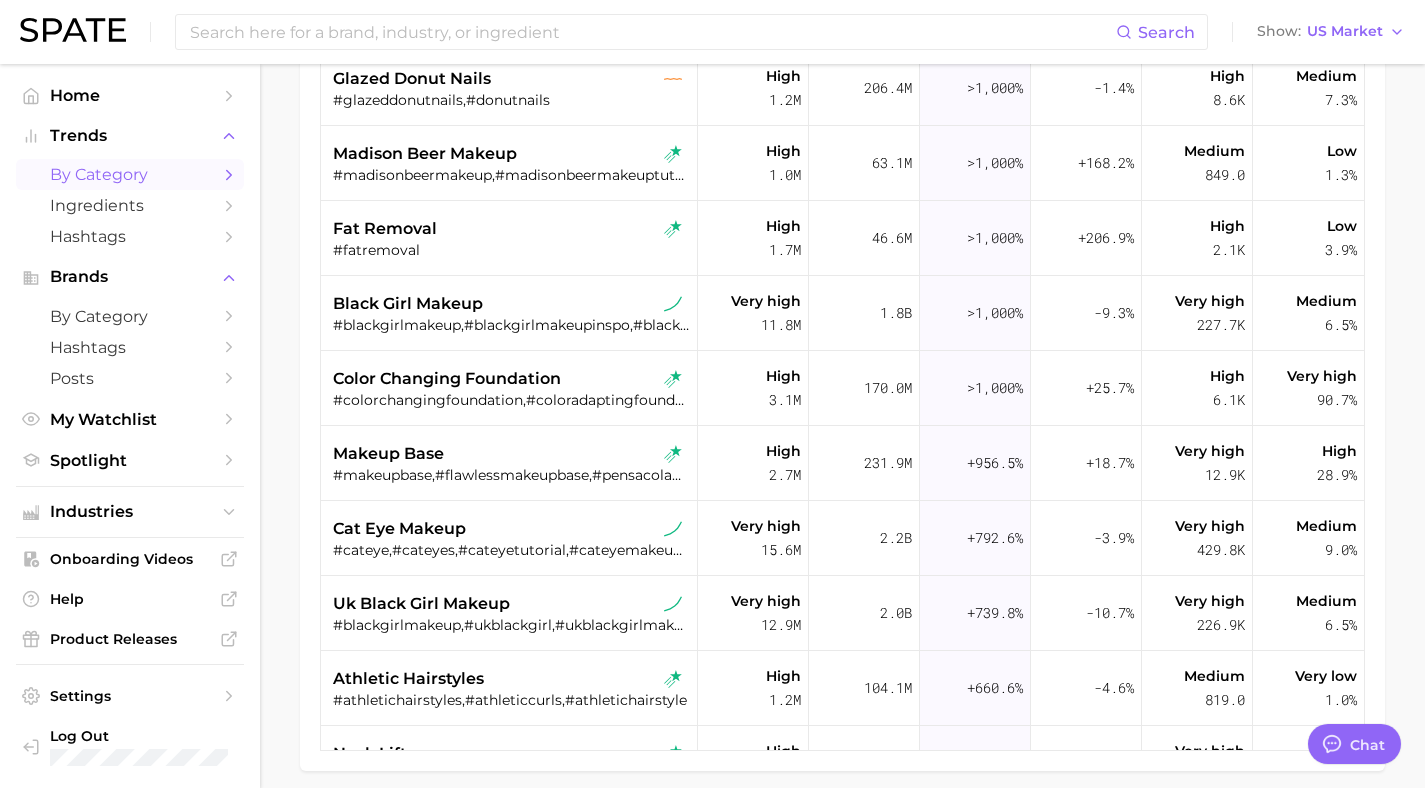 scroll, scrollTop: 0, scrollLeft: 0, axis: both 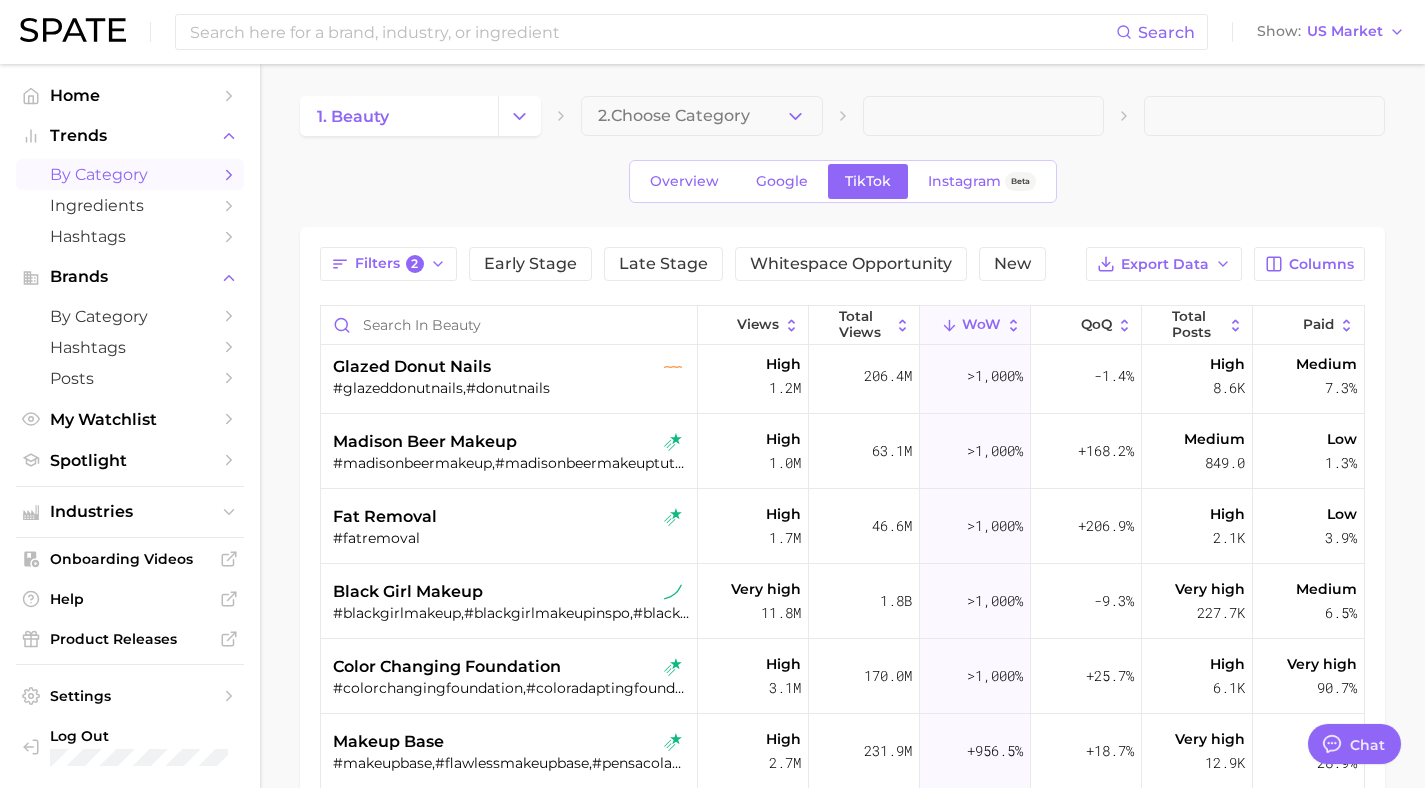click on "WoW" at bounding box center (981, 325) 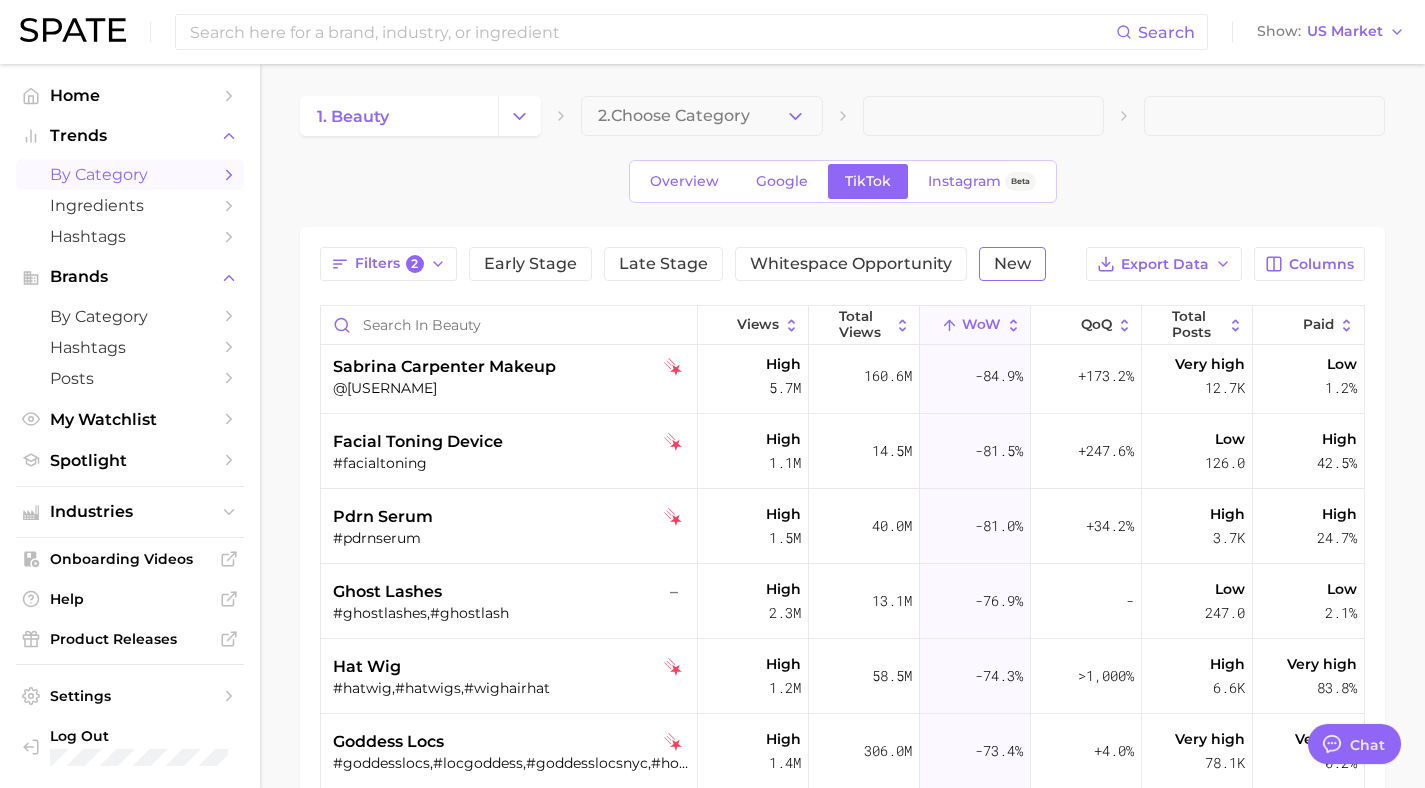 scroll, scrollTop: 0, scrollLeft: 0, axis: both 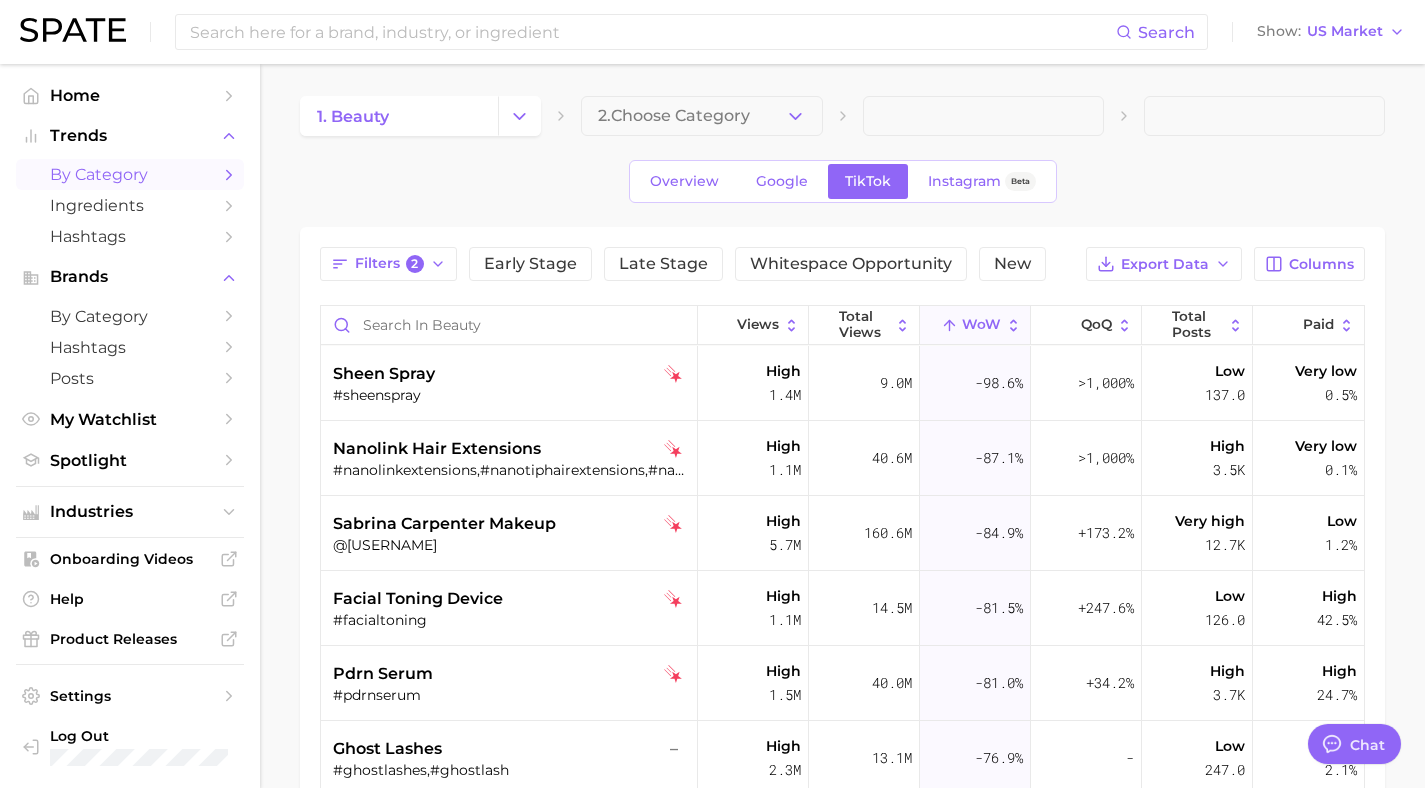 click 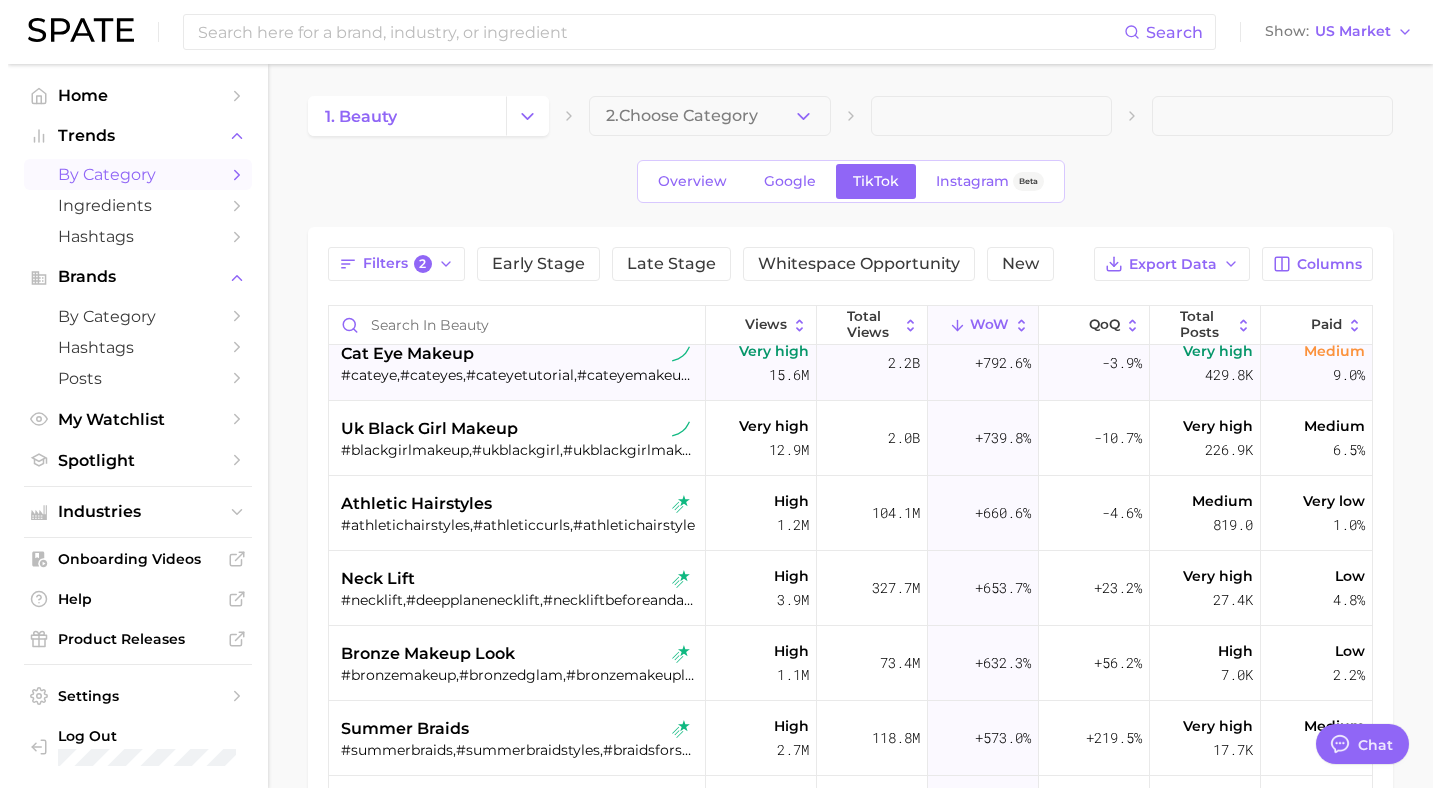 scroll, scrollTop: 651, scrollLeft: 0, axis: vertical 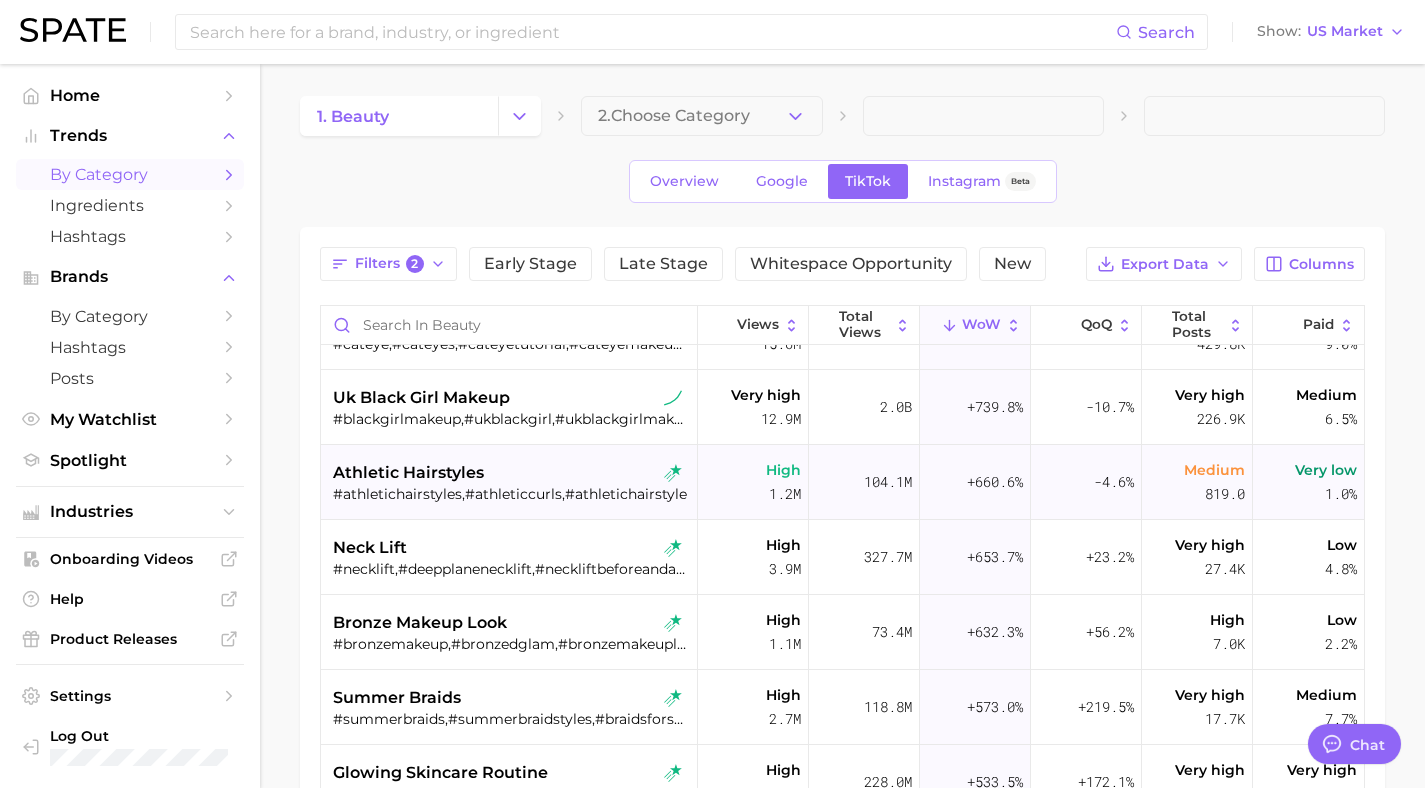 click on "athletic hairstyles" at bounding box center (511, 473) 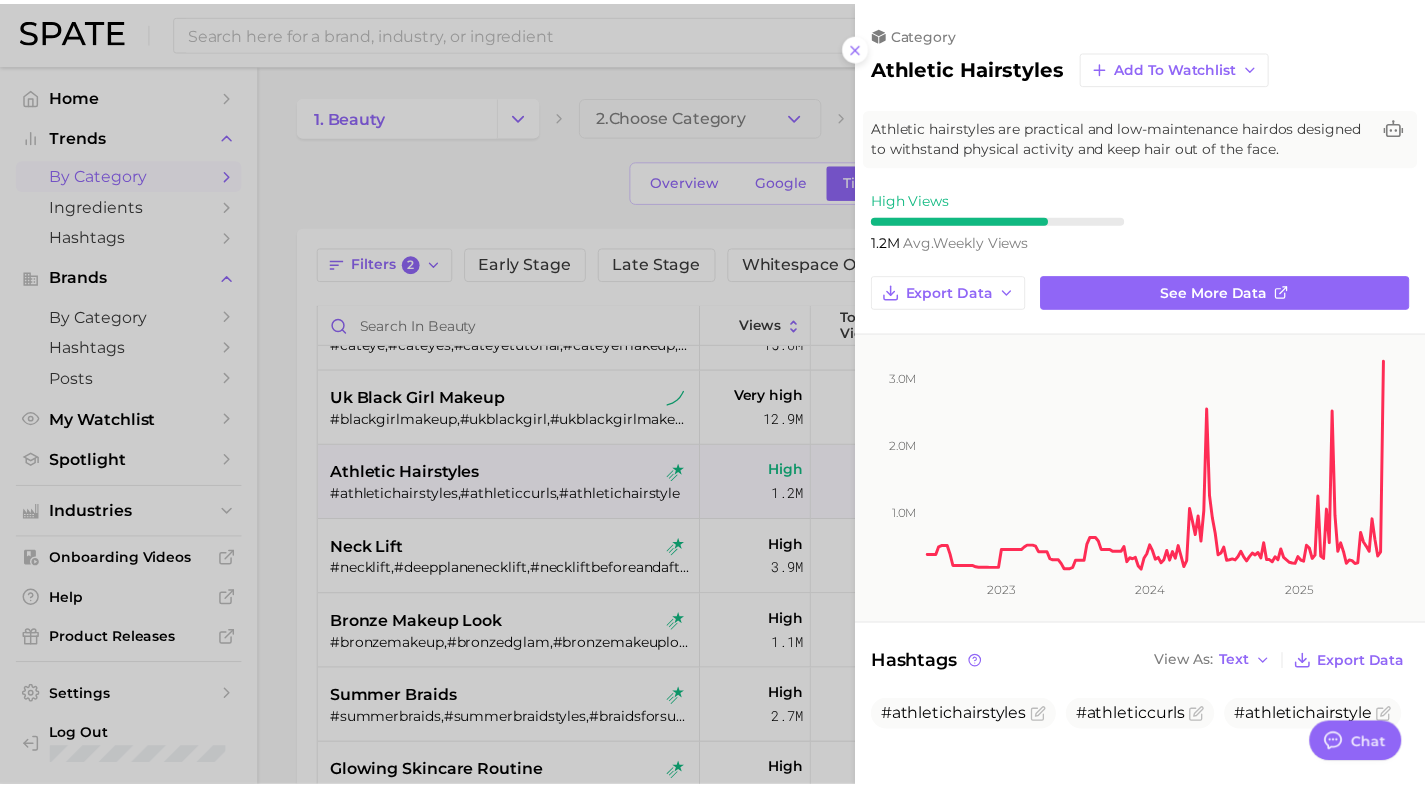 scroll, scrollTop: 0, scrollLeft: 0, axis: both 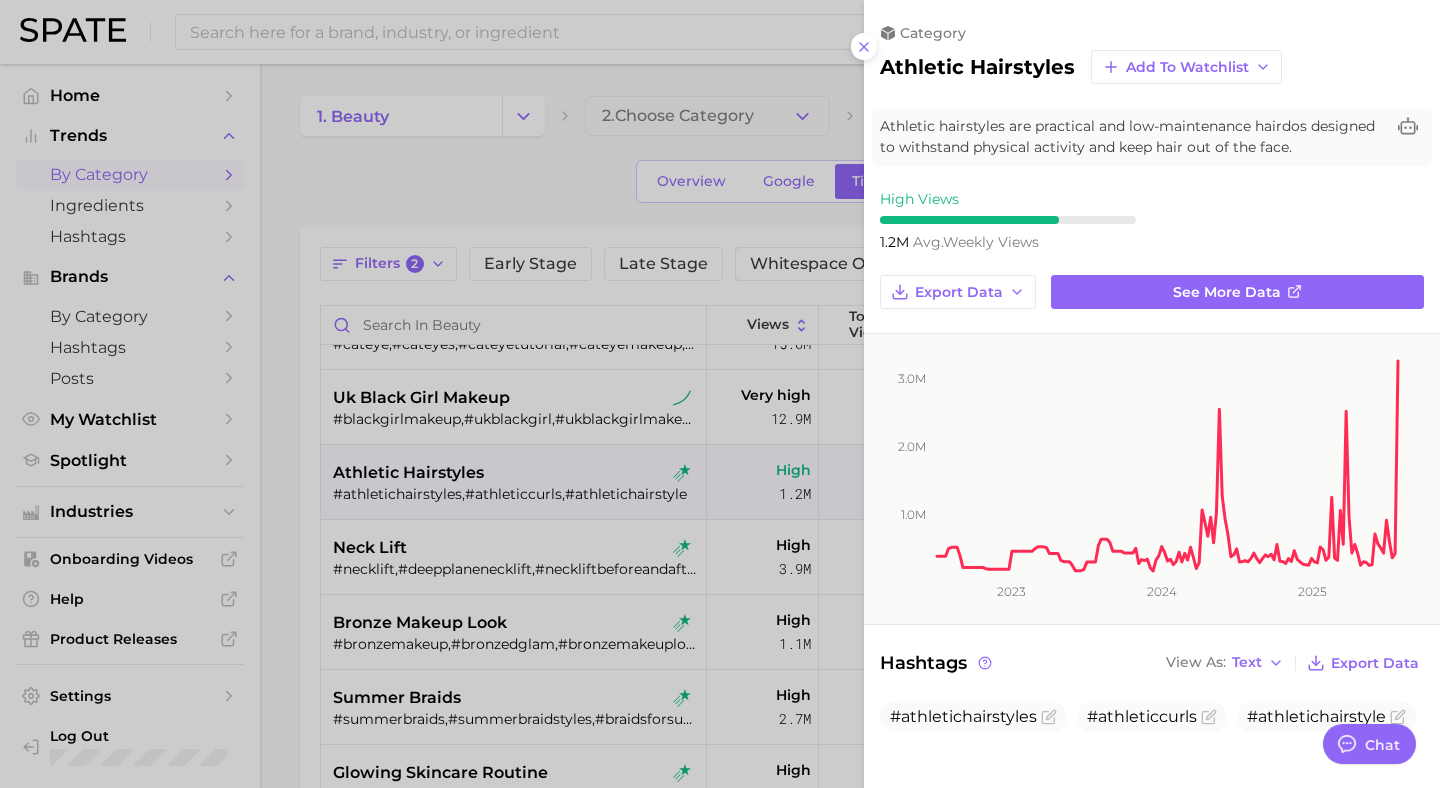 click at bounding box center [720, 394] 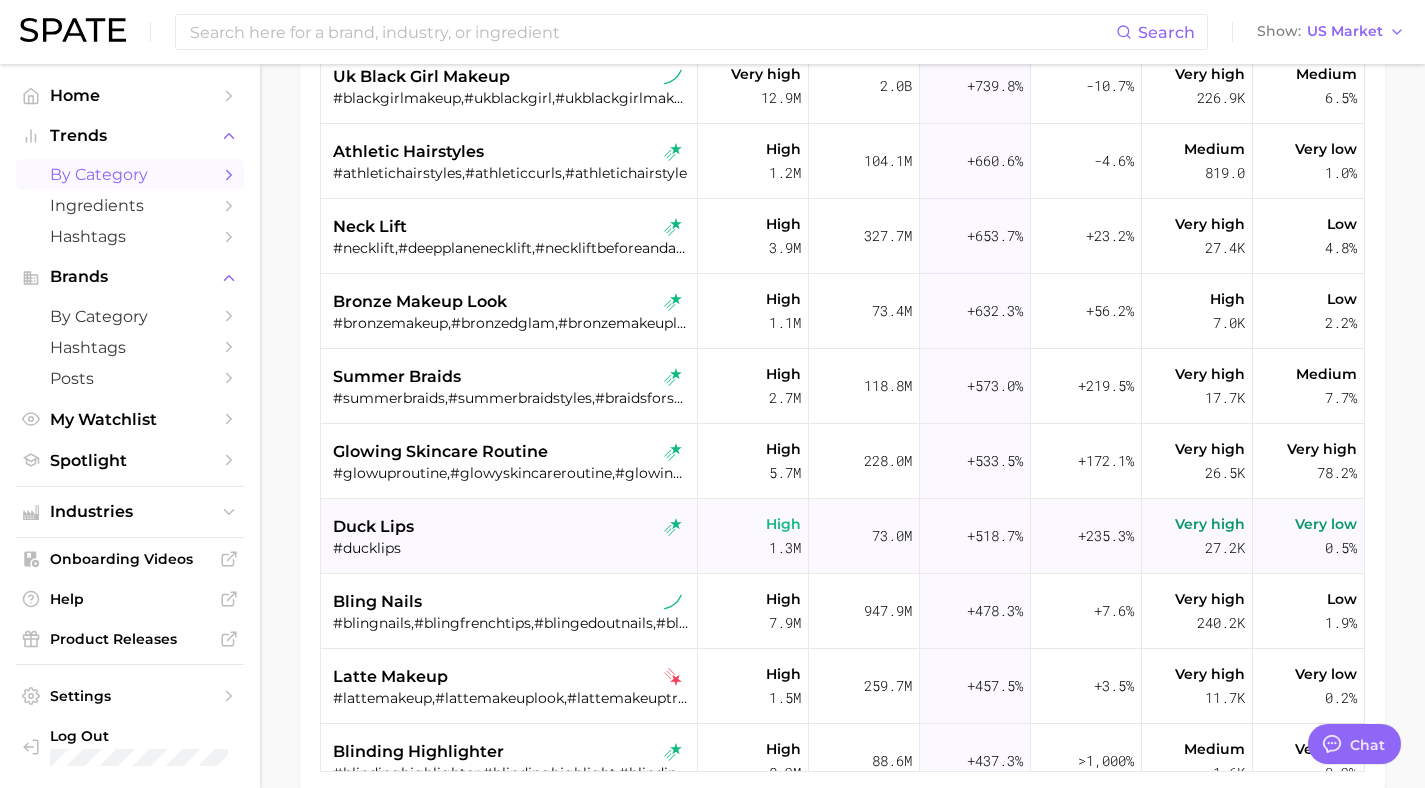 scroll, scrollTop: 425, scrollLeft: 0, axis: vertical 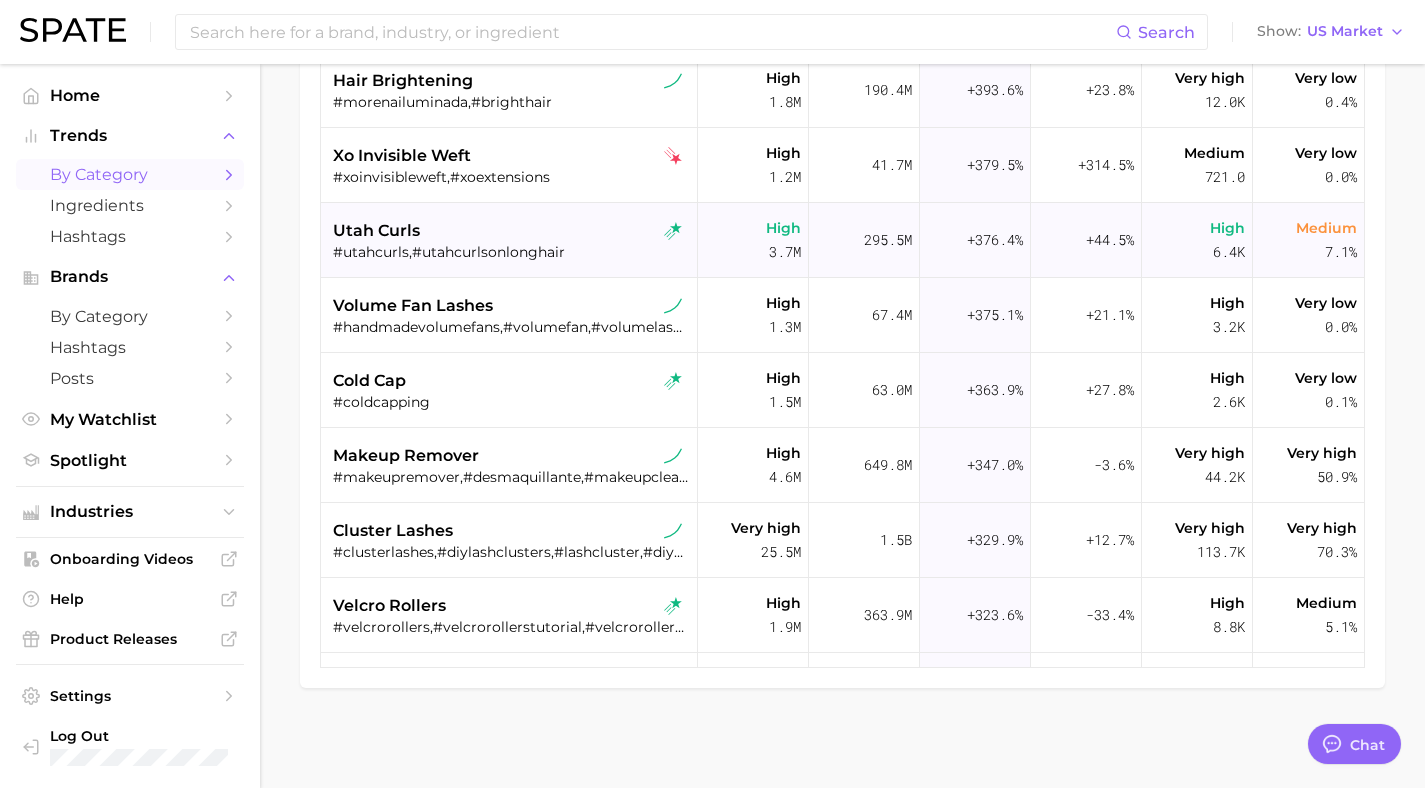 click on "utah curls" at bounding box center [511, 231] 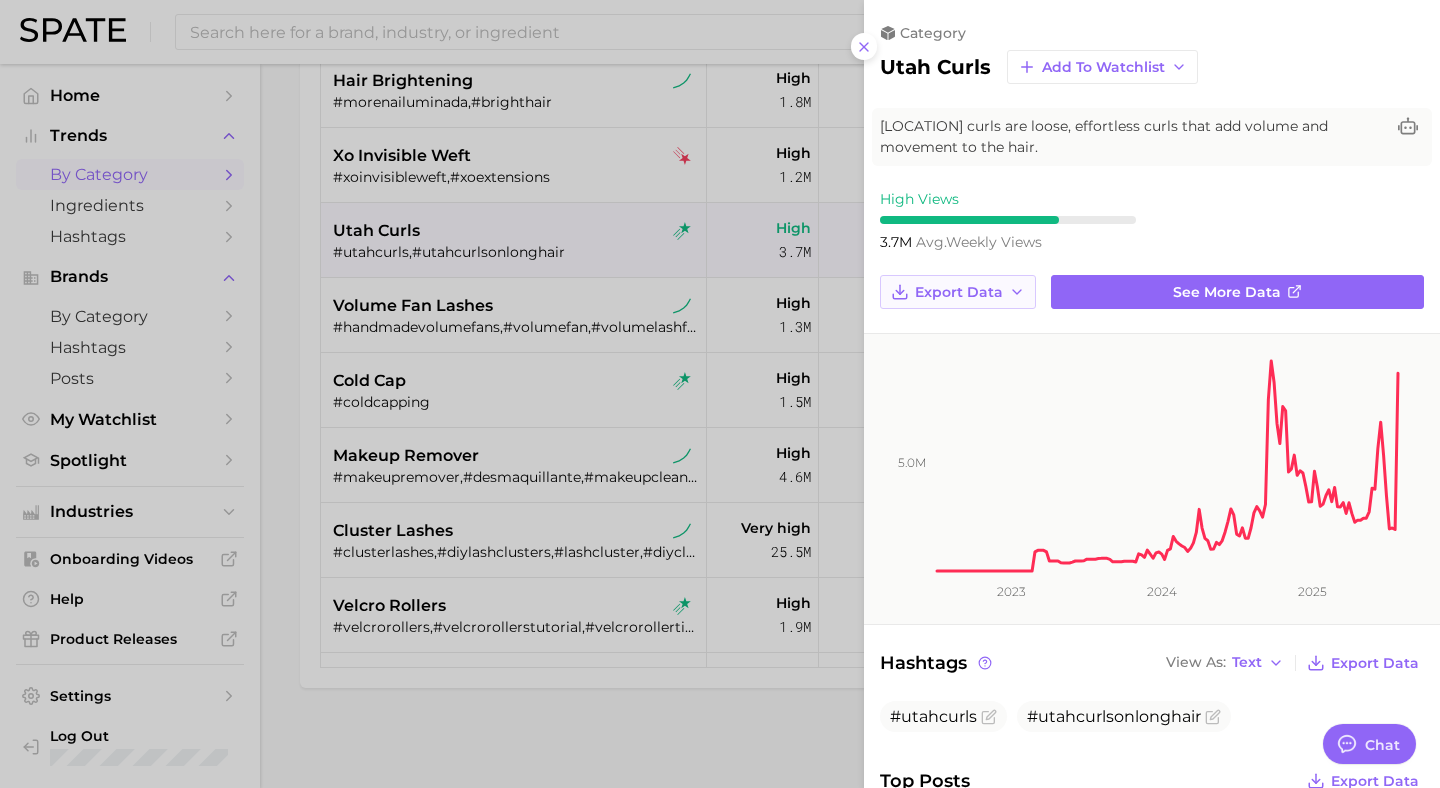 scroll, scrollTop: 0, scrollLeft: 0, axis: both 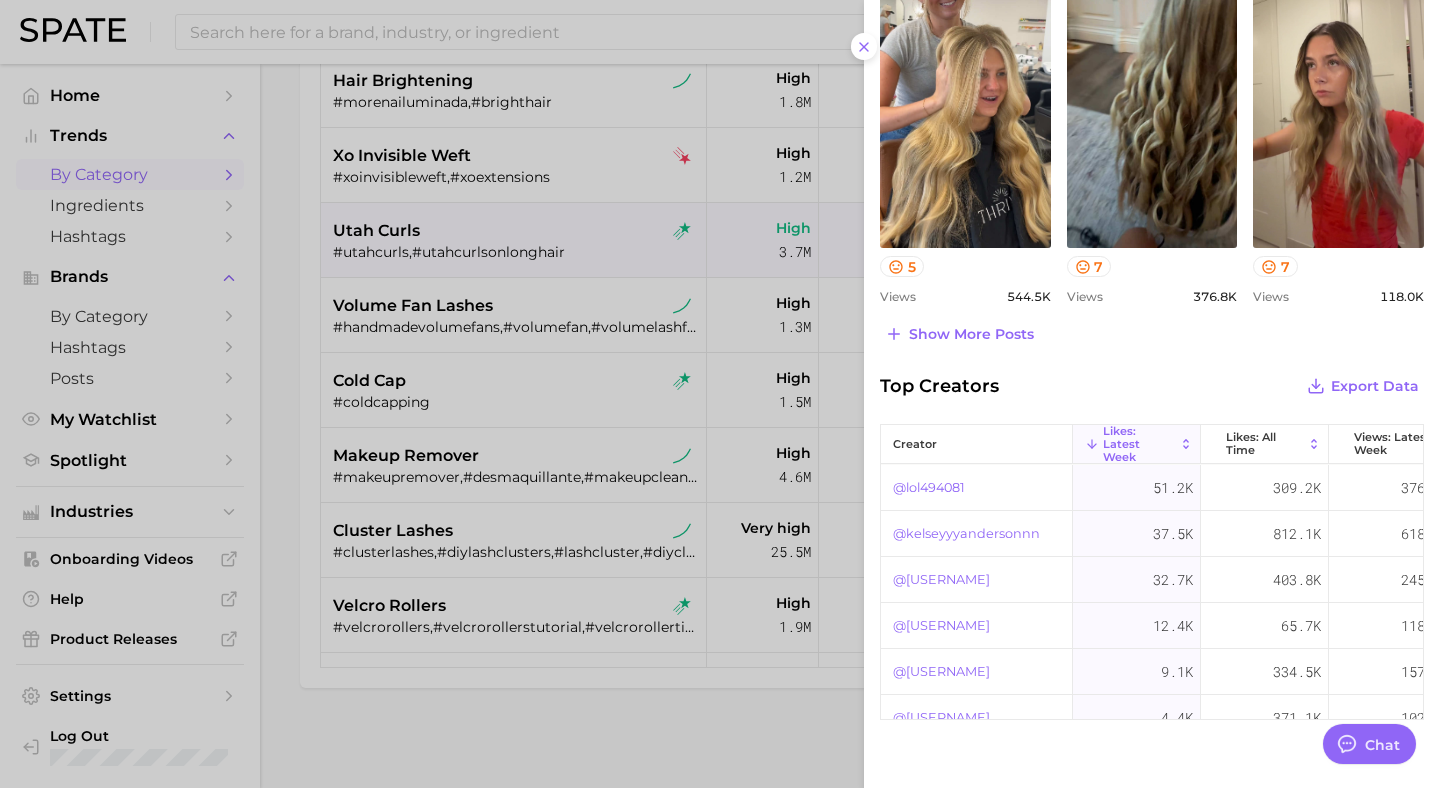 click at bounding box center (720, 394) 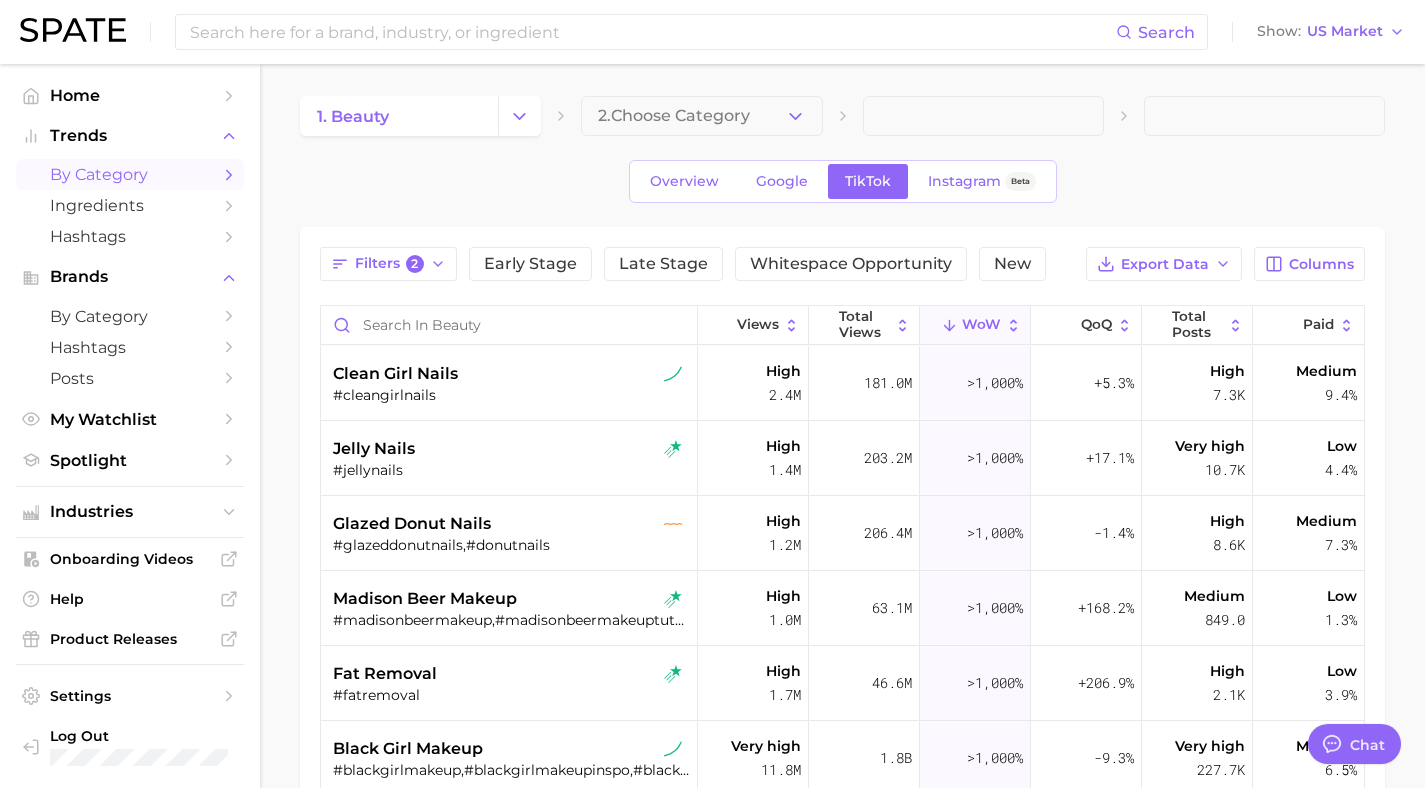 click on "WoW" at bounding box center [981, 325] 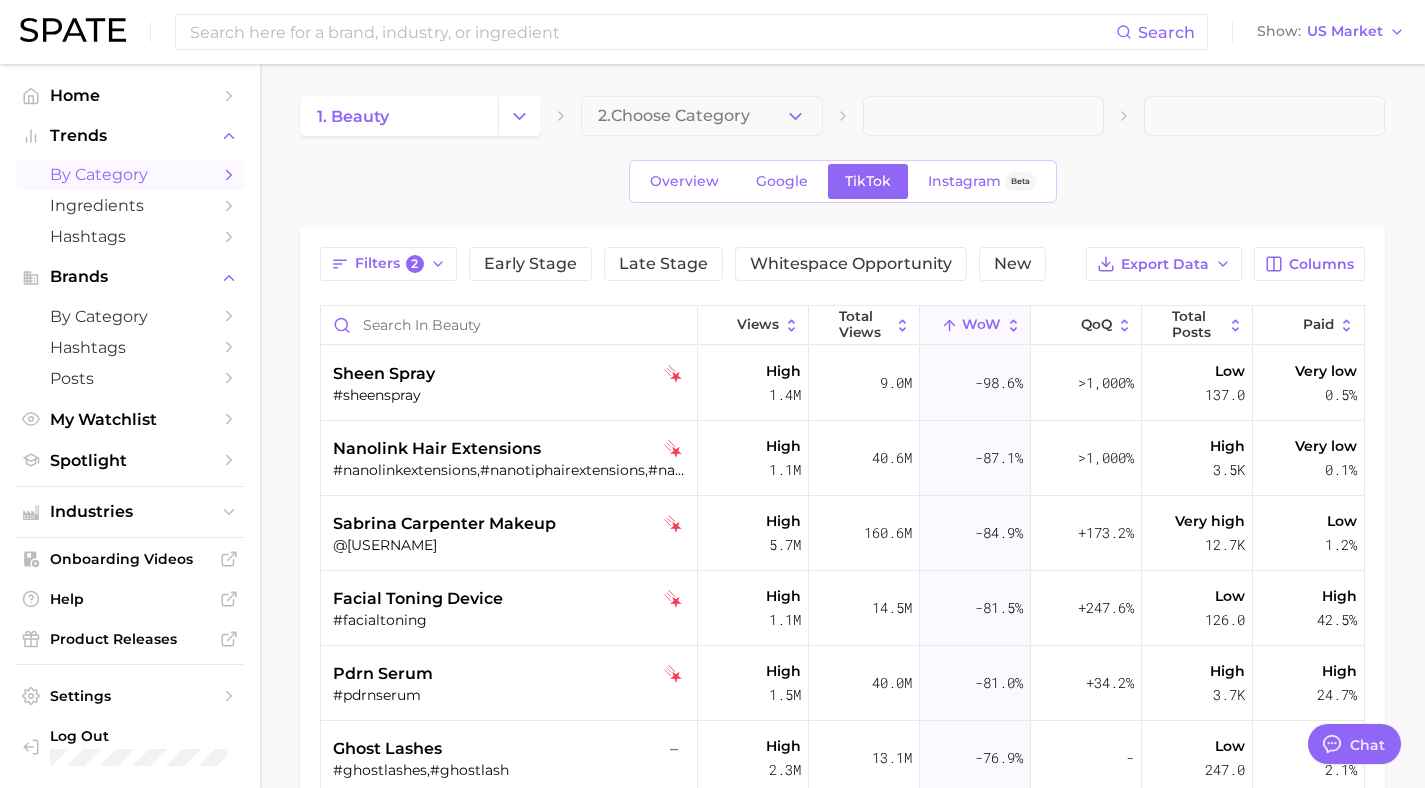 click on "WoW" at bounding box center (981, 325) 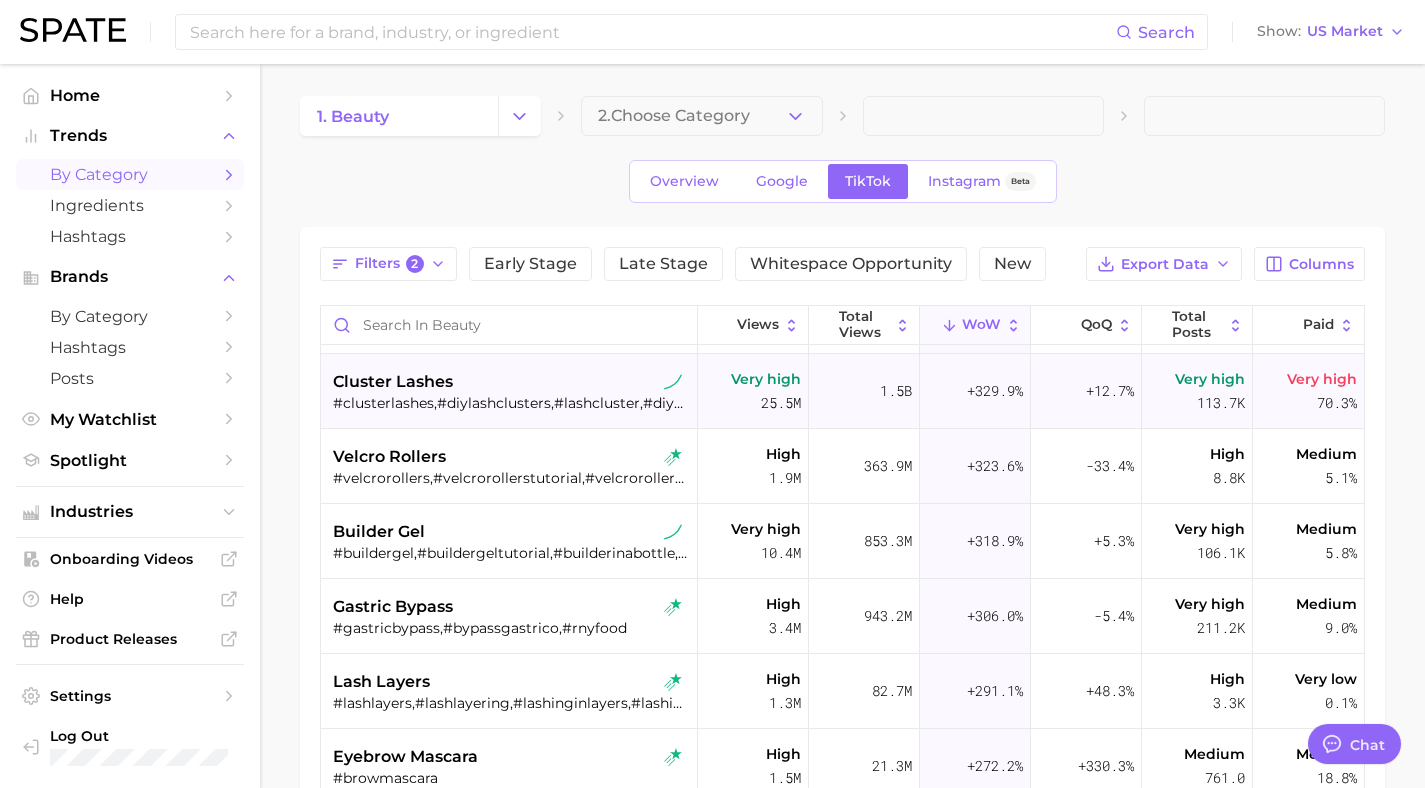 click on "cluster lashes" at bounding box center [393, 382] 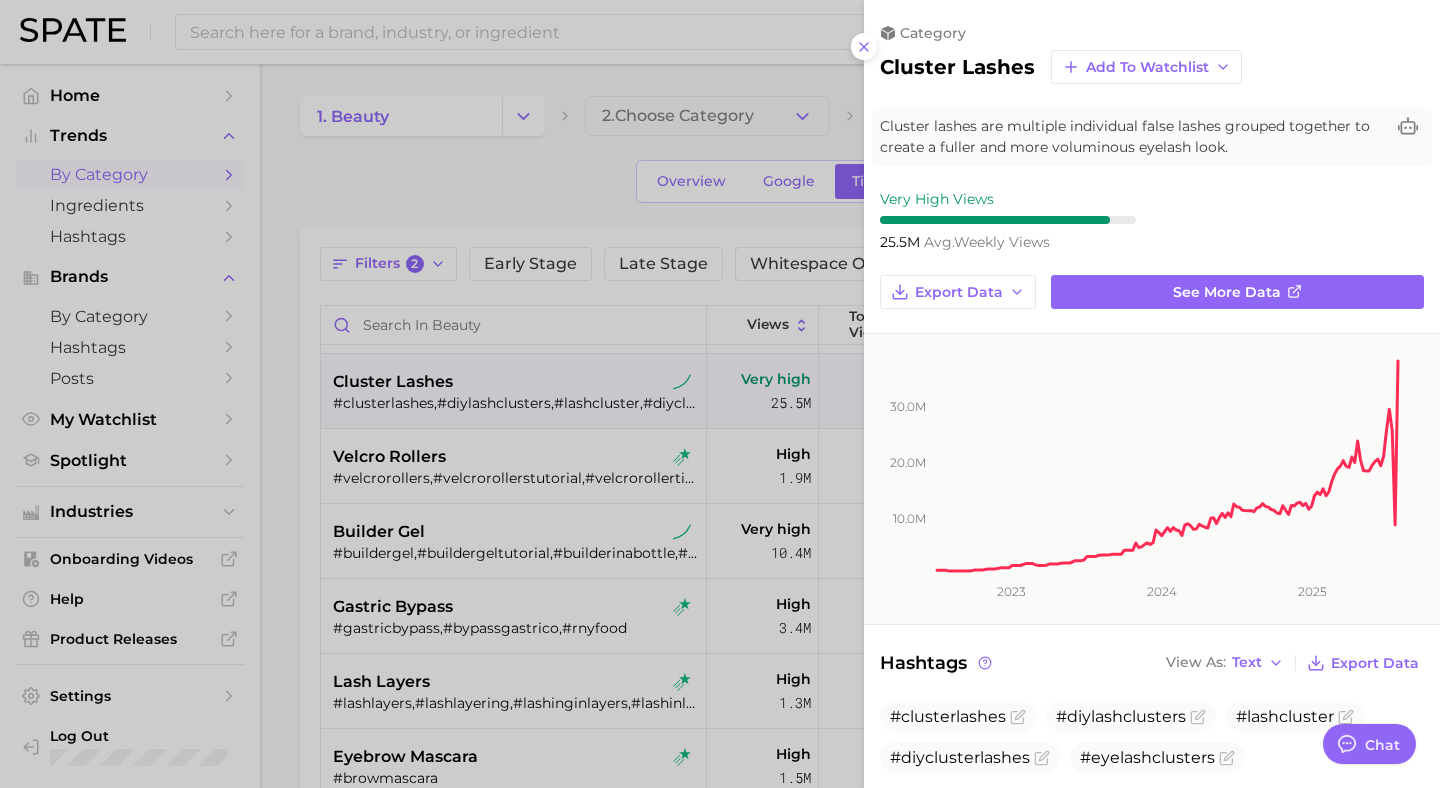 click at bounding box center (720, 394) 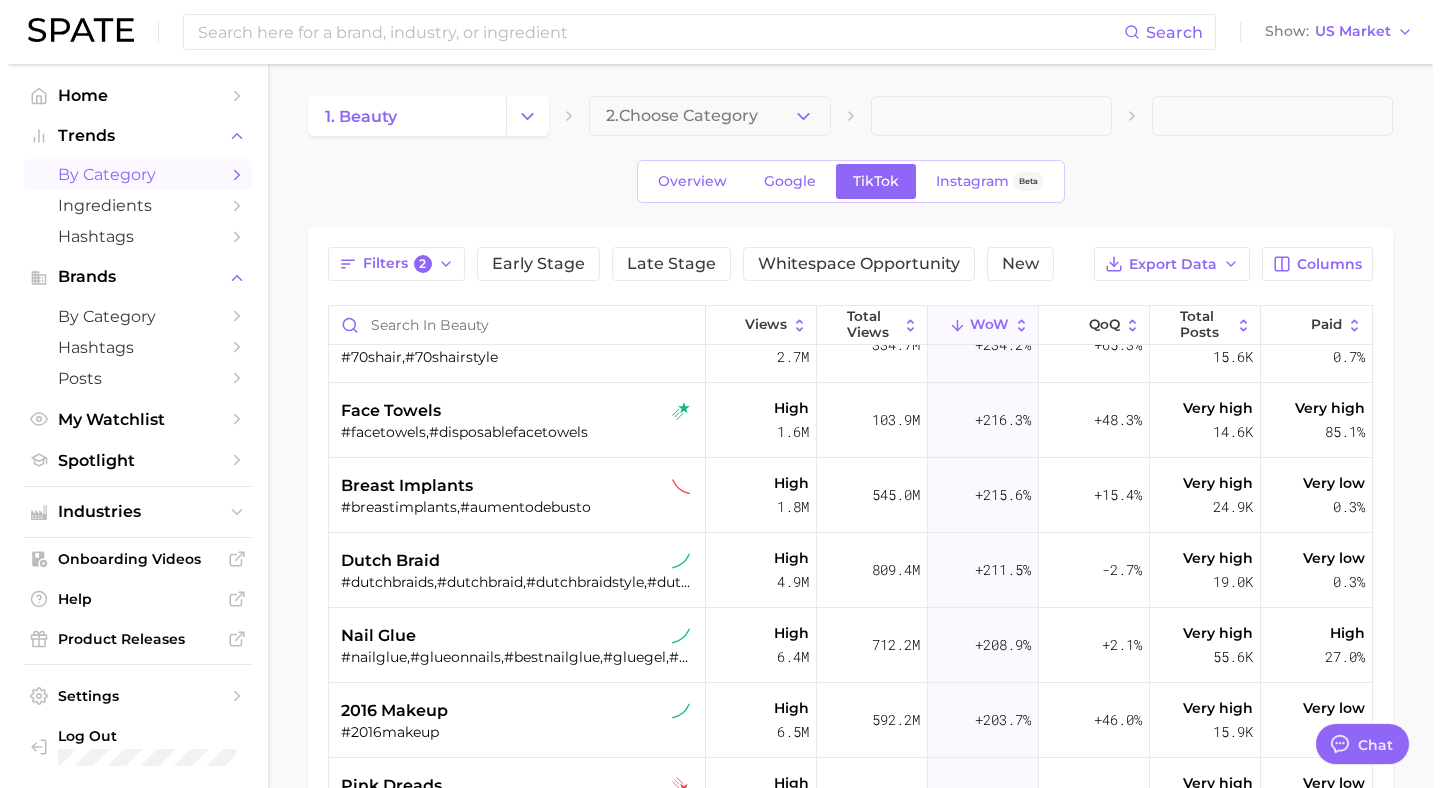 scroll, scrollTop: 2671, scrollLeft: 0, axis: vertical 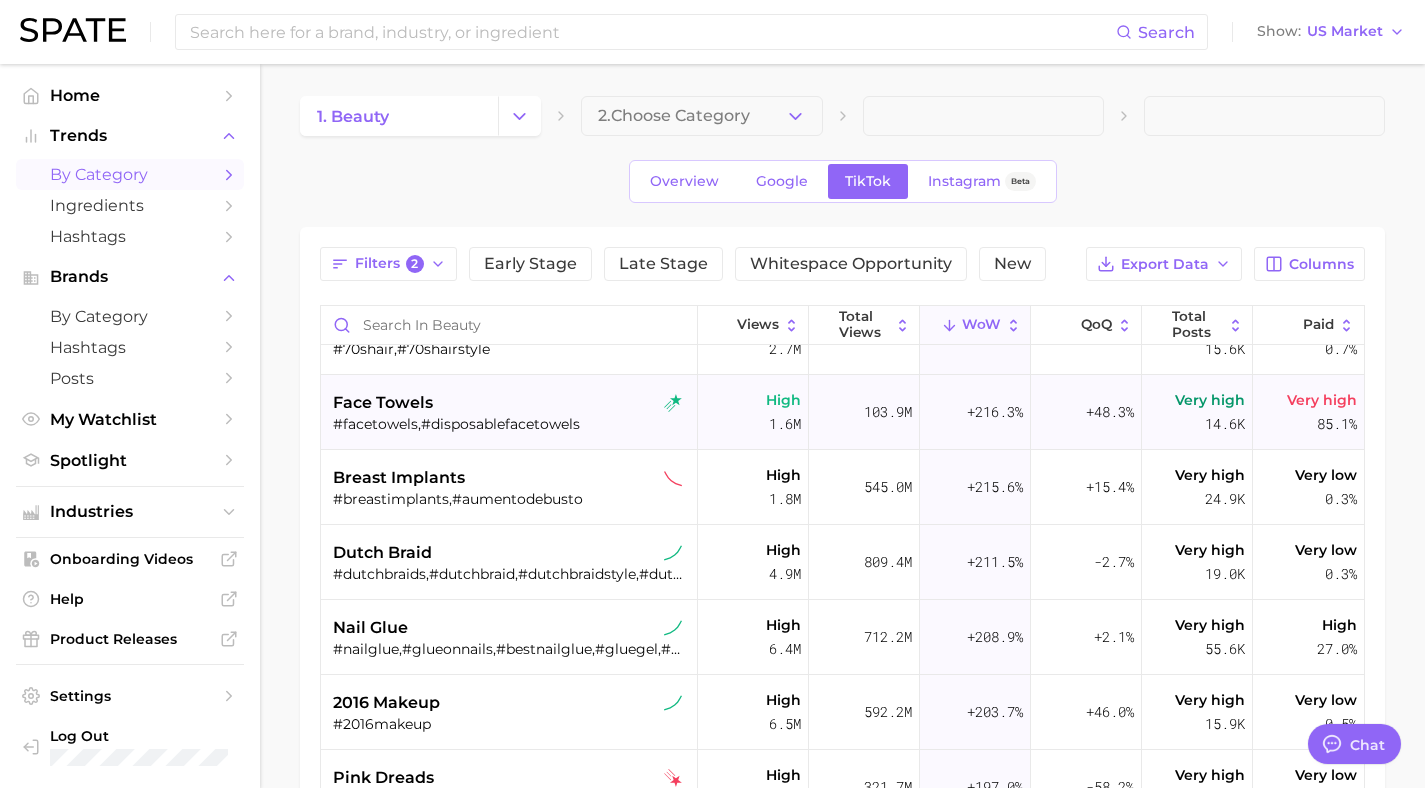 click on "#facetowels,#disposablefacetowels" at bounding box center [511, 424] 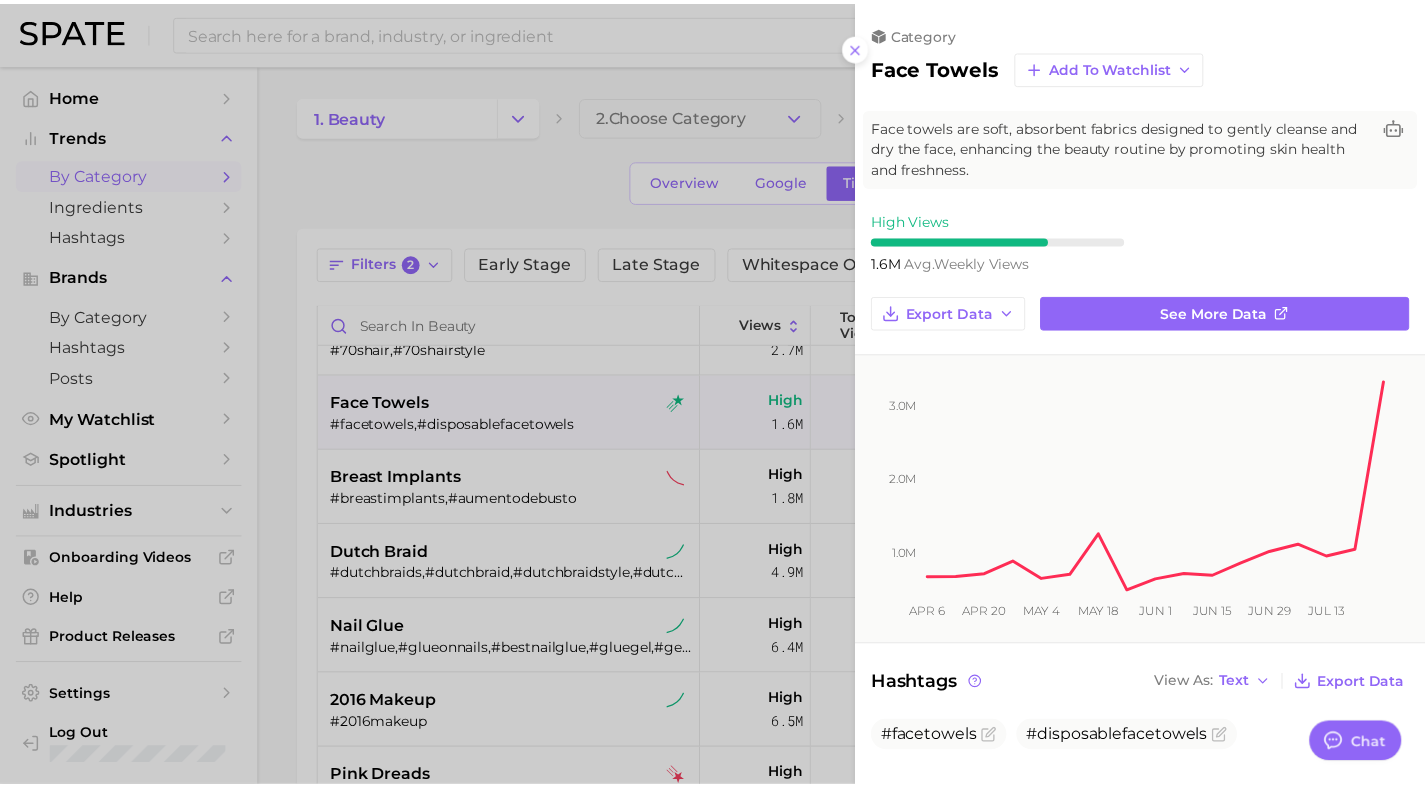 scroll, scrollTop: 0, scrollLeft: 0, axis: both 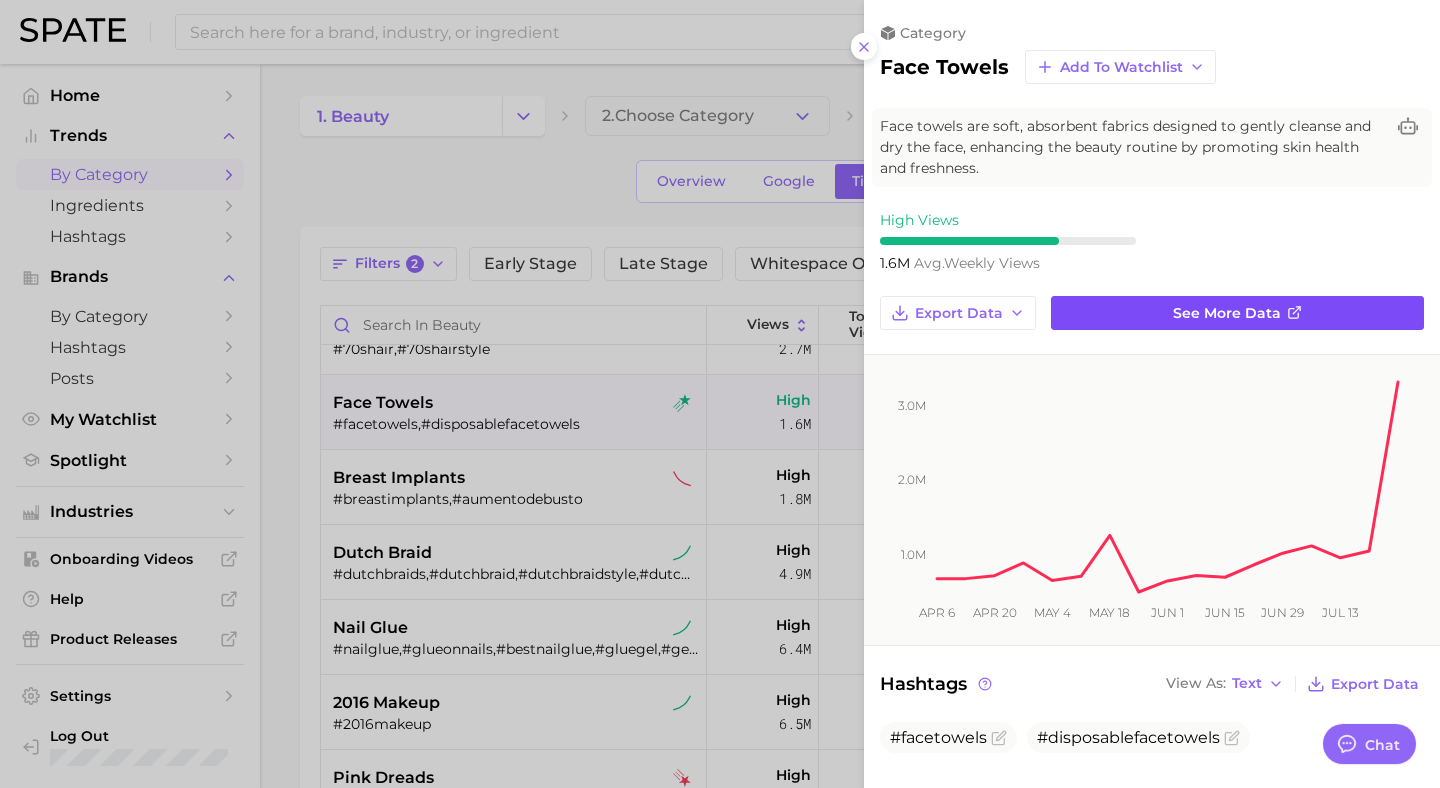 click on "See more data" at bounding box center [1237, 313] 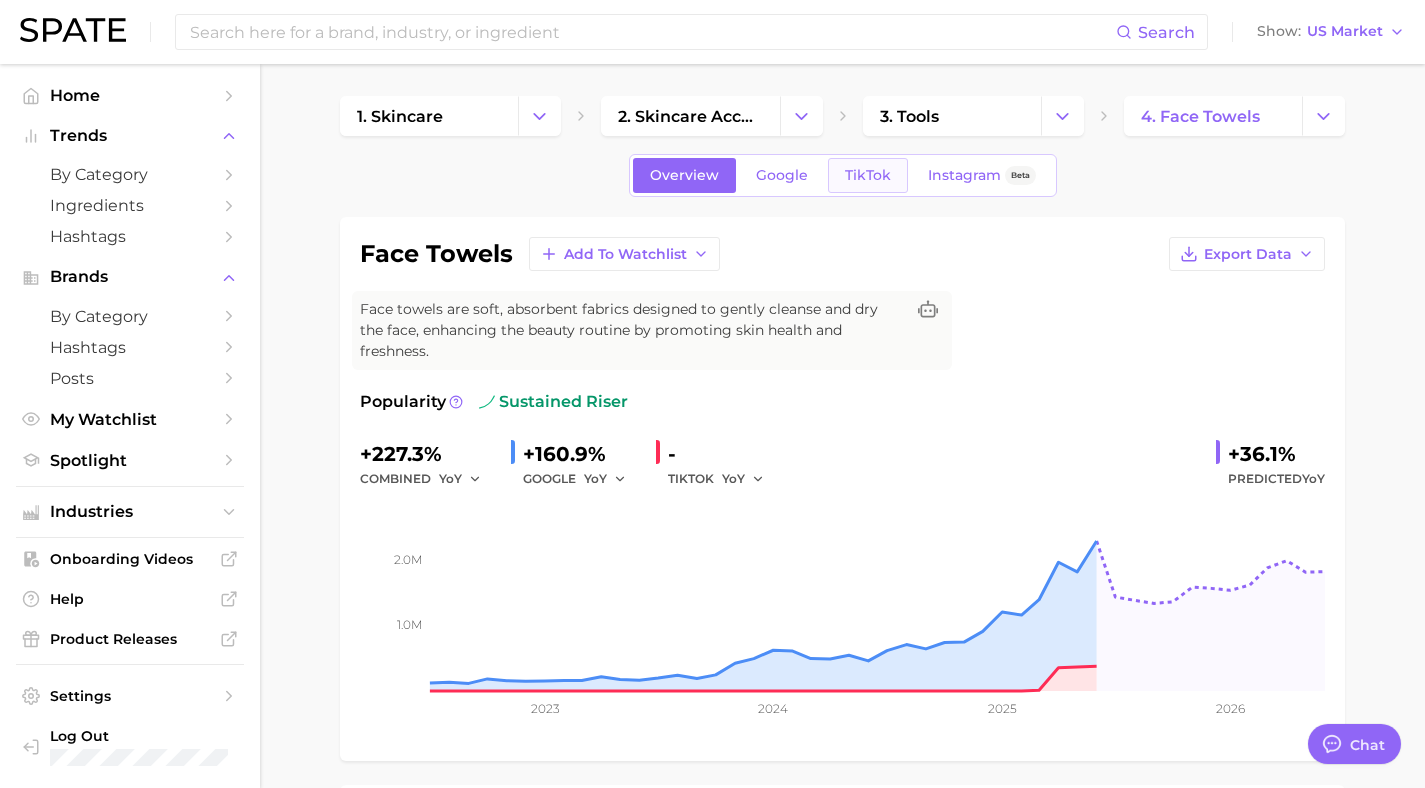 click on "TikTok" at bounding box center (868, 175) 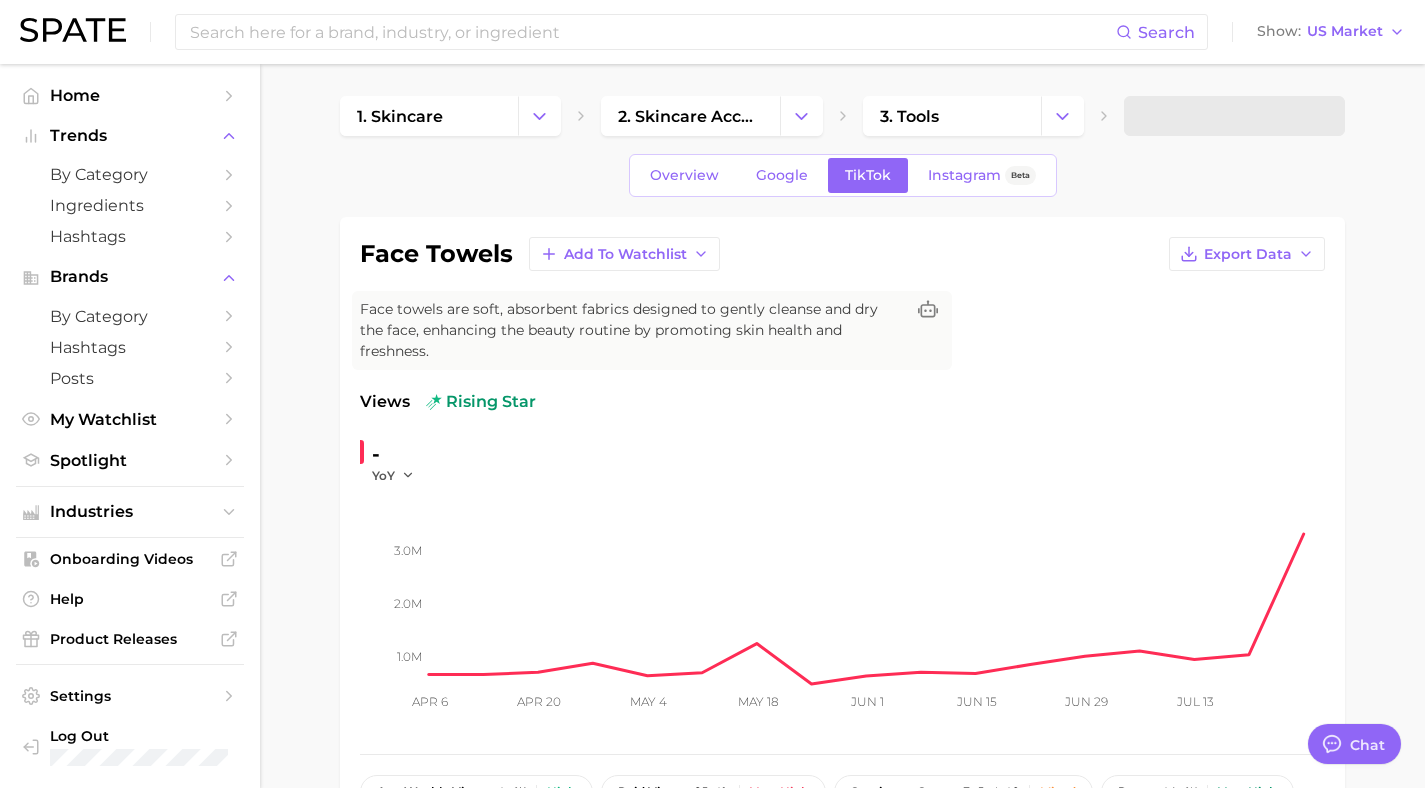 scroll, scrollTop: 0, scrollLeft: 0, axis: both 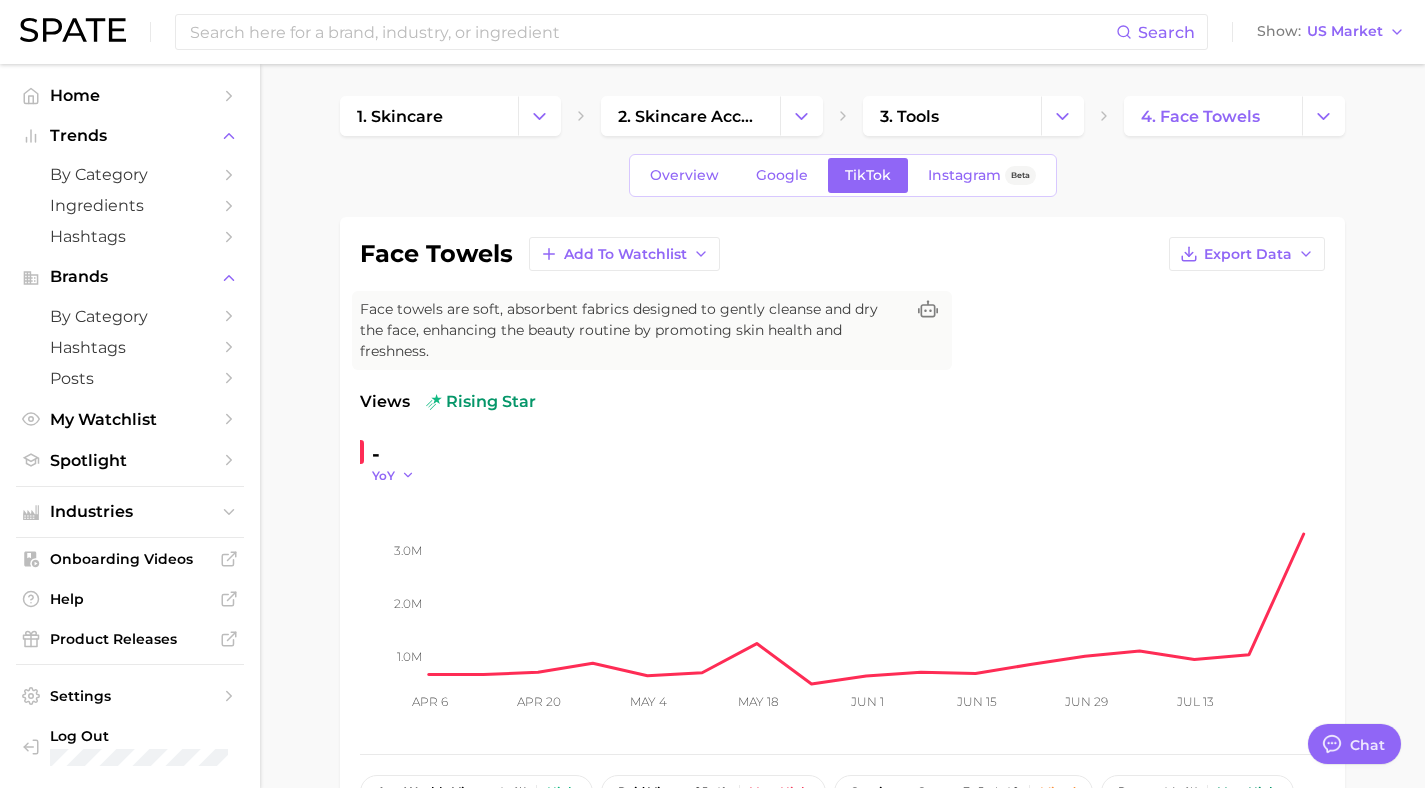 click on "YoY" at bounding box center [393, 475] 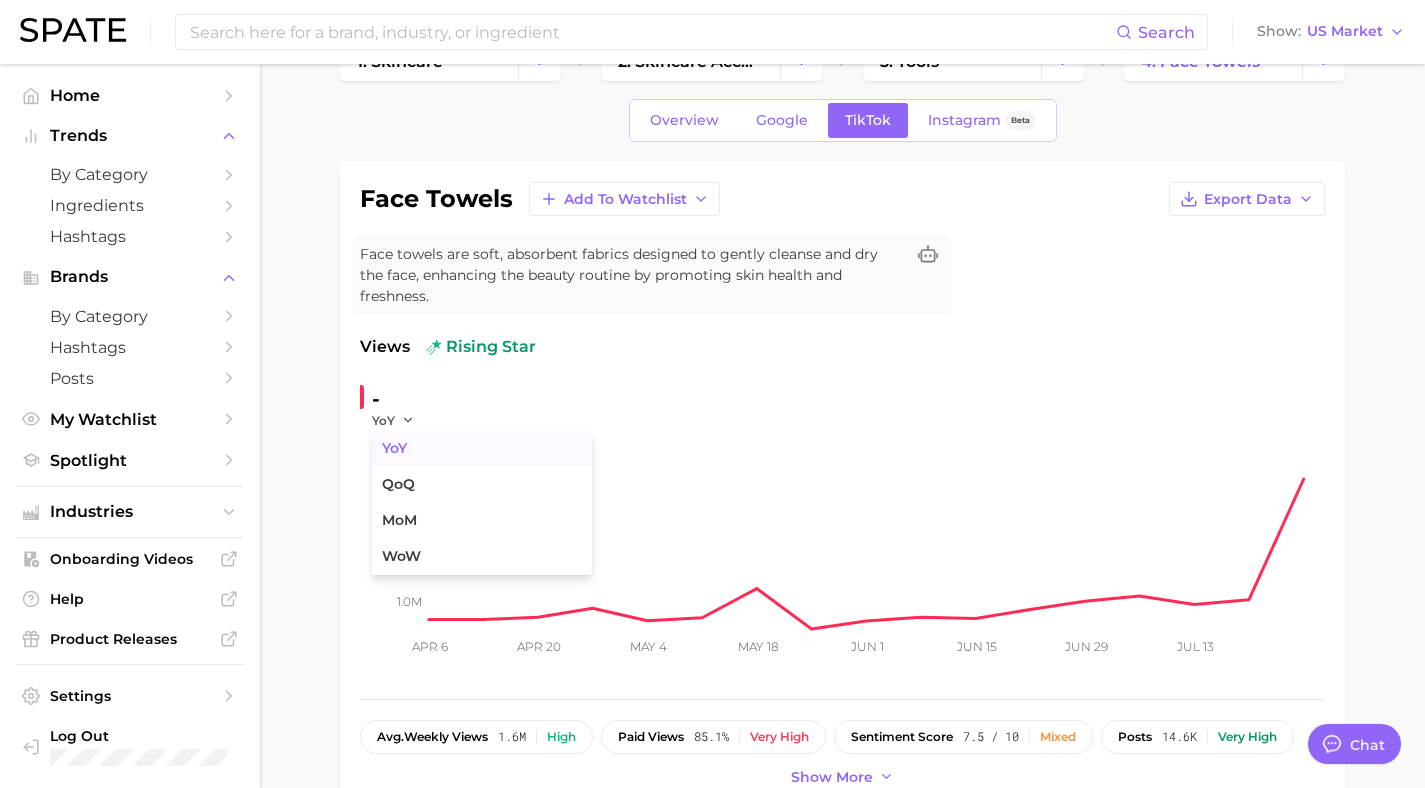 scroll, scrollTop: 56, scrollLeft: 0, axis: vertical 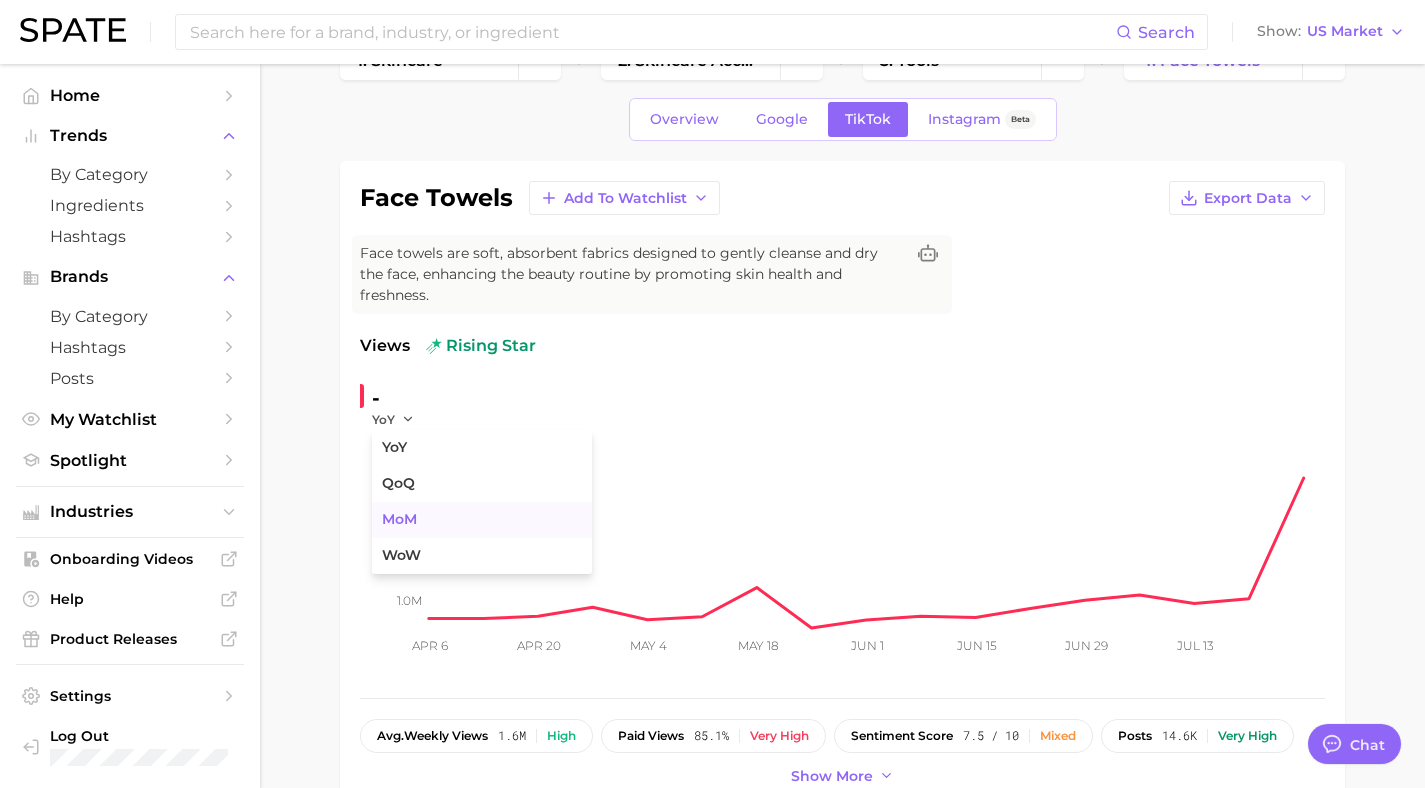 click on "MoM" at bounding box center (399, 519) 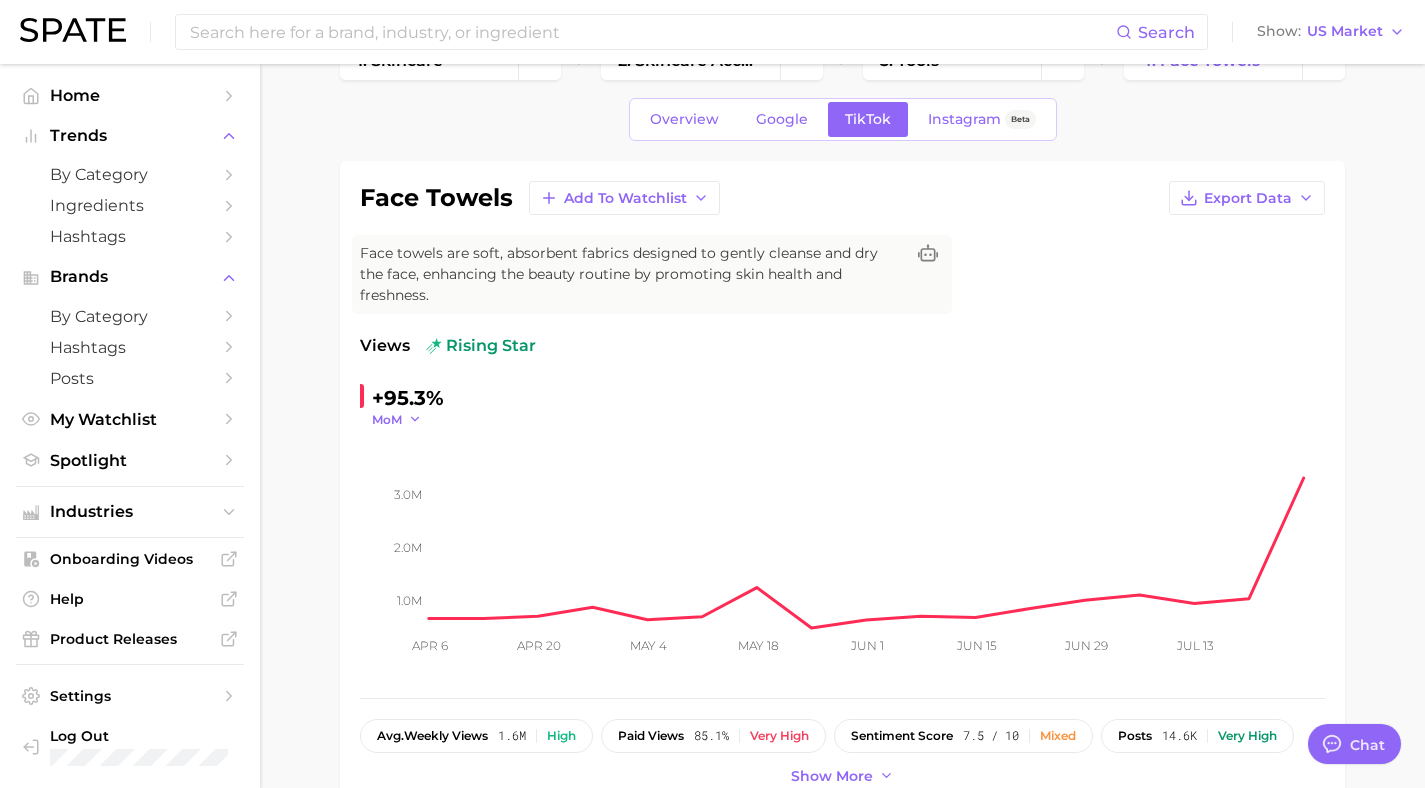 click 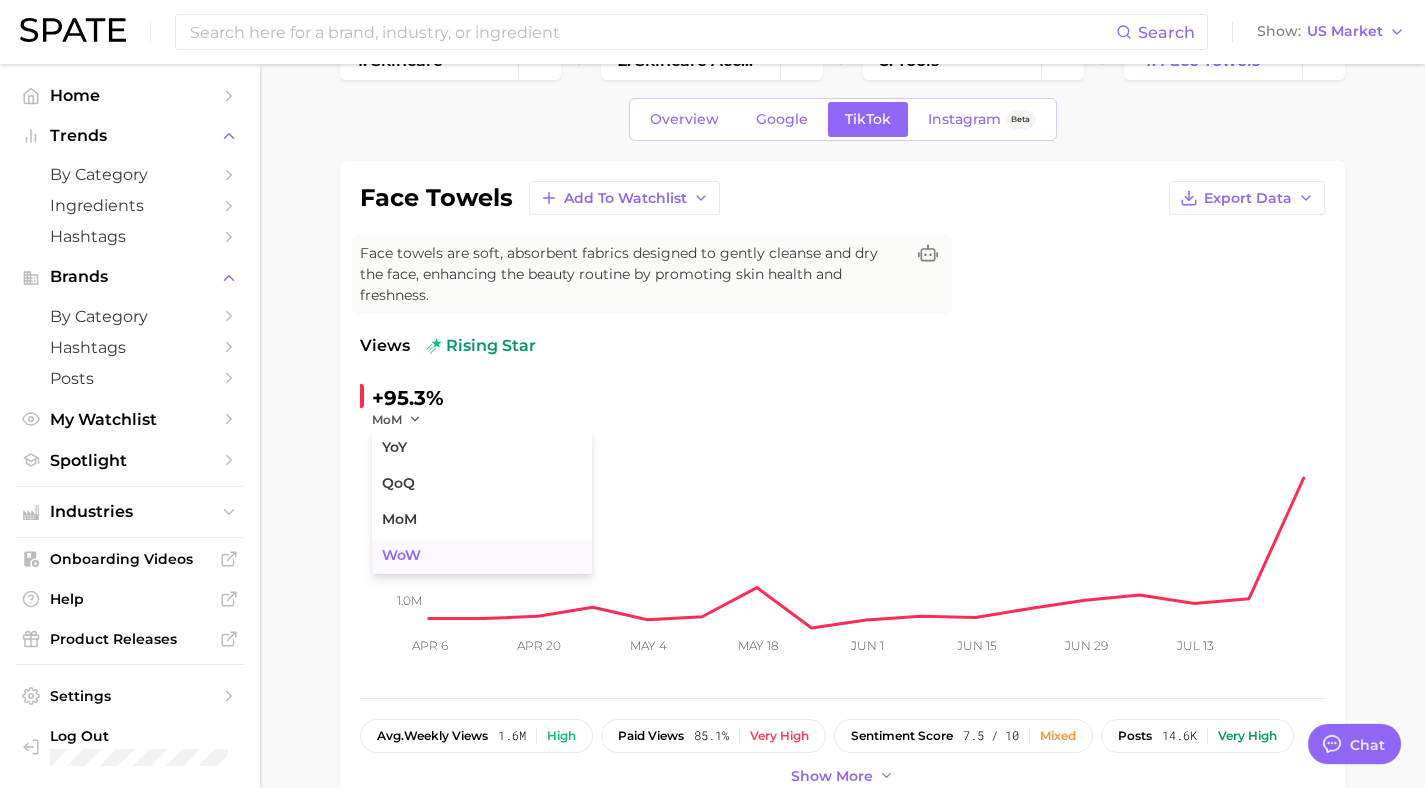 click on "WoW" at bounding box center (482, 556) 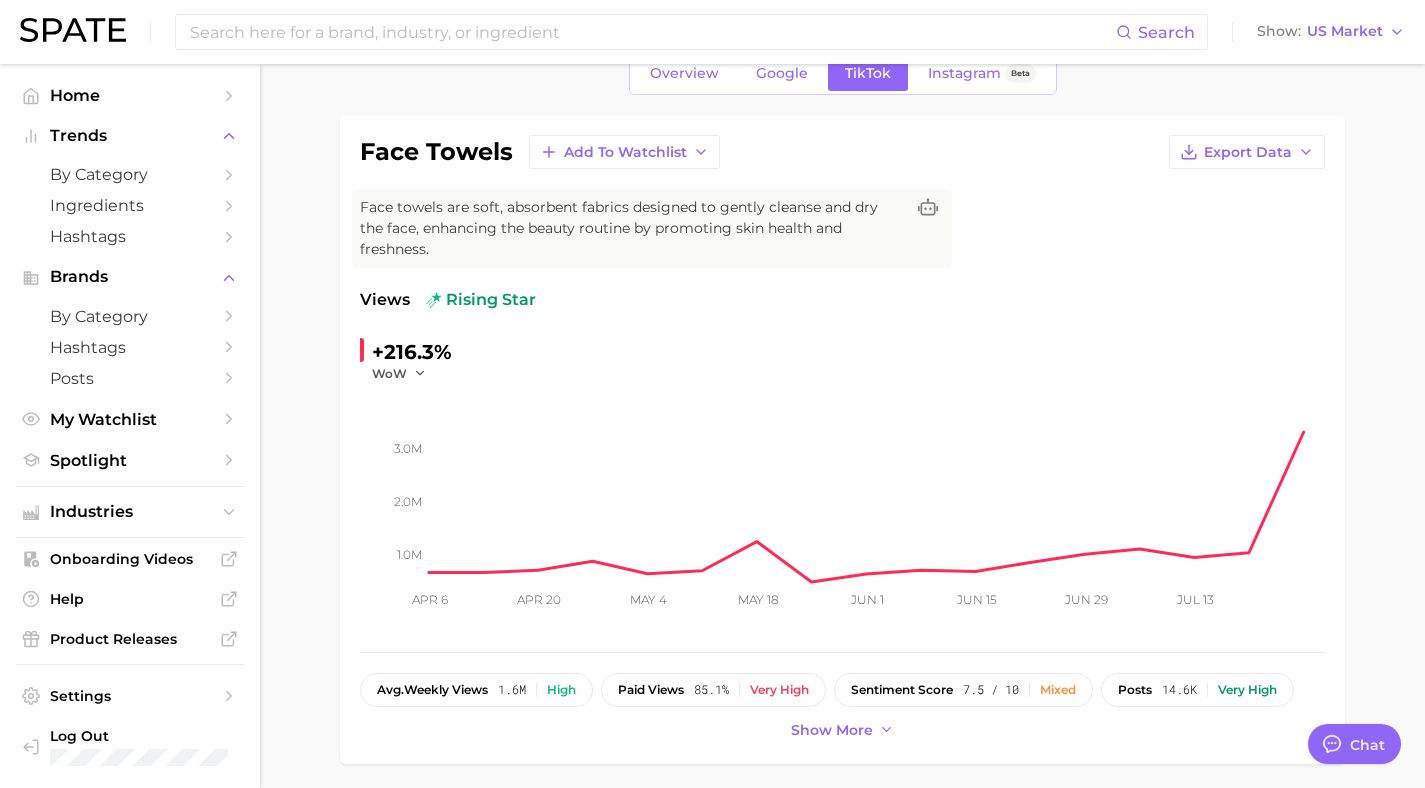 scroll, scrollTop: 104, scrollLeft: 0, axis: vertical 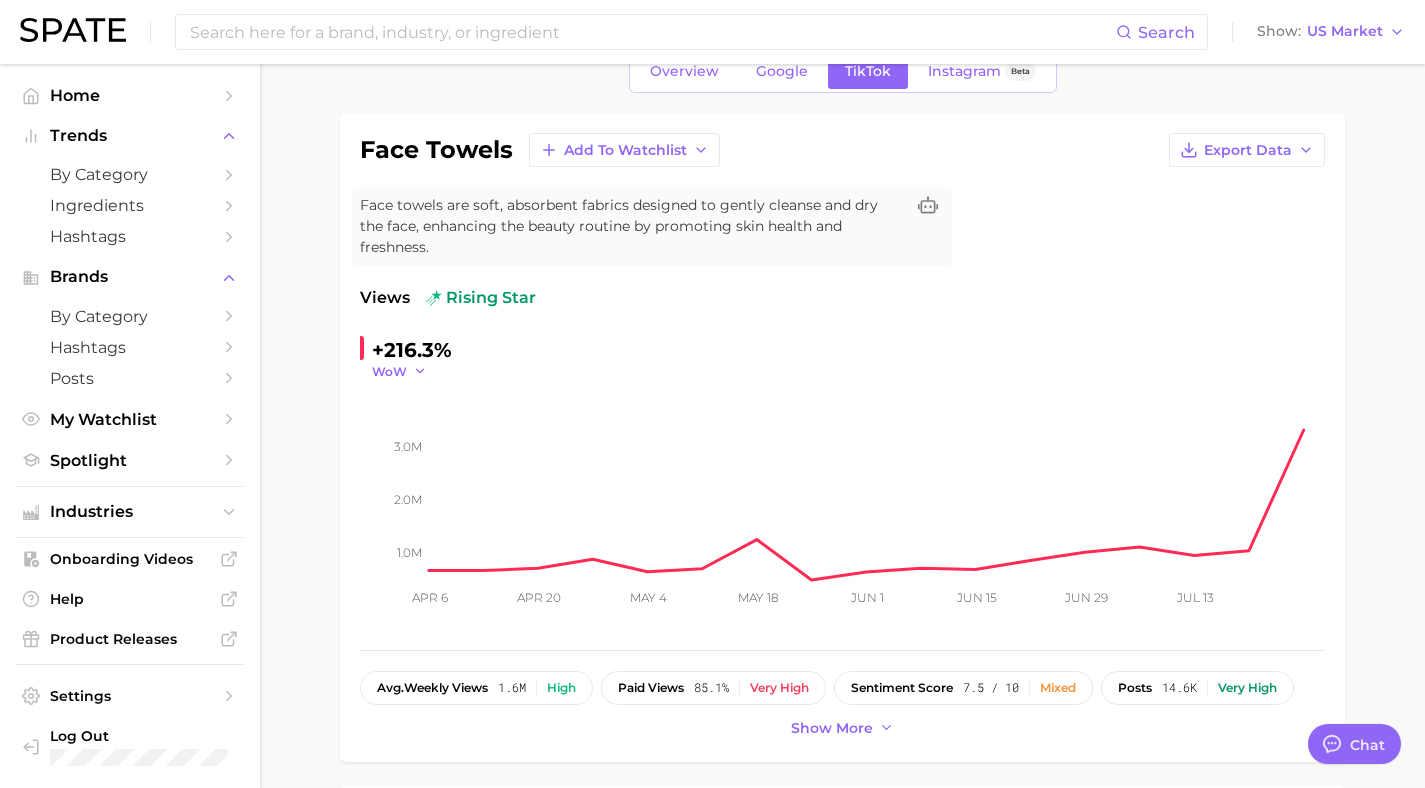 click on "WoW" at bounding box center [389, 371] 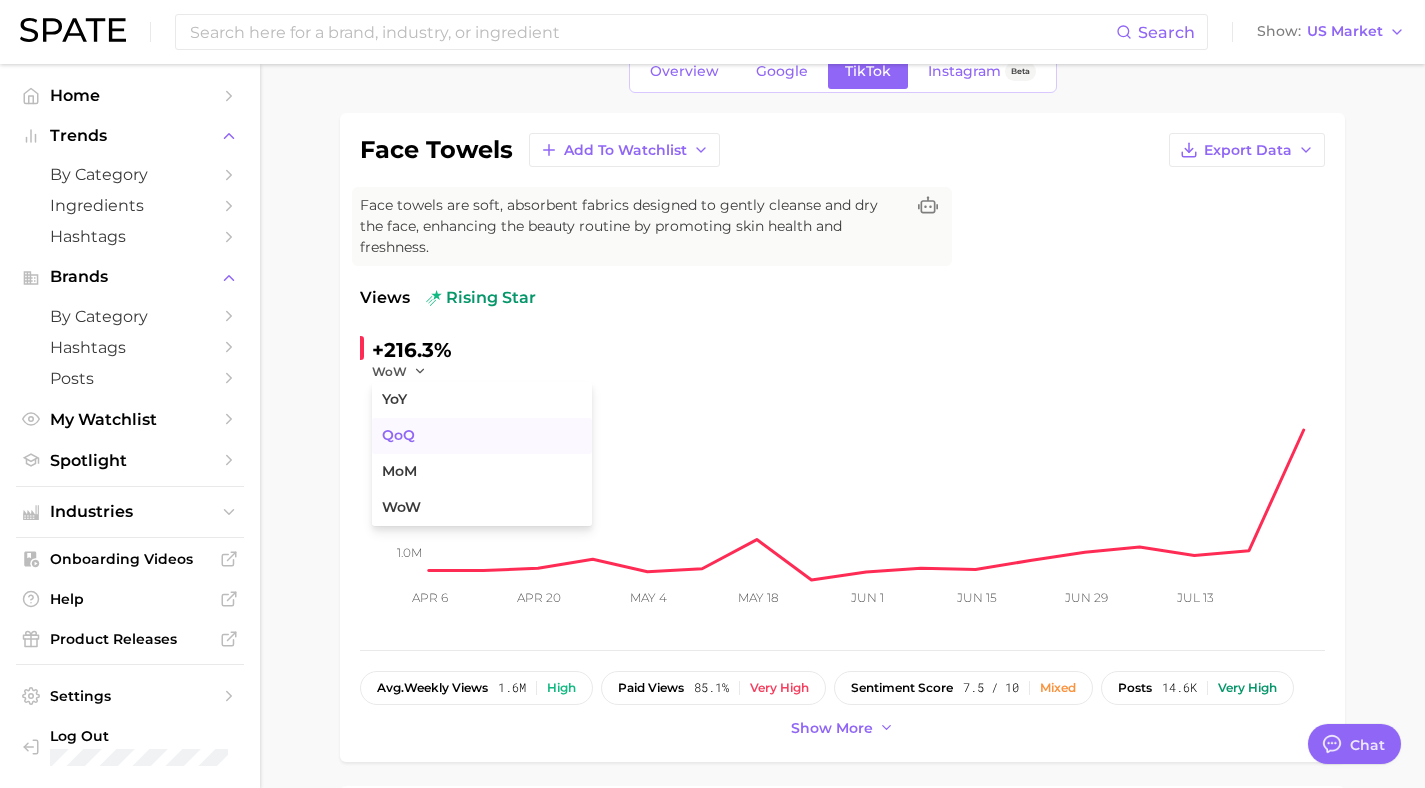 click on "QoQ" at bounding box center [398, 435] 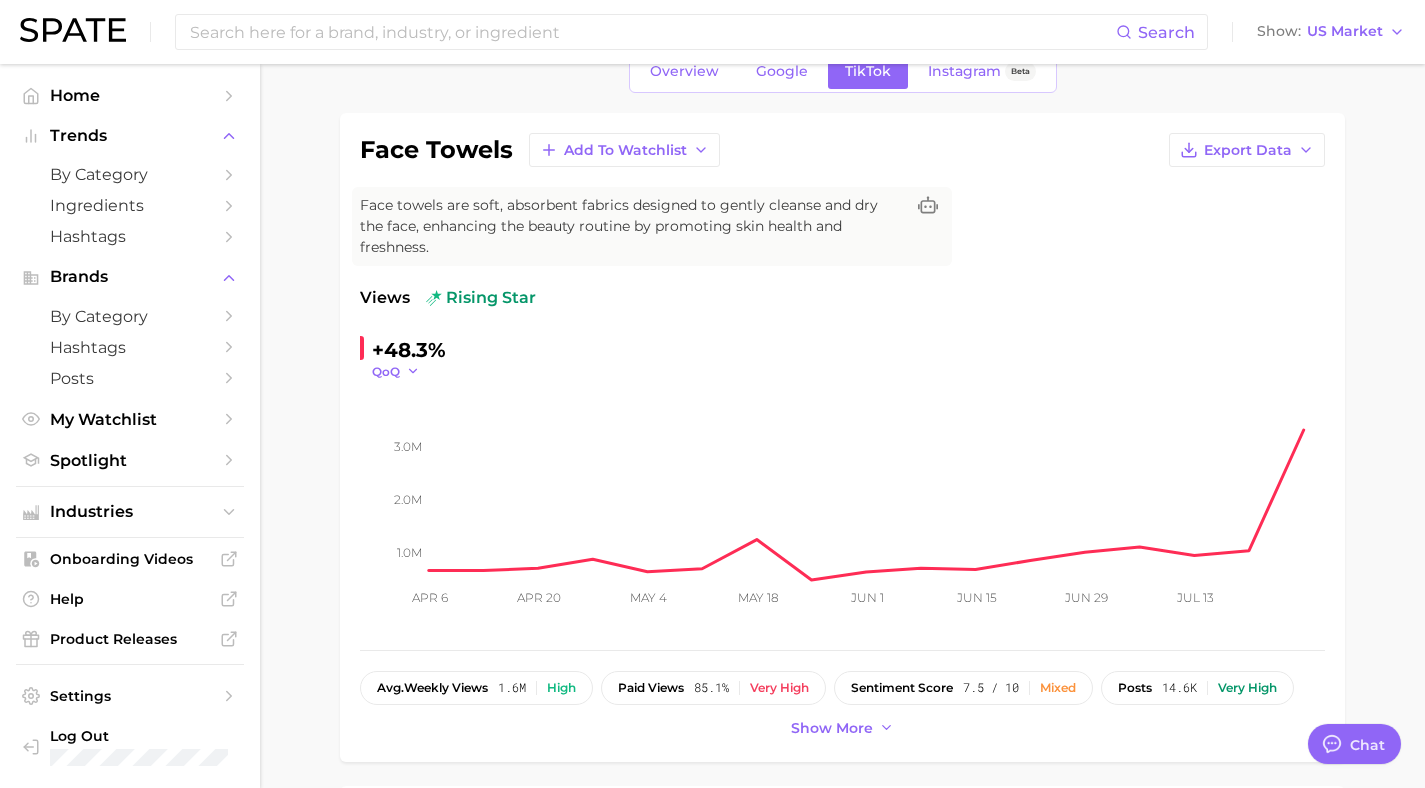 click on "QoQ" at bounding box center [386, 371] 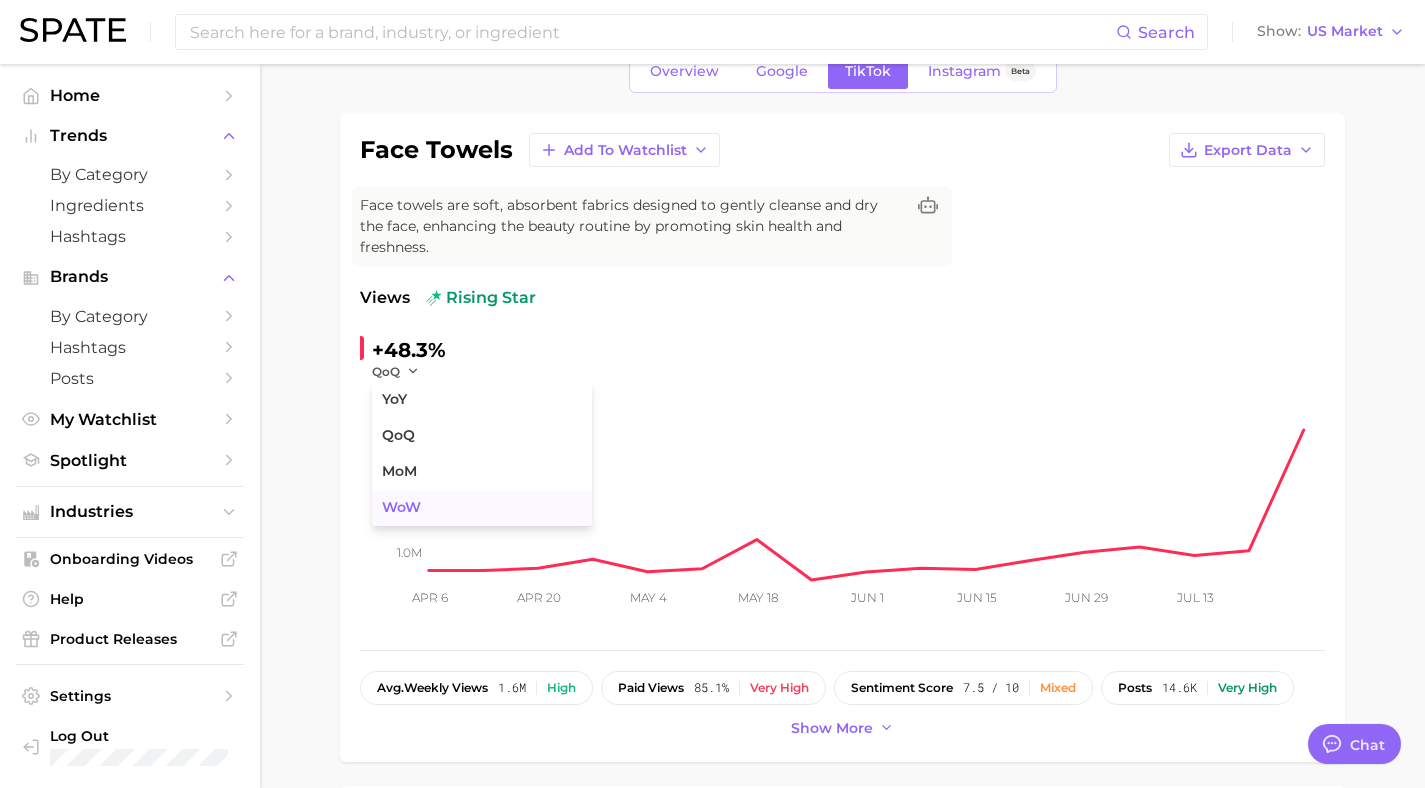 click on "WoW" at bounding box center [401, 507] 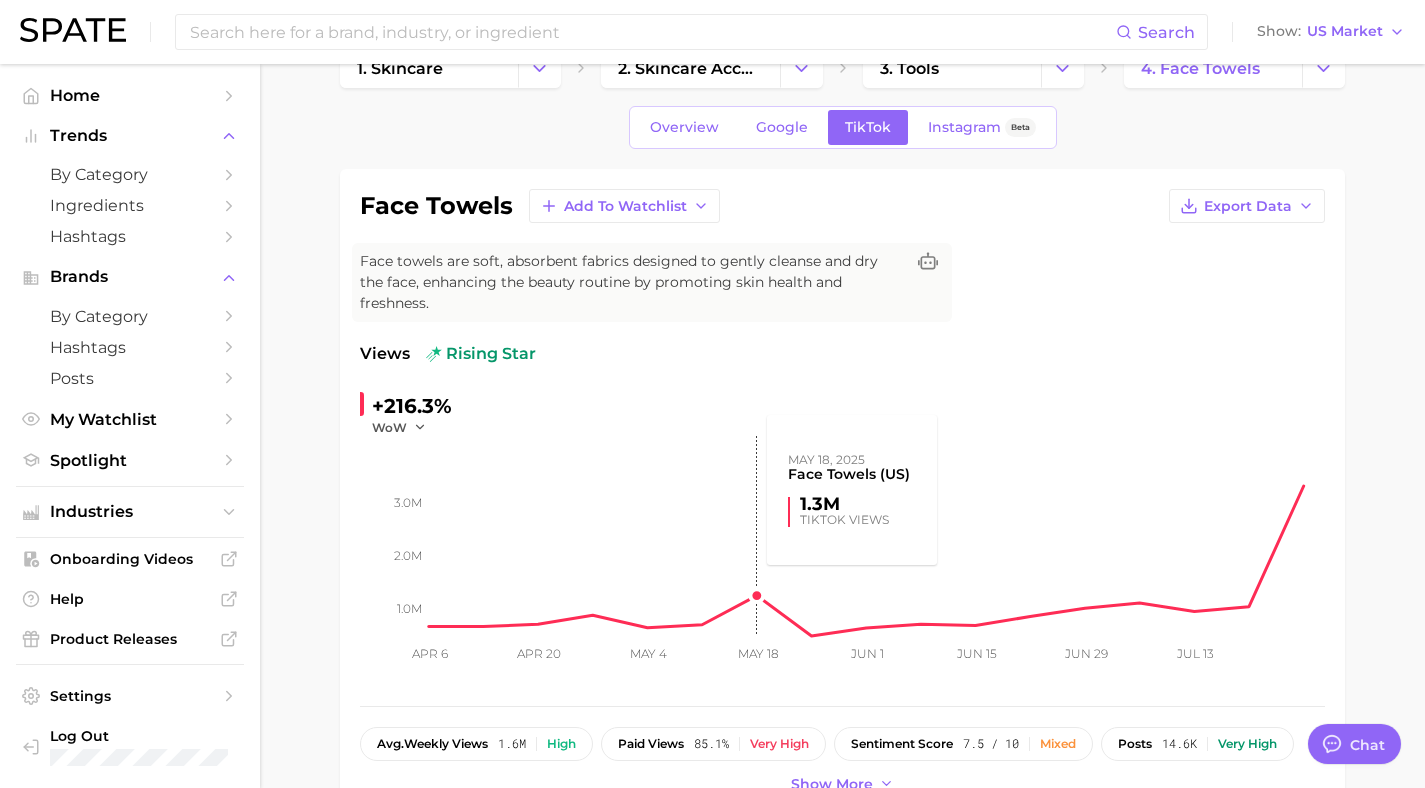 scroll, scrollTop: 35, scrollLeft: 0, axis: vertical 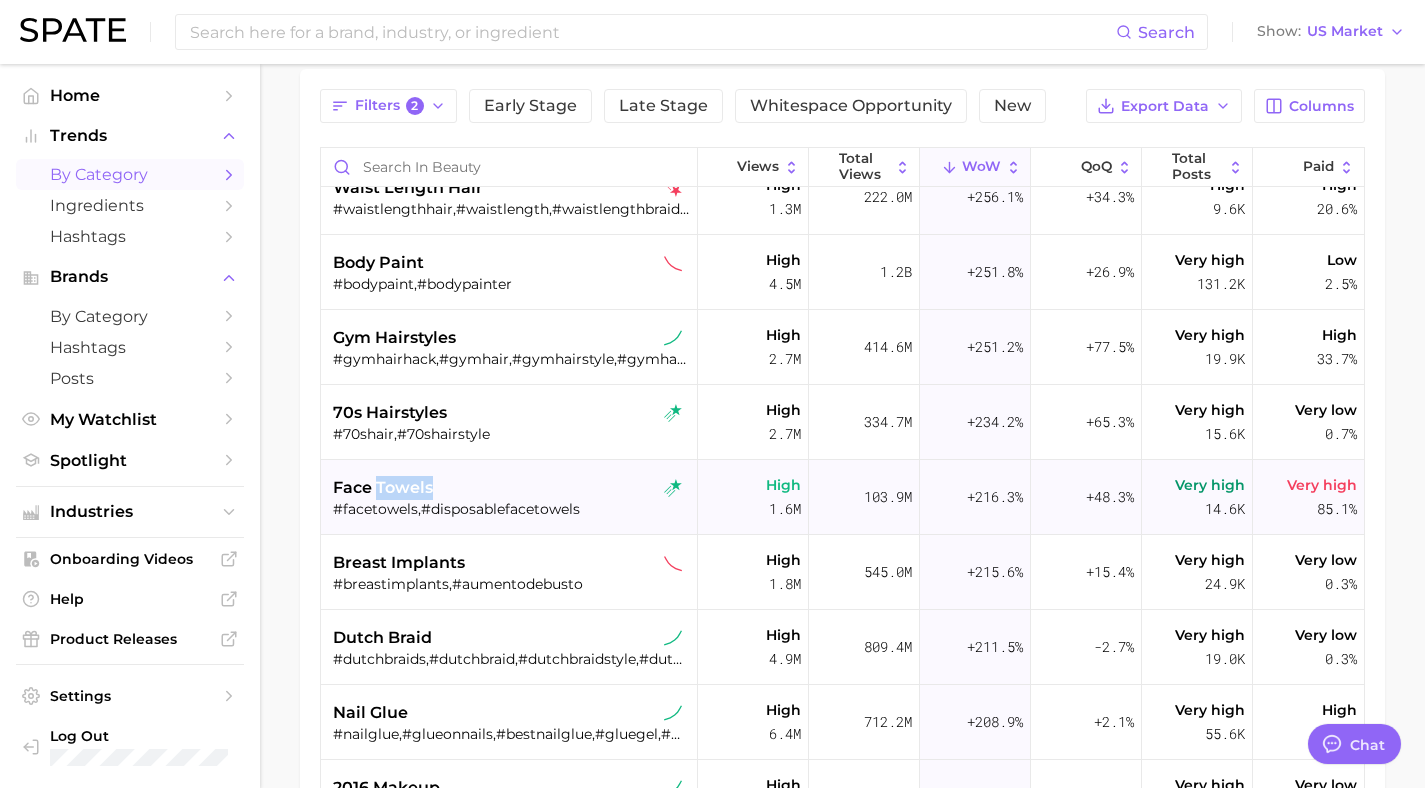 click on "face towels" at bounding box center (383, 488) 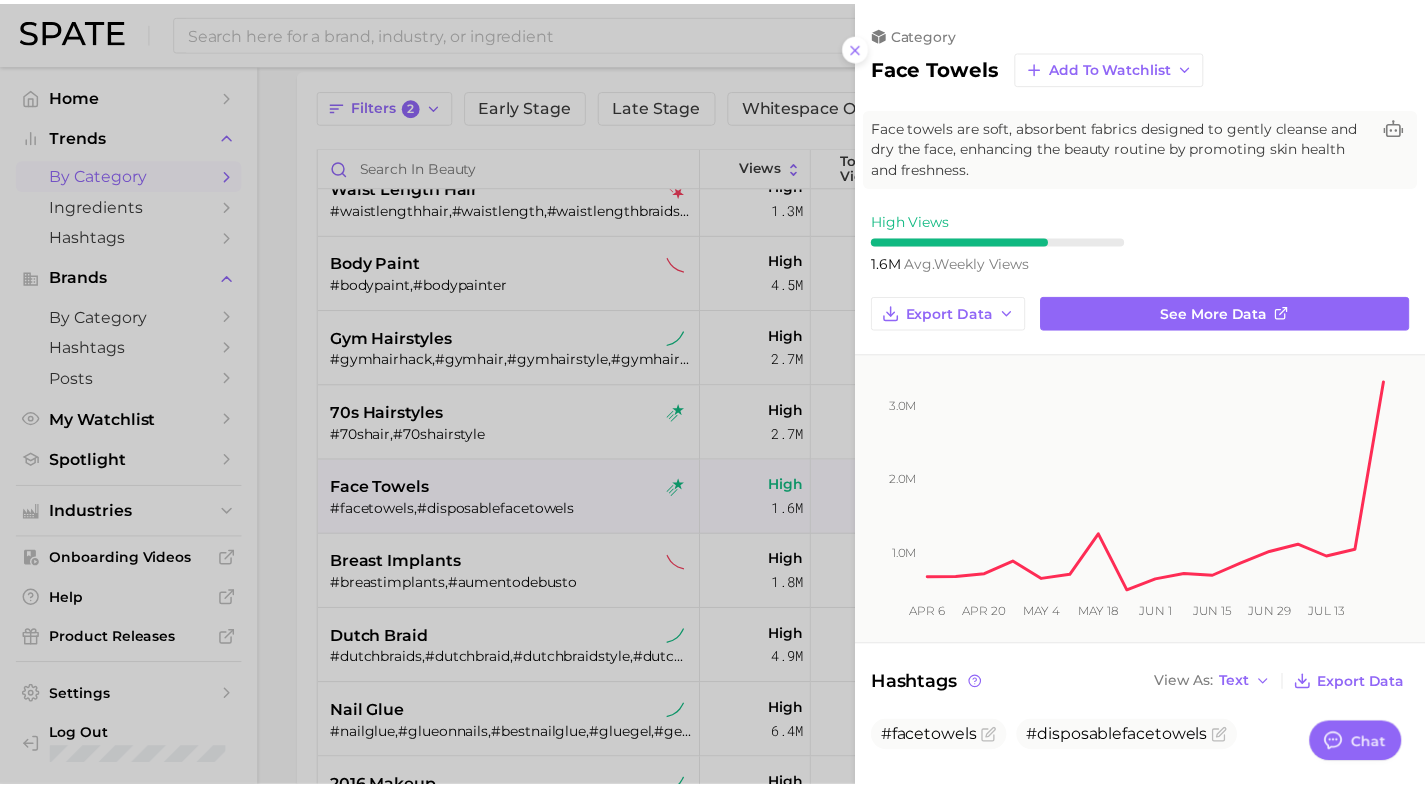scroll, scrollTop: 0, scrollLeft: 0, axis: both 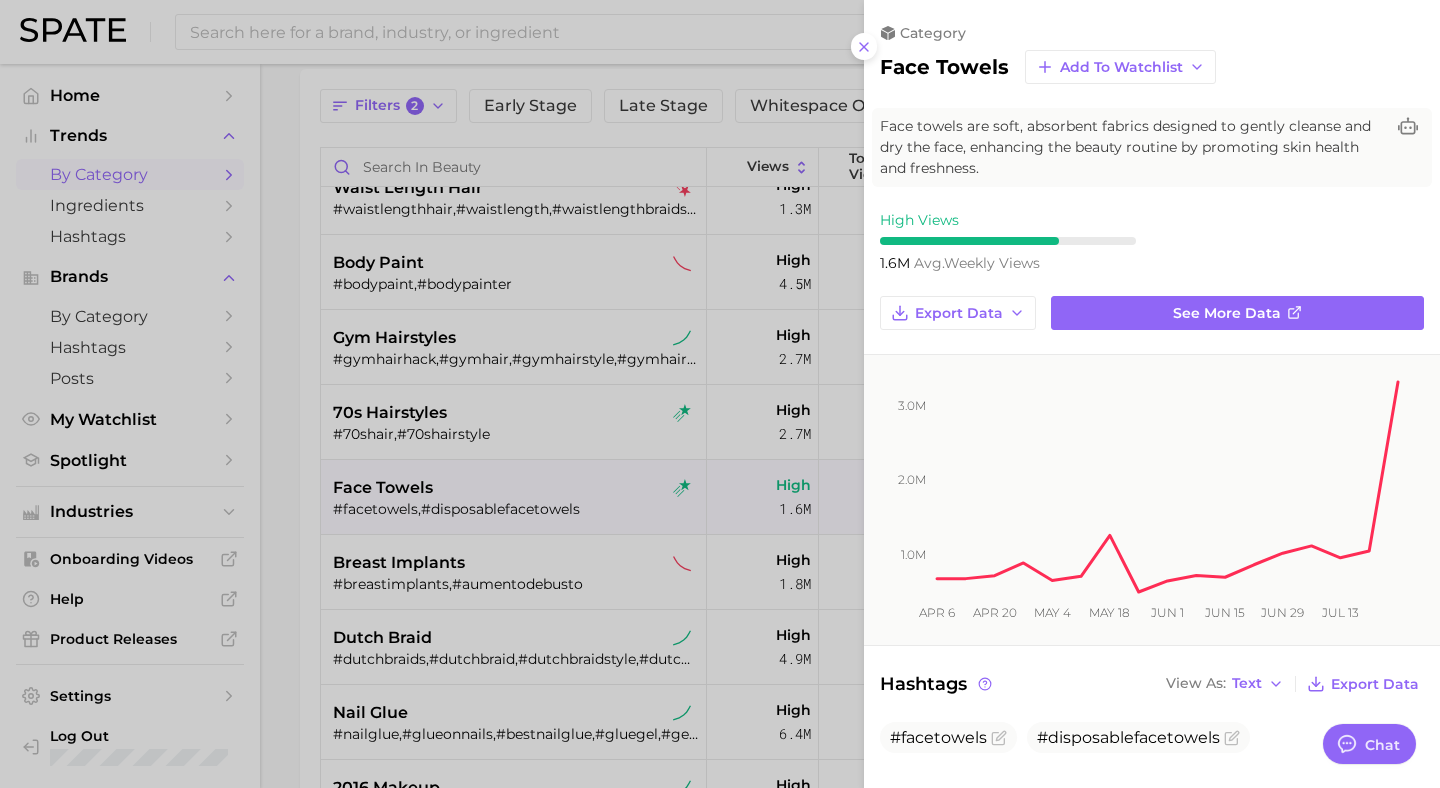 click at bounding box center (720, 394) 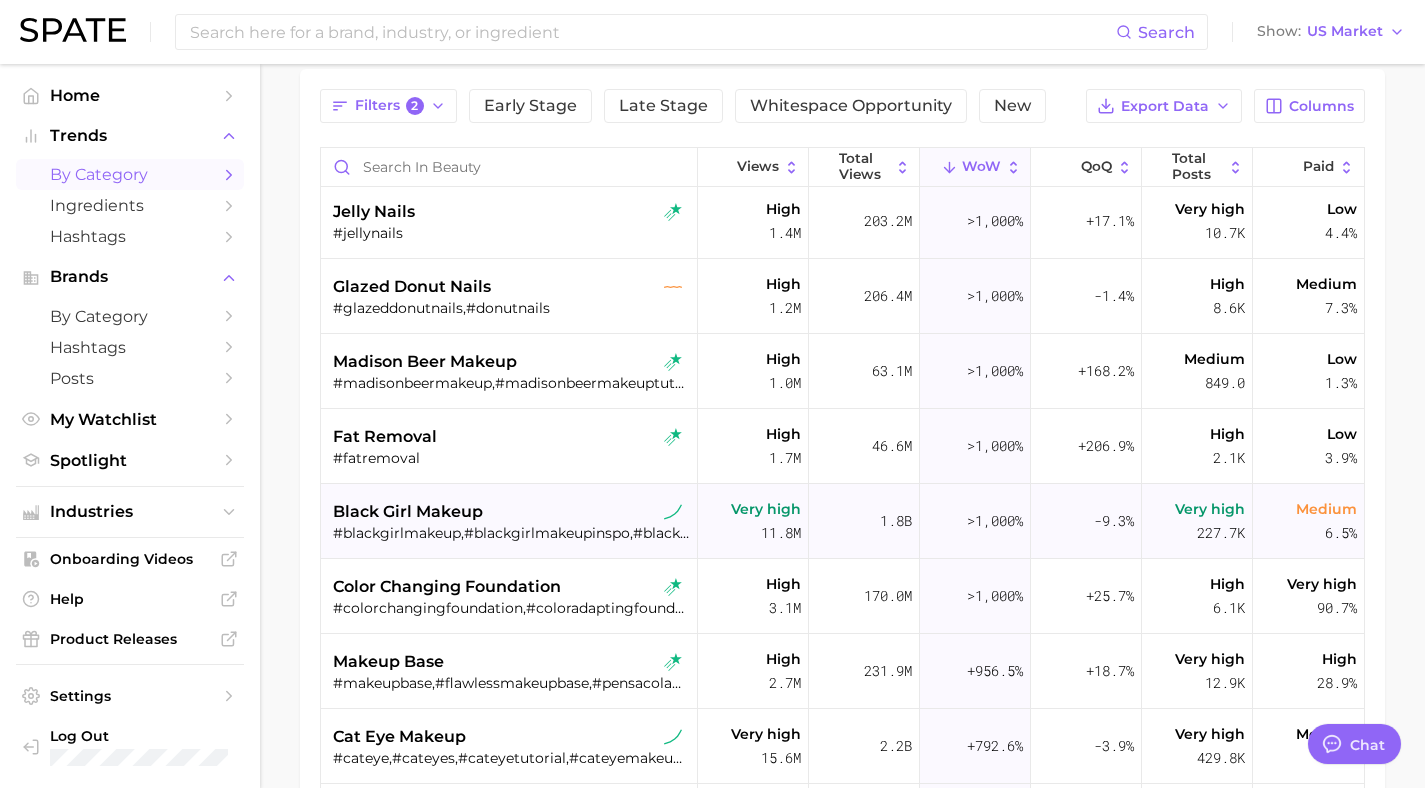 scroll, scrollTop: 0, scrollLeft: 0, axis: both 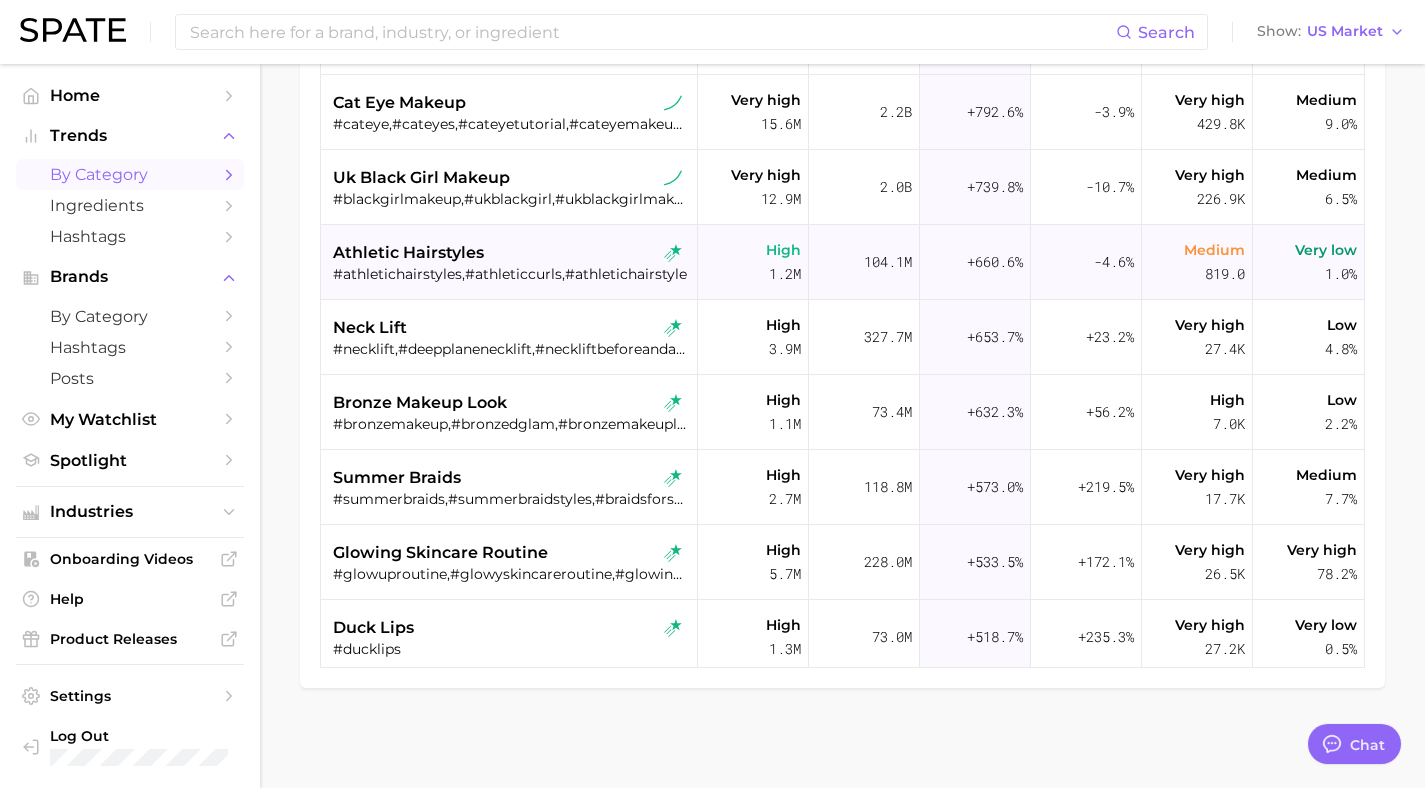 click on "#athletichairstyles,#athleticcurls,#athletichairstyle" at bounding box center (511, 274) 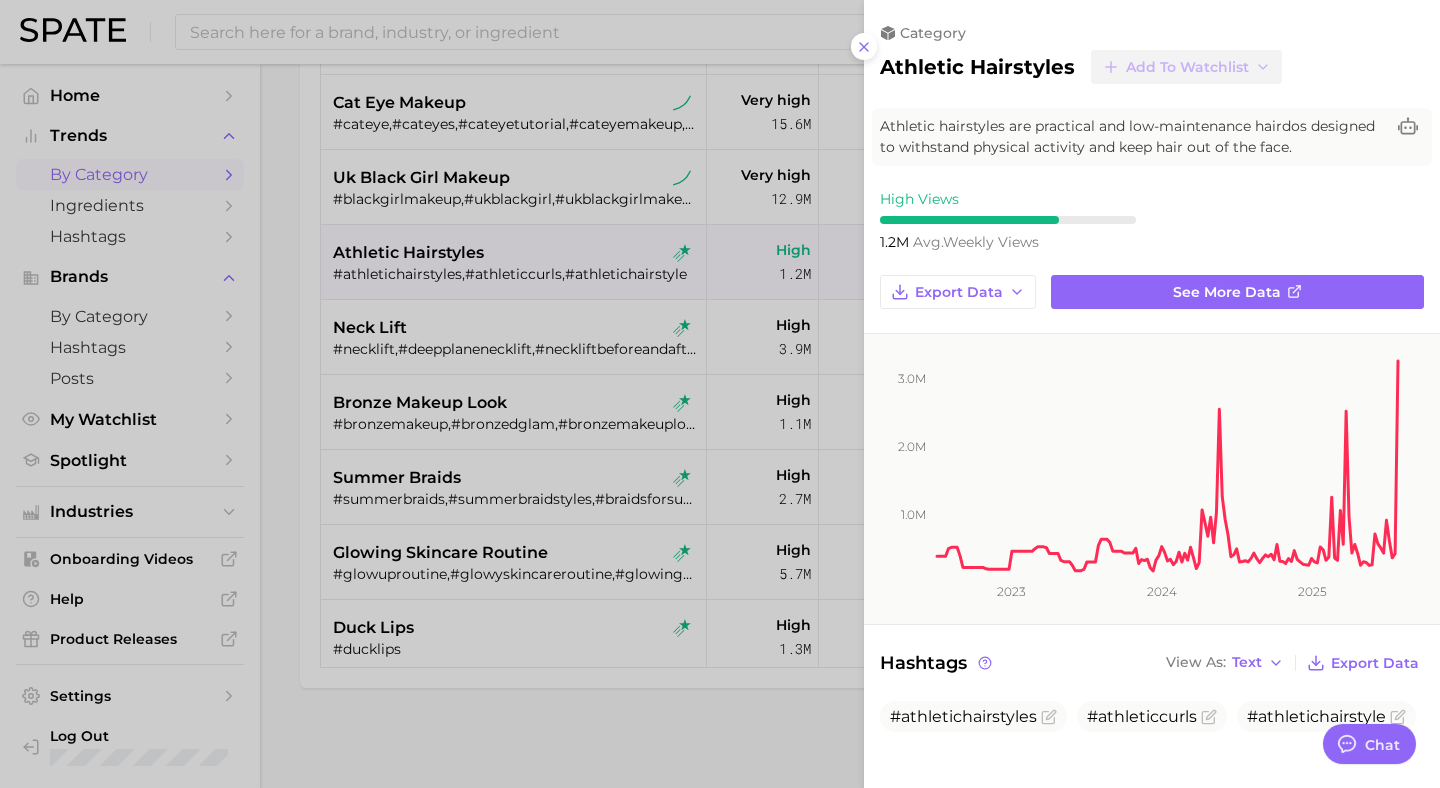 scroll, scrollTop: 0, scrollLeft: 0, axis: both 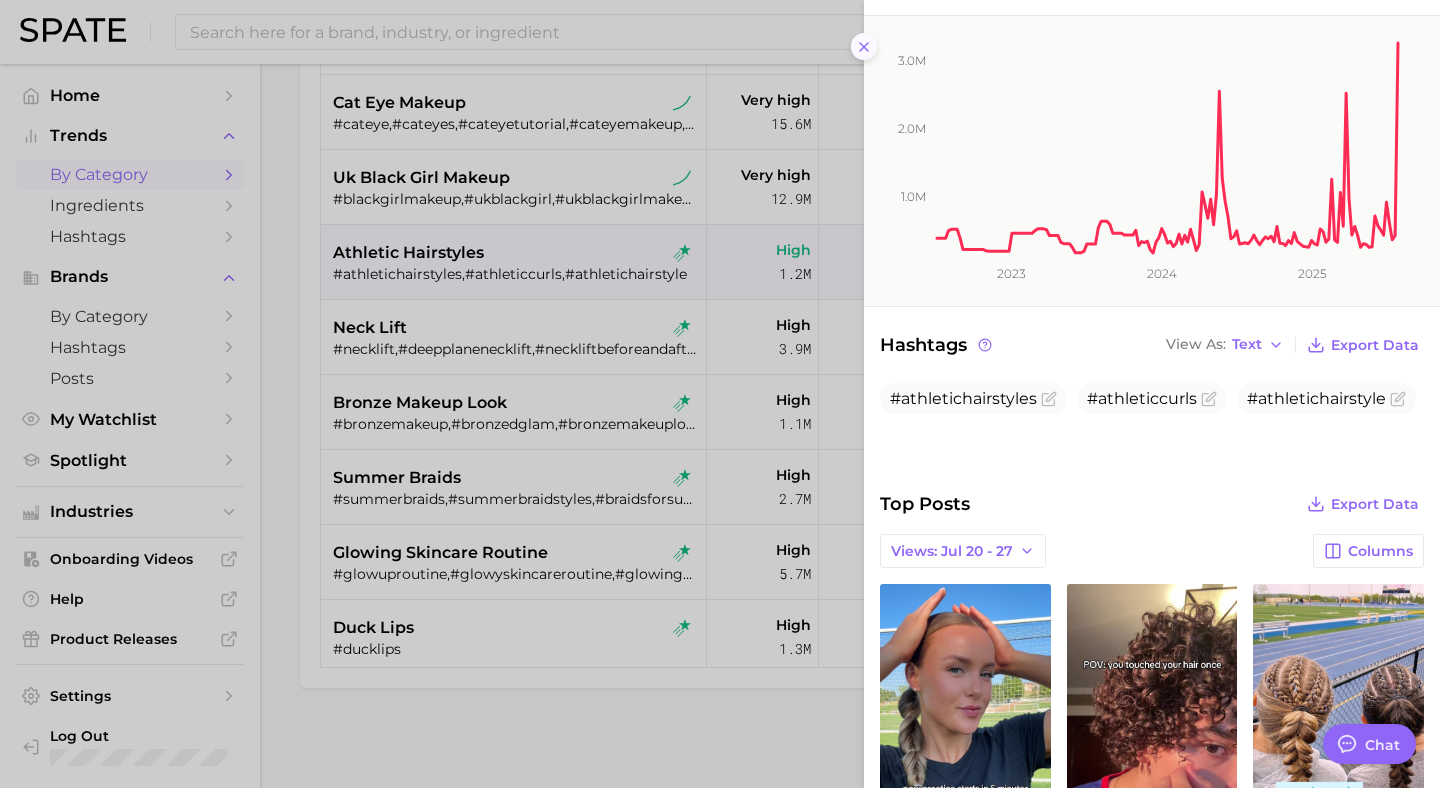 click 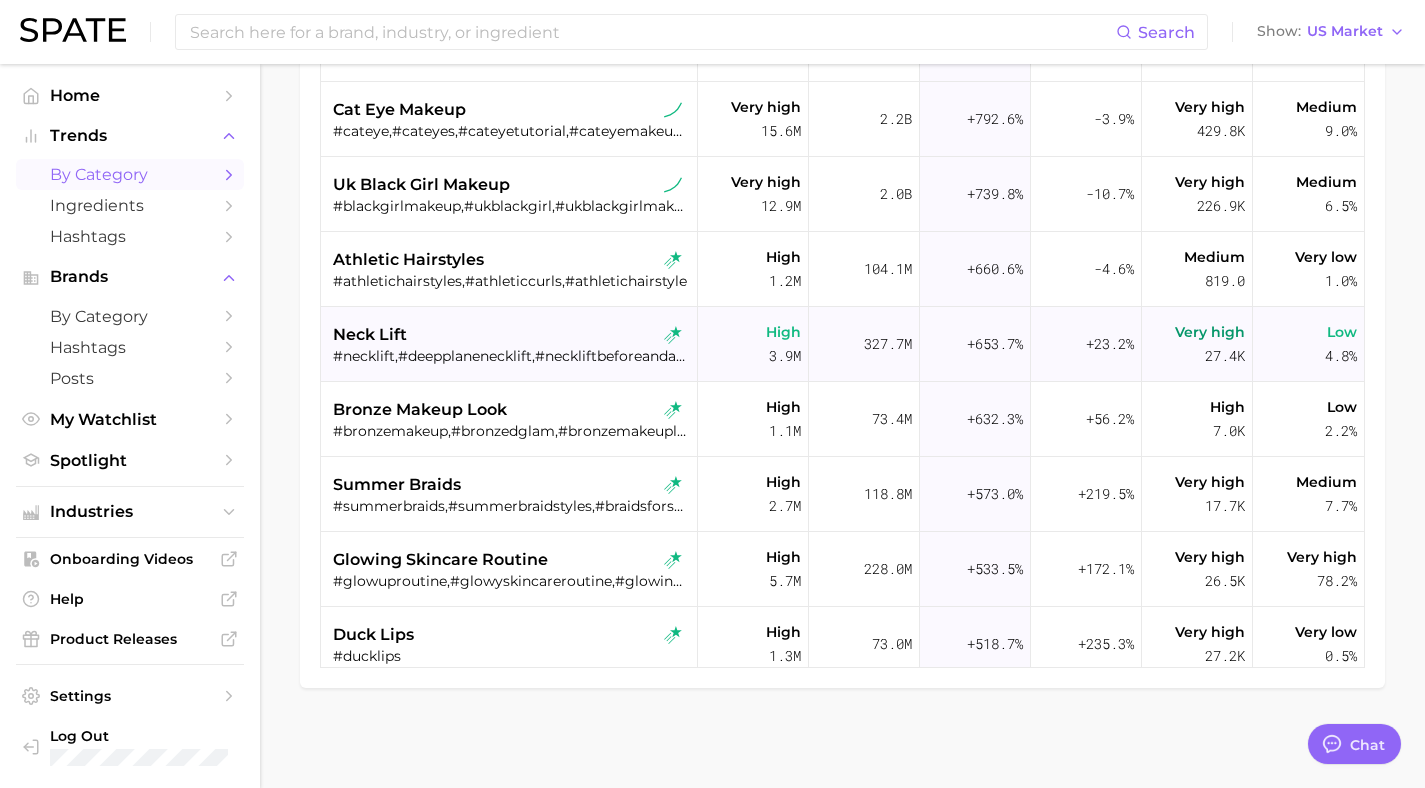 scroll, scrollTop: 0, scrollLeft: 0, axis: both 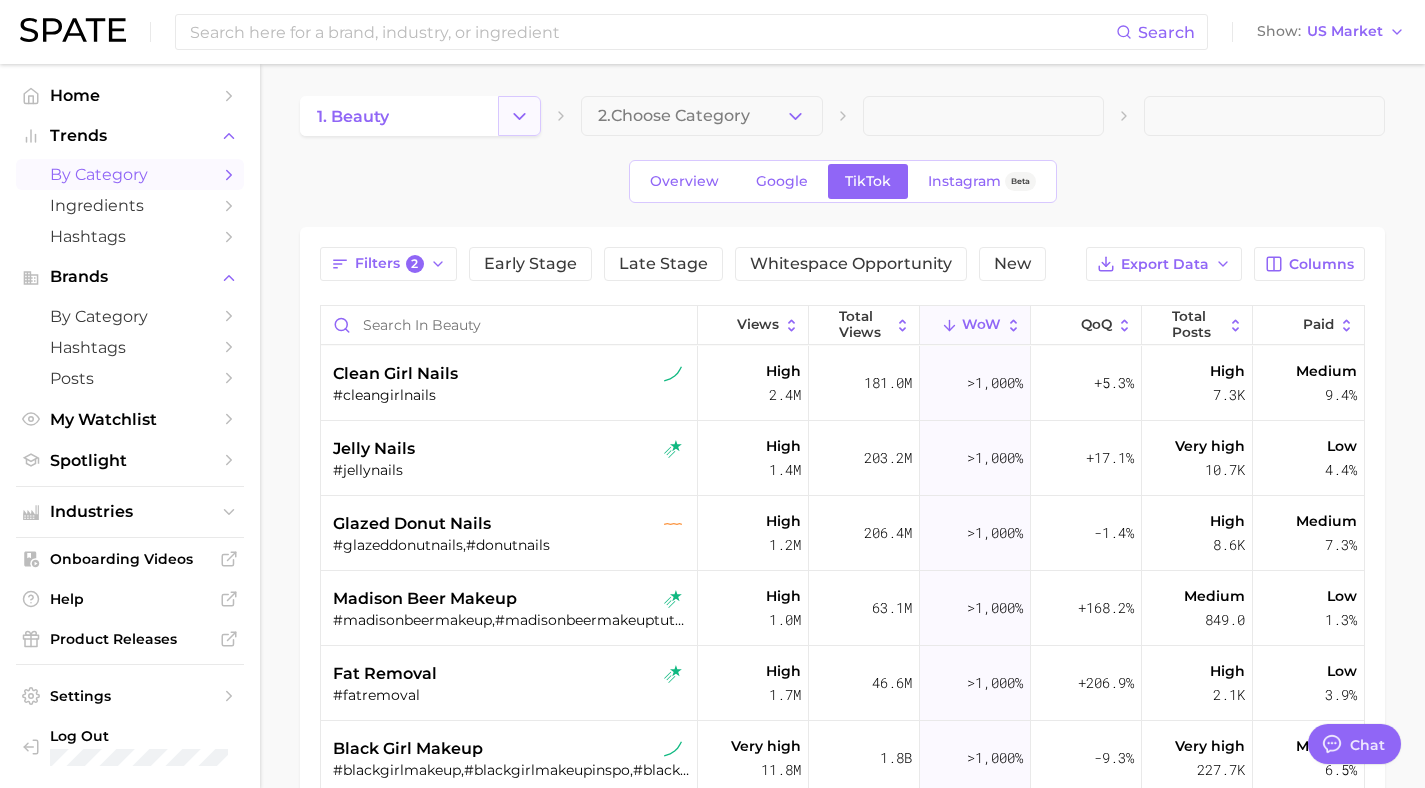 click 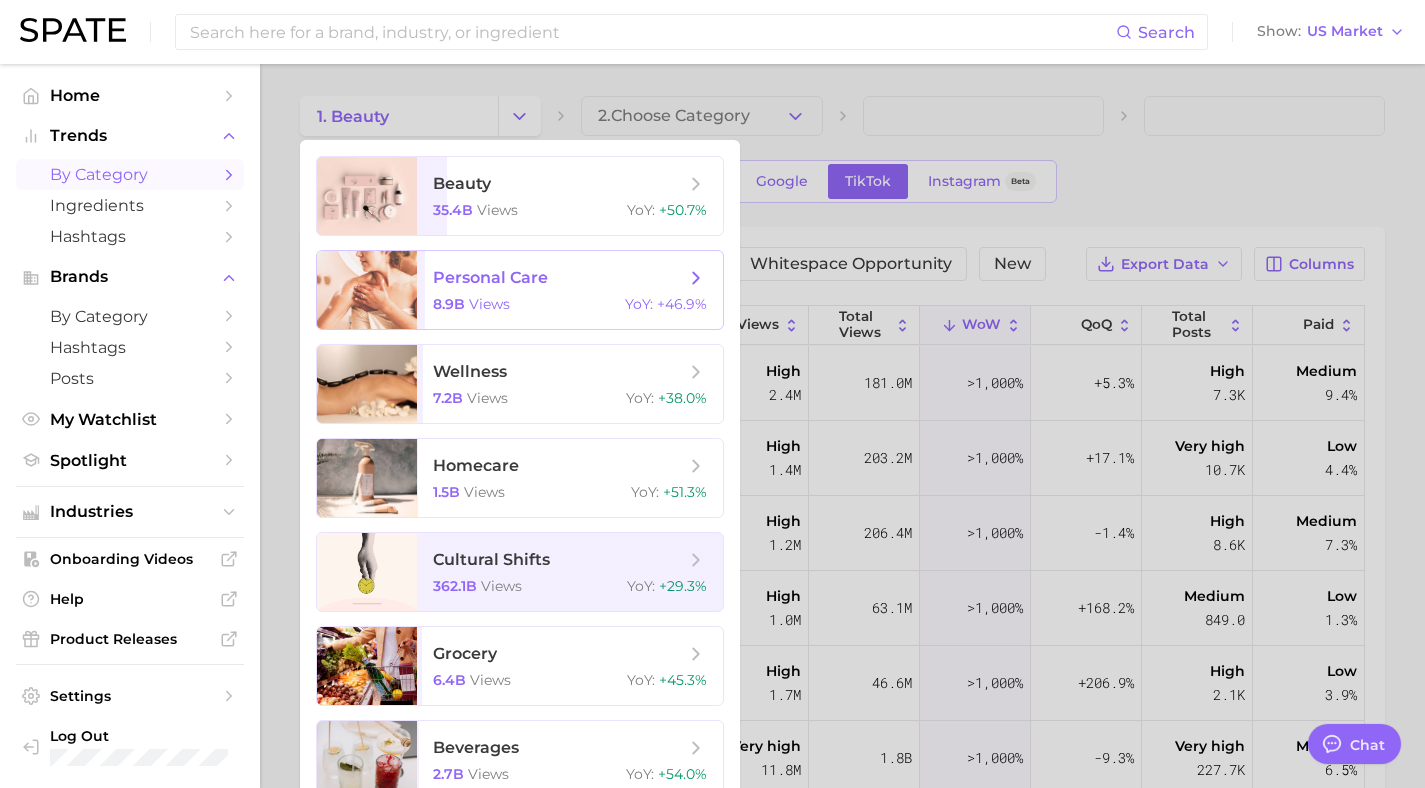 click on "personal care" at bounding box center [490, 277] 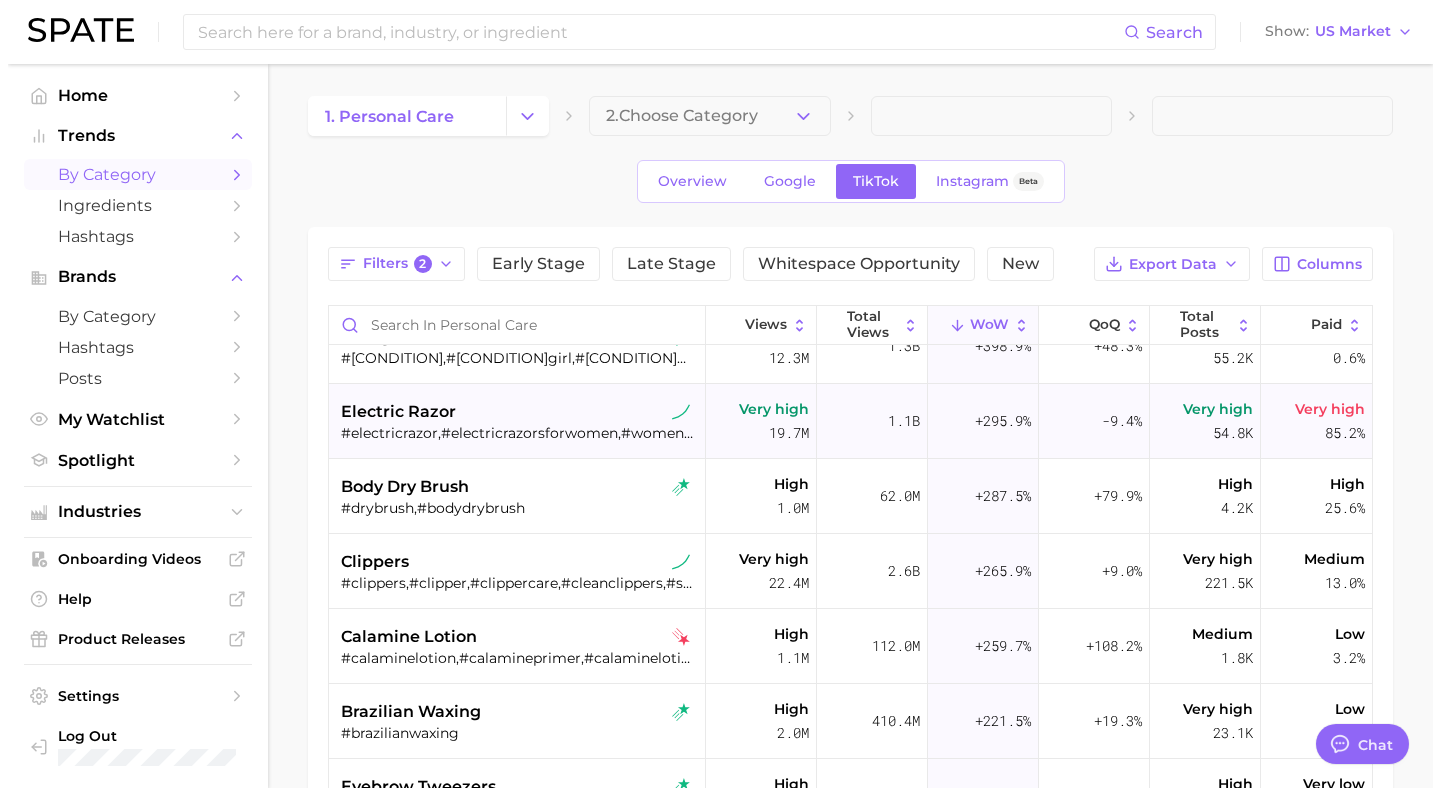 scroll, scrollTop: 486, scrollLeft: 0, axis: vertical 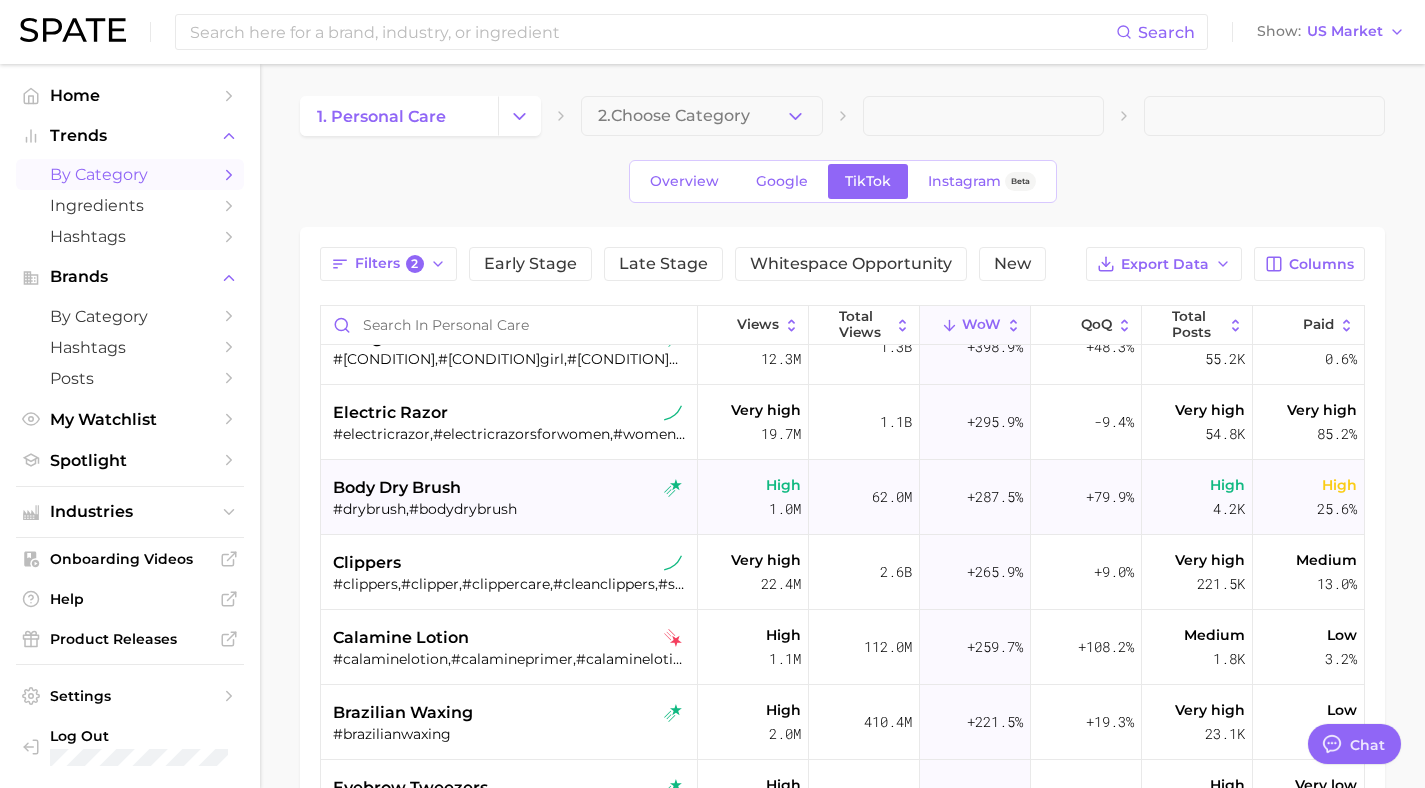 click on "body dry brush" at bounding box center [511, 488] 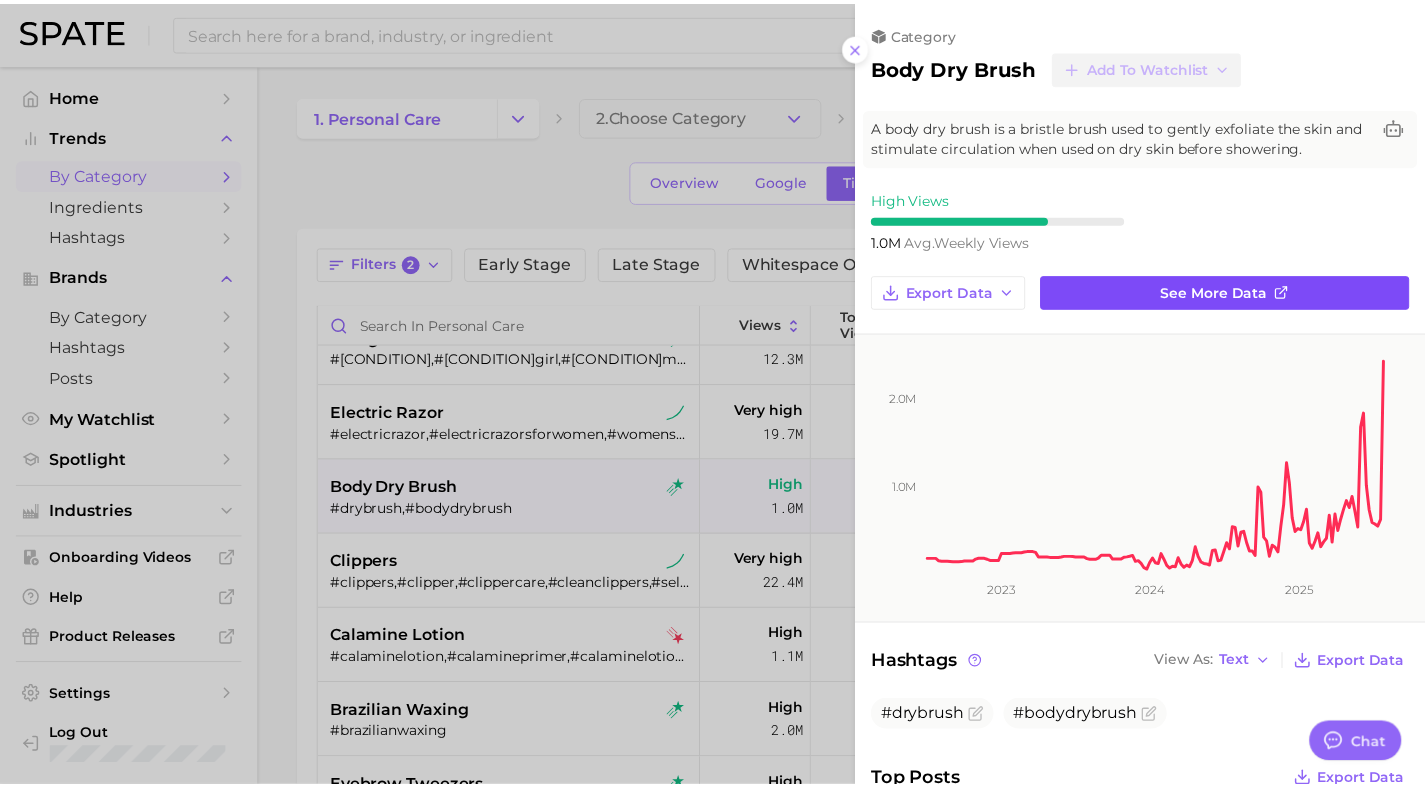 scroll, scrollTop: 0, scrollLeft: 0, axis: both 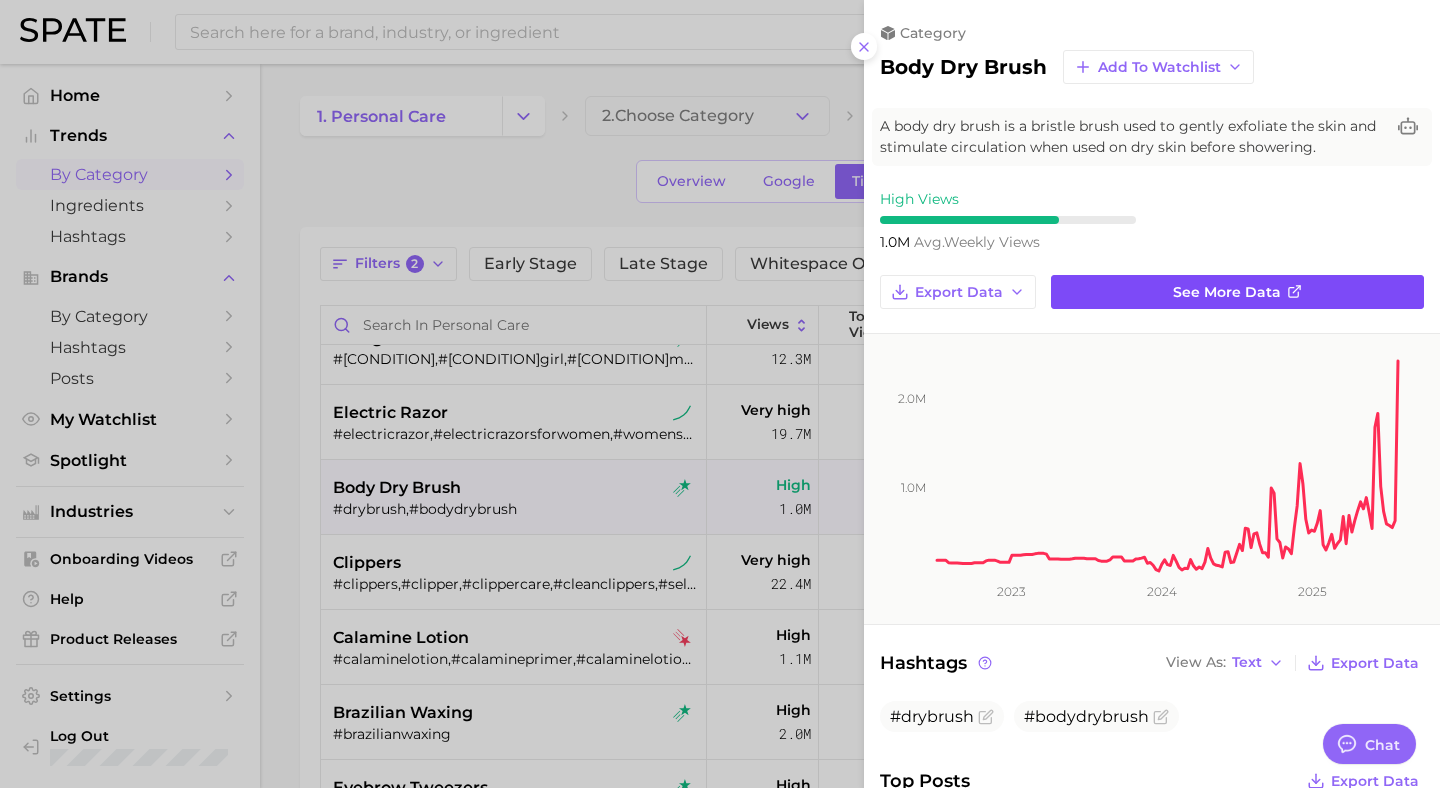 click on "See more data" at bounding box center (1237, 292) 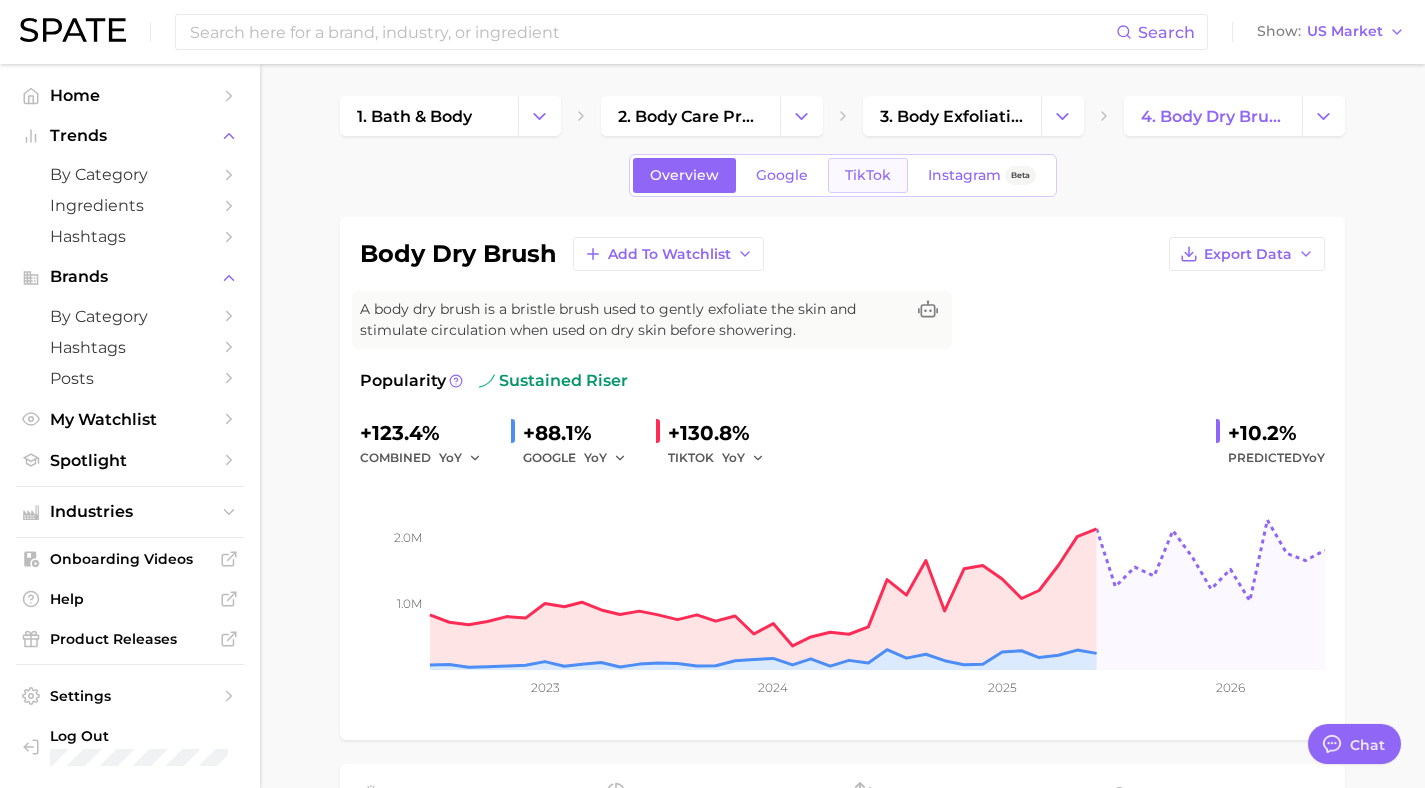 click on "TikTok" at bounding box center [868, 175] 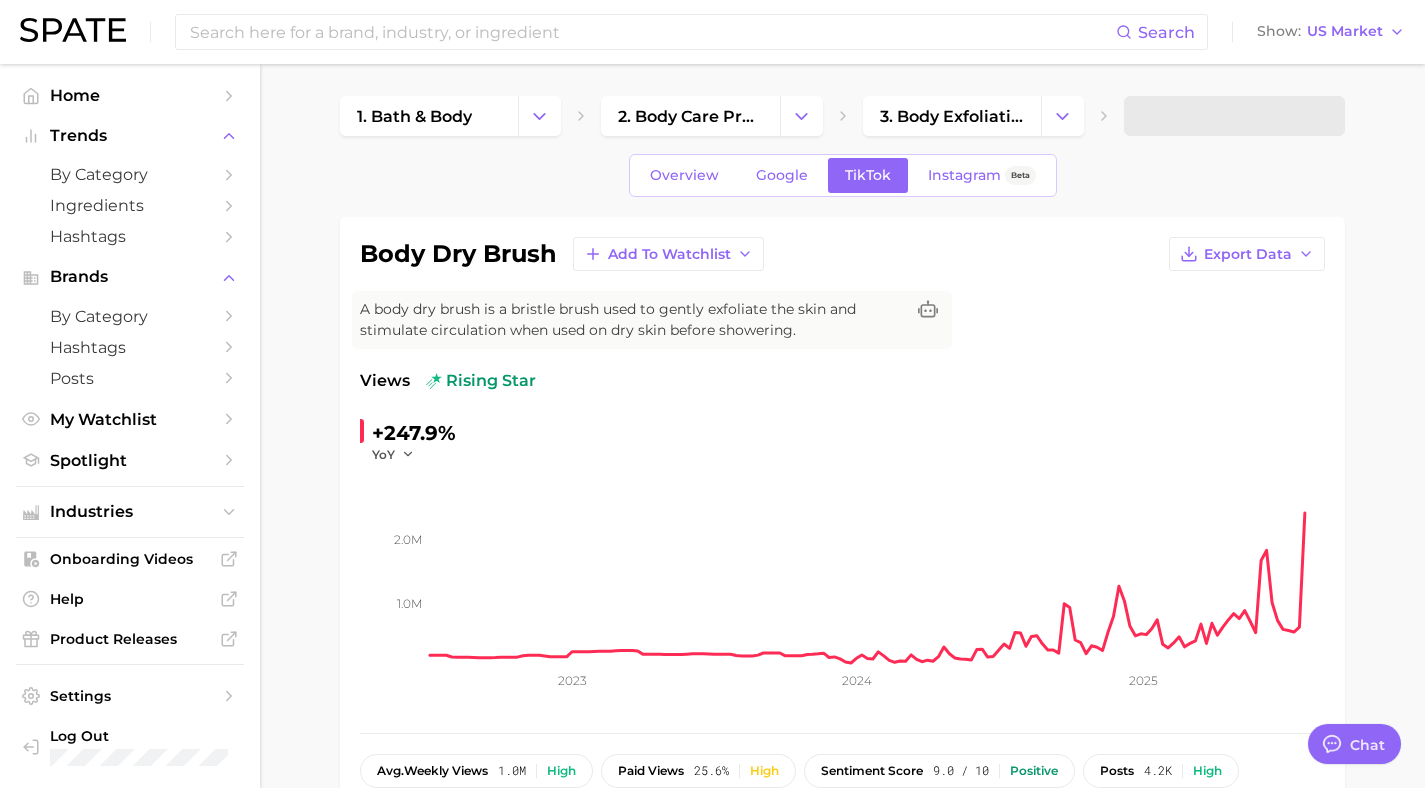scroll, scrollTop: 0, scrollLeft: 0, axis: both 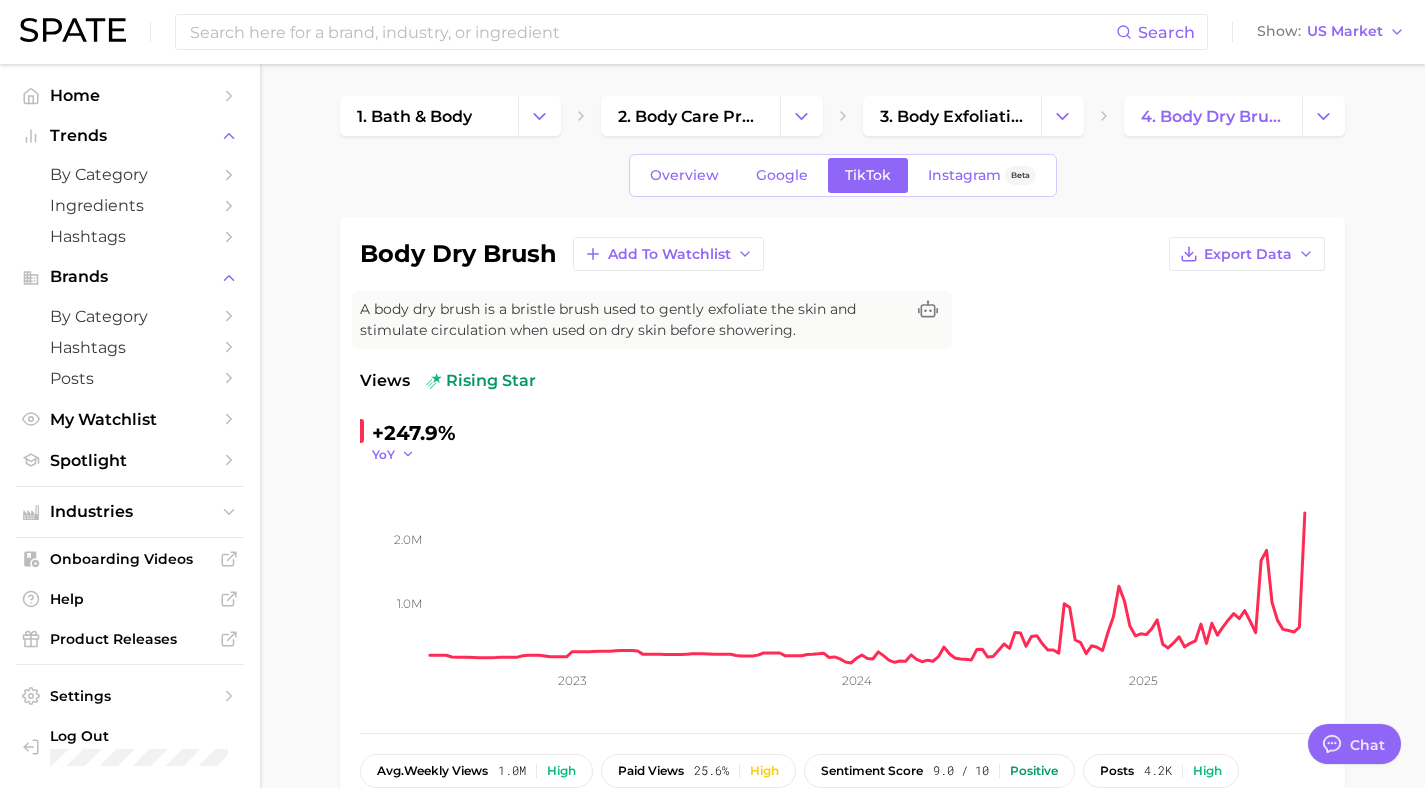 click on "YoY" at bounding box center [383, 454] 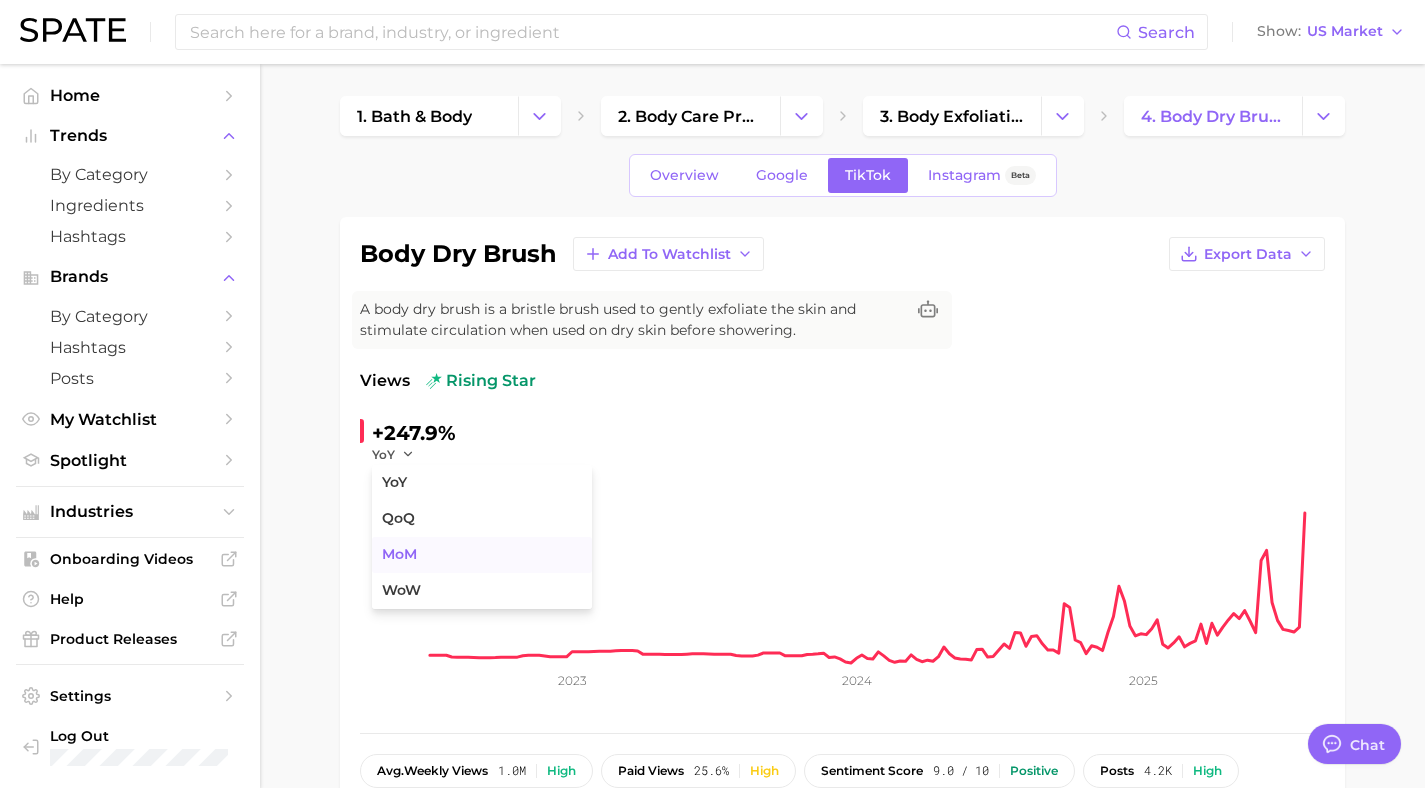 click on "MoM" at bounding box center [482, 555] 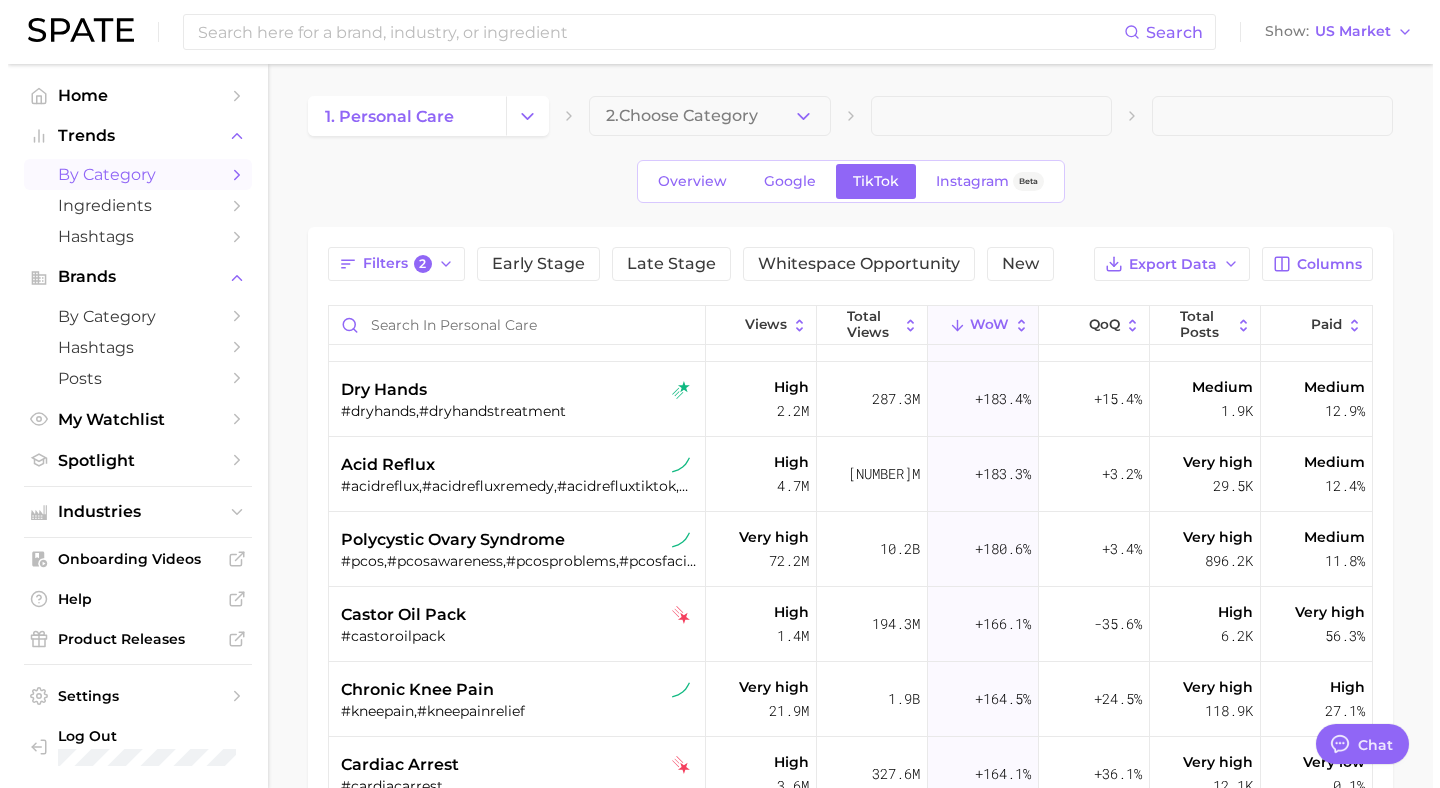 scroll, scrollTop: 1030, scrollLeft: 0, axis: vertical 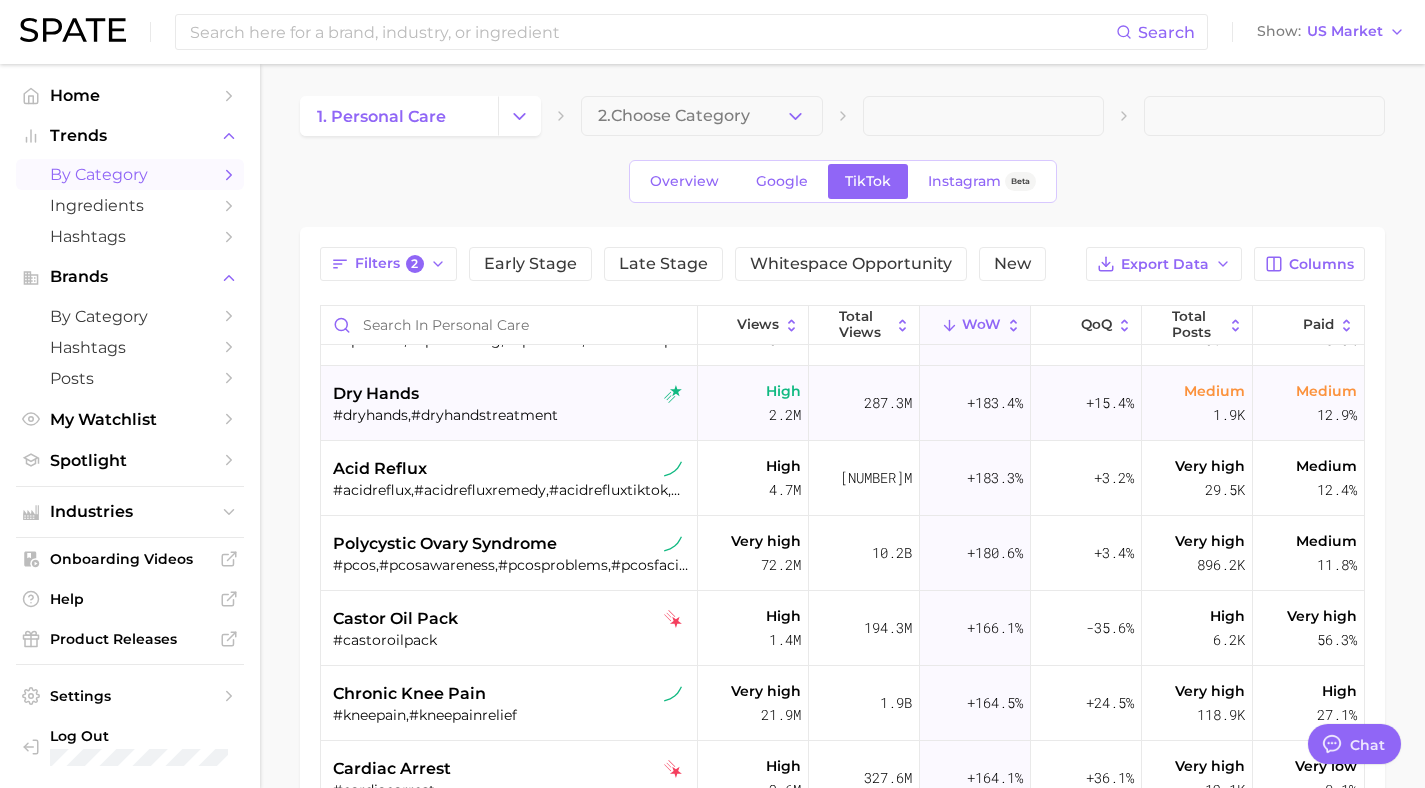 click on "#dryhands,#dryhandstreatment" at bounding box center [511, 415] 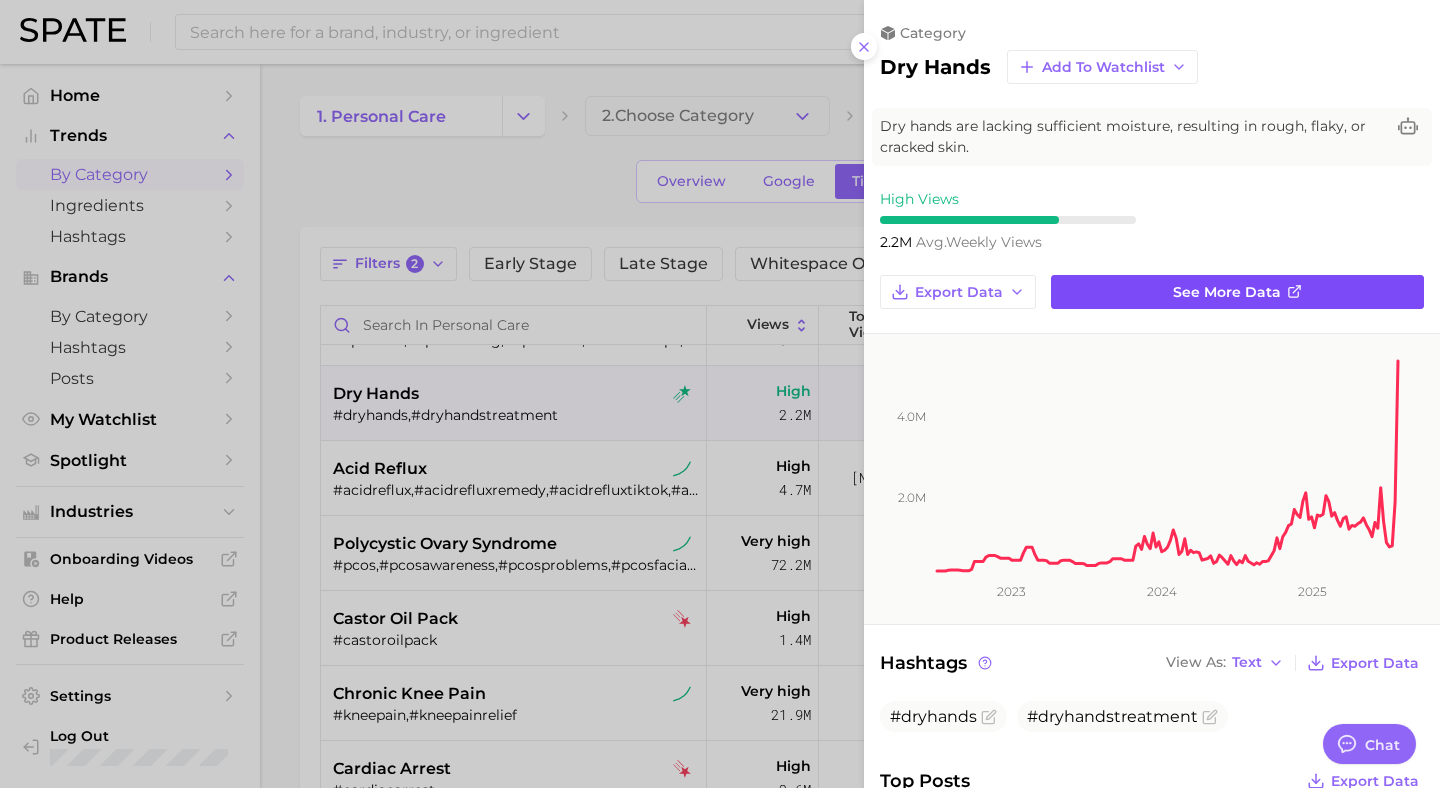 scroll, scrollTop: 0, scrollLeft: 0, axis: both 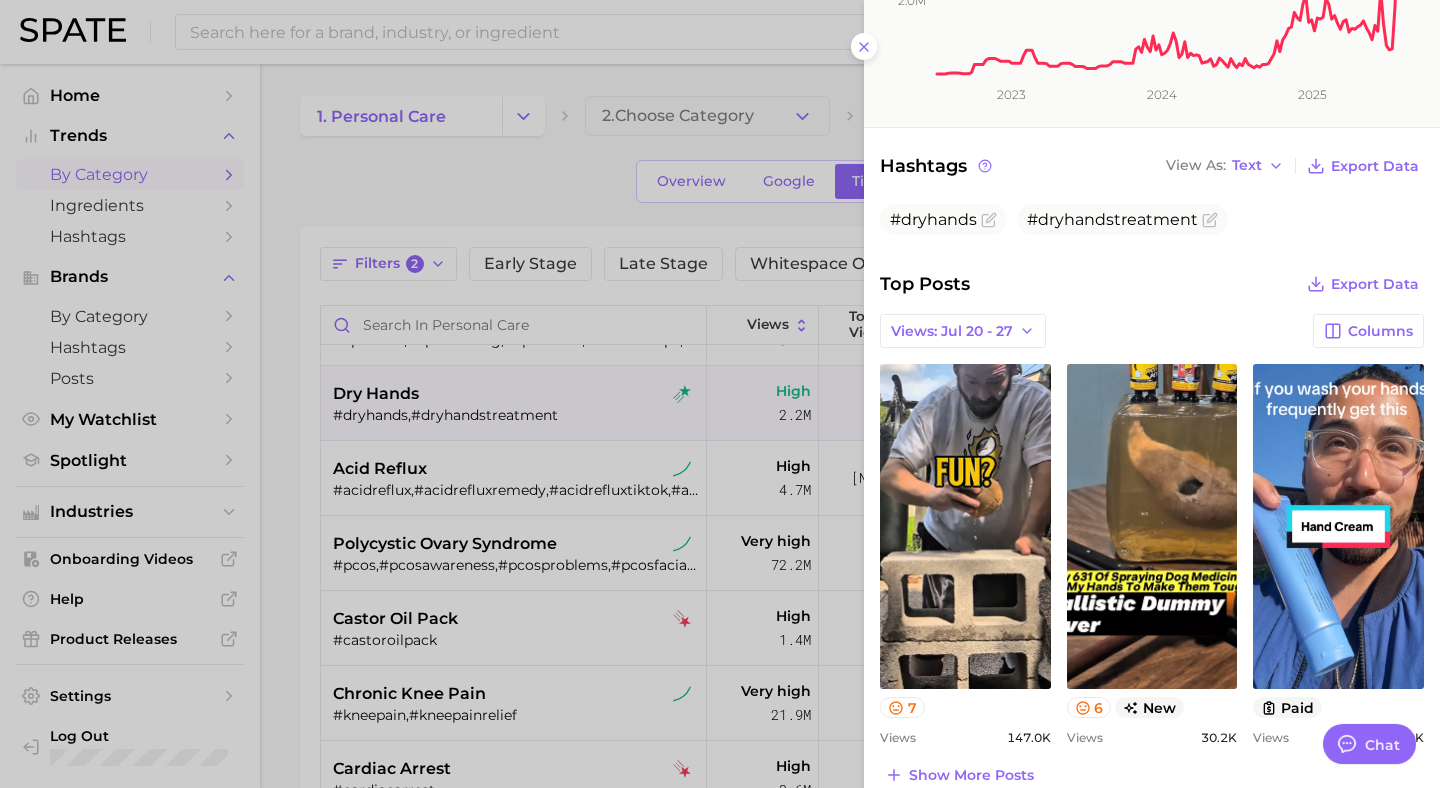 click at bounding box center (720, 394) 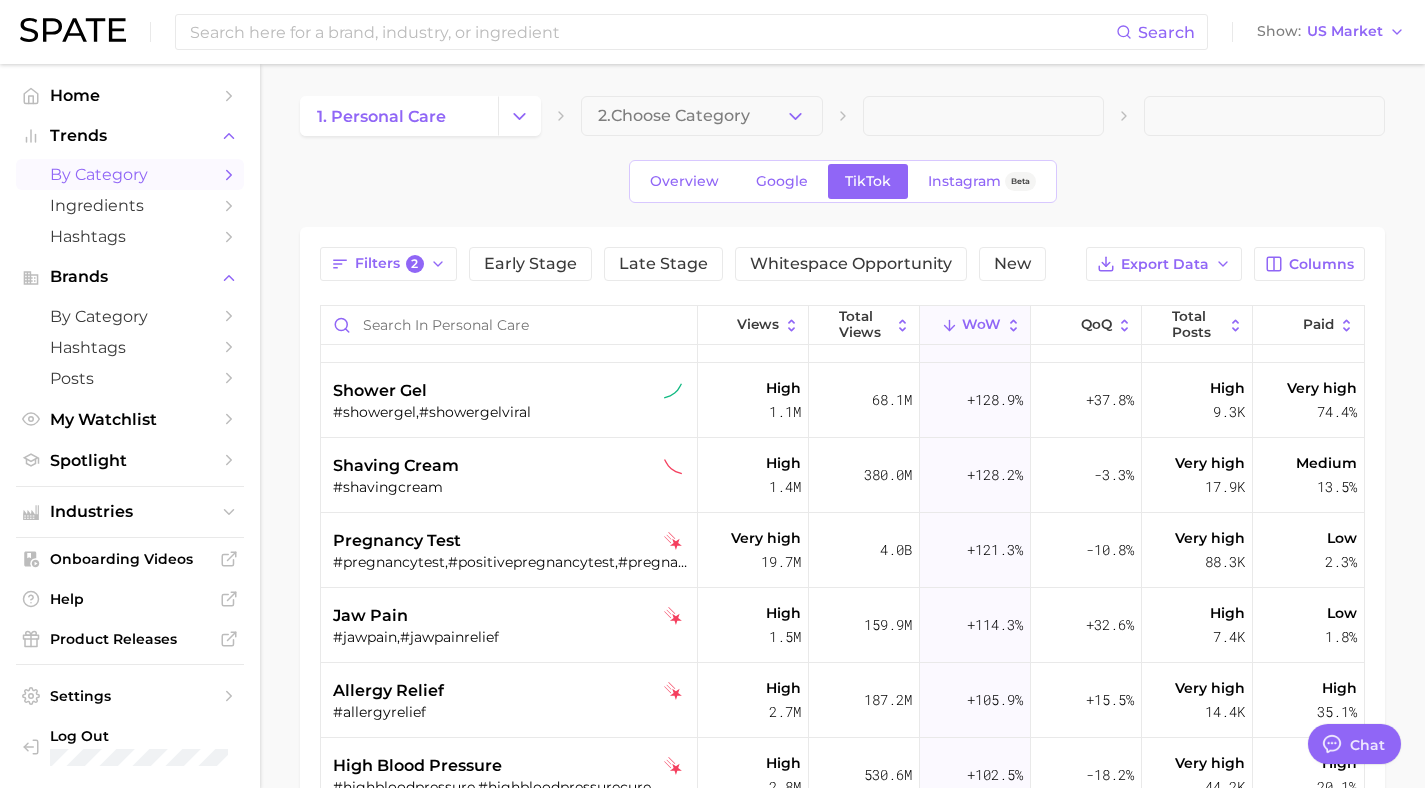 scroll, scrollTop: 0, scrollLeft: 0, axis: both 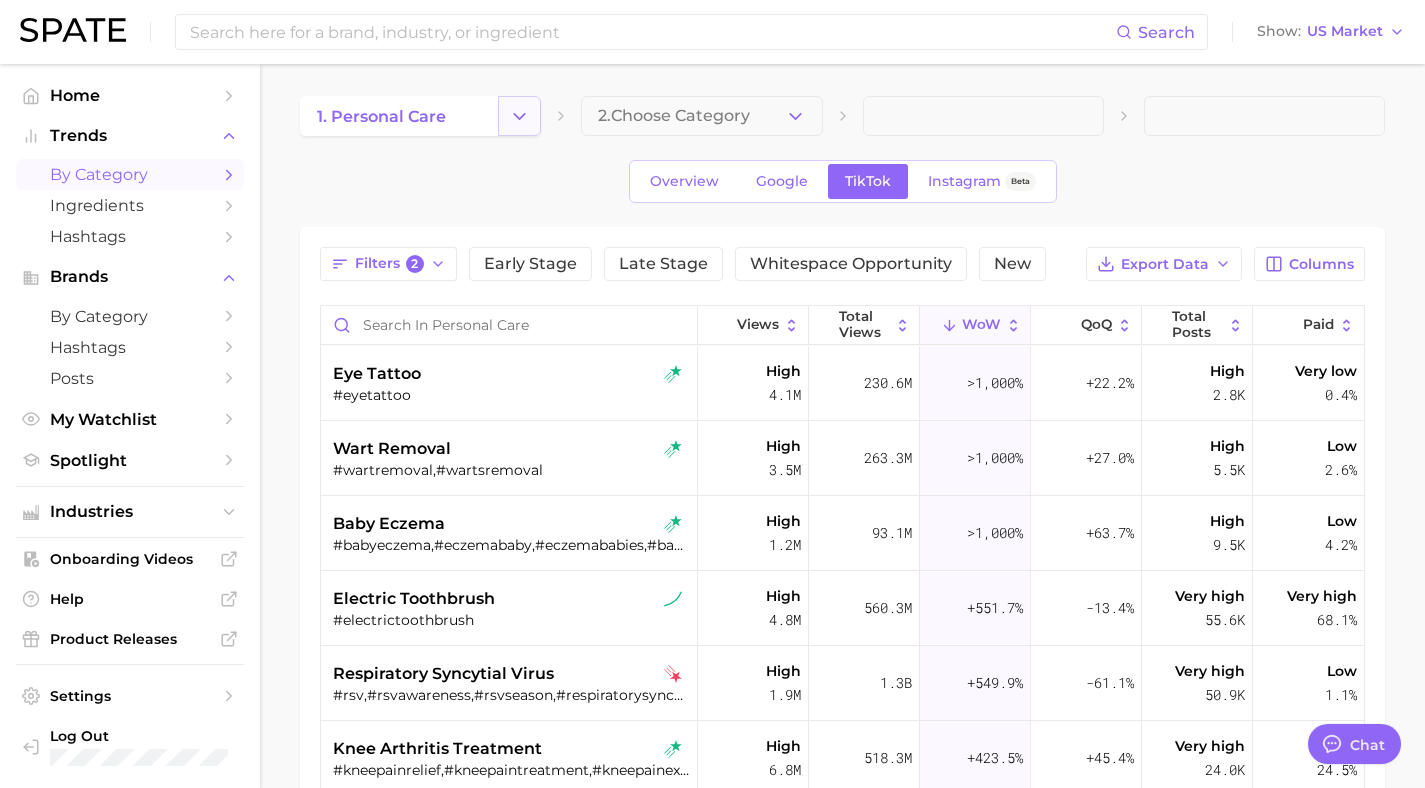 click 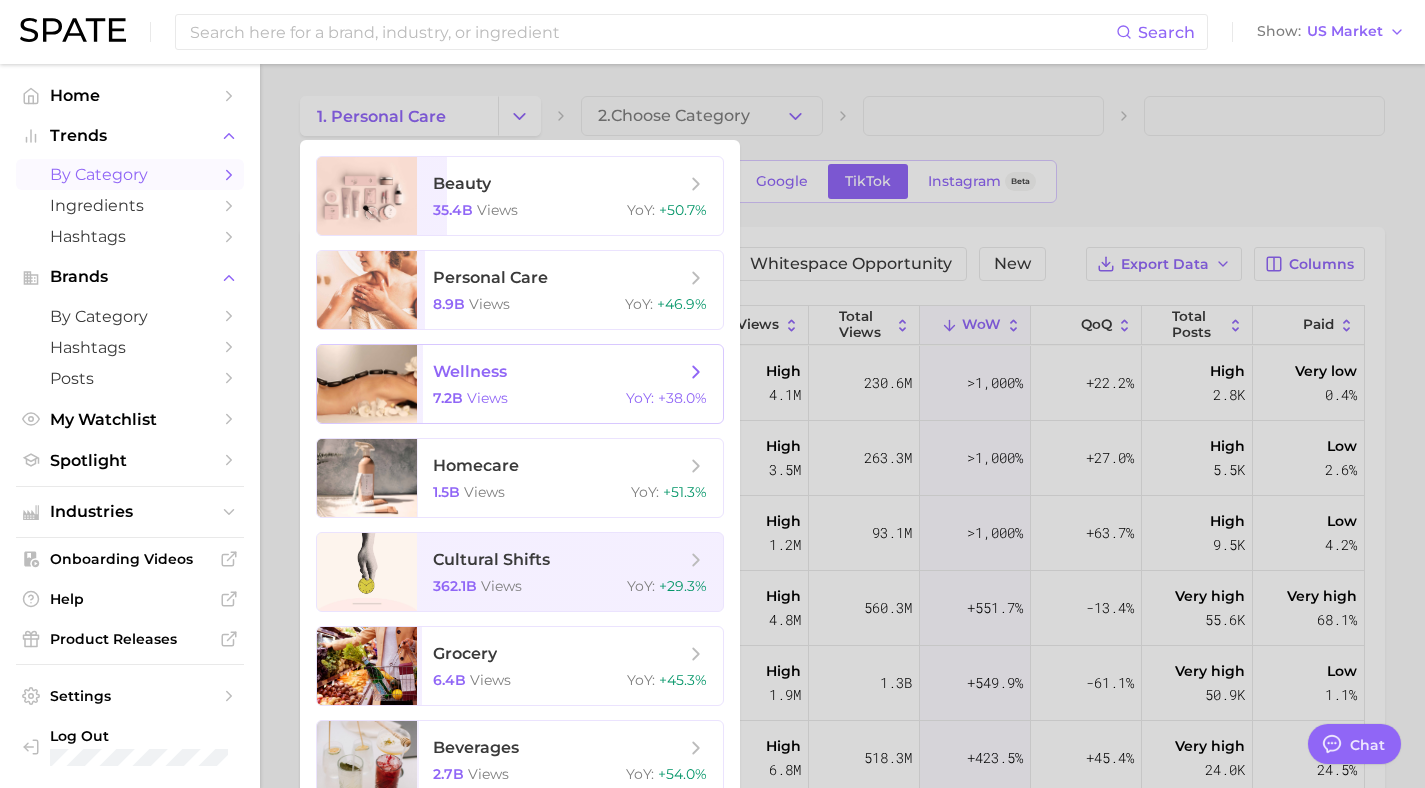 click on "7.2b   views" at bounding box center [470, 398] 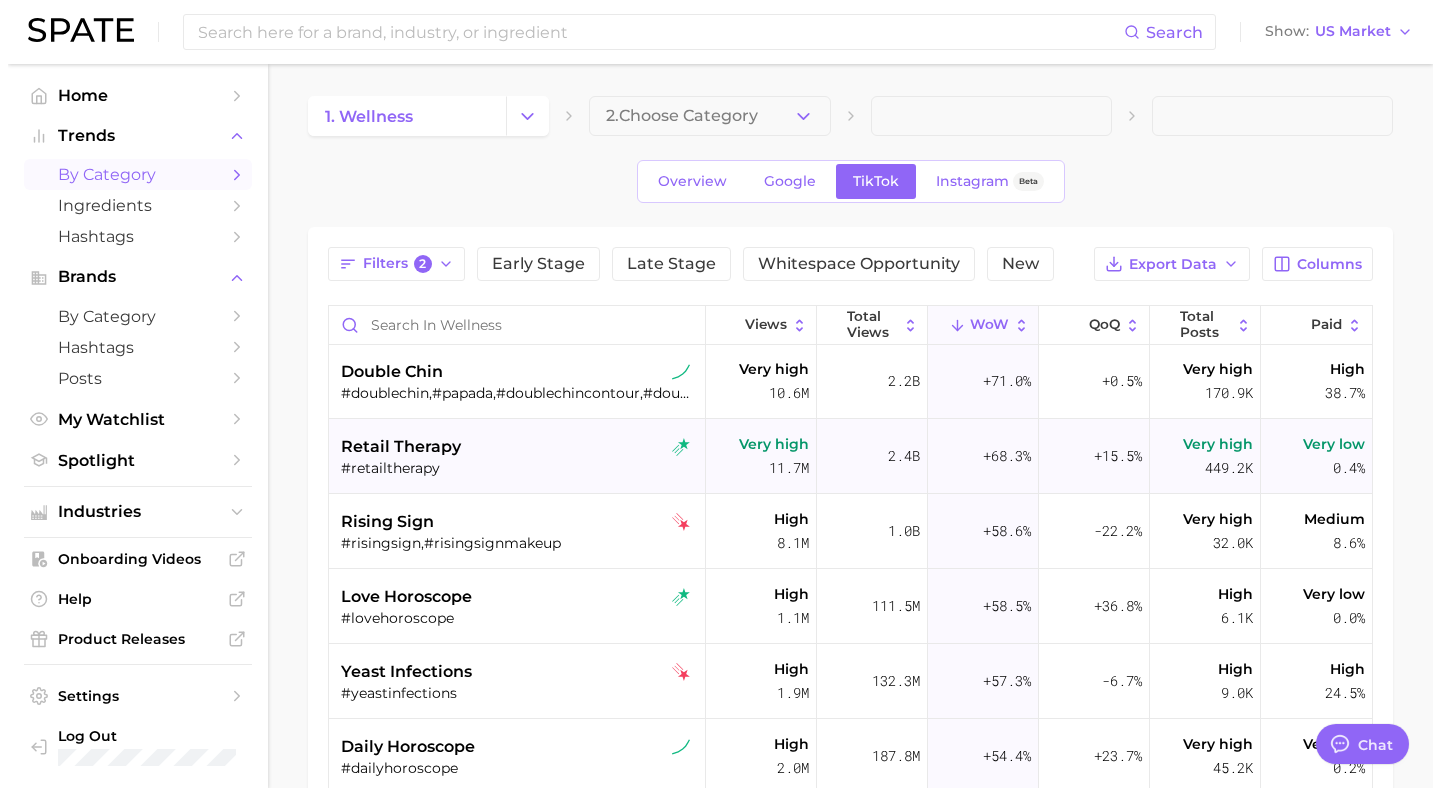 scroll, scrollTop: 903, scrollLeft: 0, axis: vertical 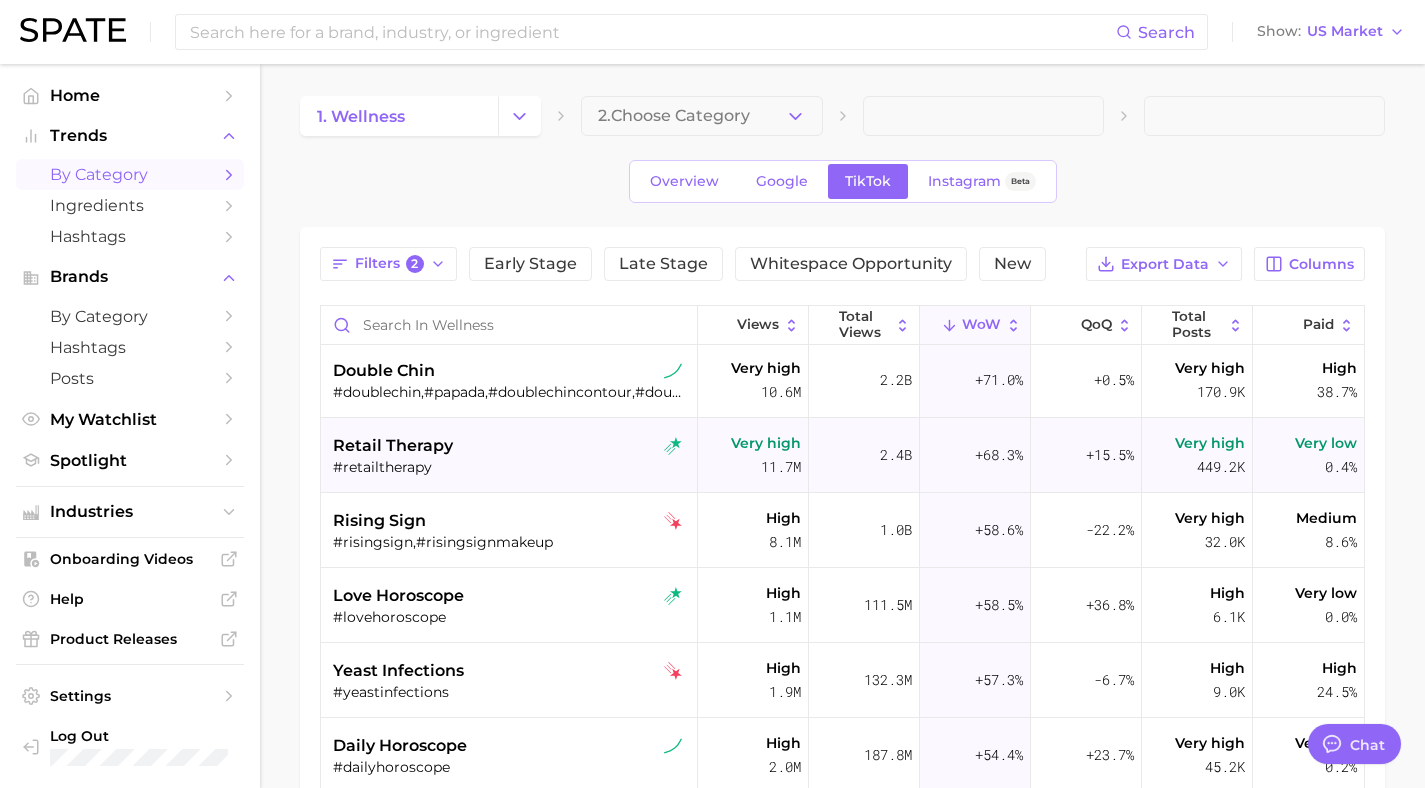 click on "retail therapy" at bounding box center (511, 446) 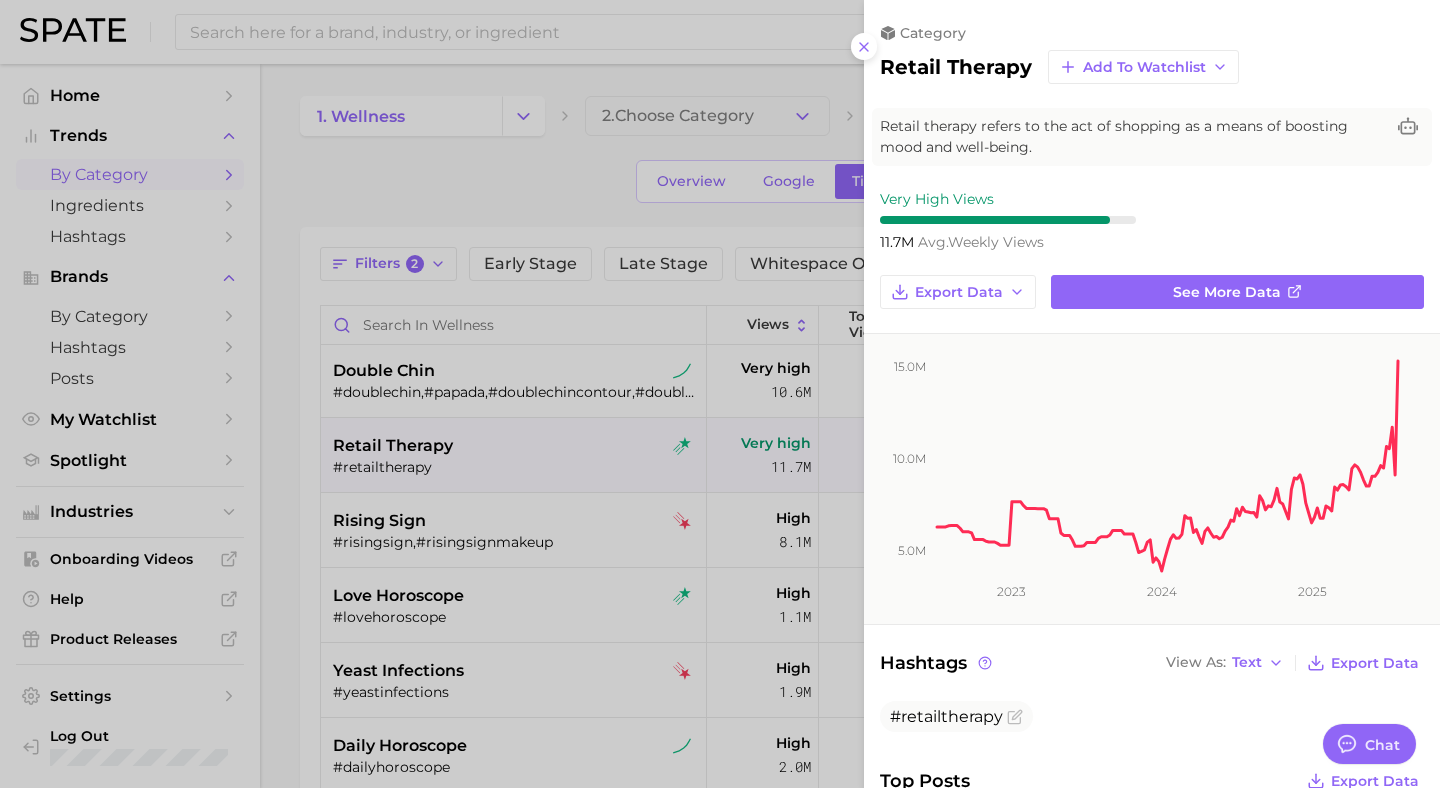 scroll, scrollTop: 0, scrollLeft: 0, axis: both 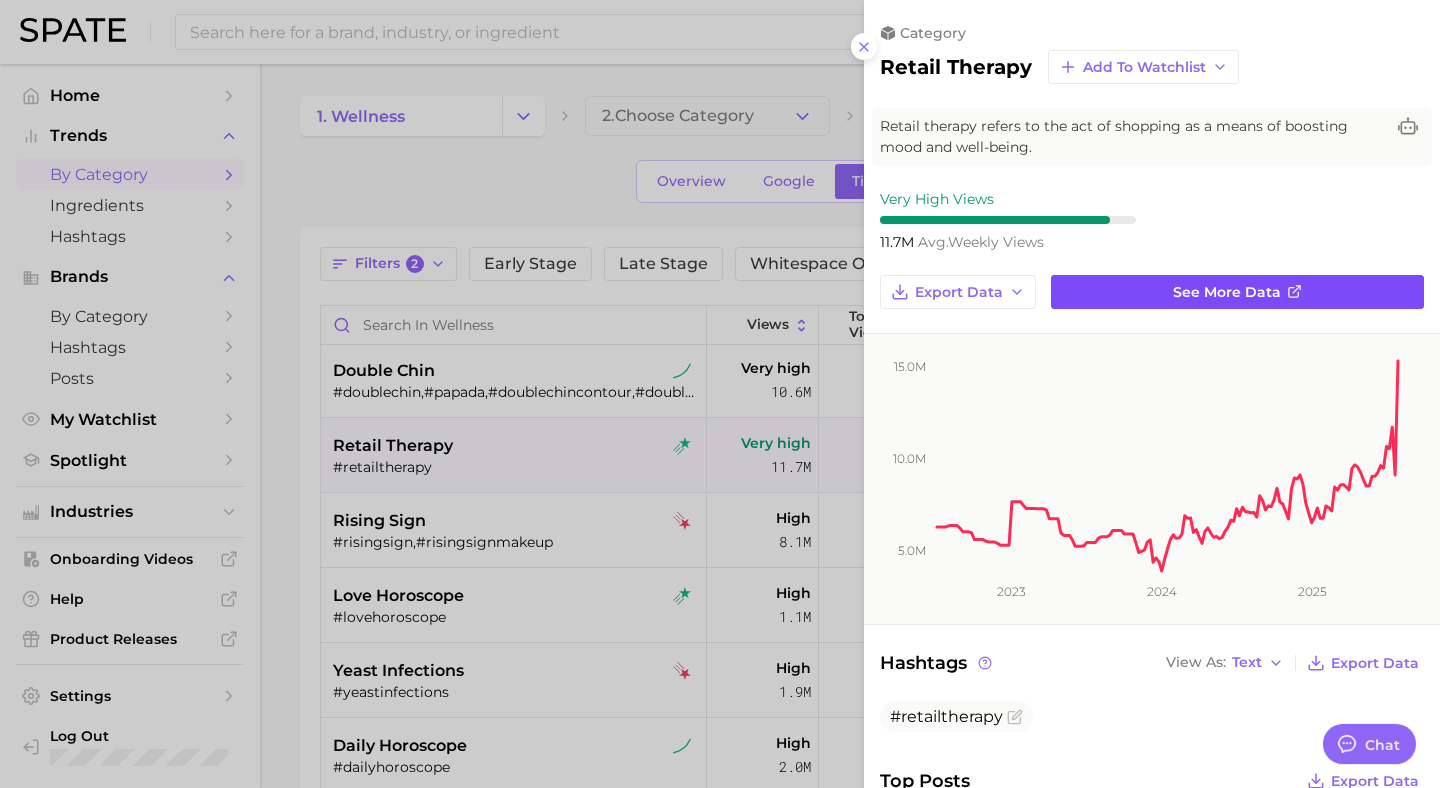 click on "See more data" at bounding box center (1227, 292) 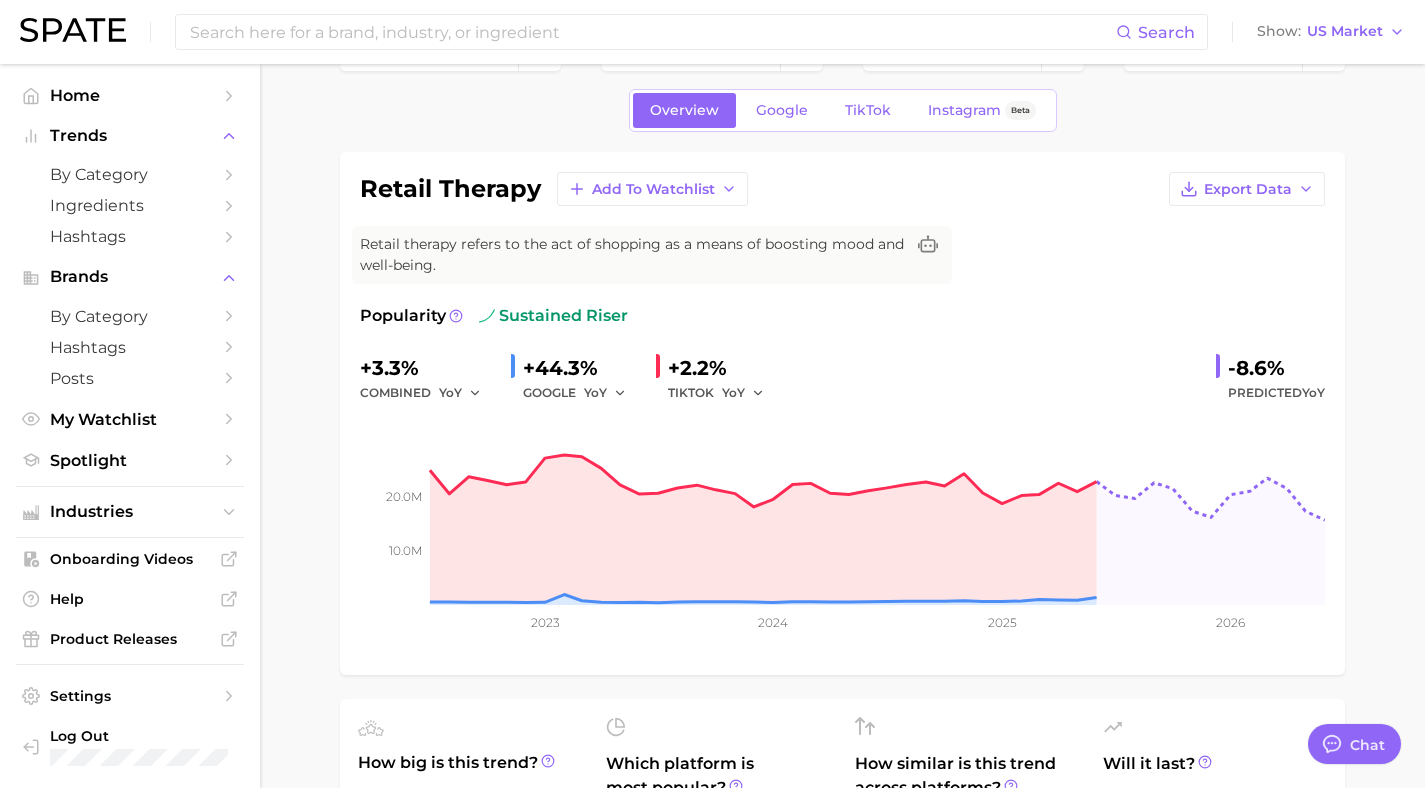 scroll, scrollTop: 81, scrollLeft: 0, axis: vertical 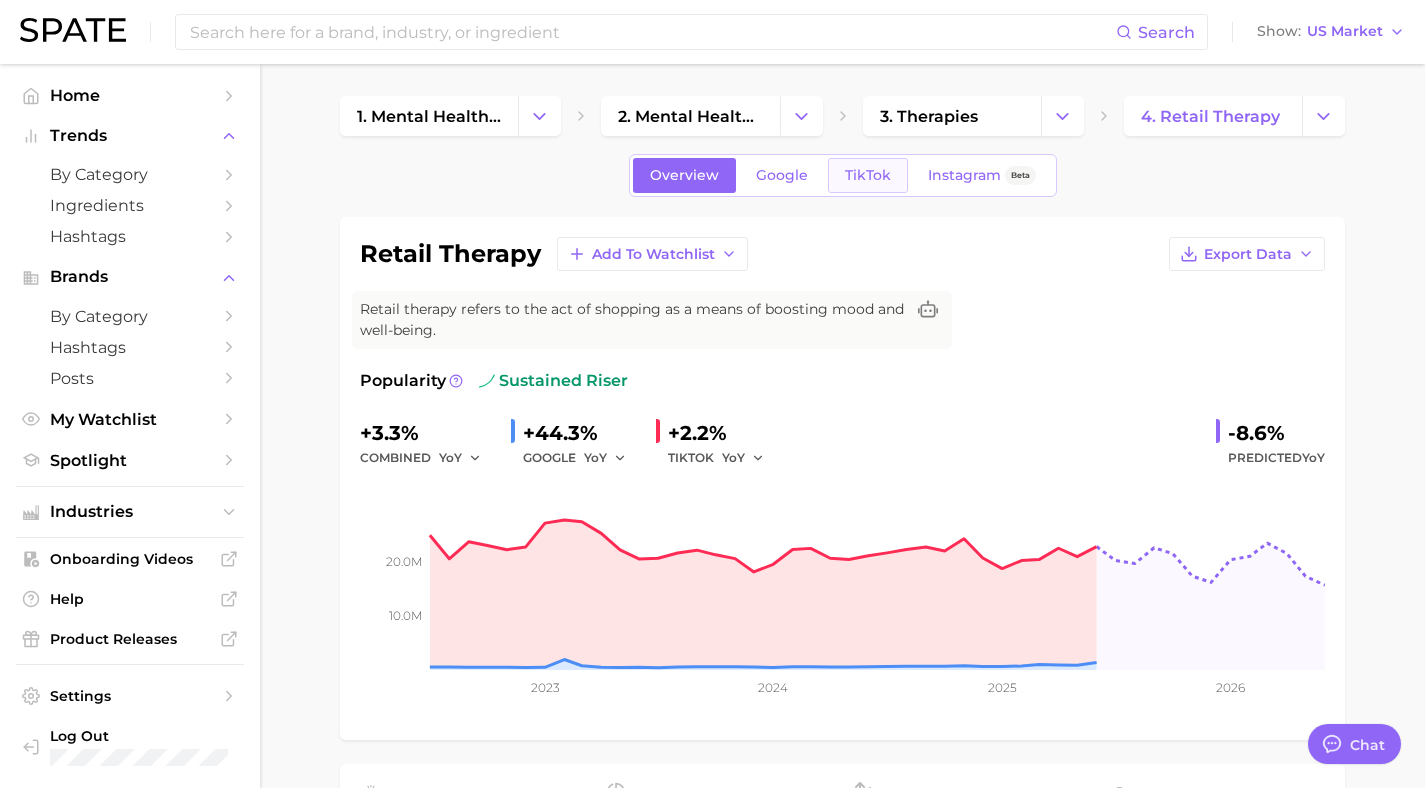 click on "TikTok" at bounding box center (868, 175) 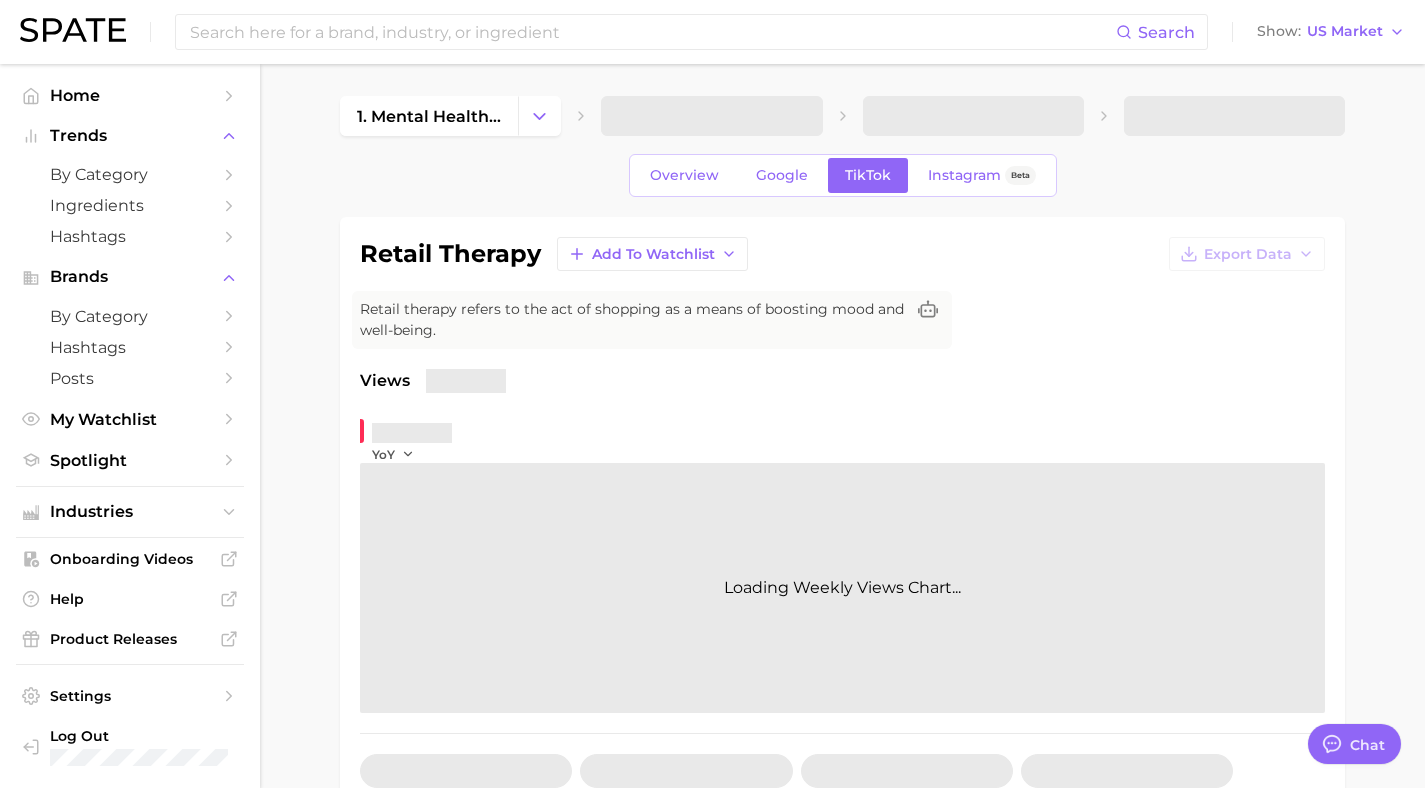 scroll, scrollTop: 0, scrollLeft: 0, axis: both 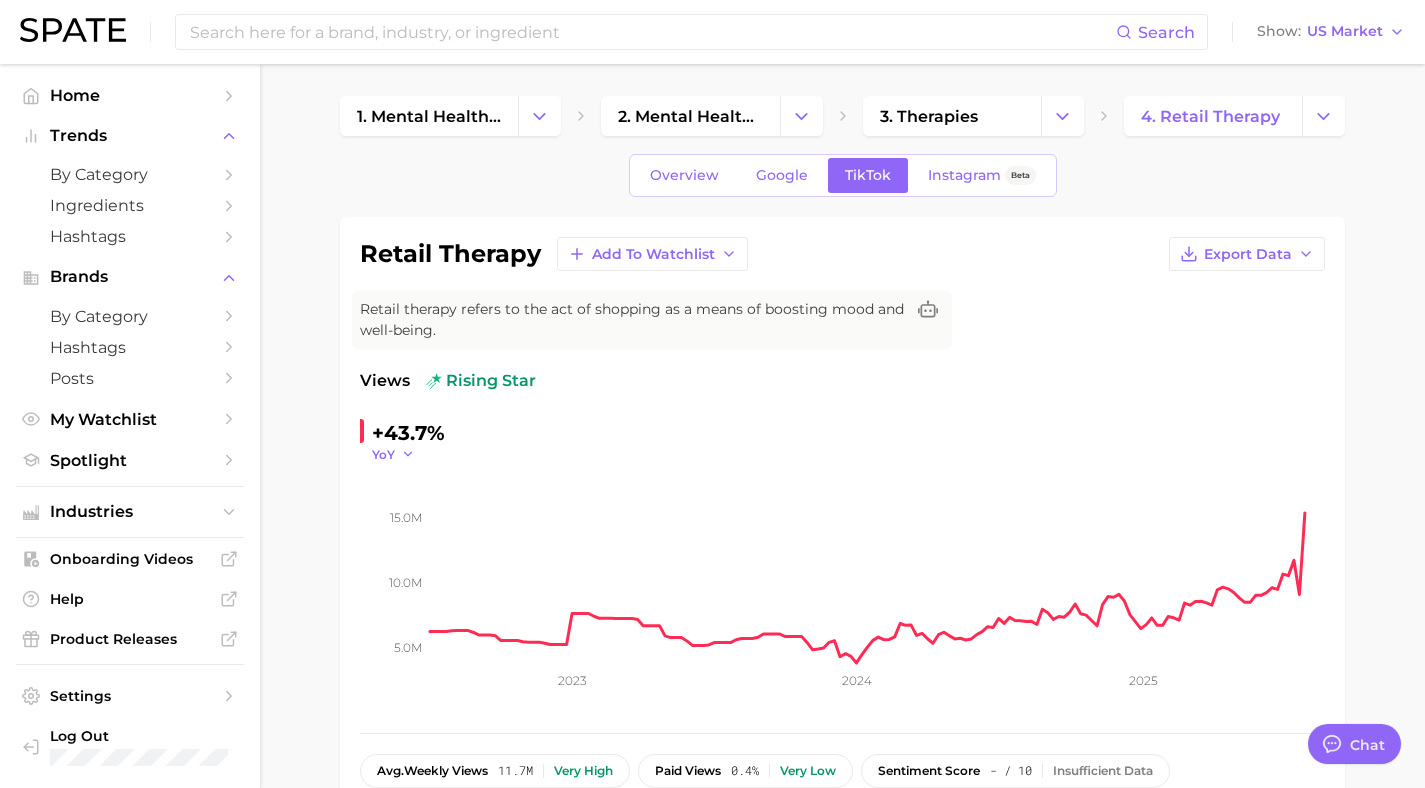click on "YoY" at bounding box center [383, 454] 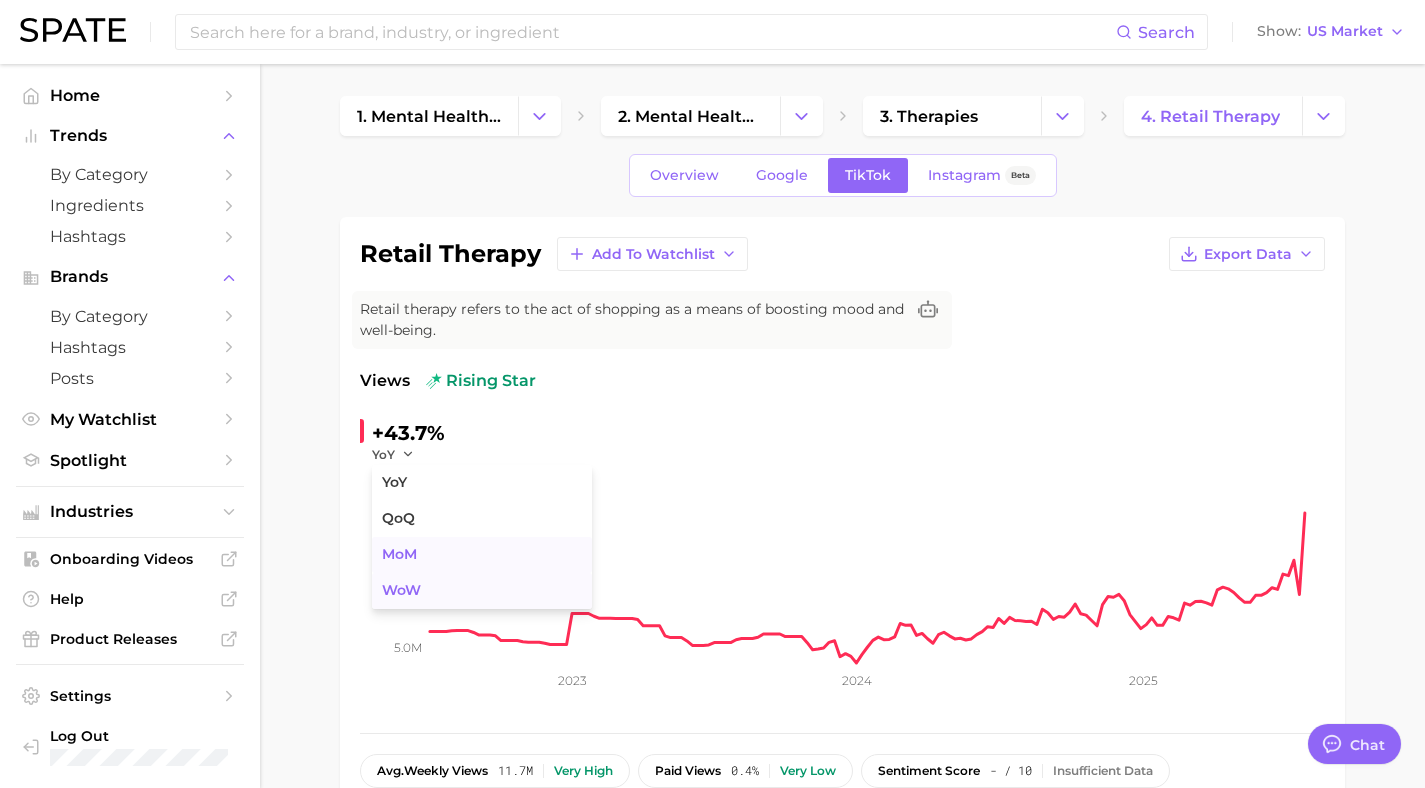 click on "MoM" at bounding box center [399, 554] 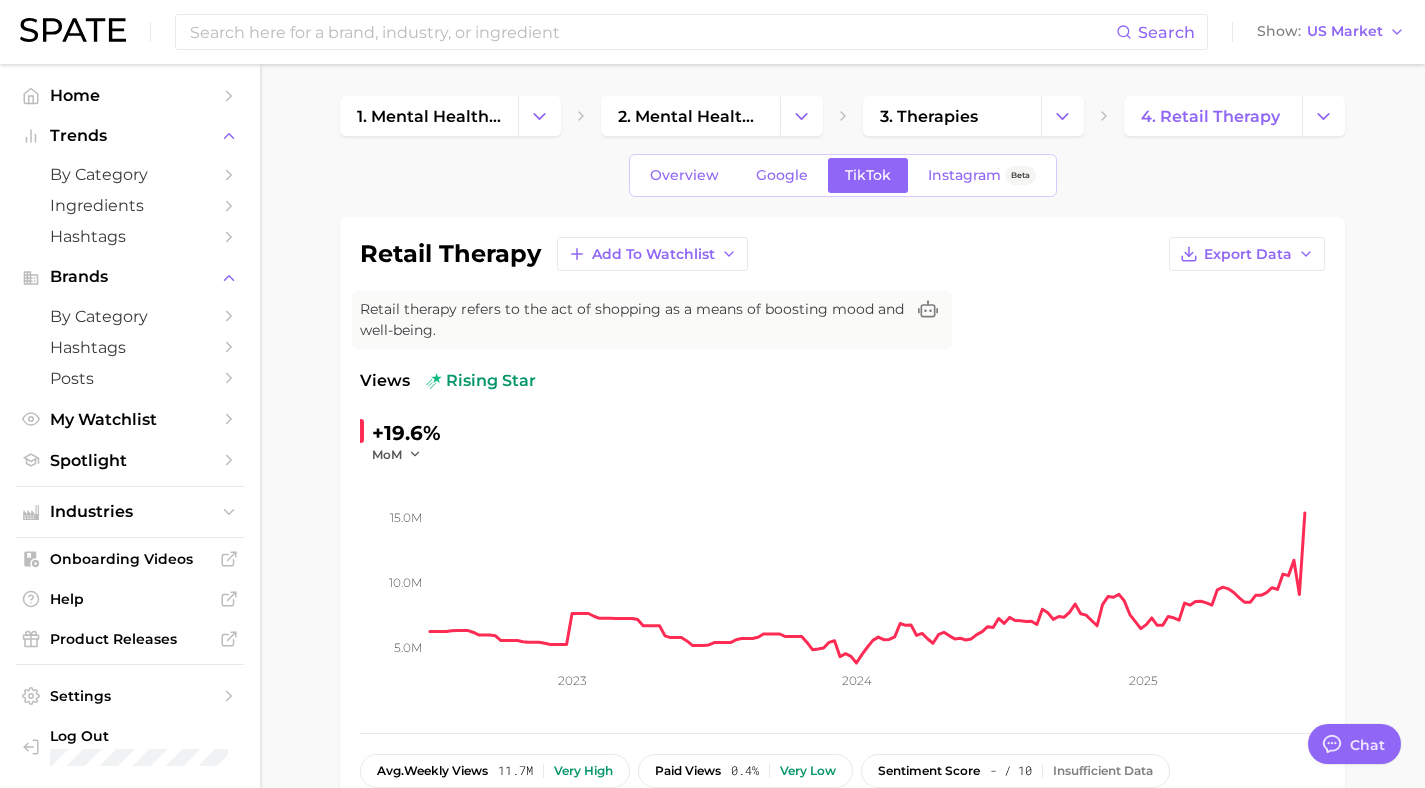 click on "5.0m 10.0m 15.0m 2023 2024 2025" 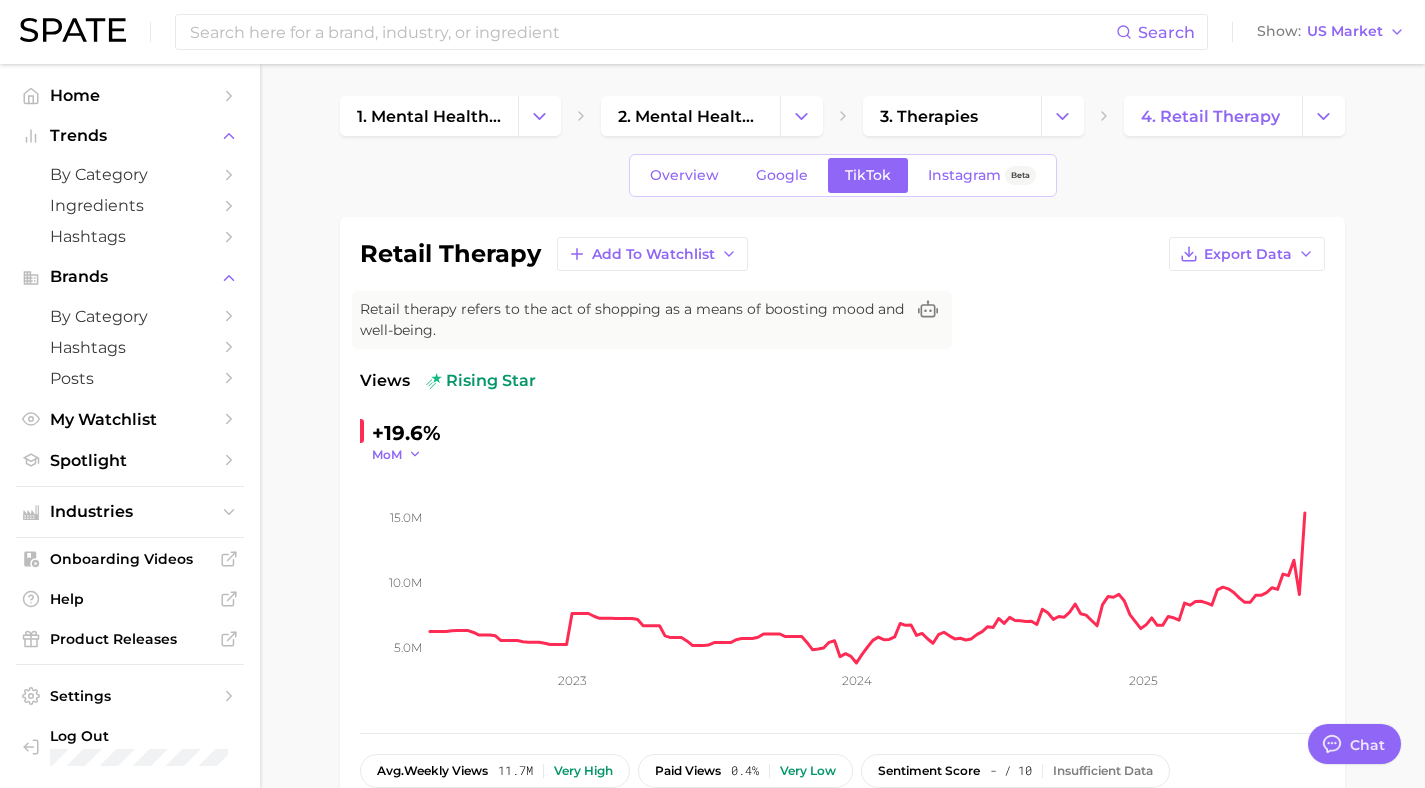 click on "MoM" at bounding box center [397, 454] 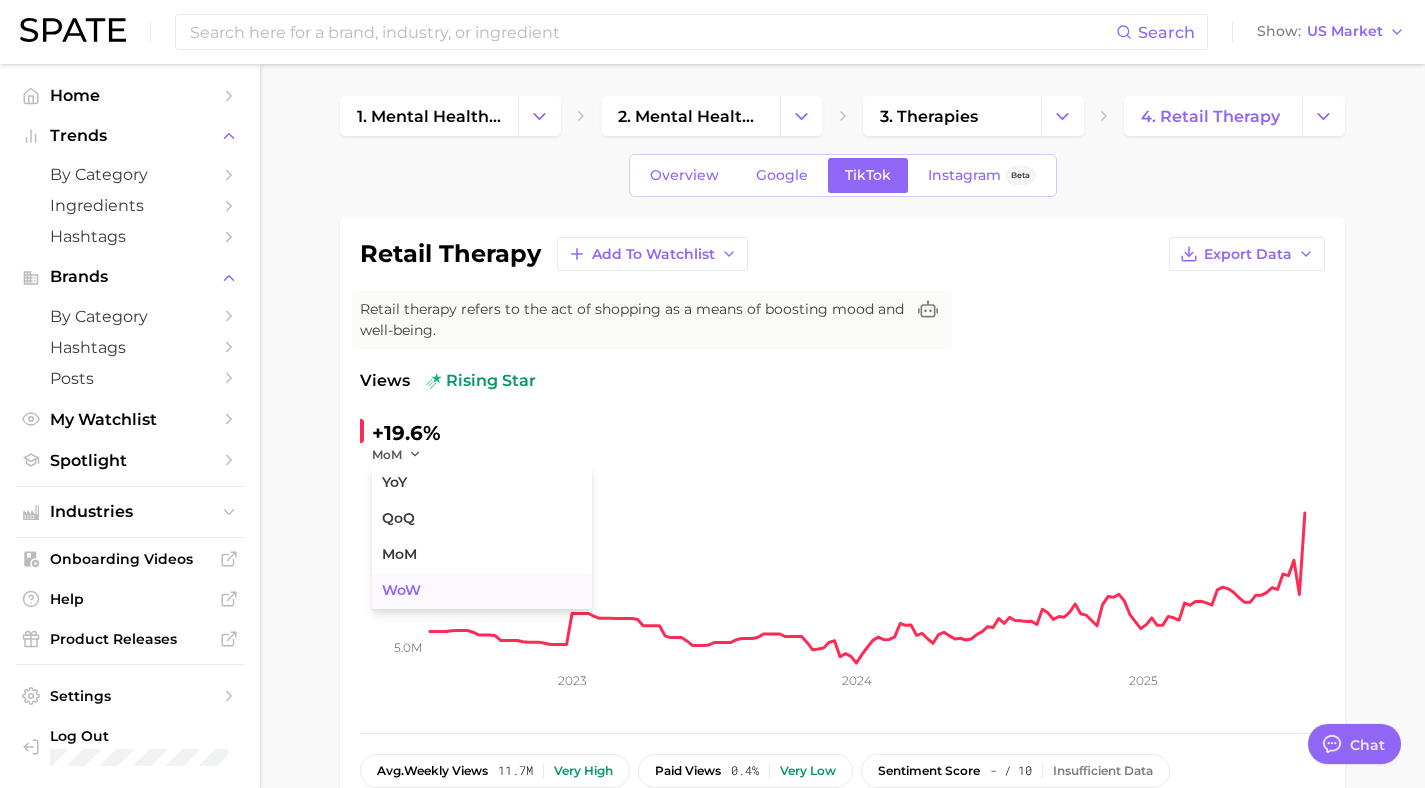 click on "WoW" at bounding box center (482, 591) 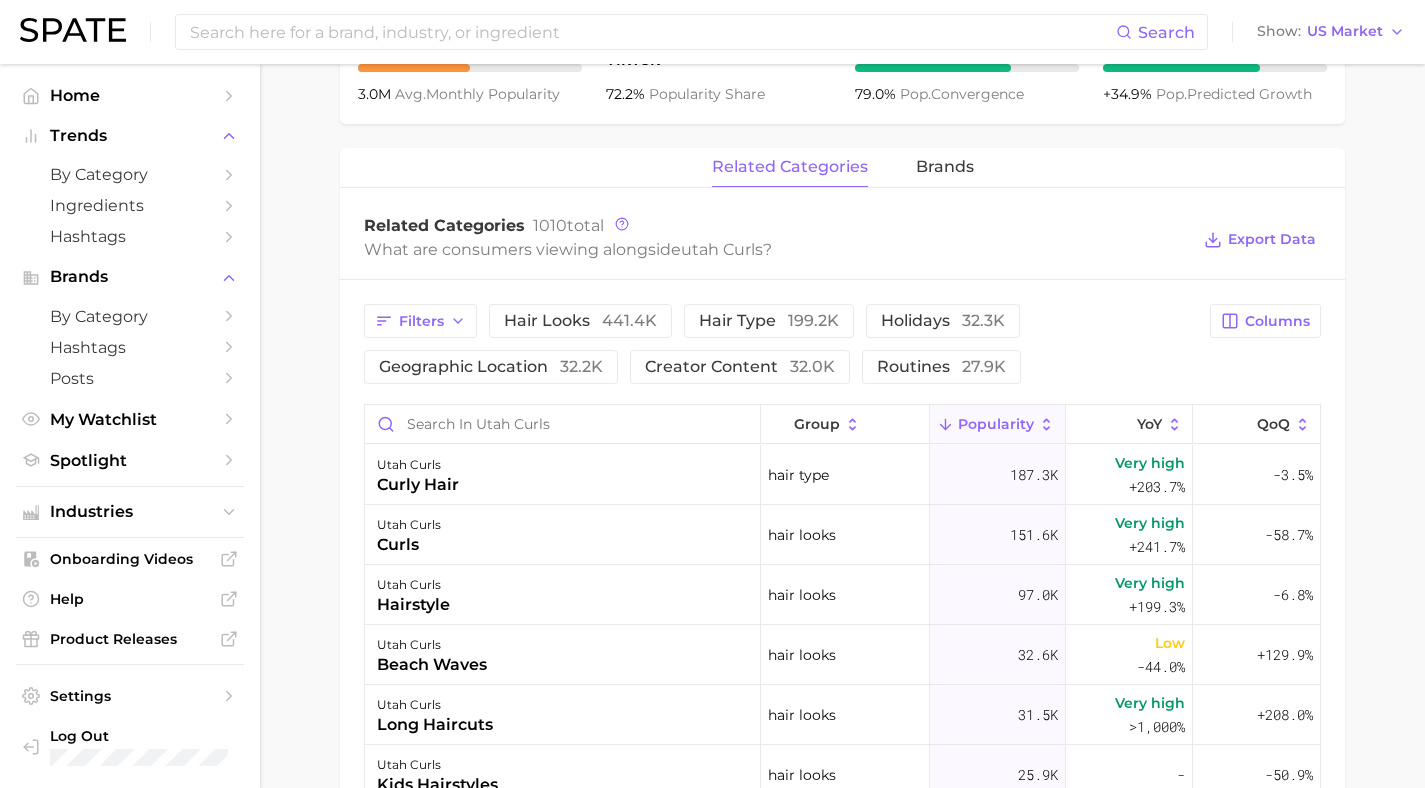 scroll, scrollTop: 846, scrollLeft: 0, axis: vertical 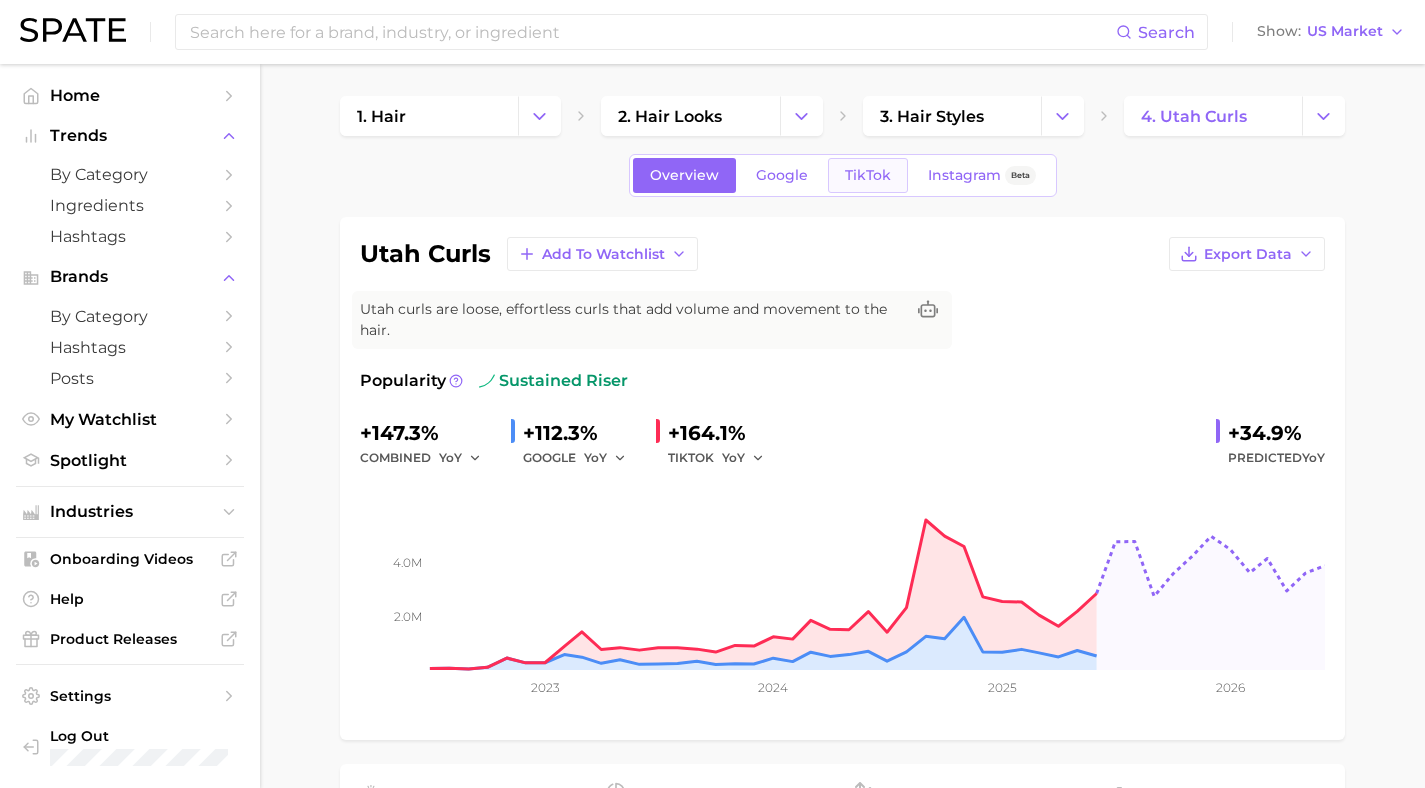 click on "TikTok" at bounding box center (868, 175) 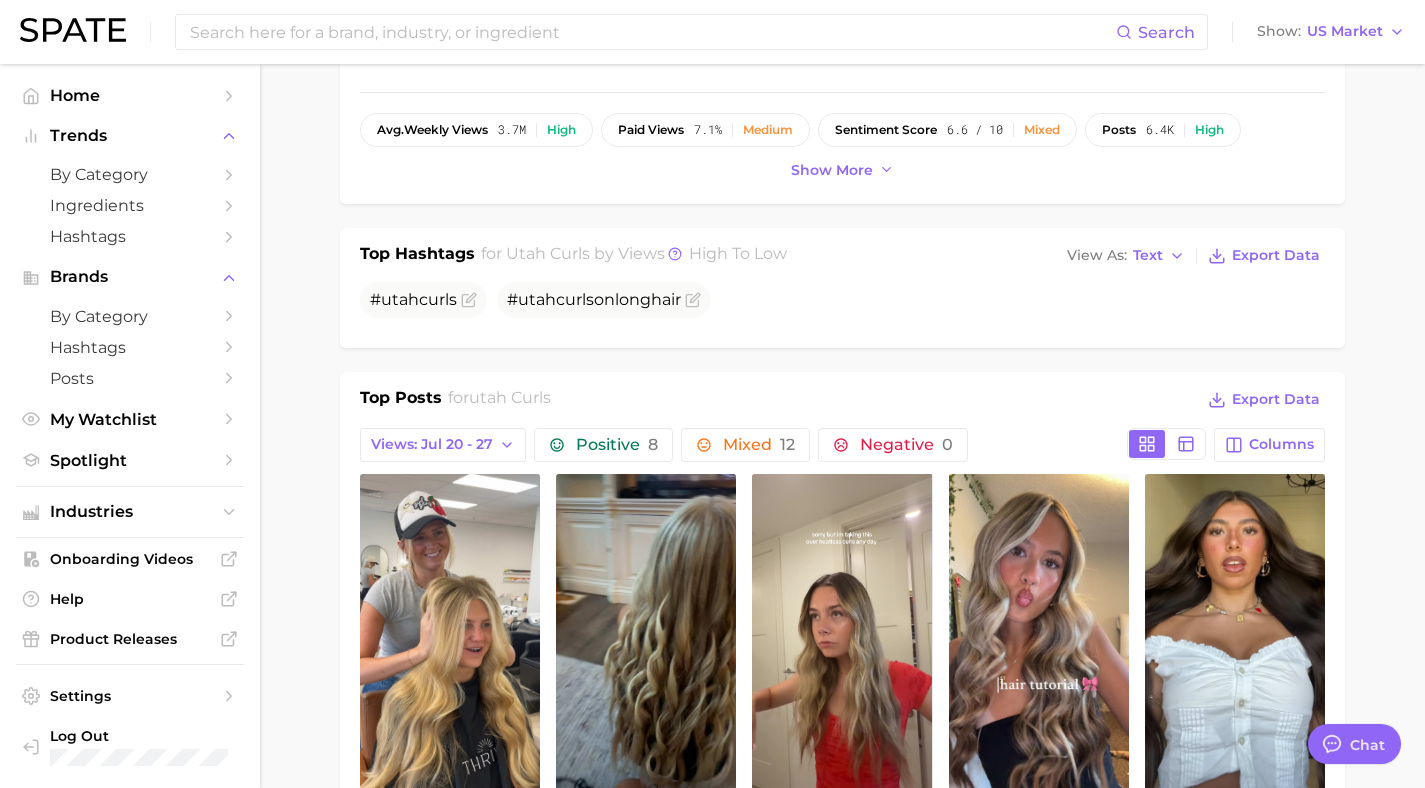 scroll, scrollTop: 327, scrollLeft: 0, axis: vertical 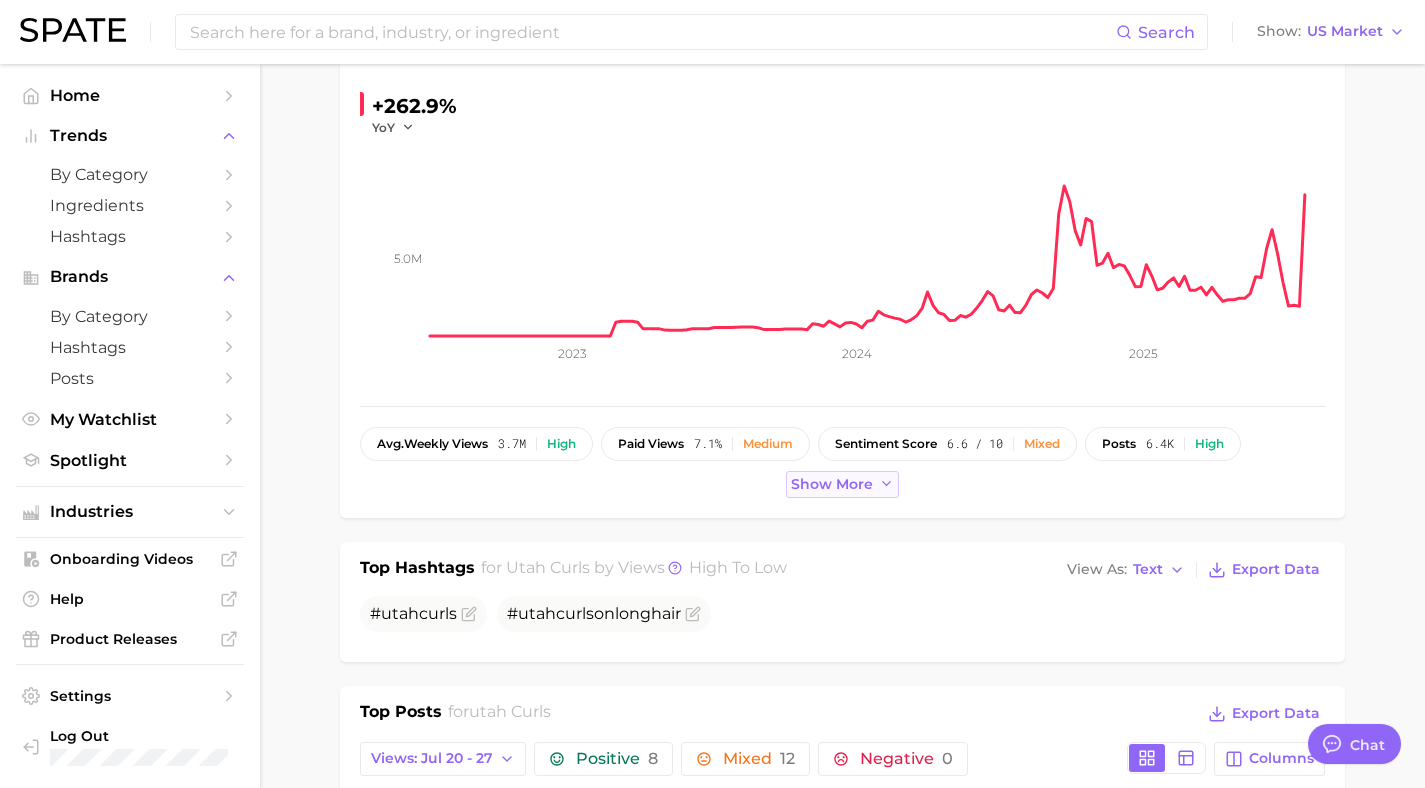 click on "Show more" at bounding box center (843, 484) 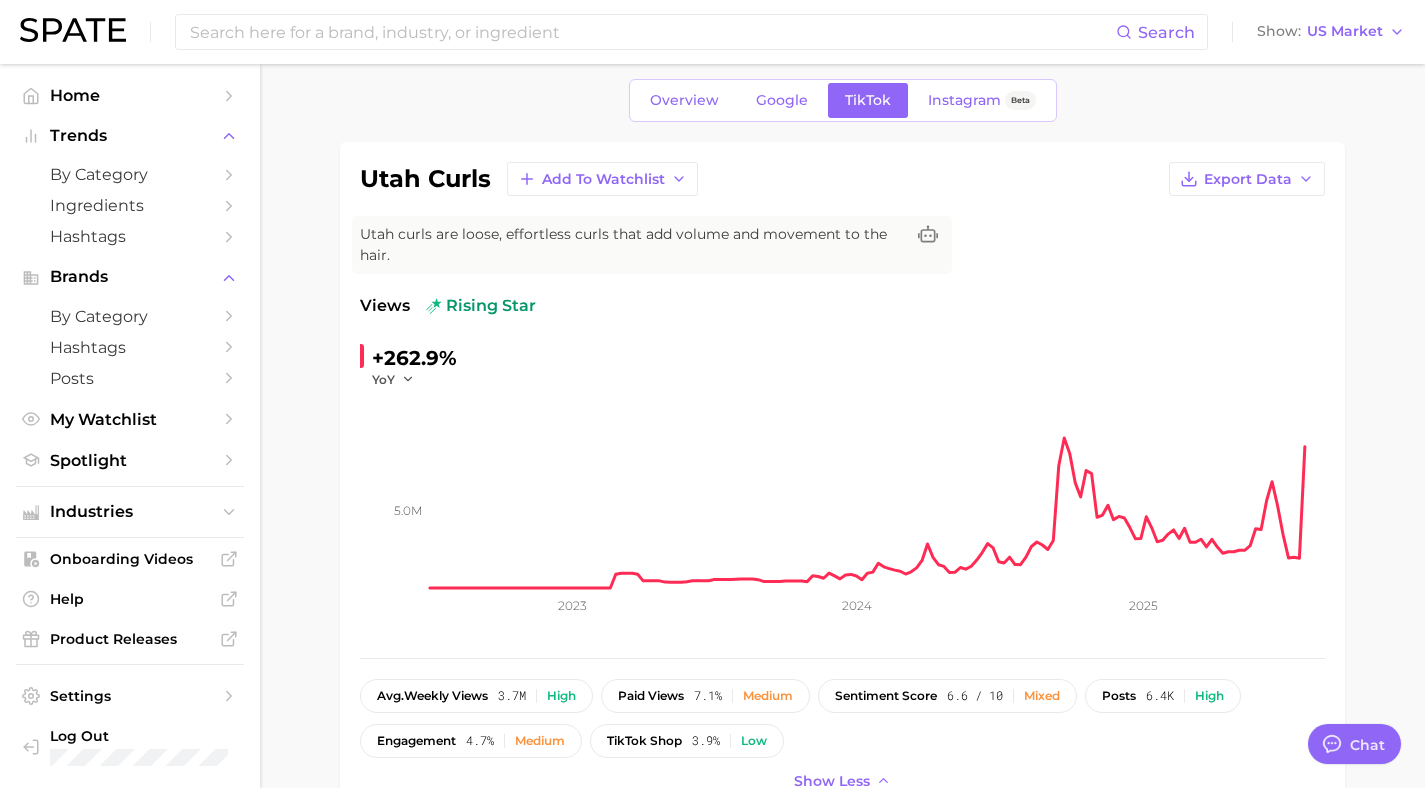 scroll, scrollTop: 66, scrollLeft: 0, axis: vertical 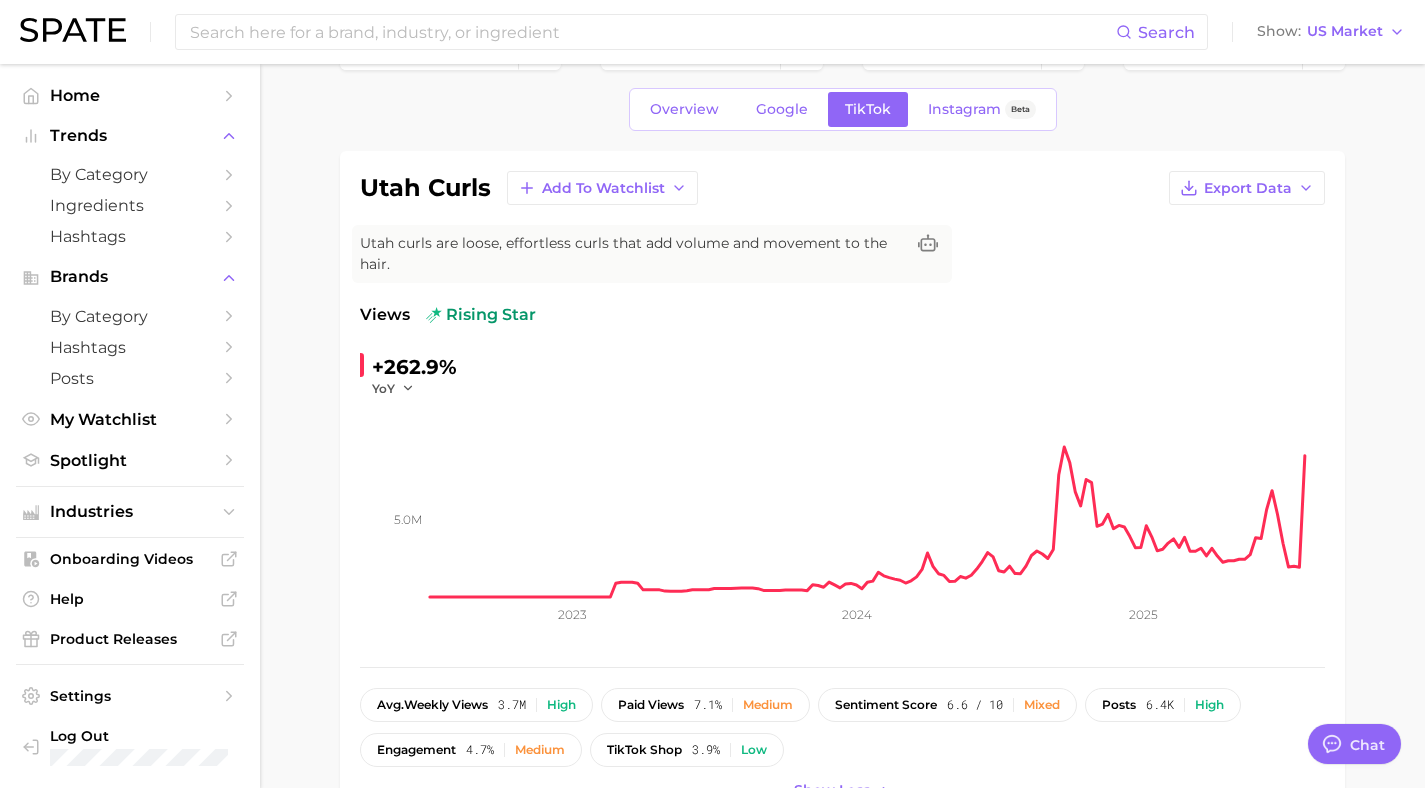 click on "Views" at bounding box center [385, 315] 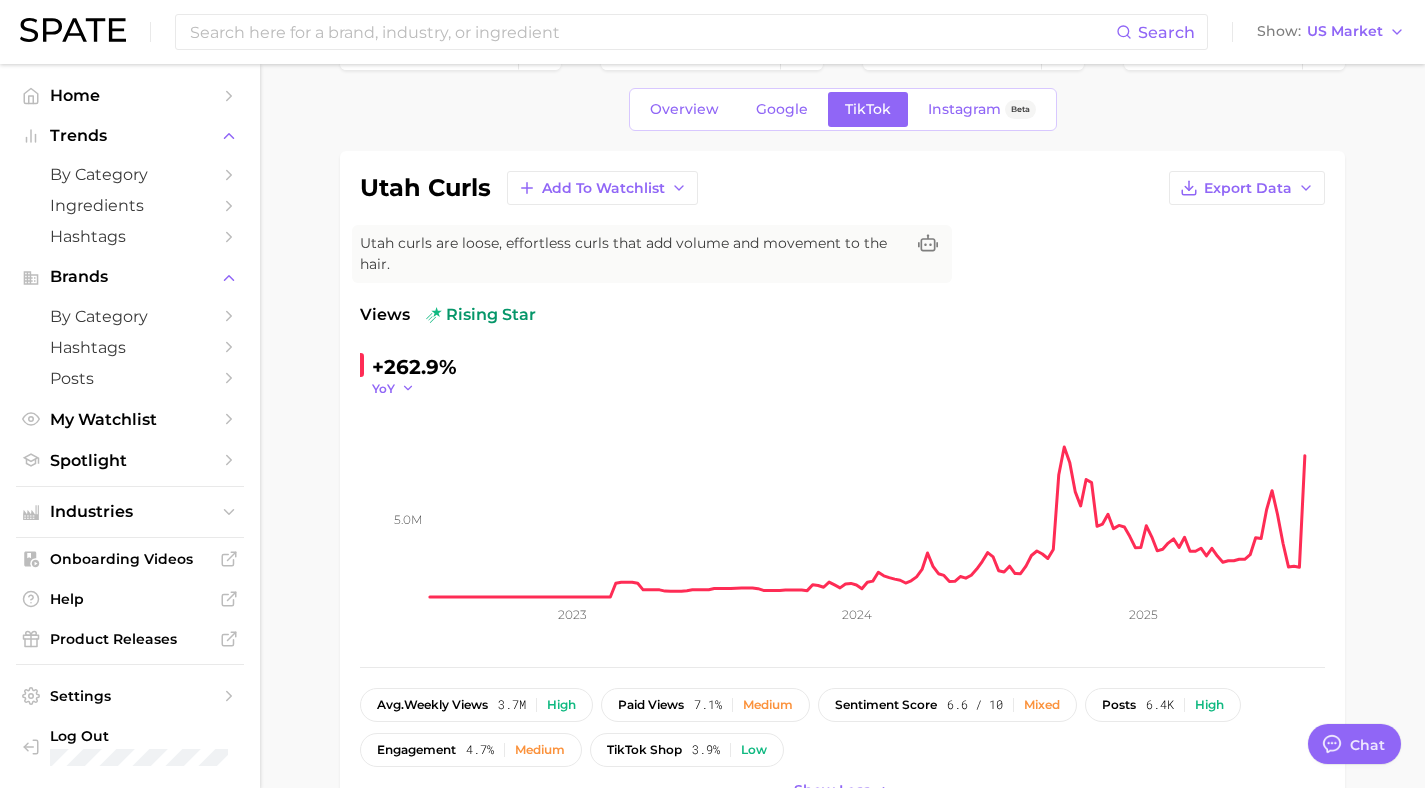 click 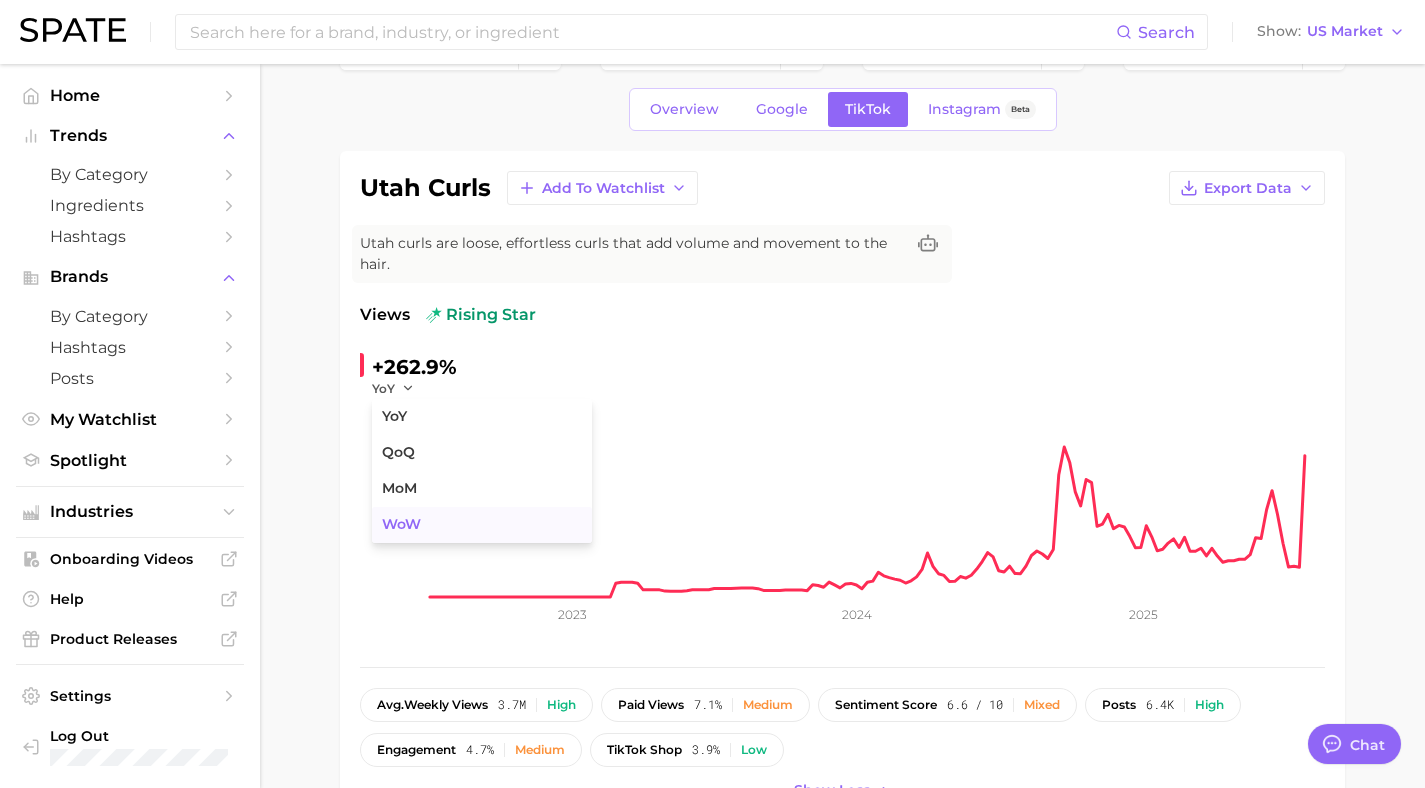 click on "WoW" at bounding box center [401, 524] 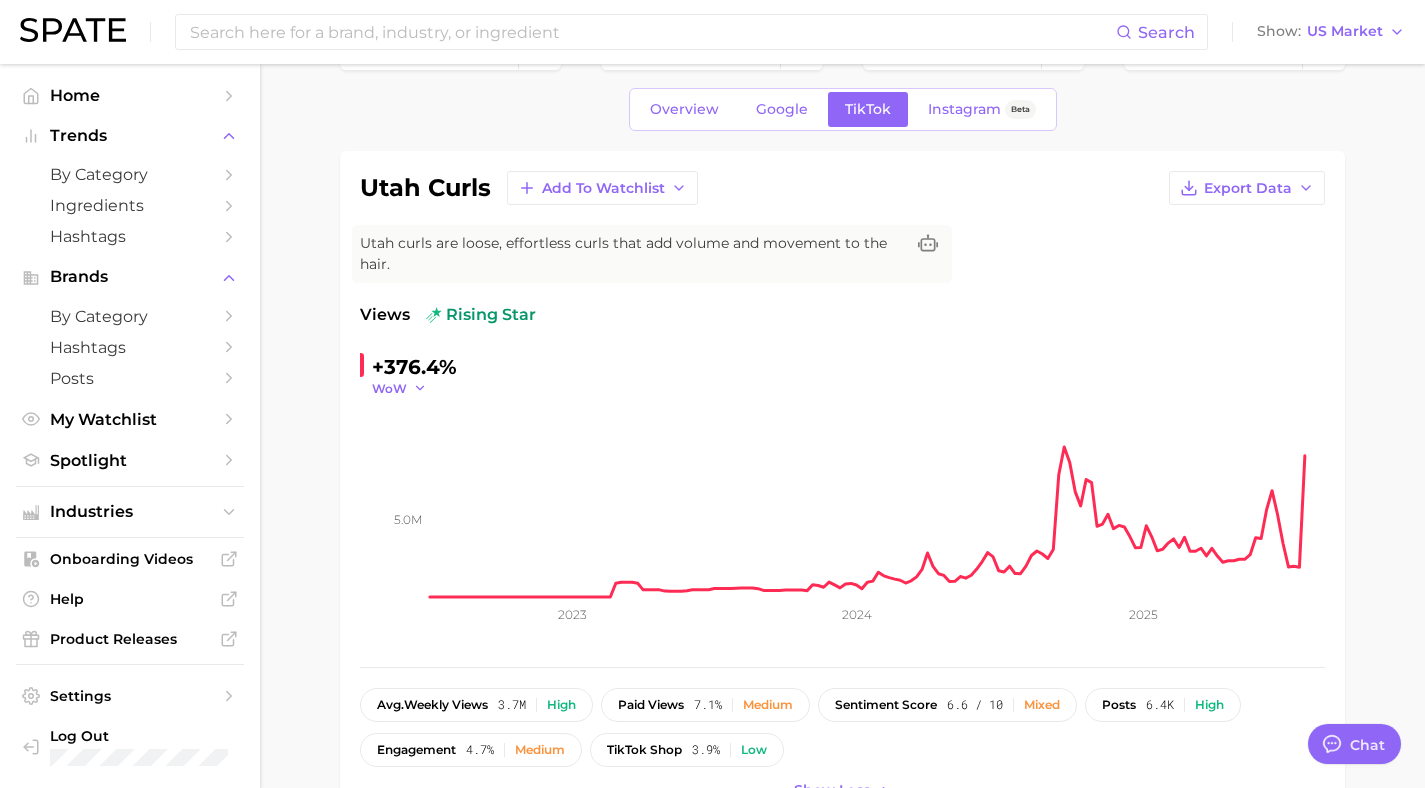 click 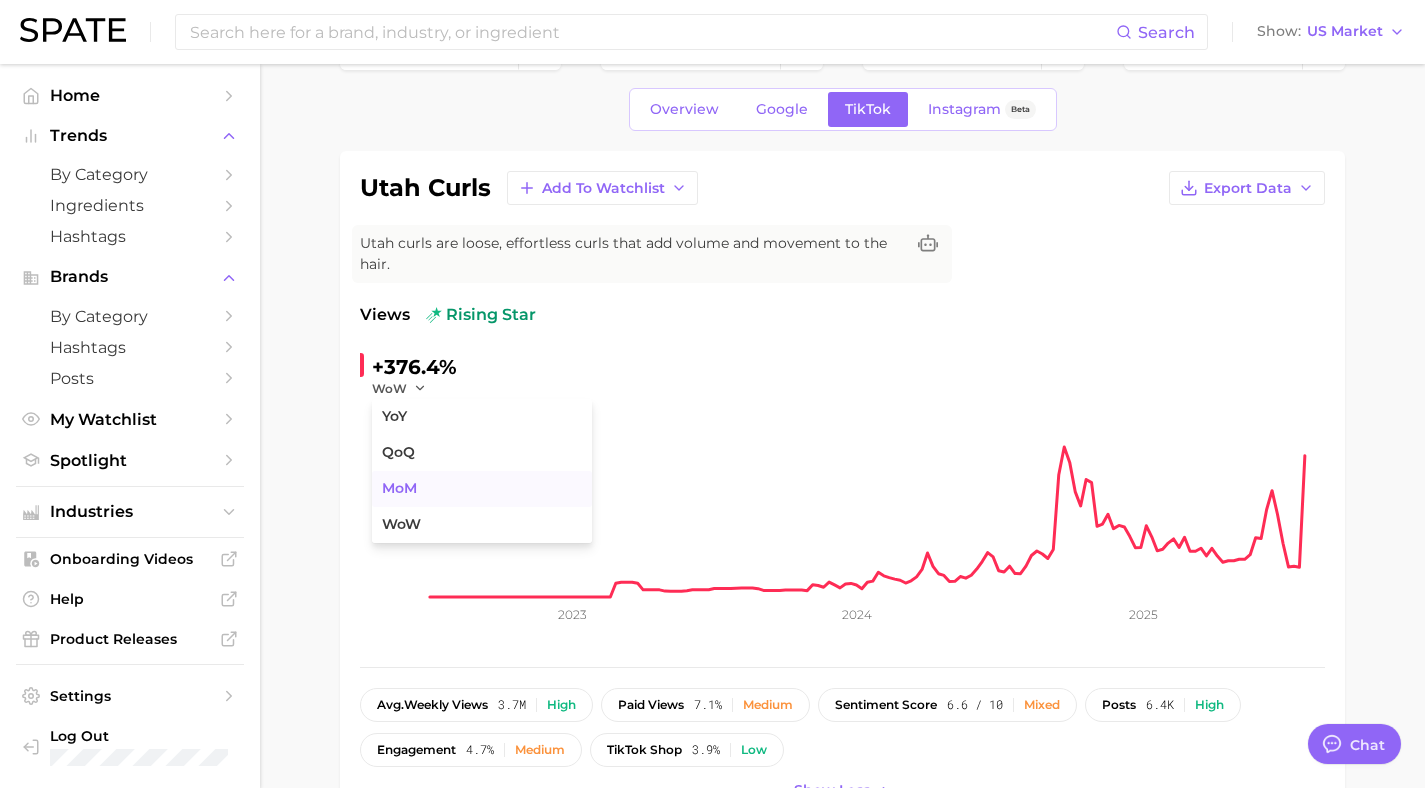 click on "MoM" at bounding box center (399, 488) 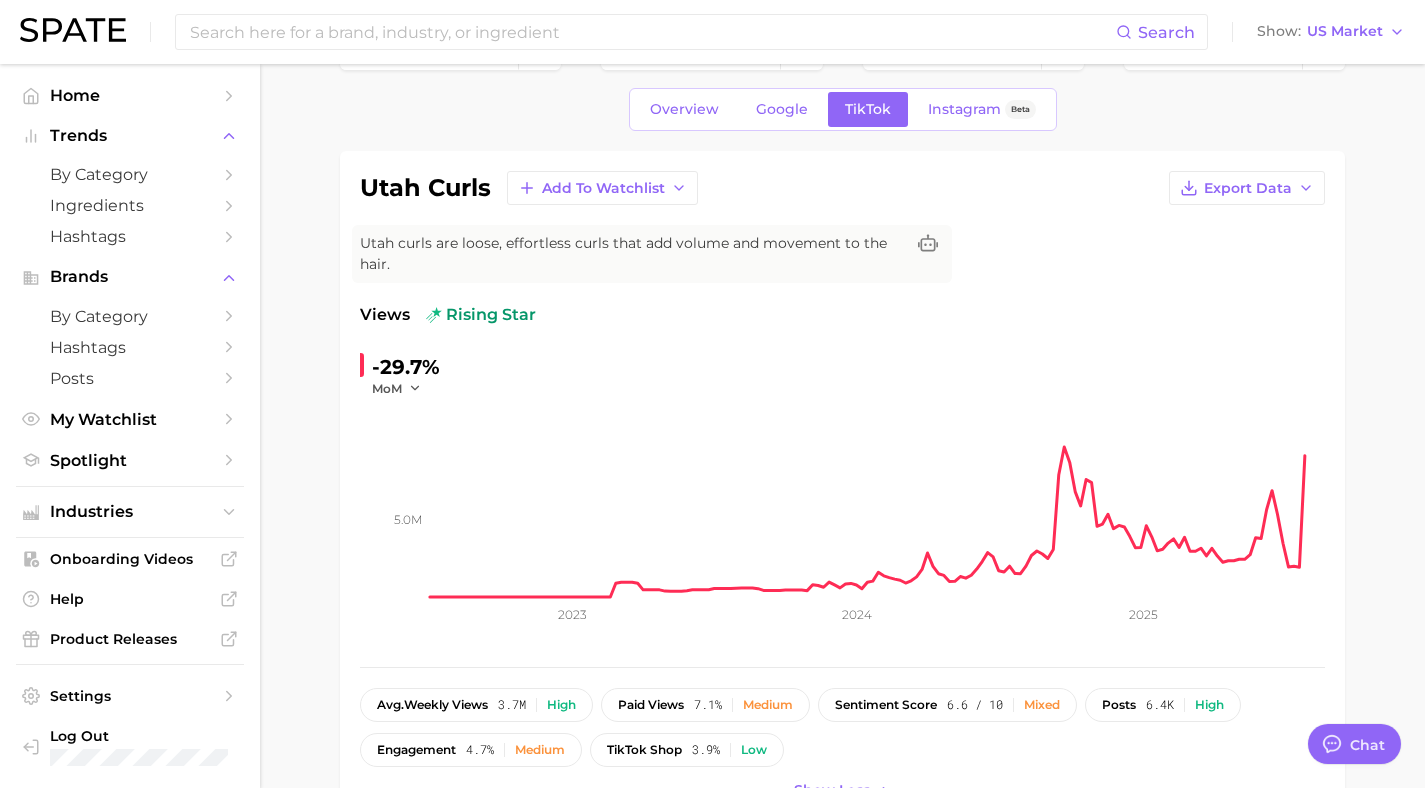 click on "-29.7% MoM 5.0m 2023 2024 2025" at bounding box center (842, 499) 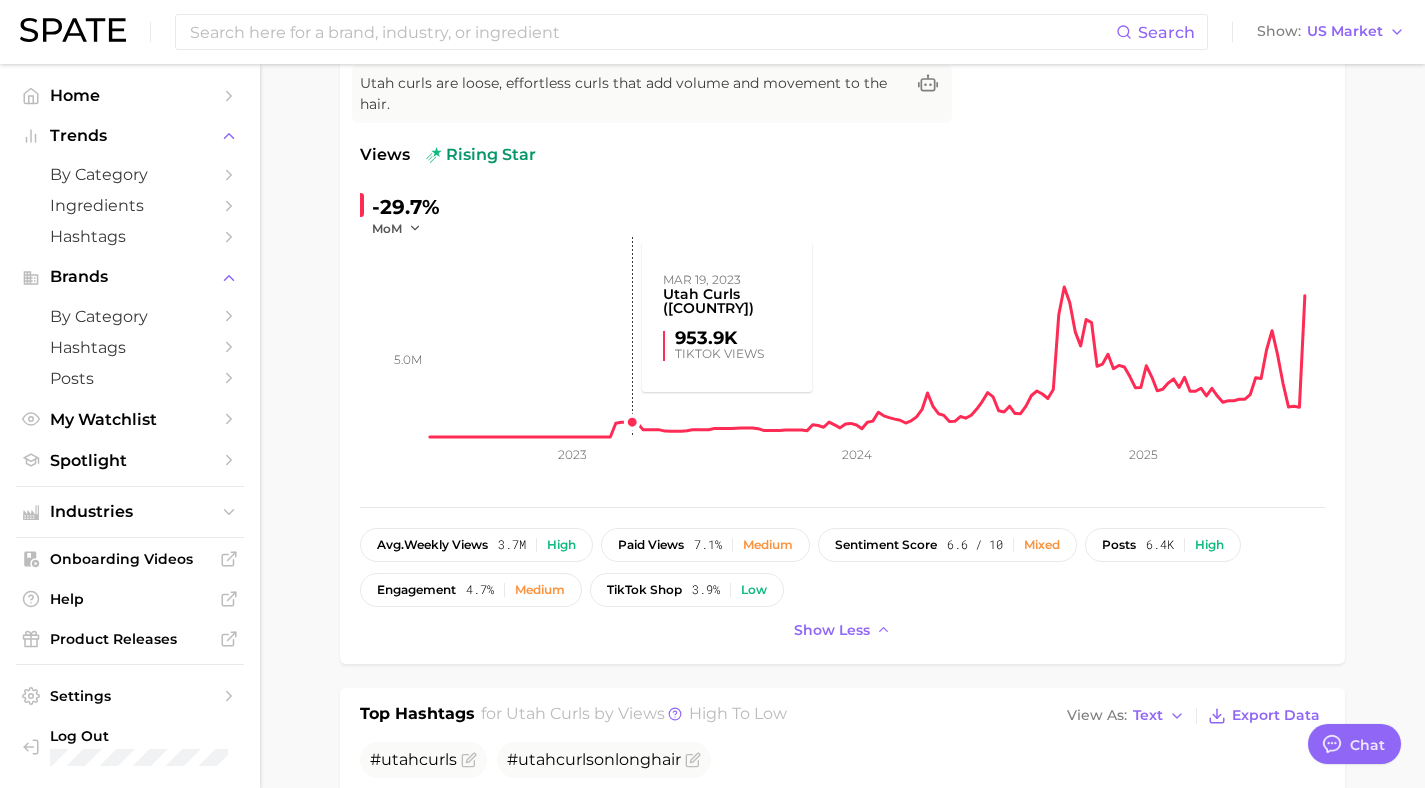 scroll, scrollTop: 228, scrollLeft: 0, axis: vertical 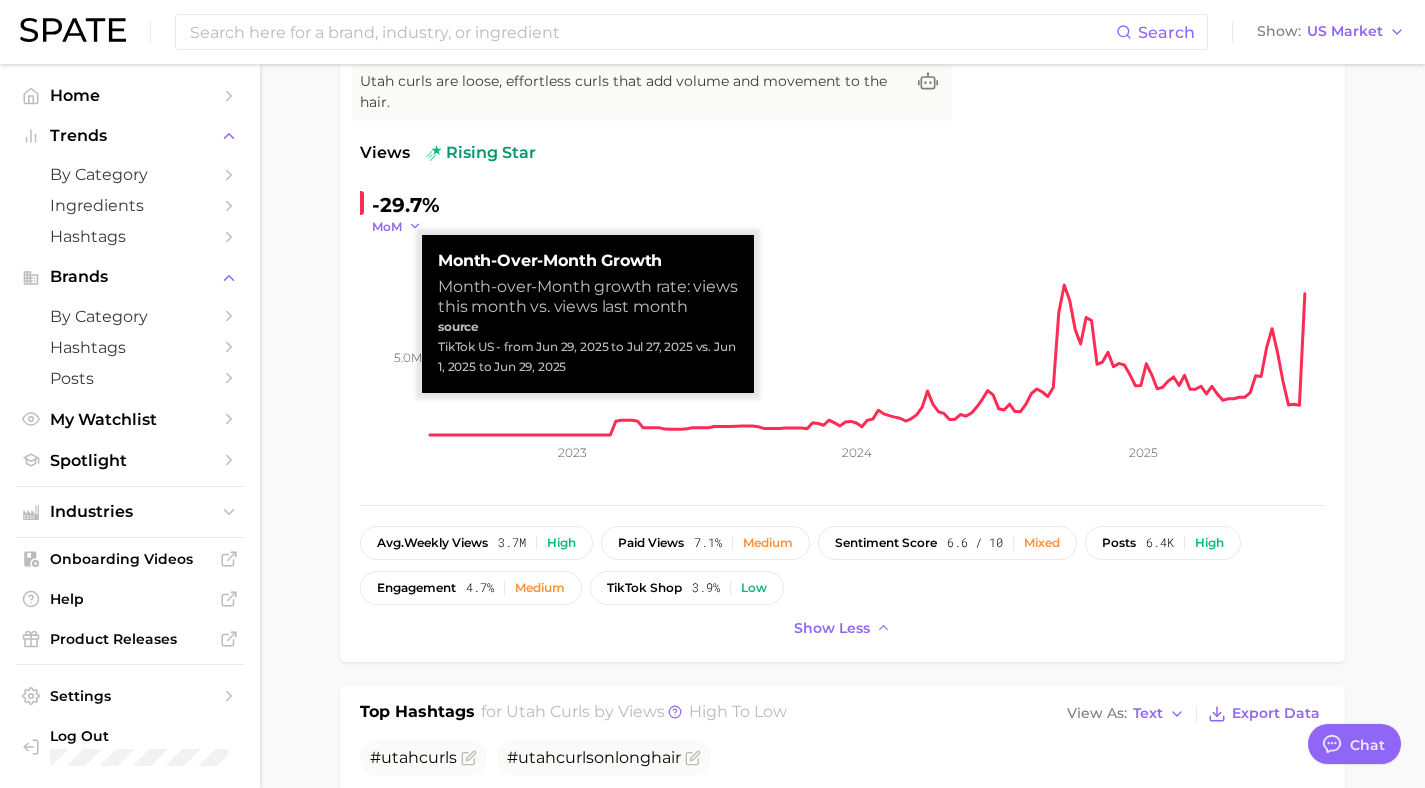 click on "MoM" at bounding box center (397, 226) 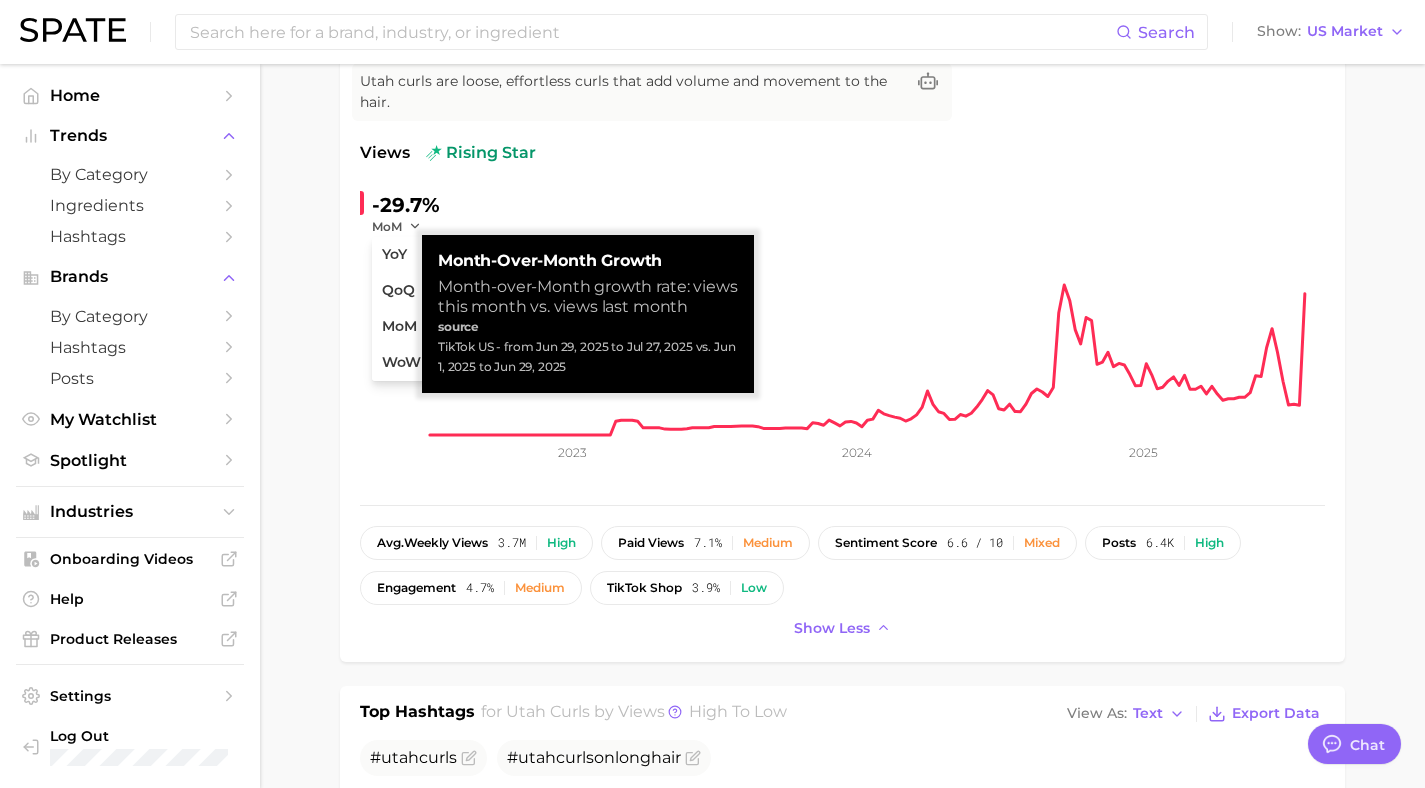 click on "-29.7% MoM YoY QoQ MoM WoW 5.0m 2023 2024 2025" at bounding box center [842, 337] 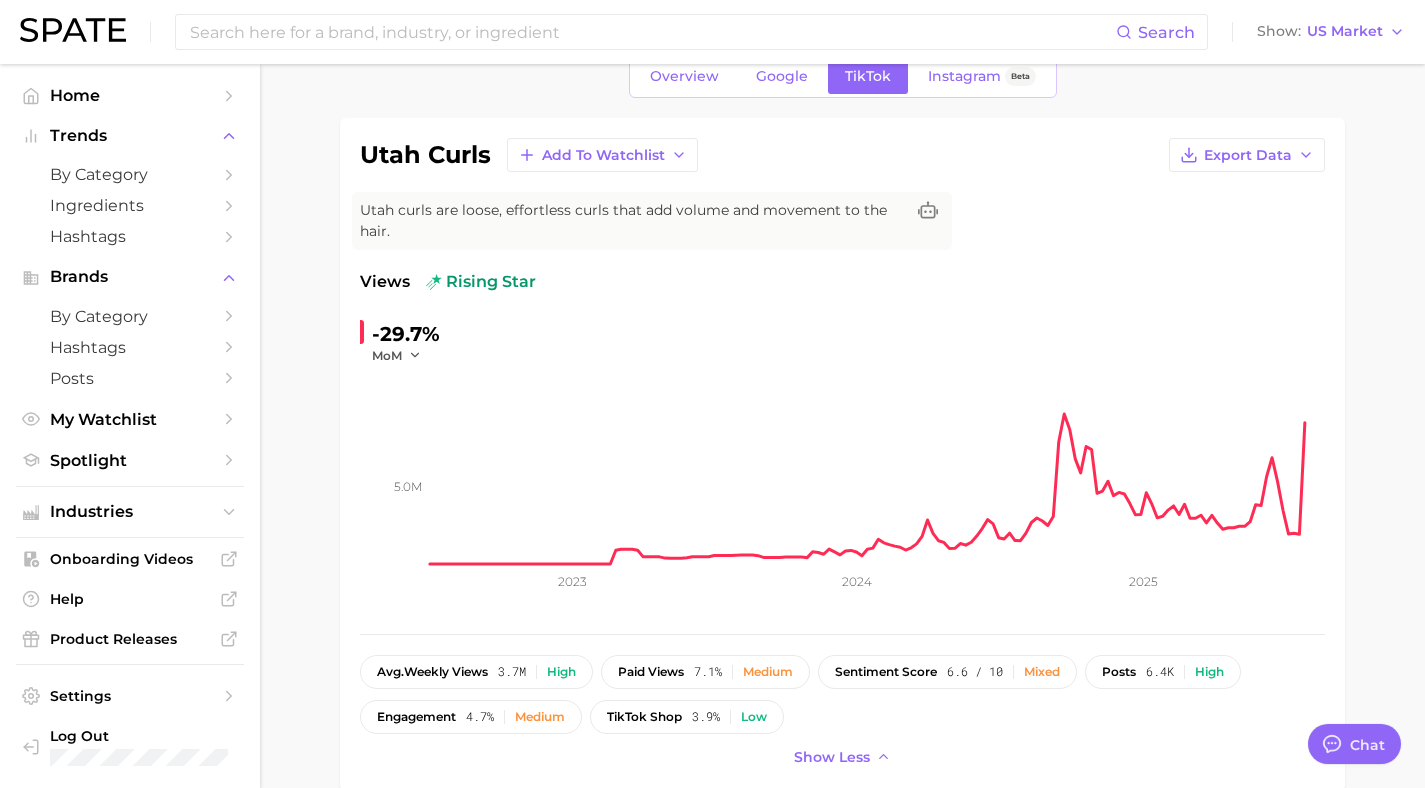scroll, scrollTop: 0, scrollLeft: 0, axis: both 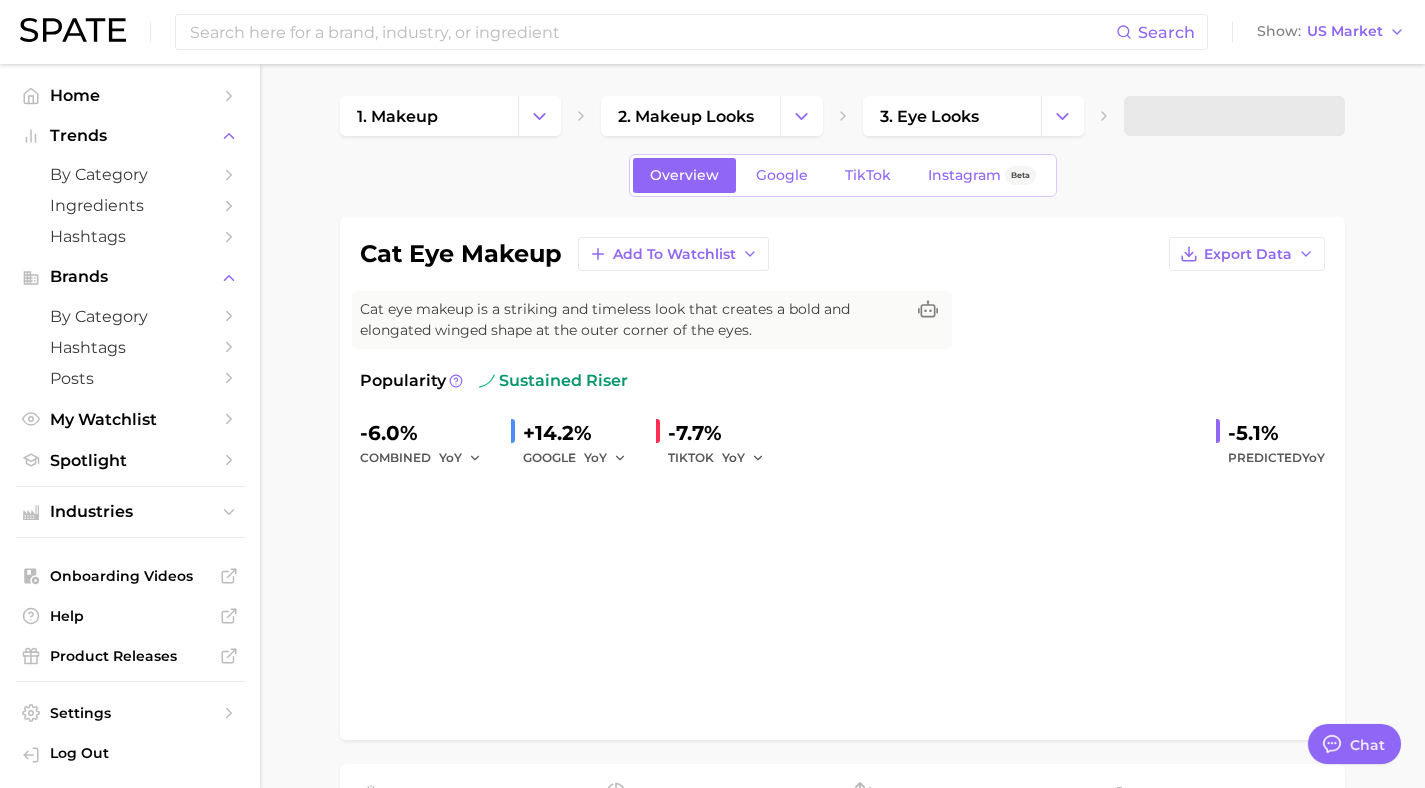 type on "x" 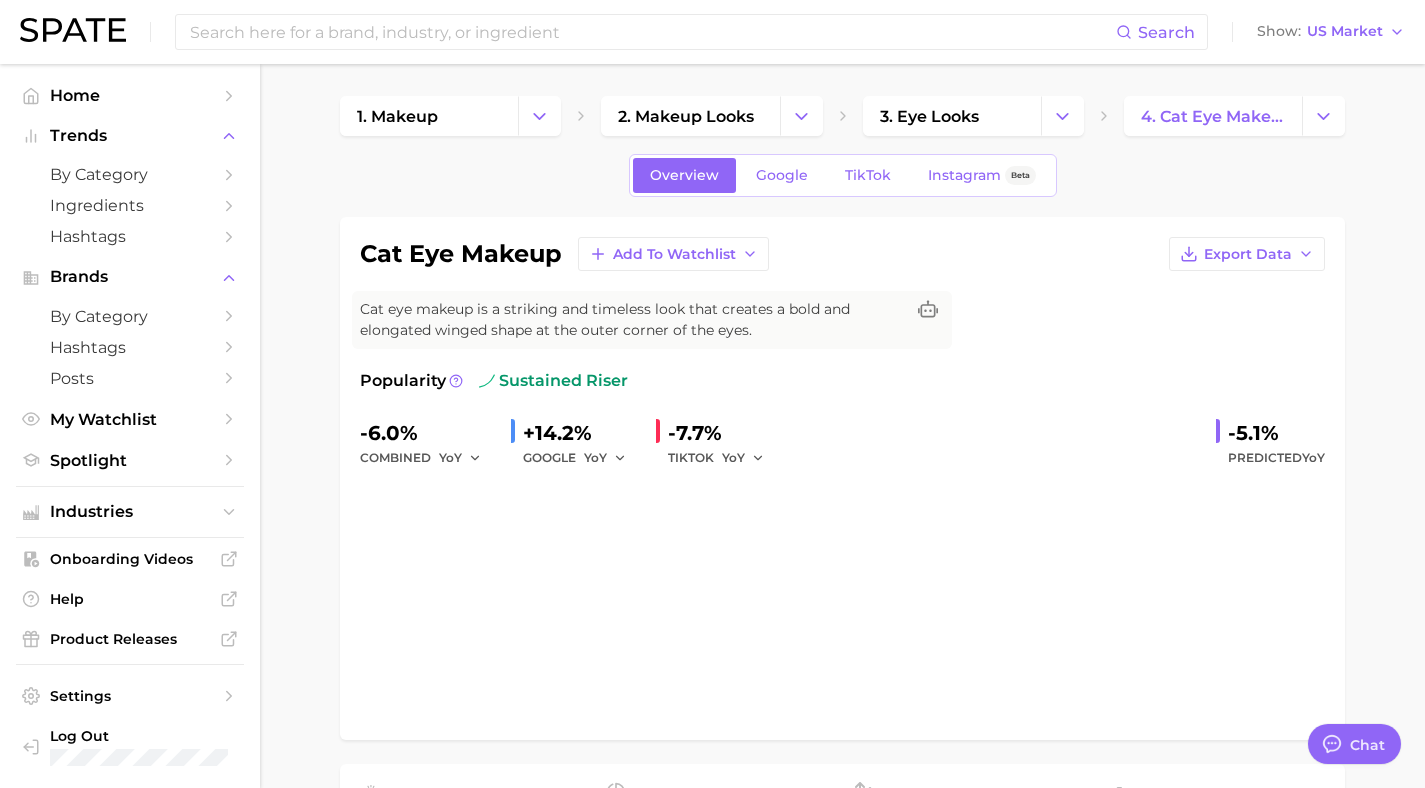 scroll, scrollTop: 0, scrollLeft: 0, axis: both 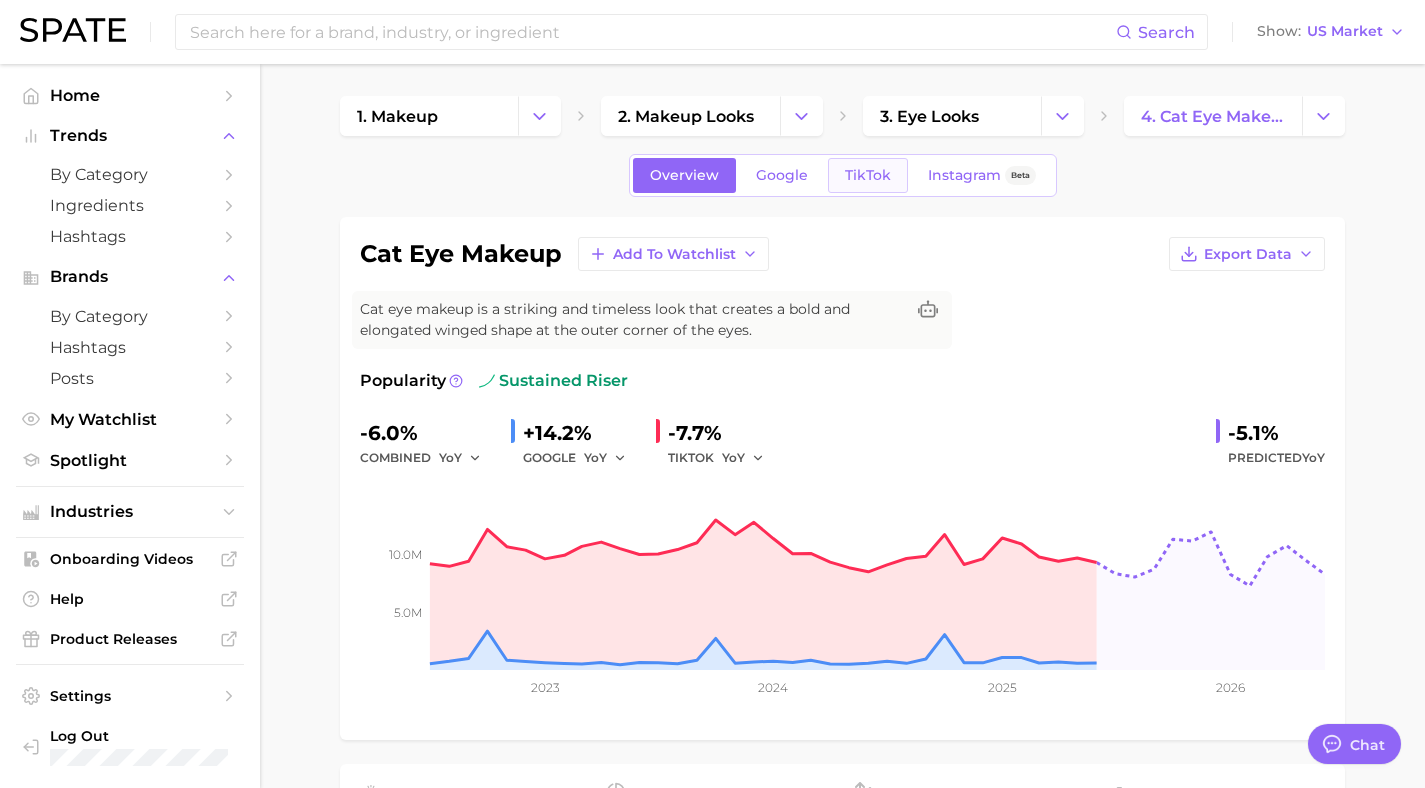 click on "TikTok" at bounding box center [868, 175] 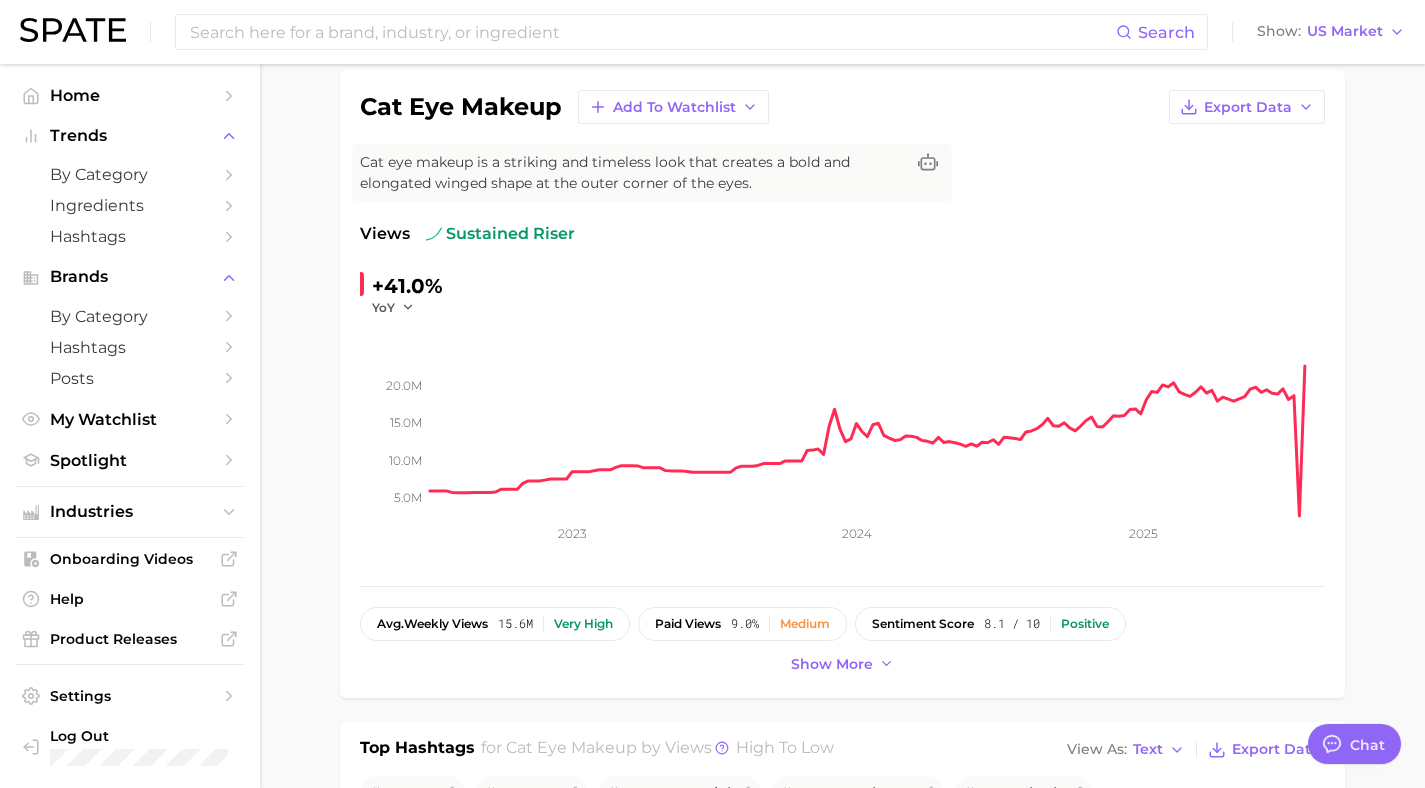 scroll, scrollTop: 0, scrollLeft: 0, axis: both 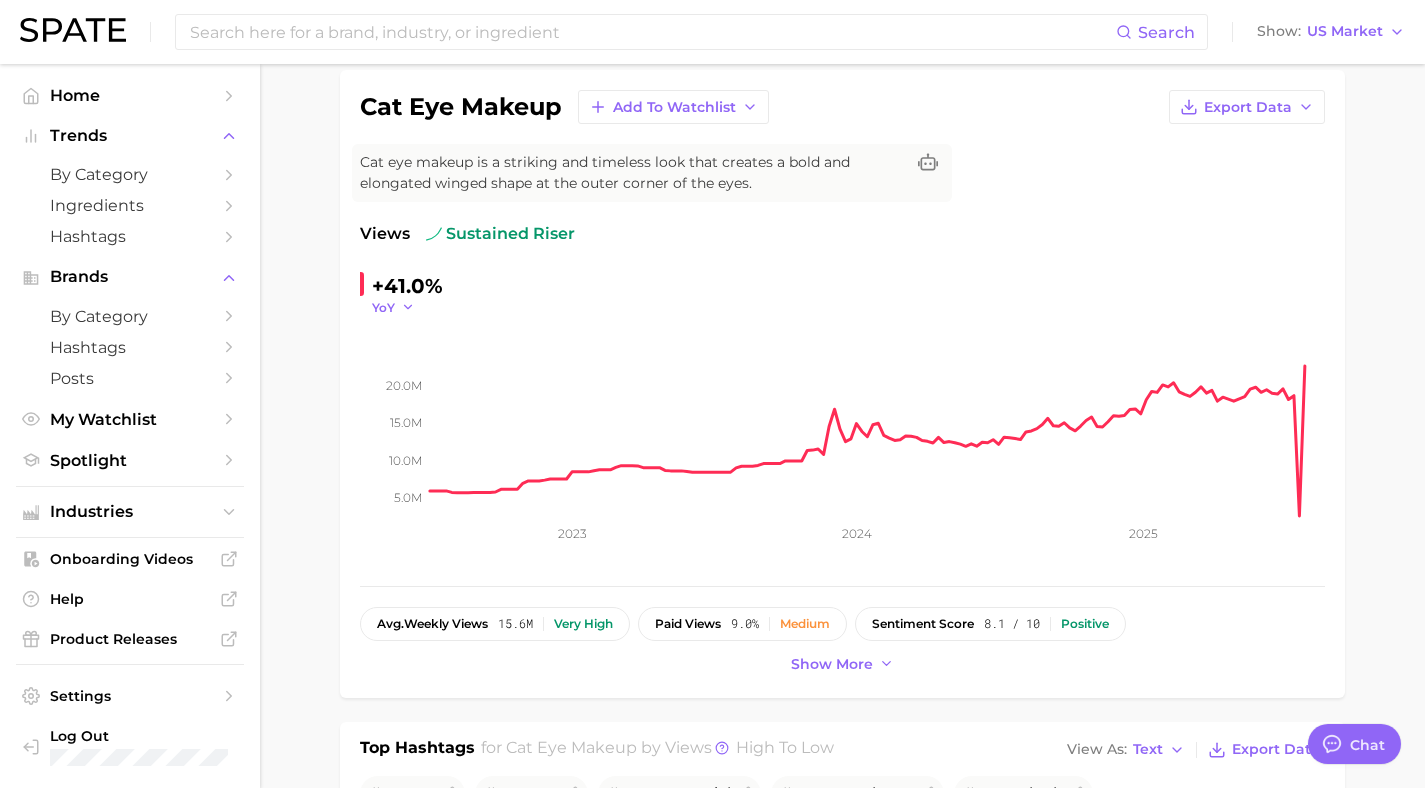 click 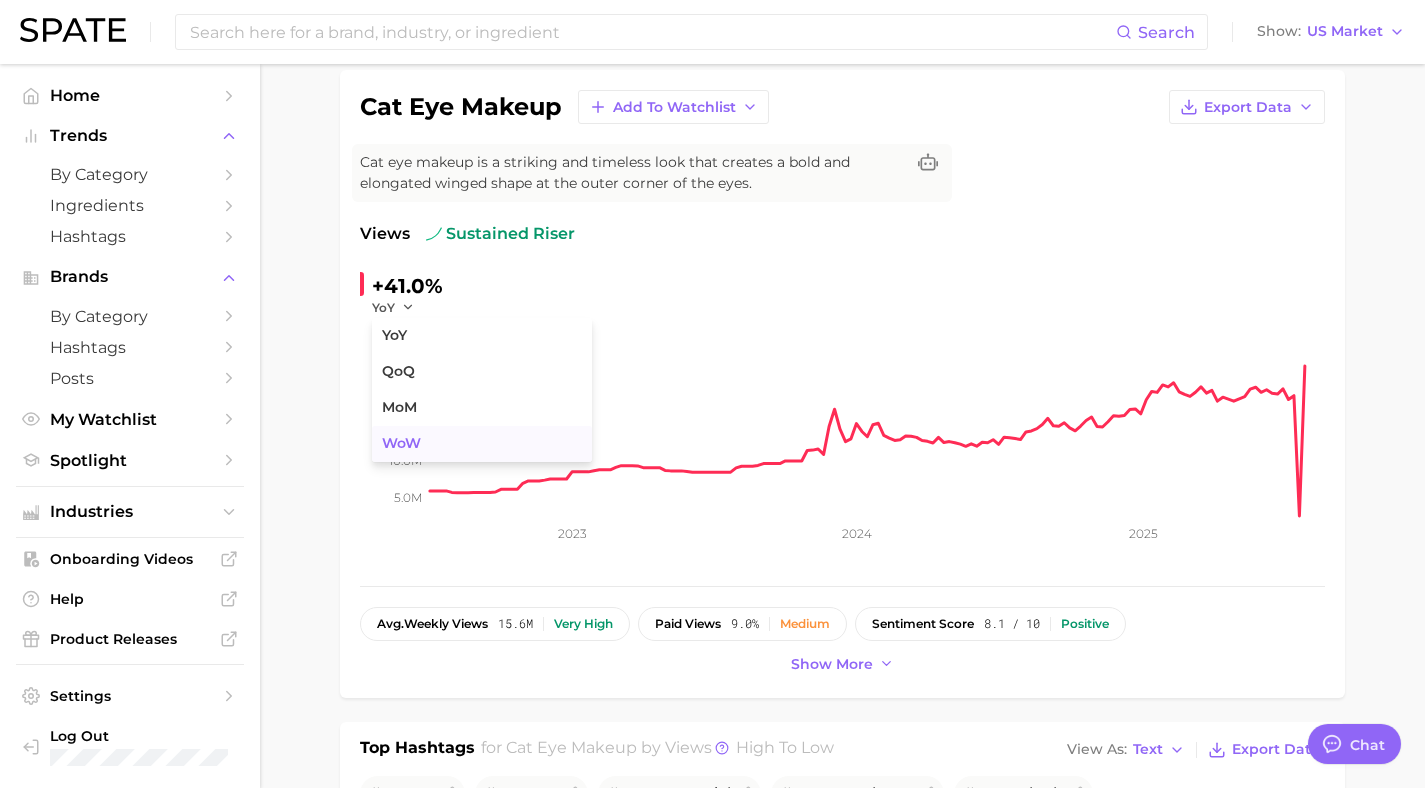 click on "WoW" at bounding box center (482, 444) 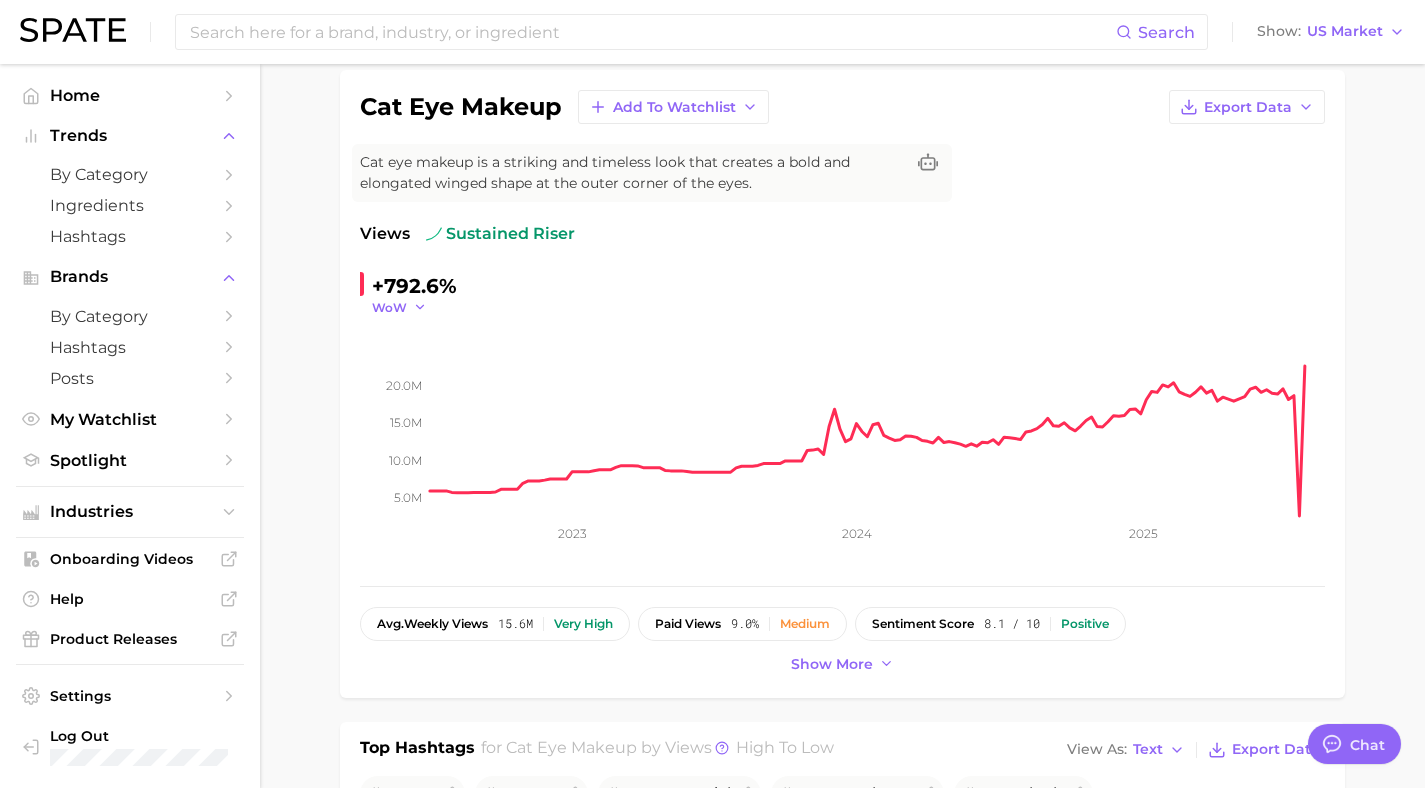 click on "WoW" at bounding box center (399, 307) 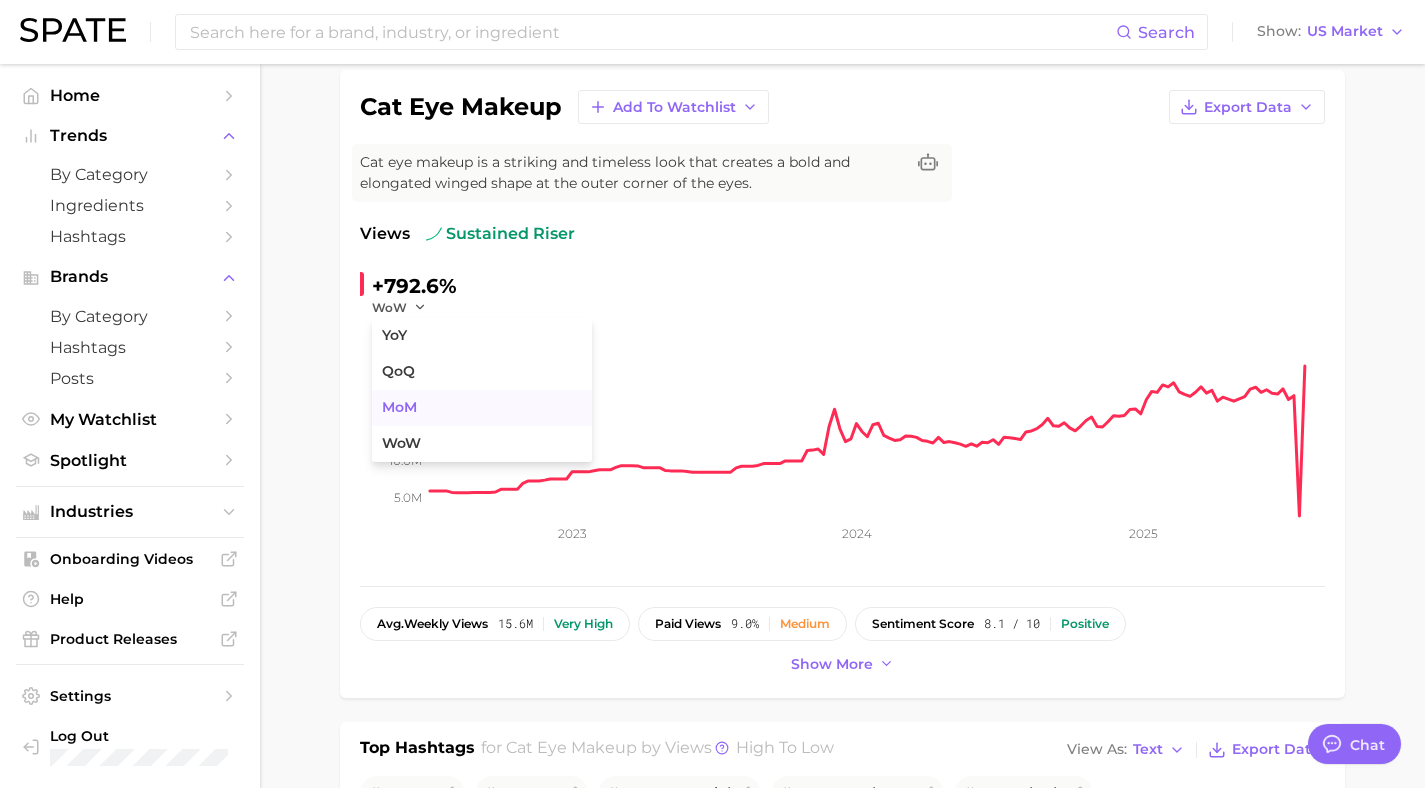 click on "MoM" at bounding box center [399, 407] 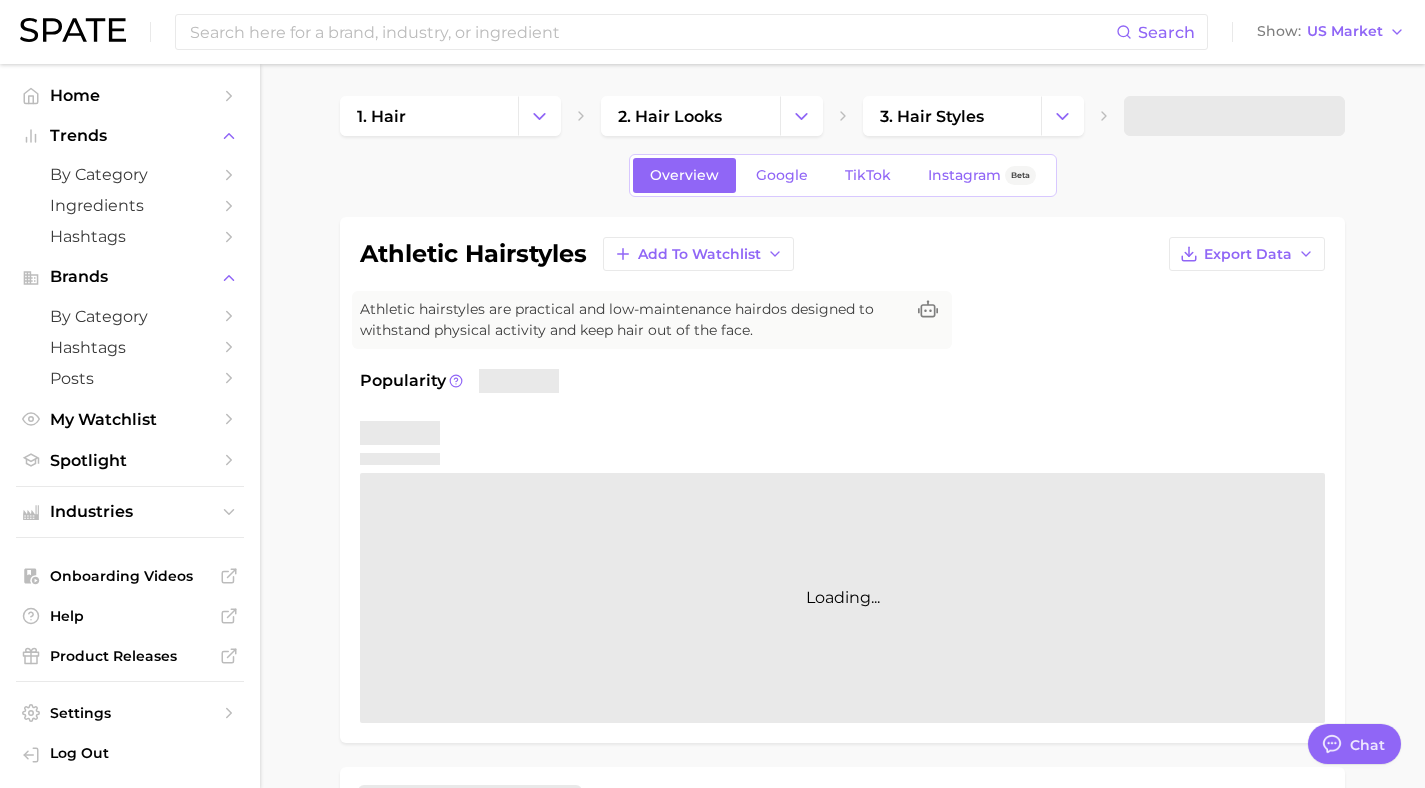 type on "x" 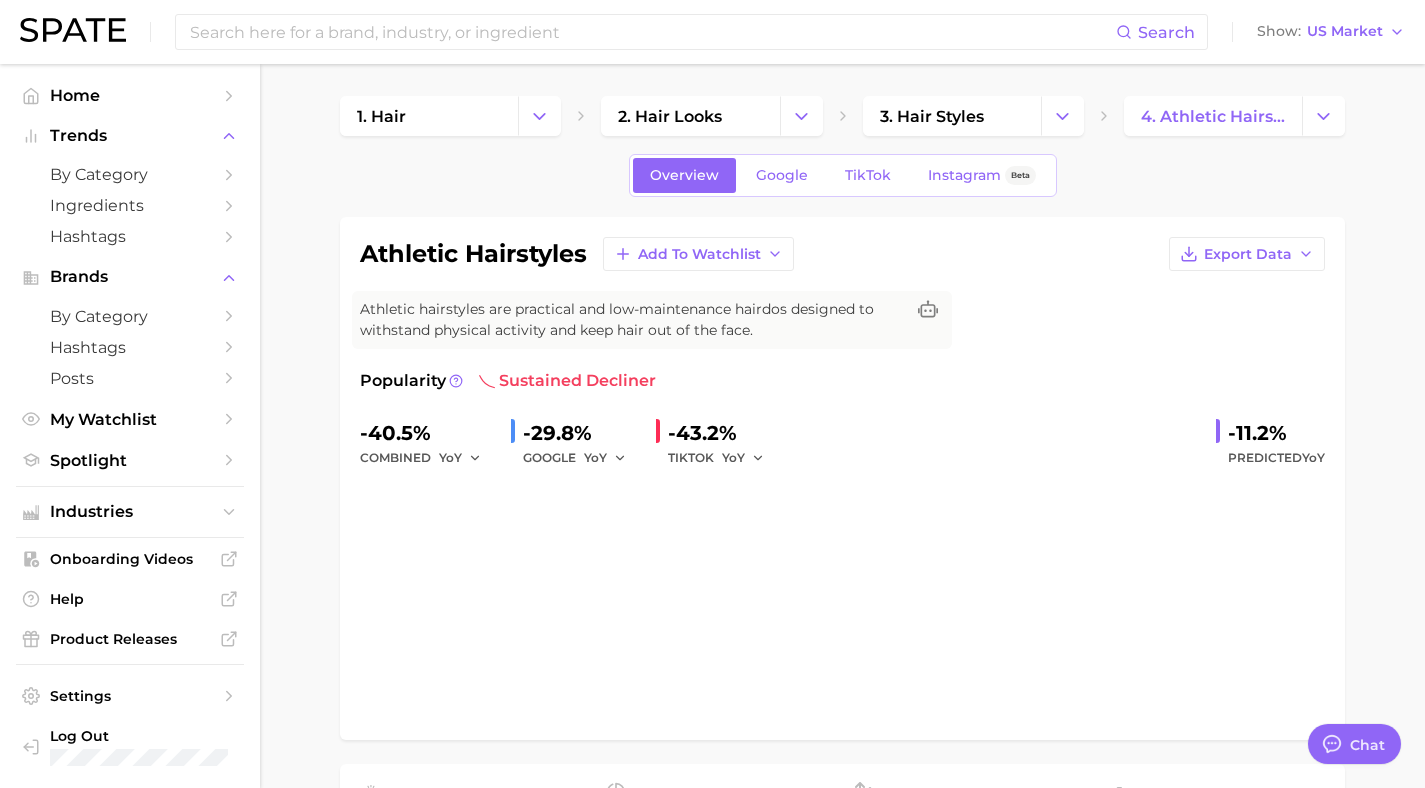 scroll, scrollTop: 0, scrollLeft: 0, axis: both 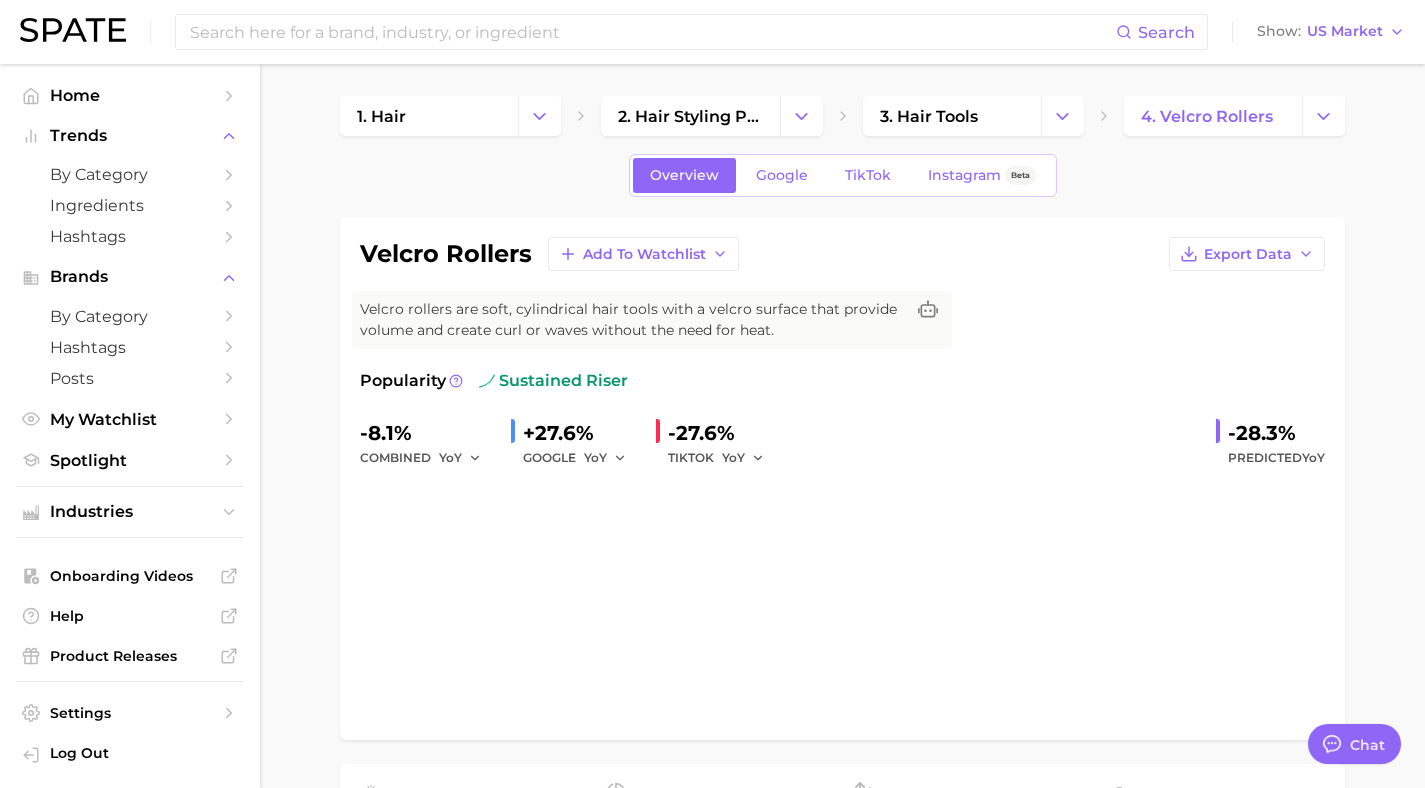 type on "x" 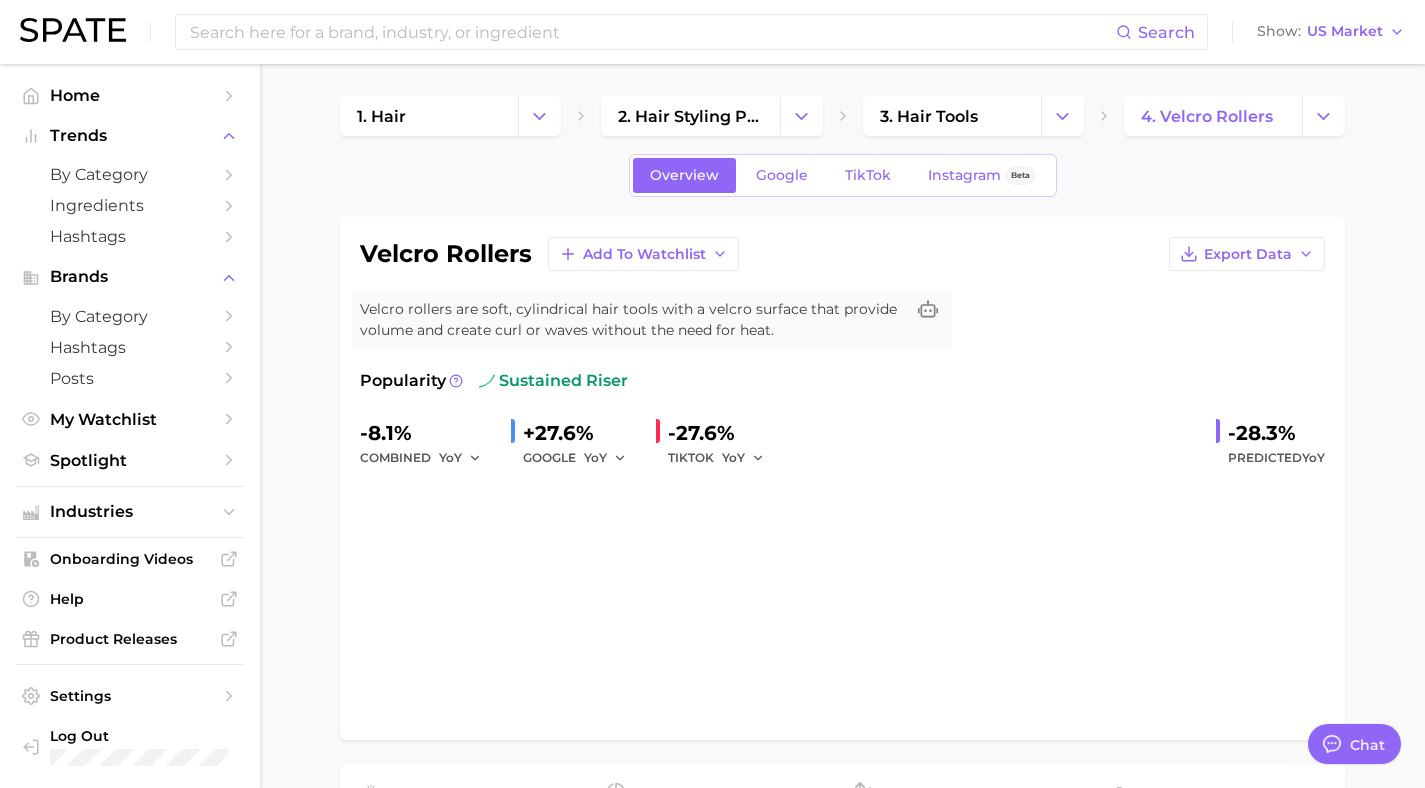 scroll, scrollTop: 0, scrollLeft: 0, axis: both 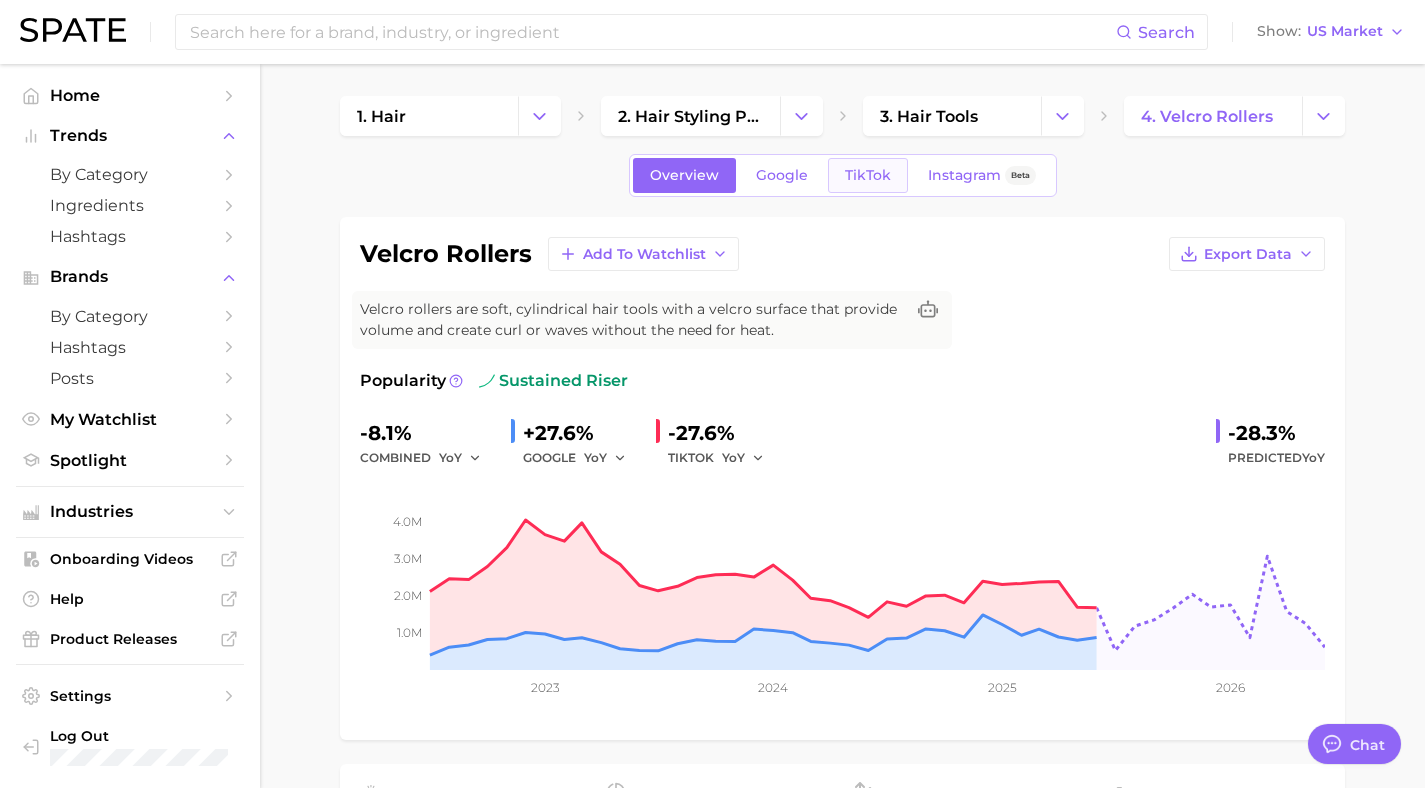click on "TikTok" at bounding box center (868, 175) 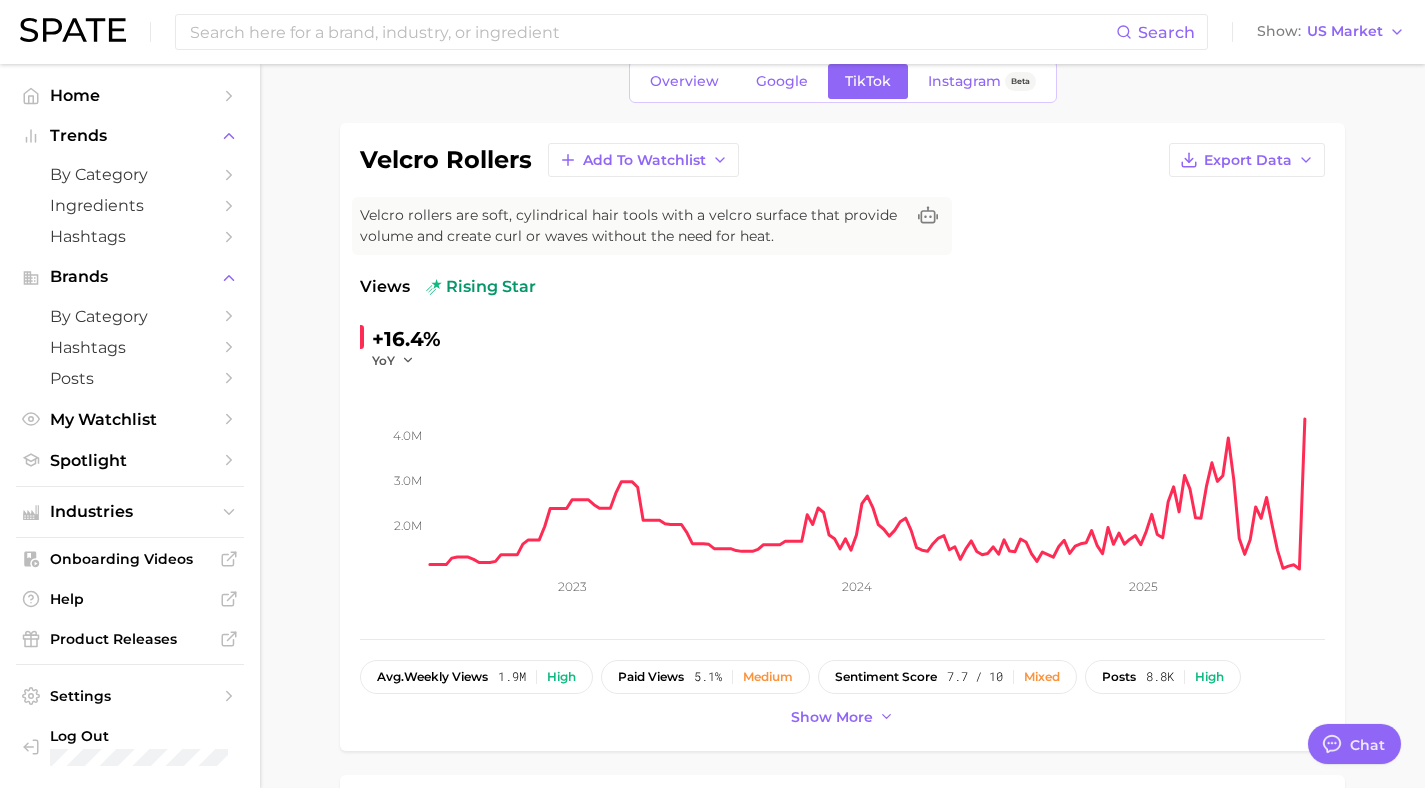 scroll, scrollTop: 99, scrollLeft: 0, axis: vertical 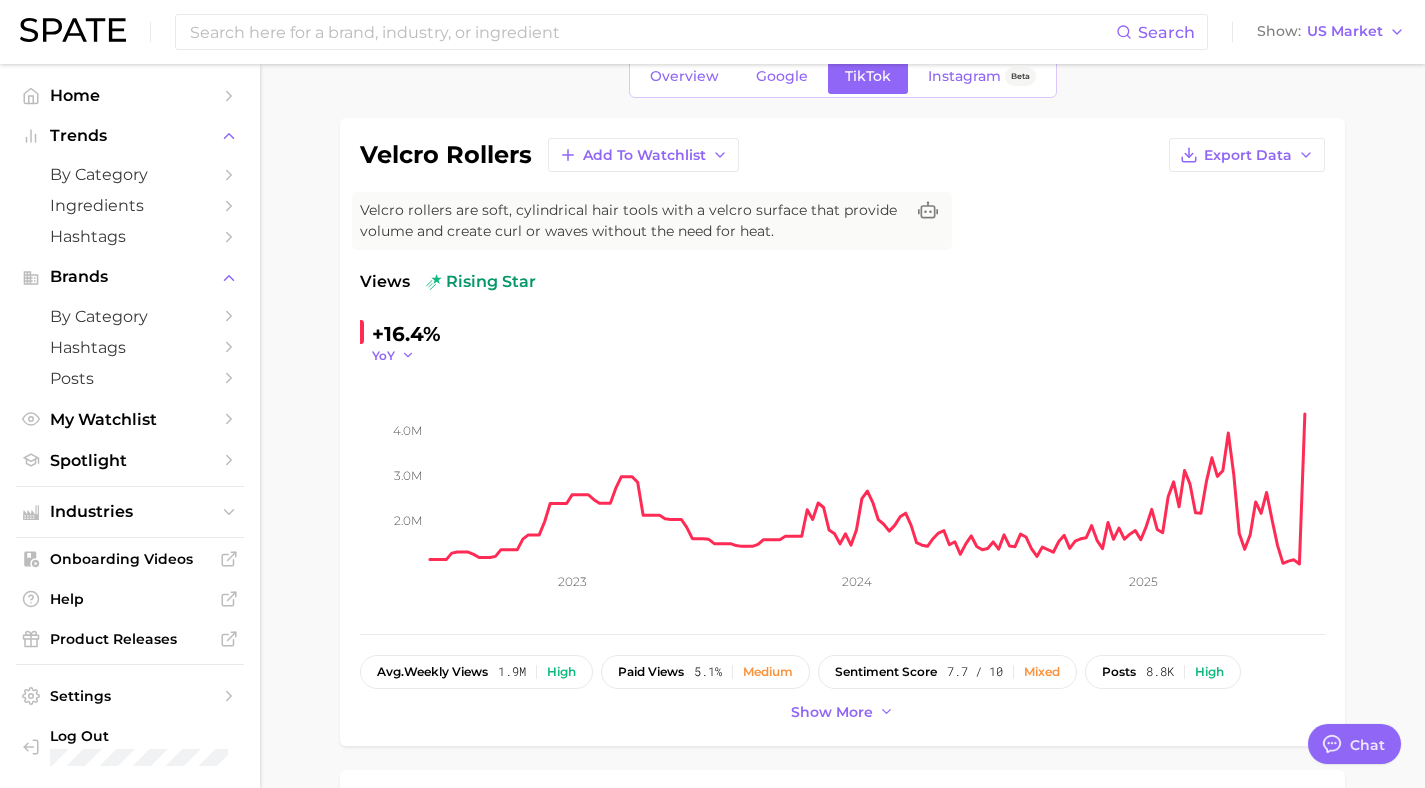 click 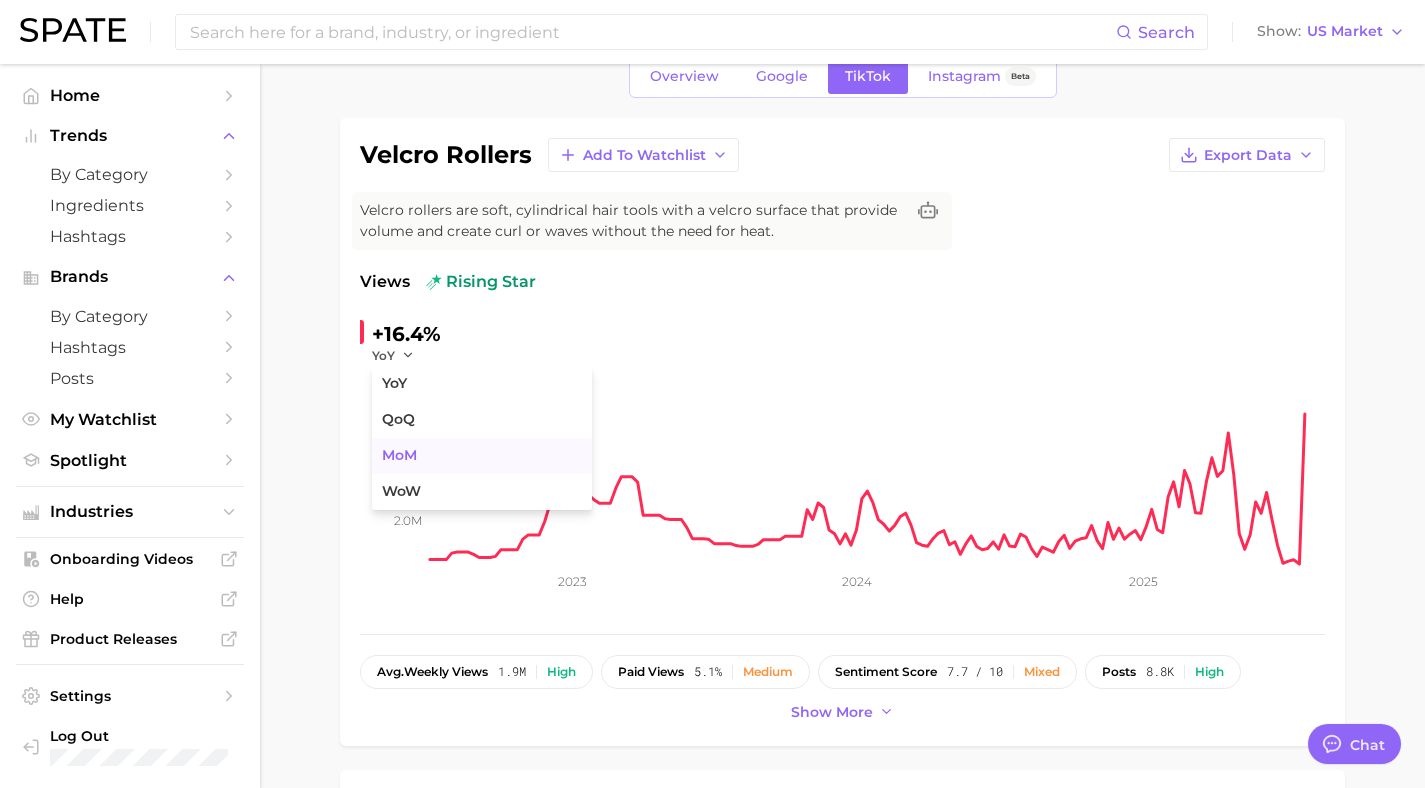 click on "MoM" at bounding box center (482, 456) 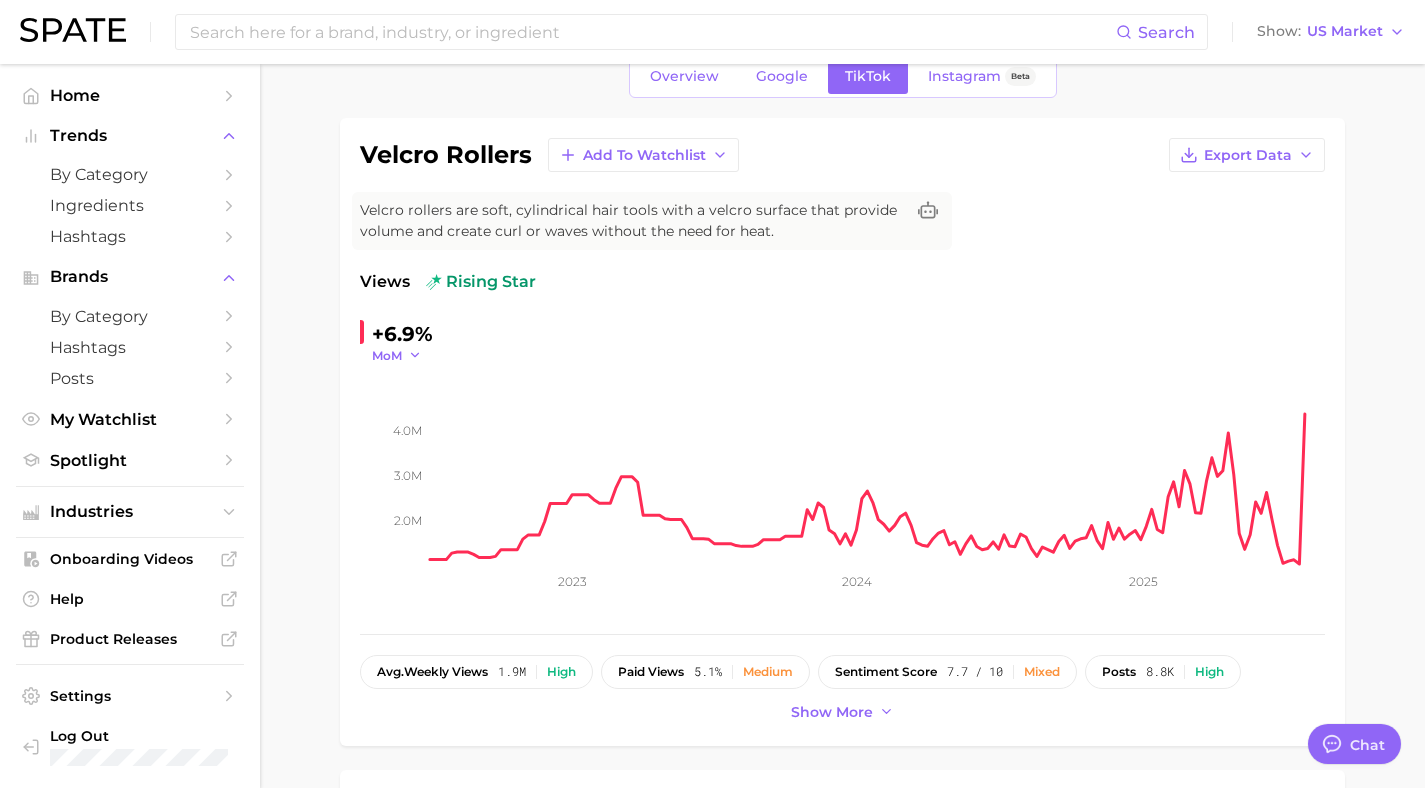 click on "MoM" at bounding box center [387, 355] 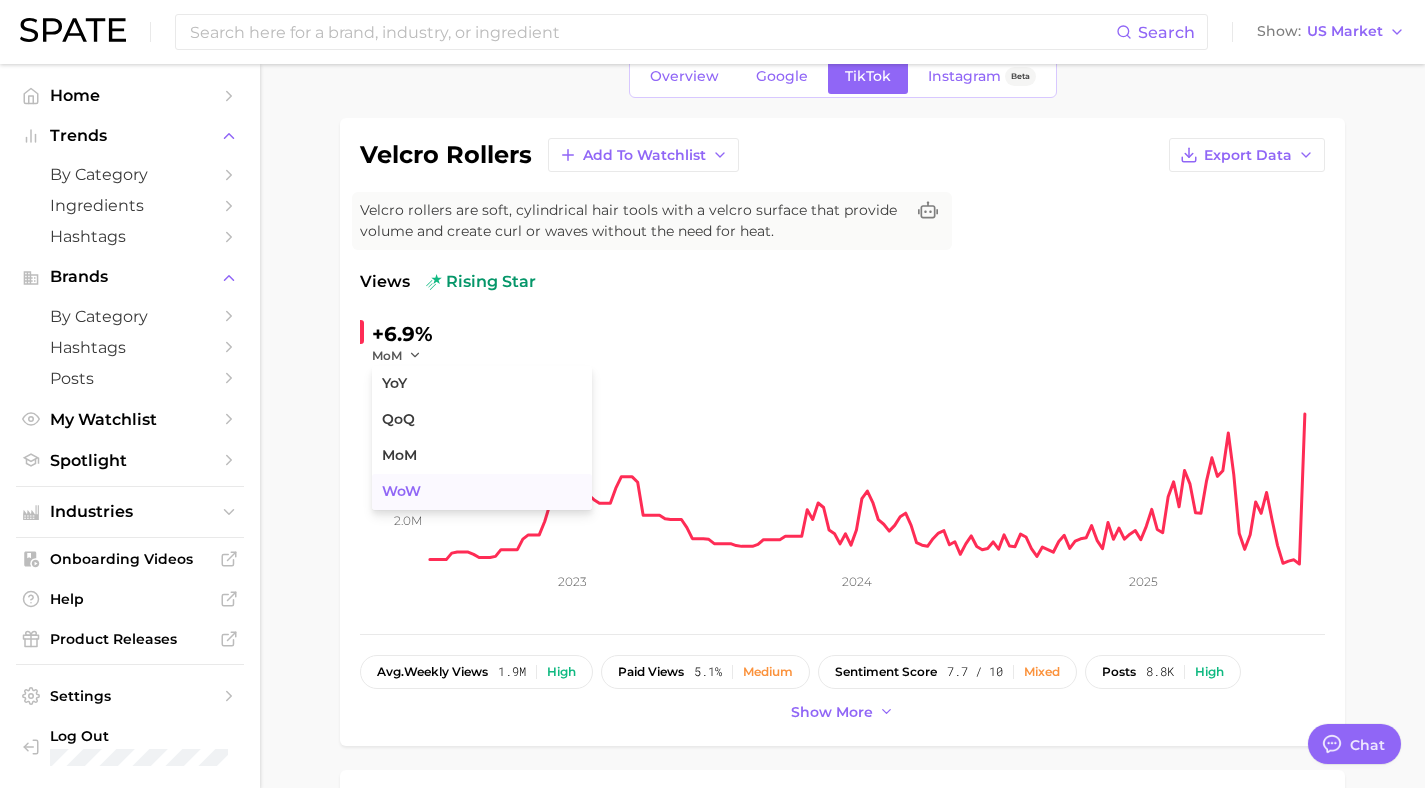 click on "WoW" at bounding box center (482, 492) 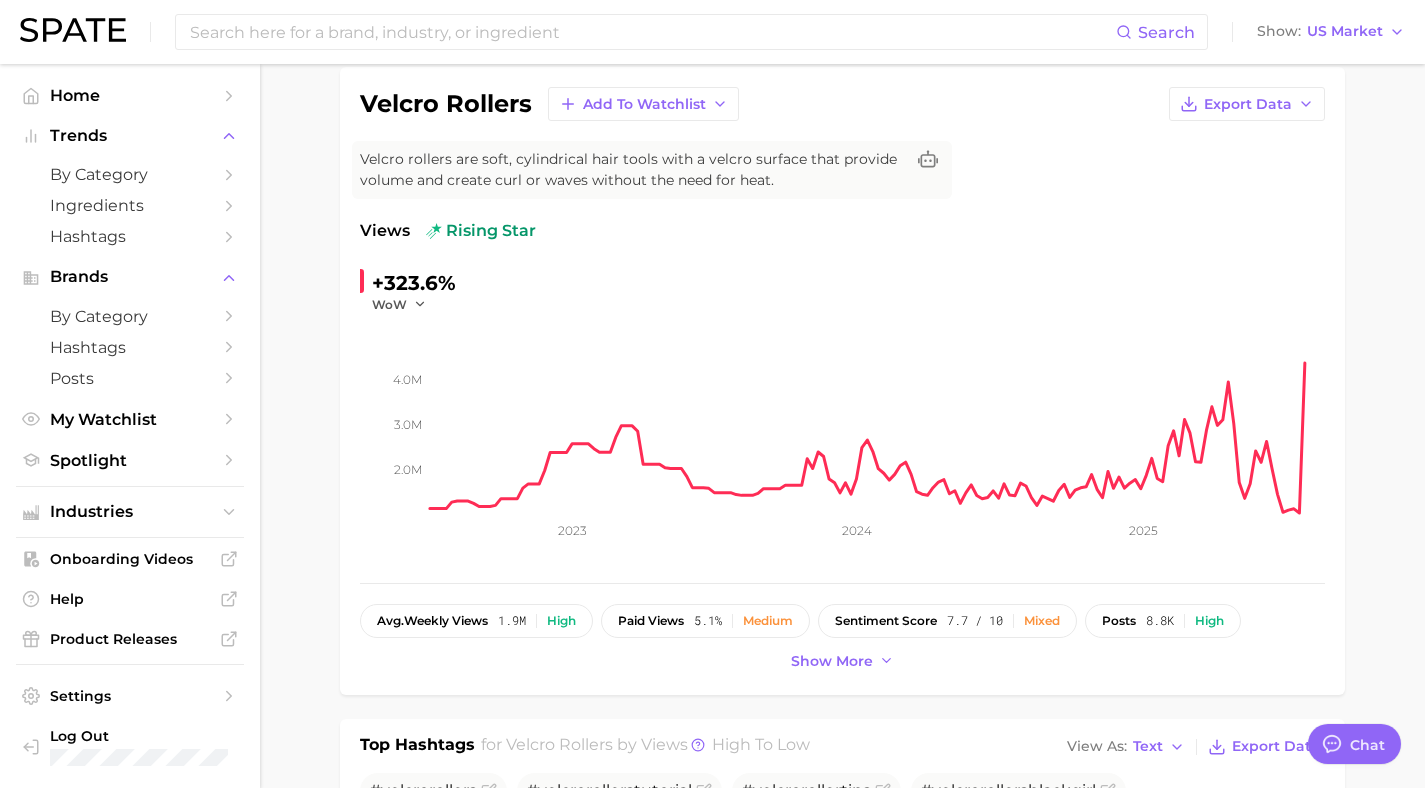 scroll, scrollTop: 416, scrollLeft: 0, axis: vertical 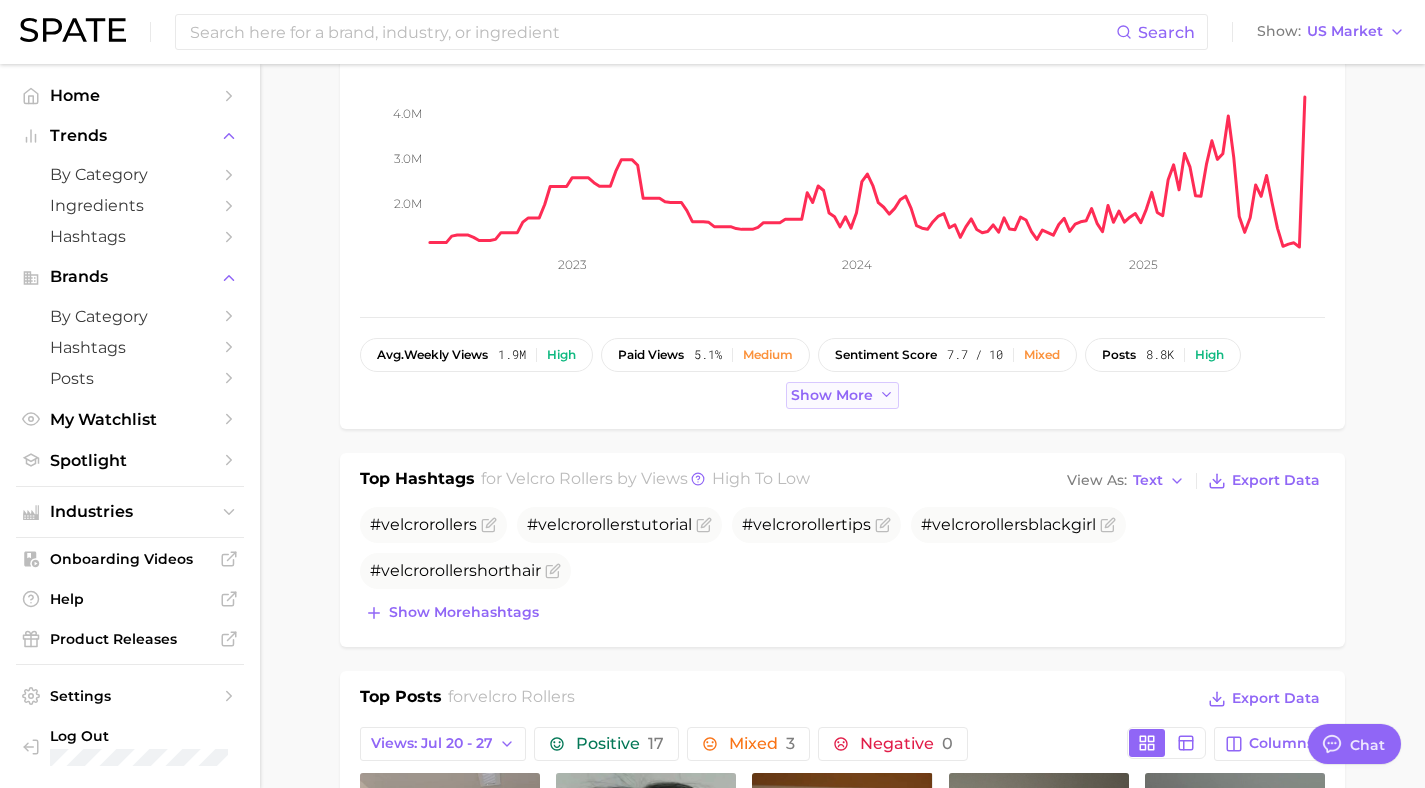 click on "Show more" at bounding box center [832, 395] 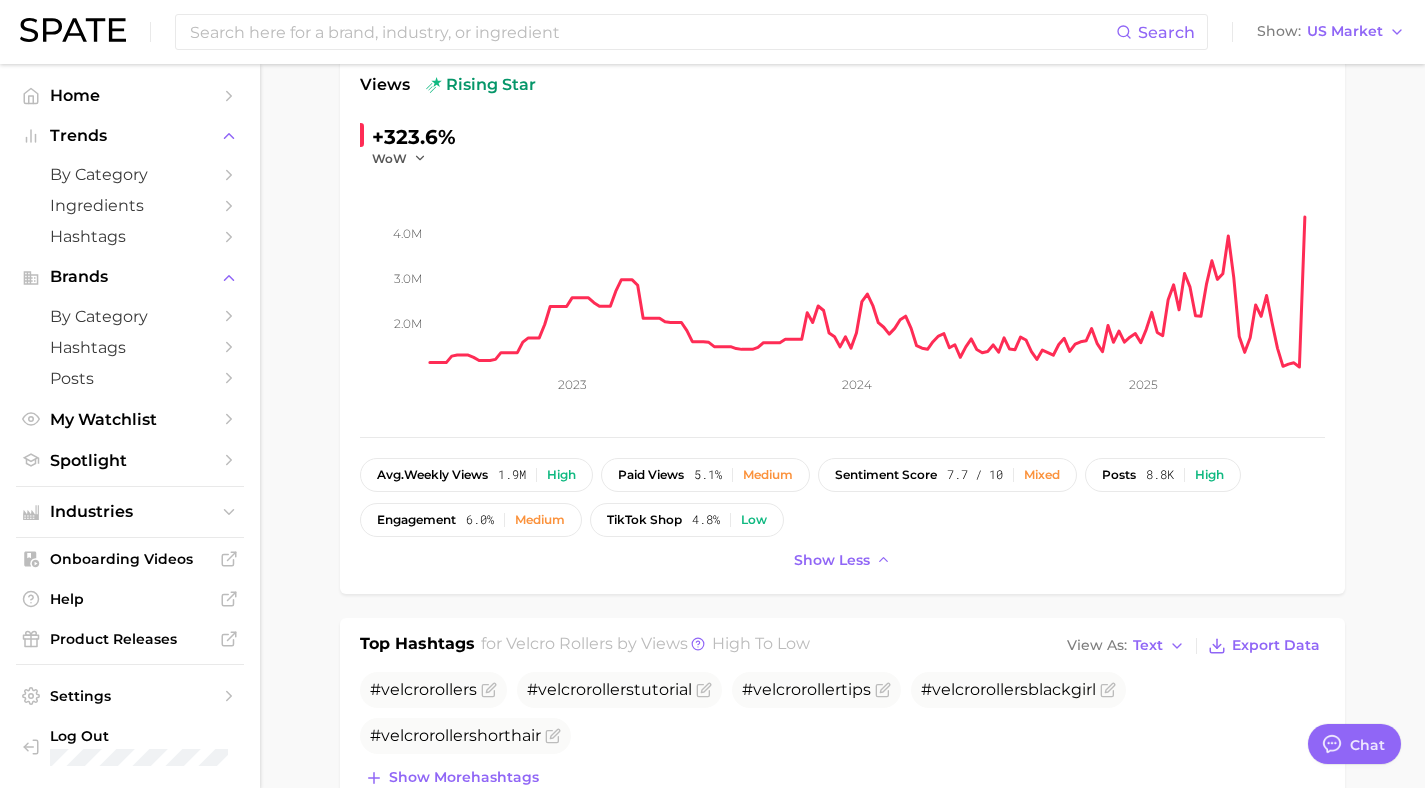 scroll, scrollTop: 316, scrollLeft: 0, axis: vertical 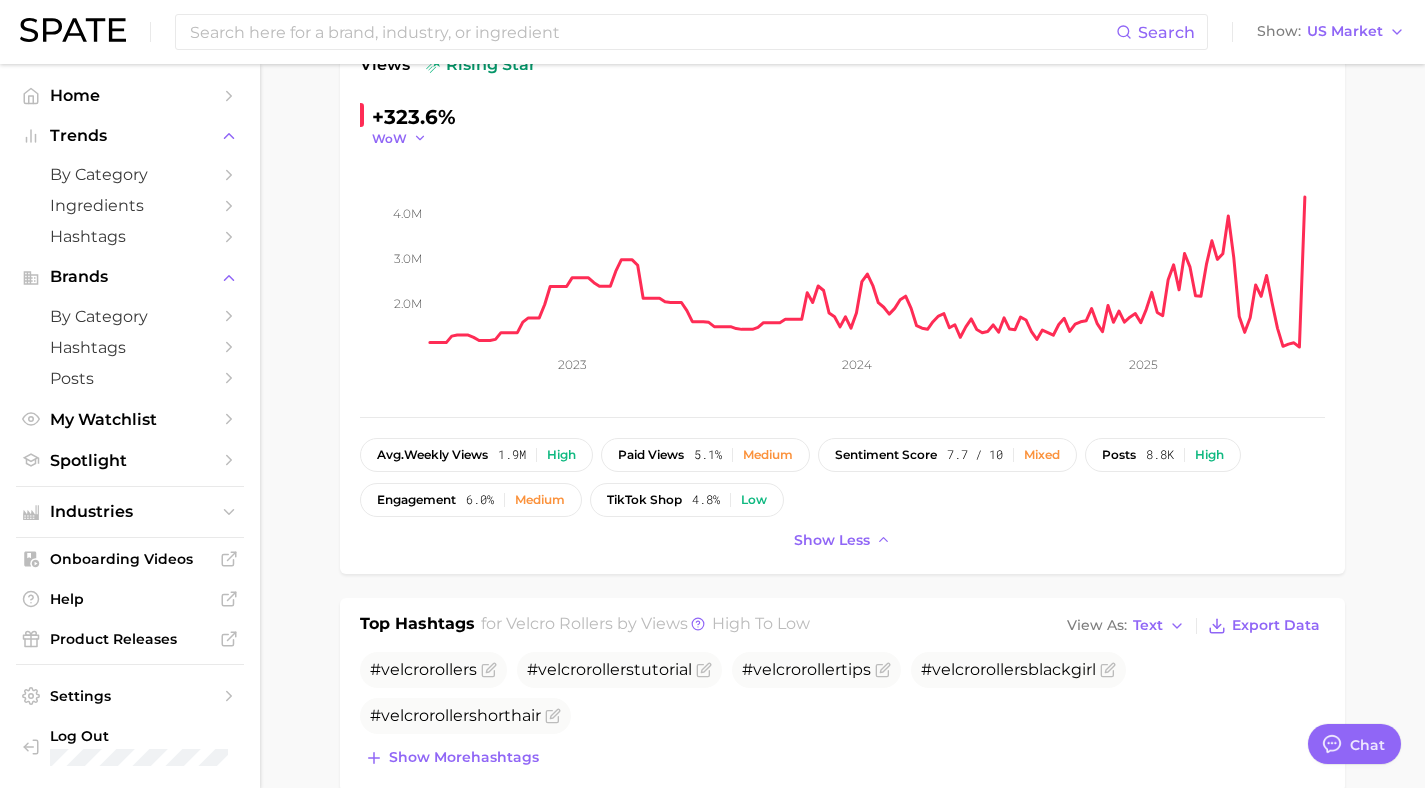 click on "WoW" at bounding box center (399, 138) 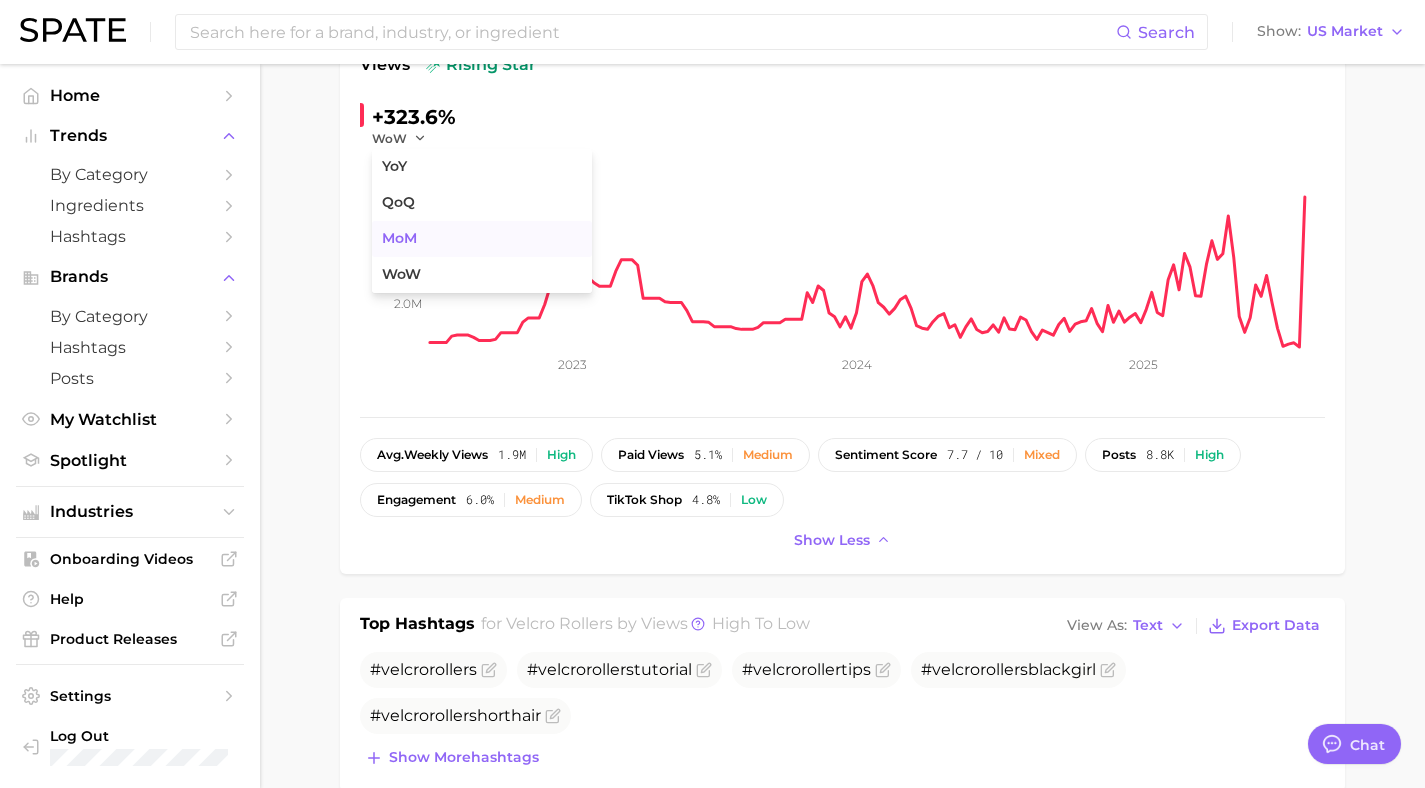 click on "MoM" at bounding box center (482, 239) 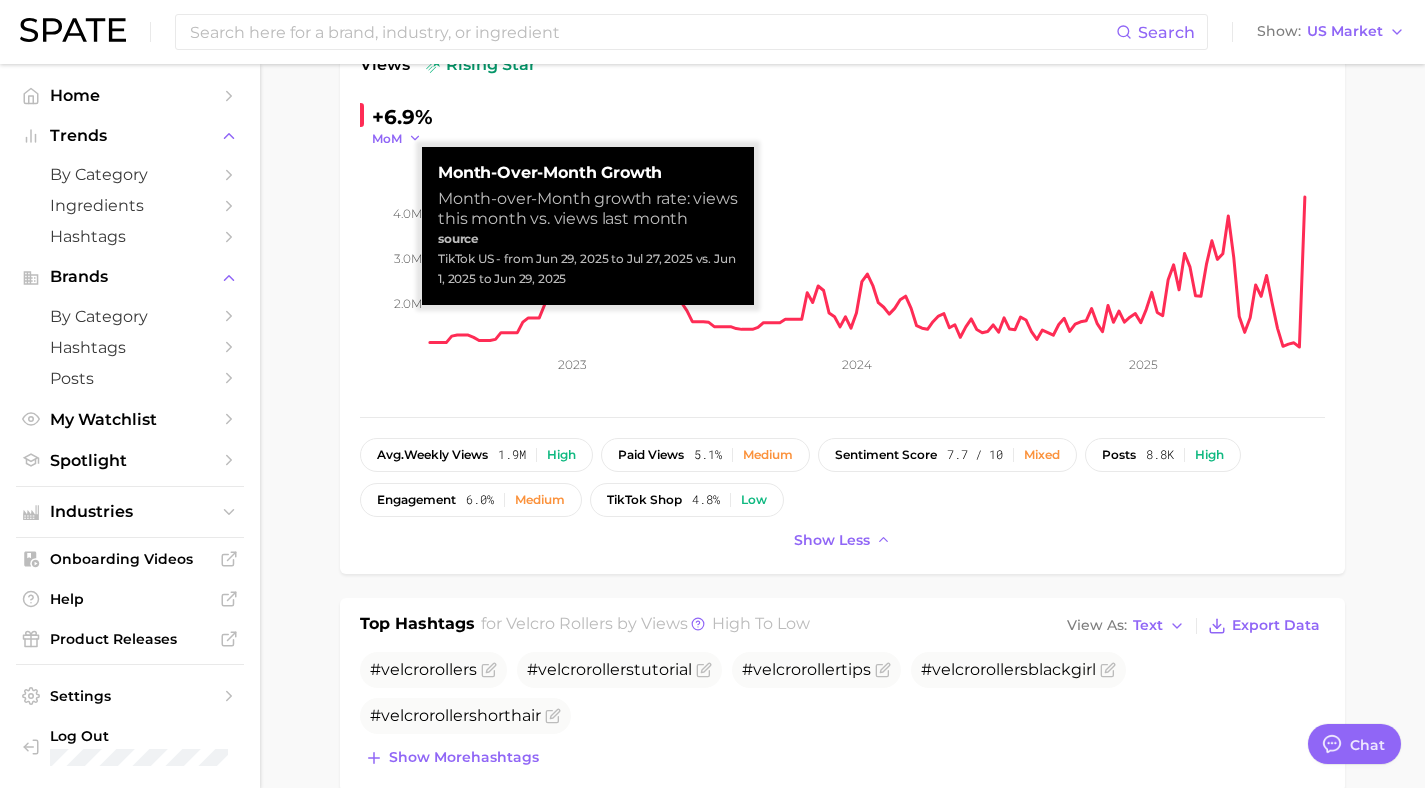 click on "MoM" at bounding box center [387, 138] 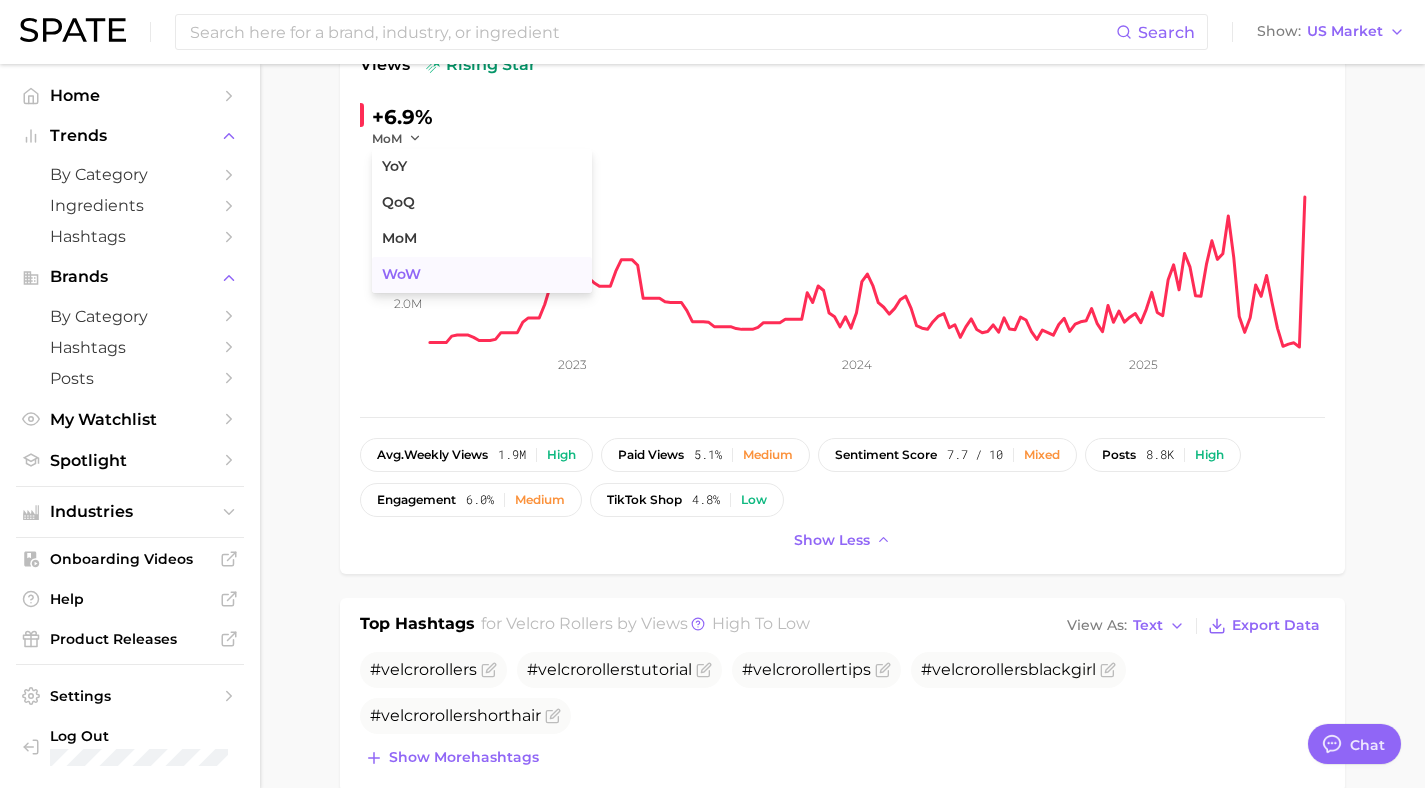 click on "WoW" at bounding box center [401, 274] 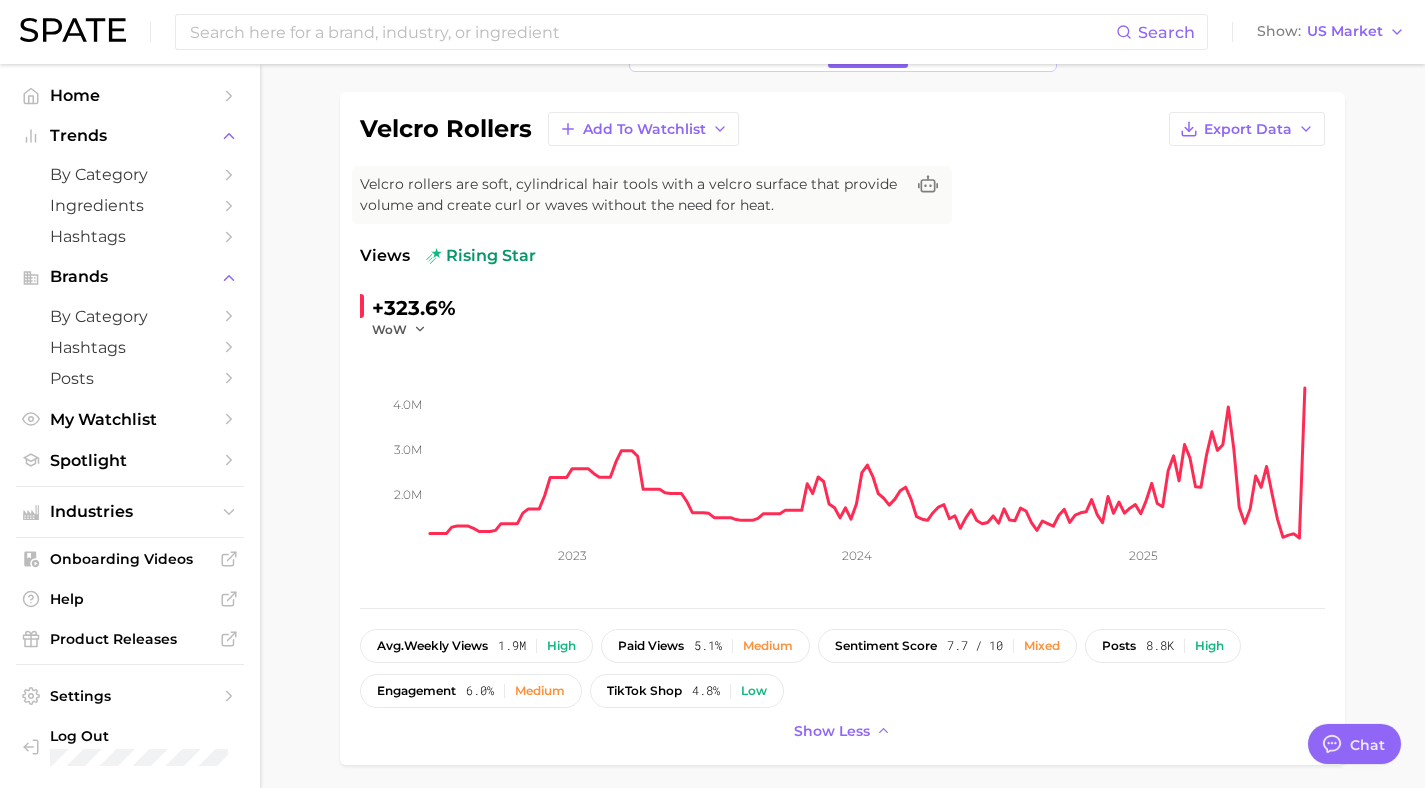 scroll, scrollTop: 143, scrollLeft: 0, axis: vertical 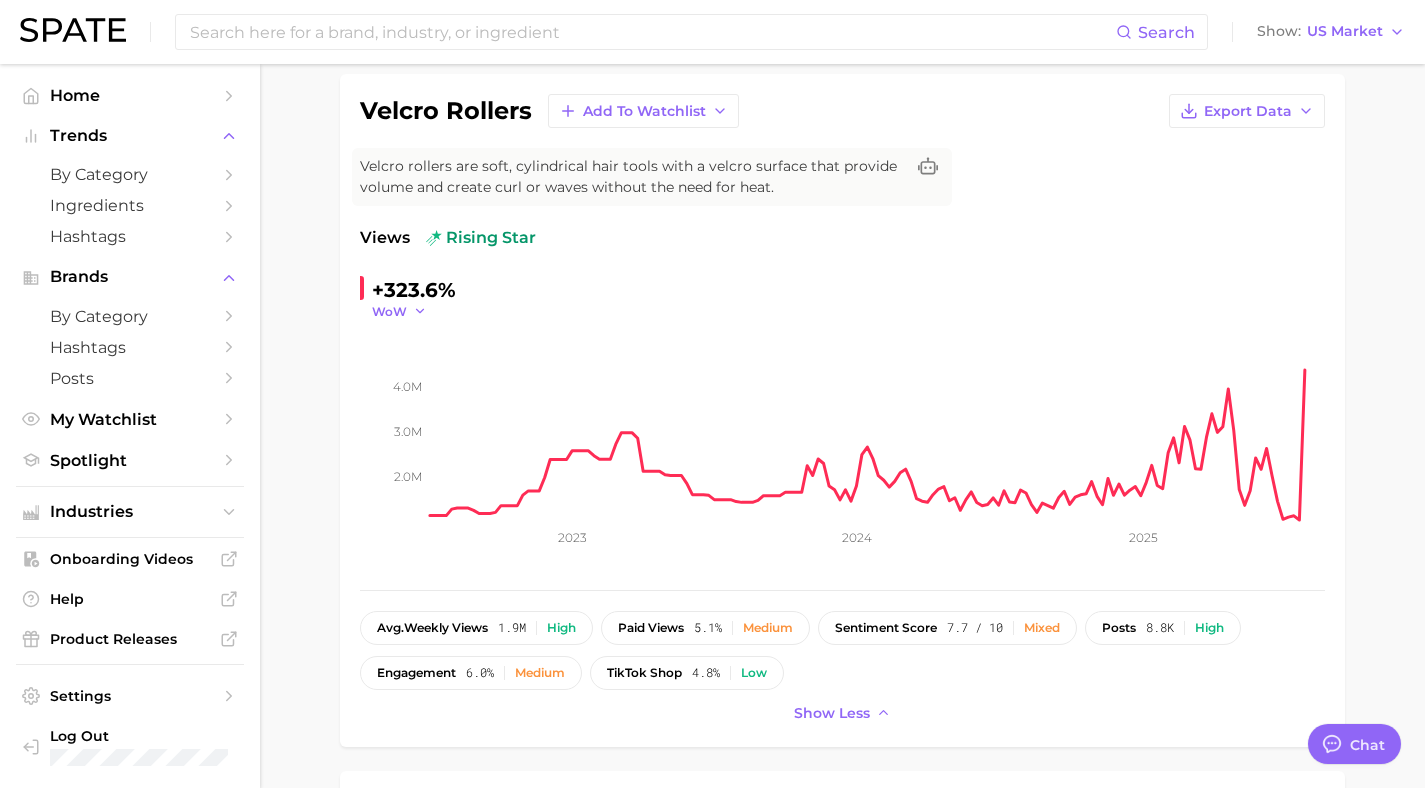 click on "WoW" at bounding box center [389, 311] 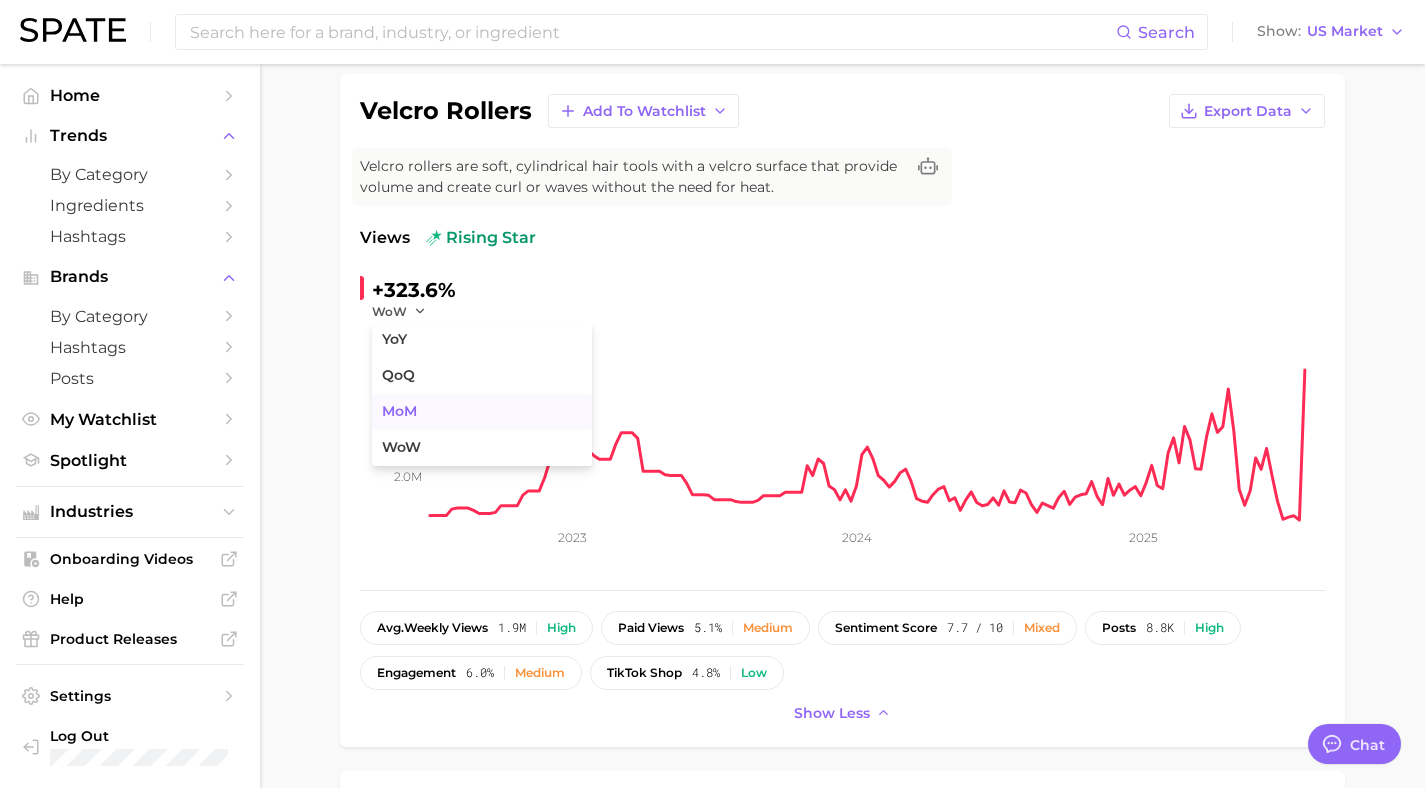 click on "MoM" at bounding box center [399, 411] 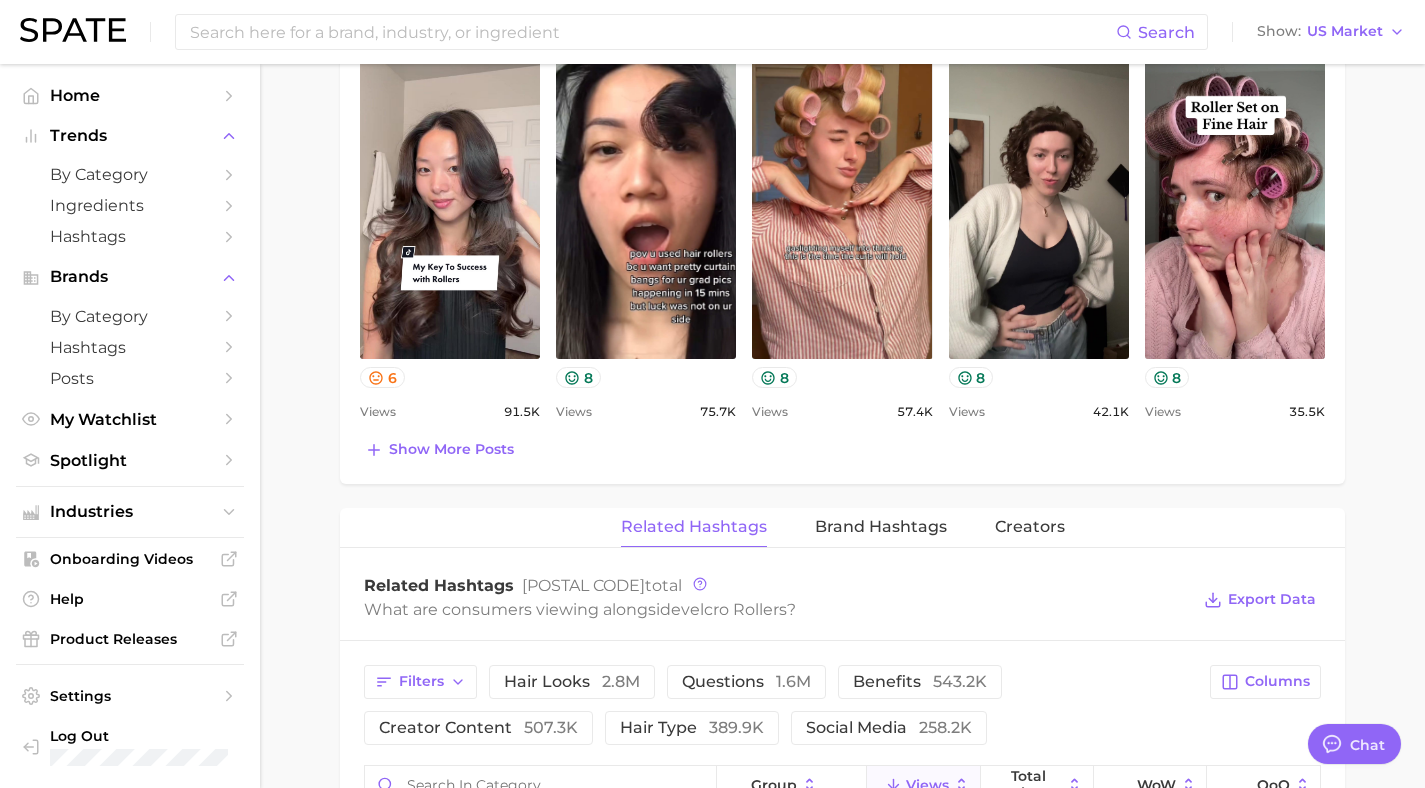 scroll, scrollTop: 1021, scrollLeft: 0, axis: vertical 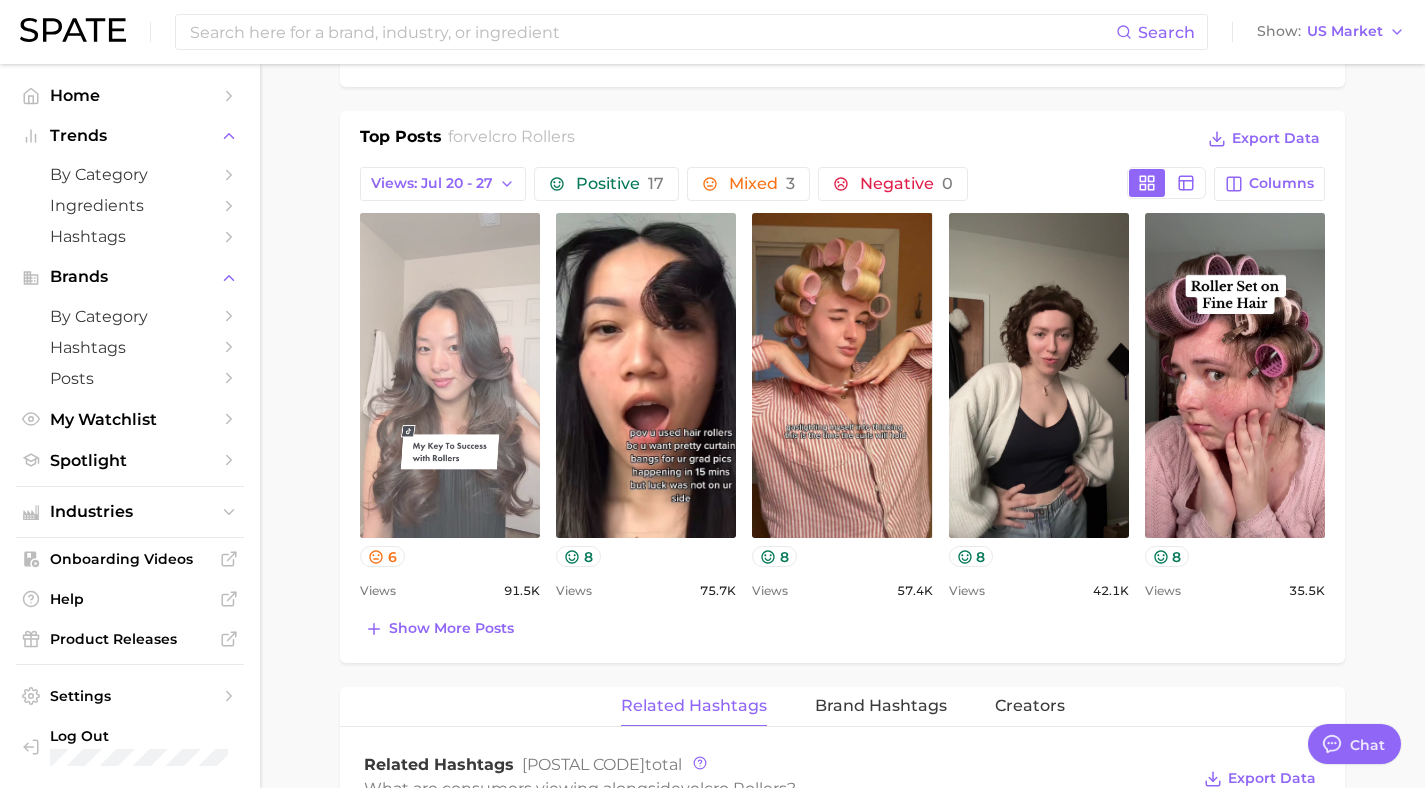 click on "view post on TikTok" at bounding box center (450, 375) 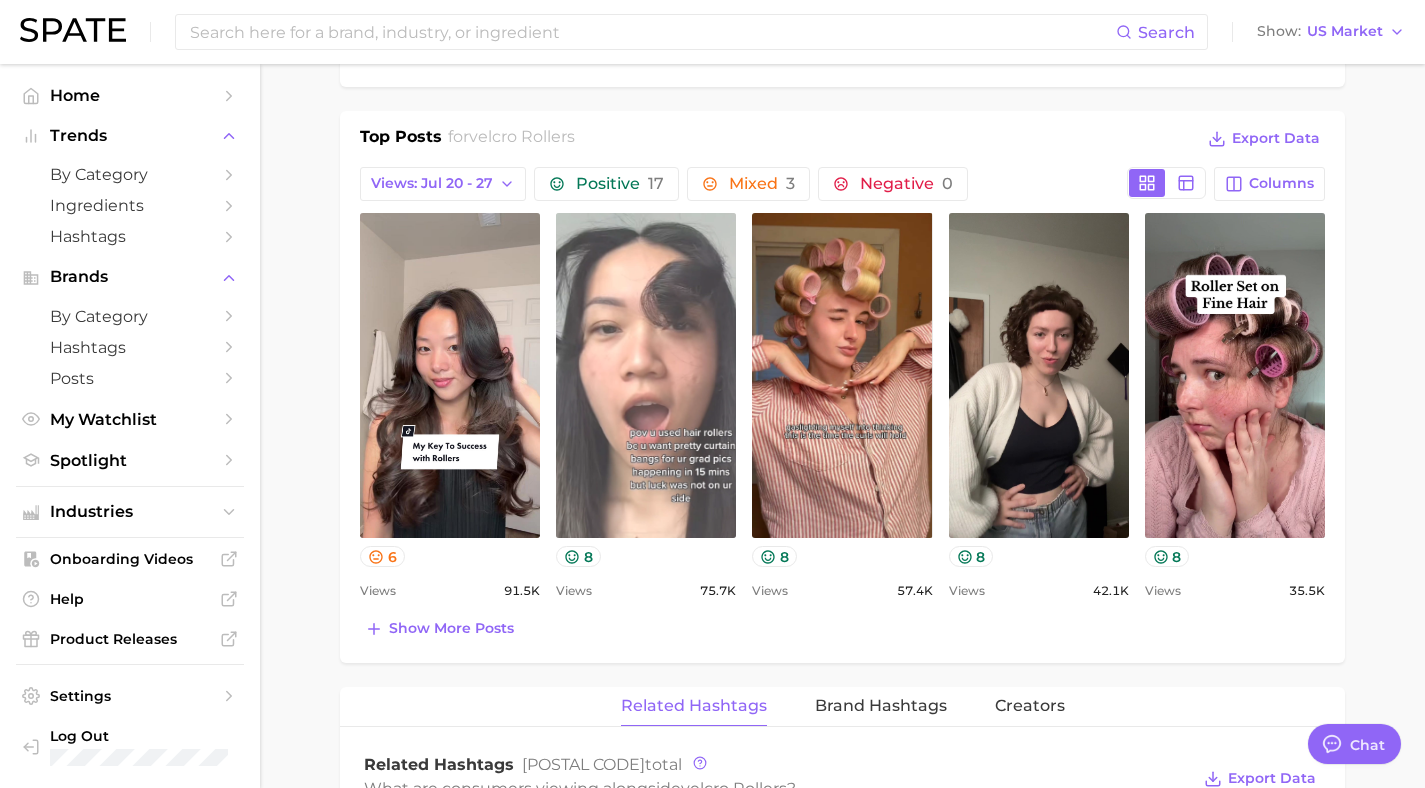click on "view post on TikTok" at bounding box center [646, 375] 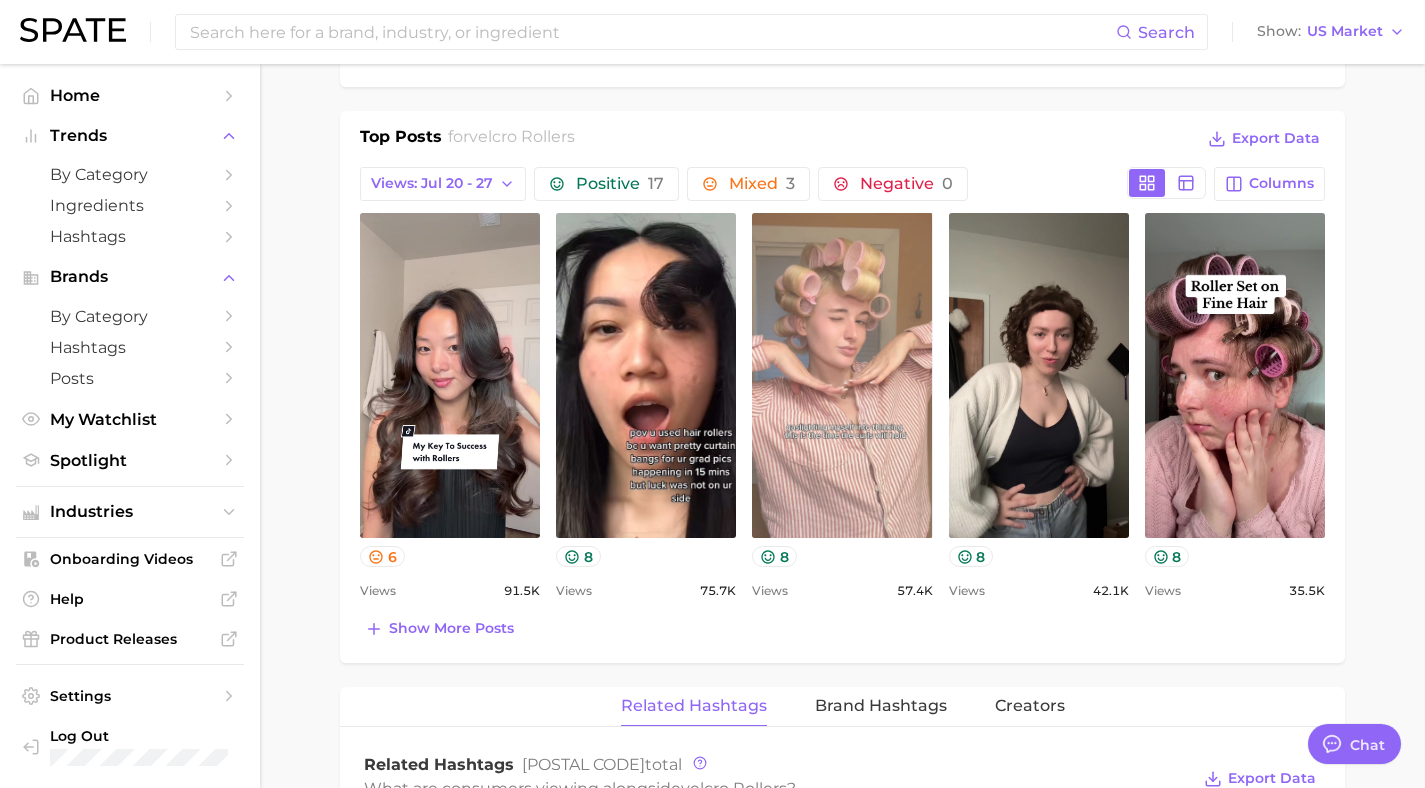 click on "view post on TikTok" at bounding box center [842, 375] 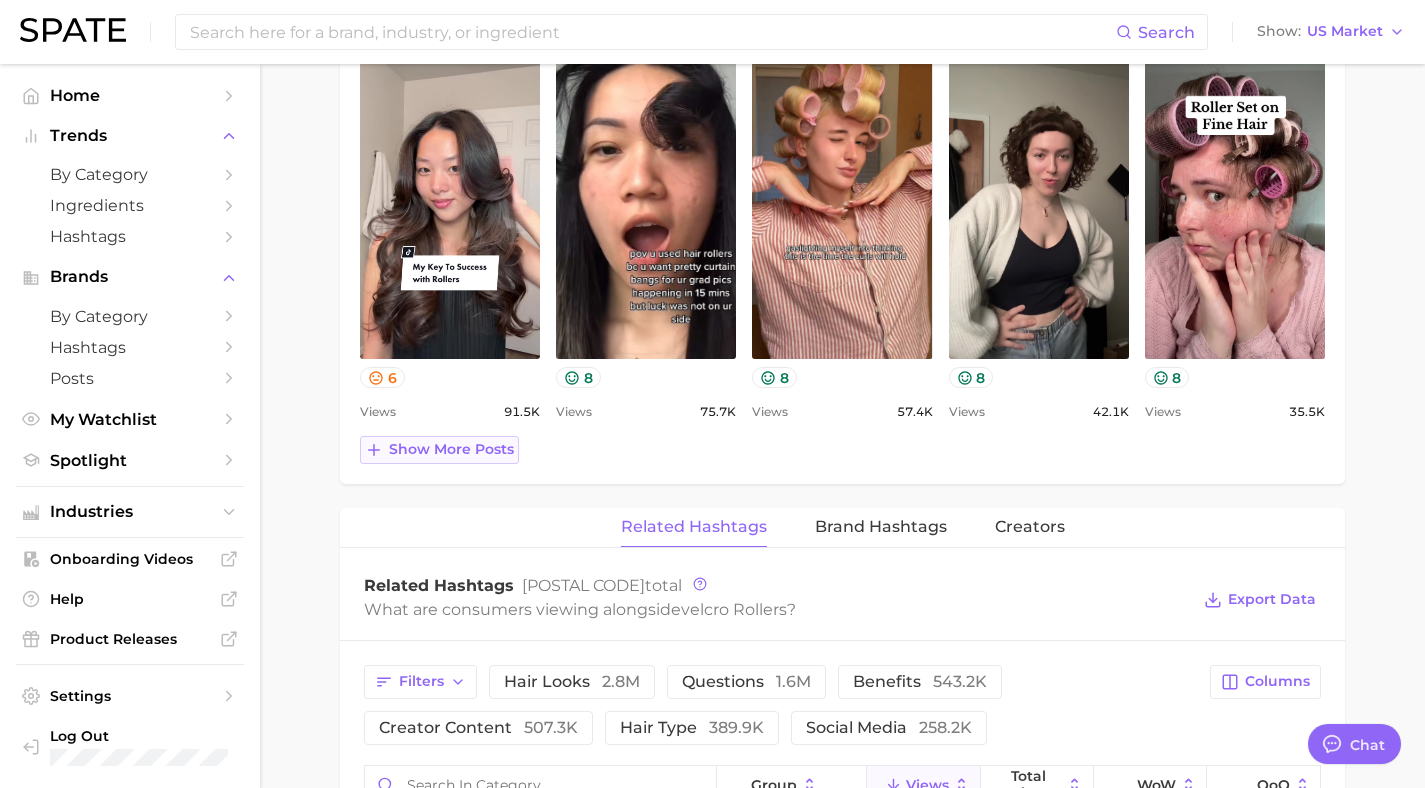 click on "Show more posts" at bounding box center [451, 449] 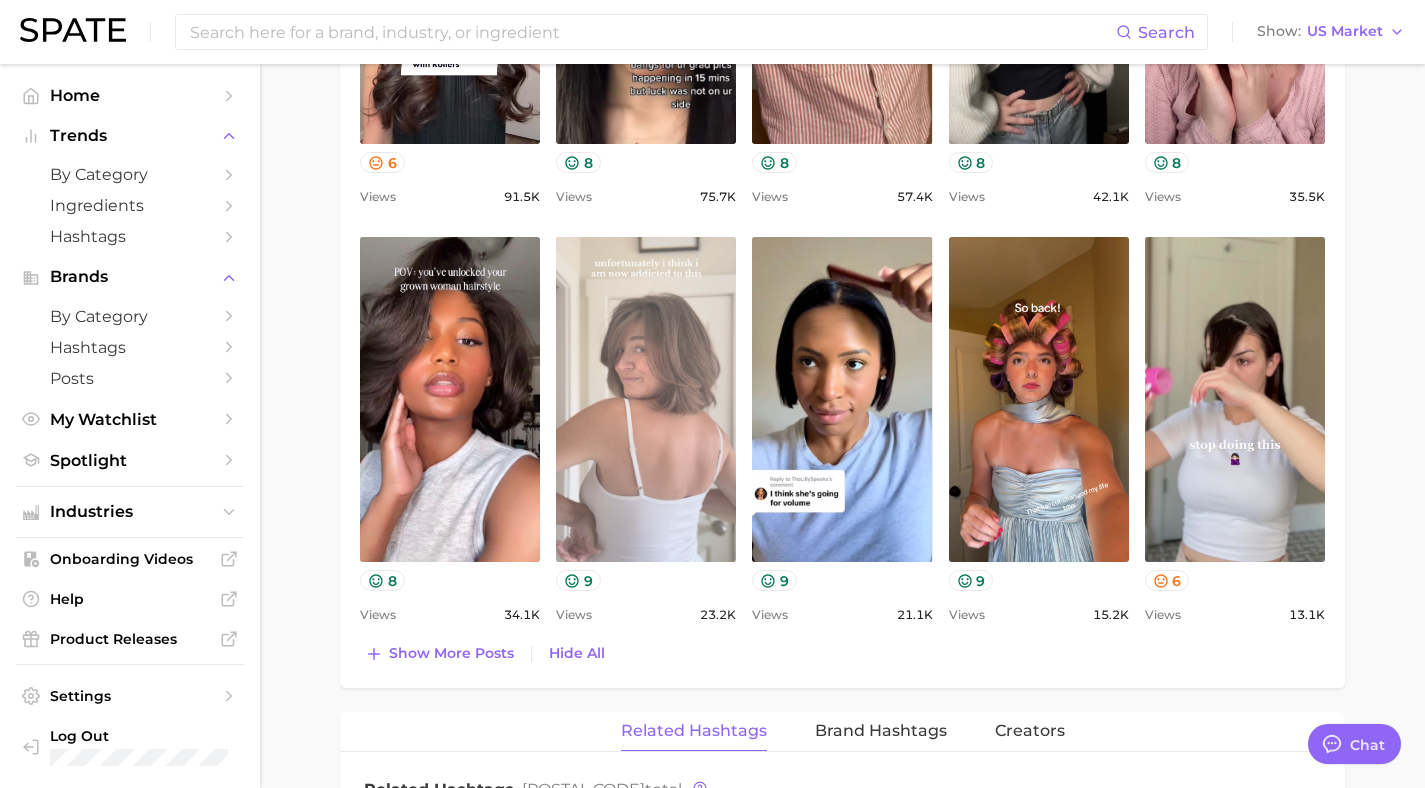 scroll, scrollTop: 1109, scrollLeft: 0, axis: vertical 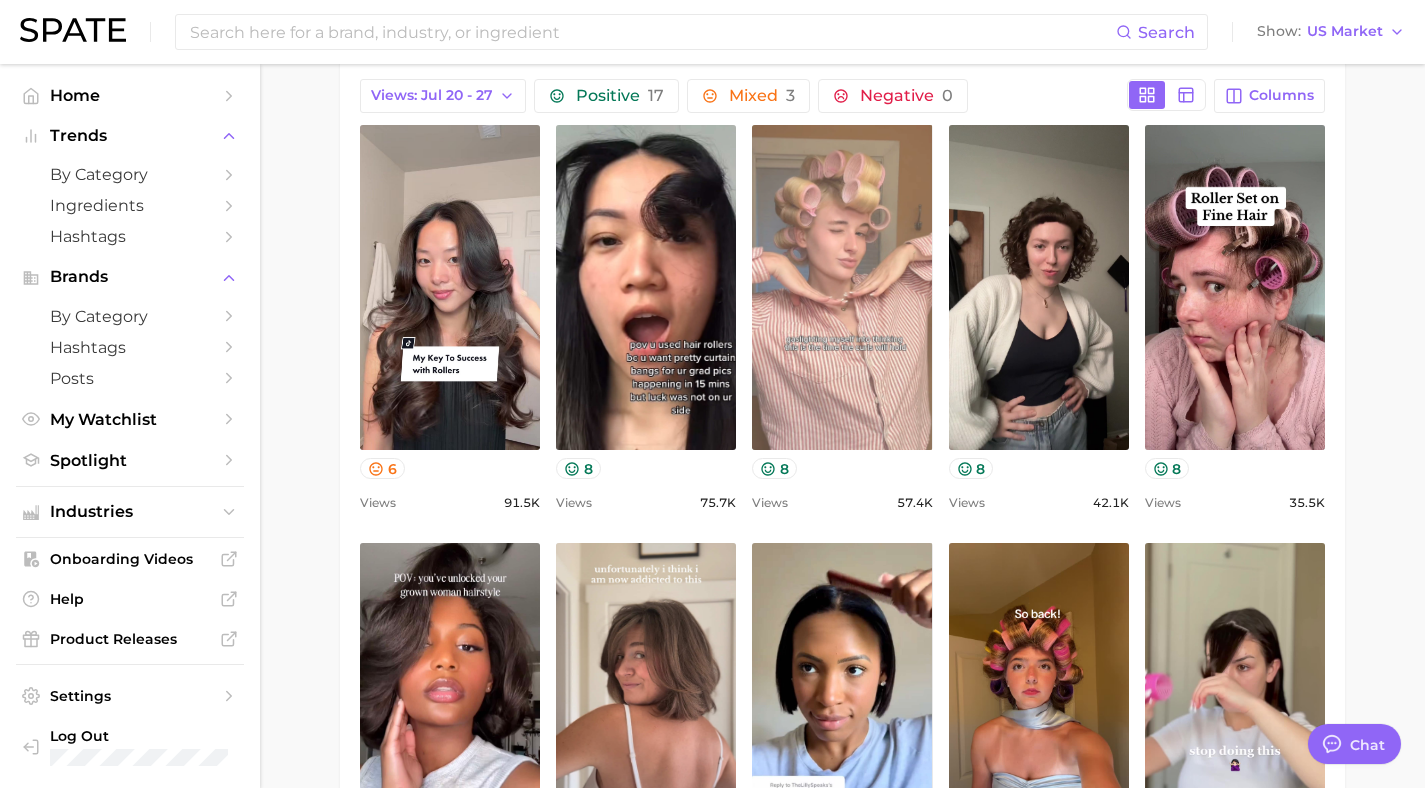 click on "view post on TikTok" at bounding box center (842, 287) 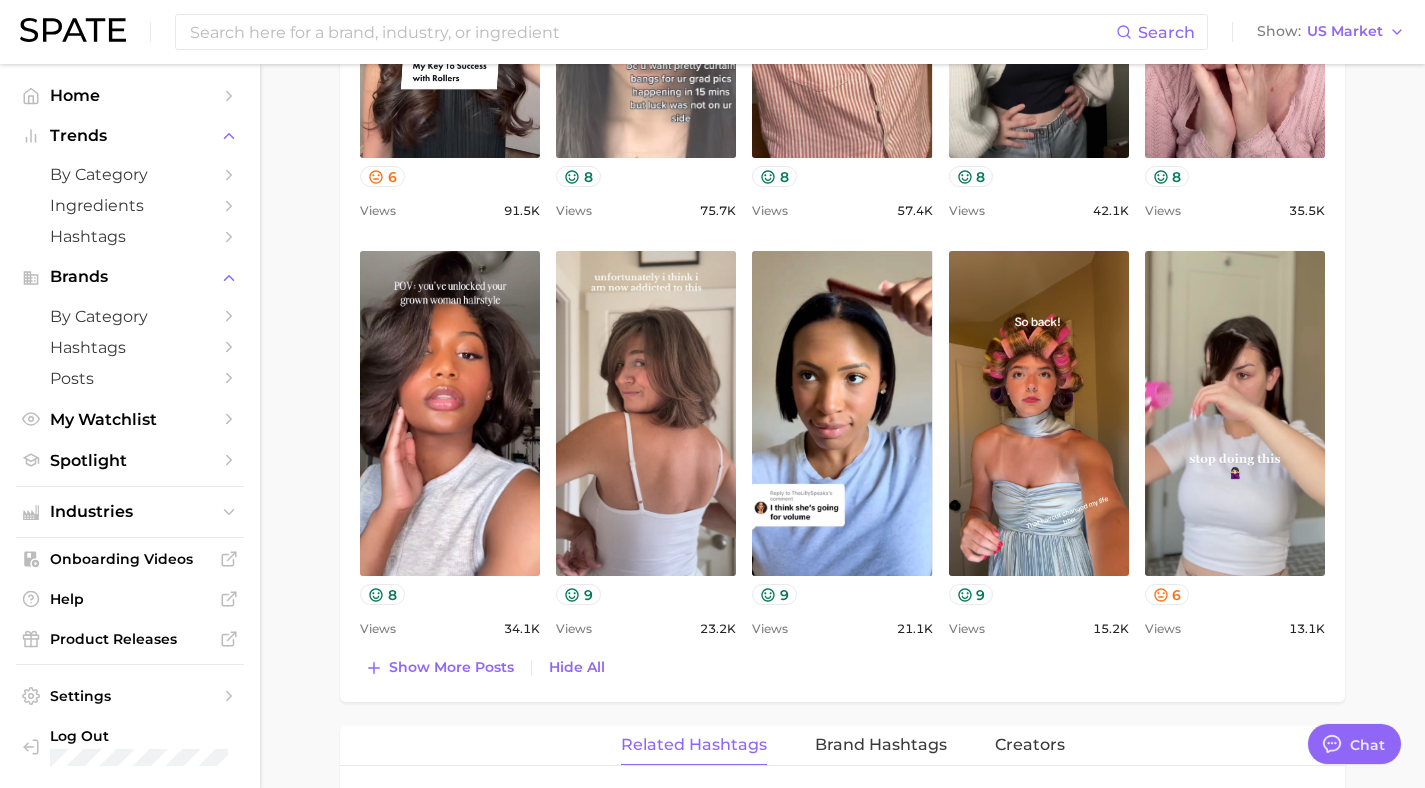scroll, scrollTop: 1495, scrollLeft: 0, axis: vertical 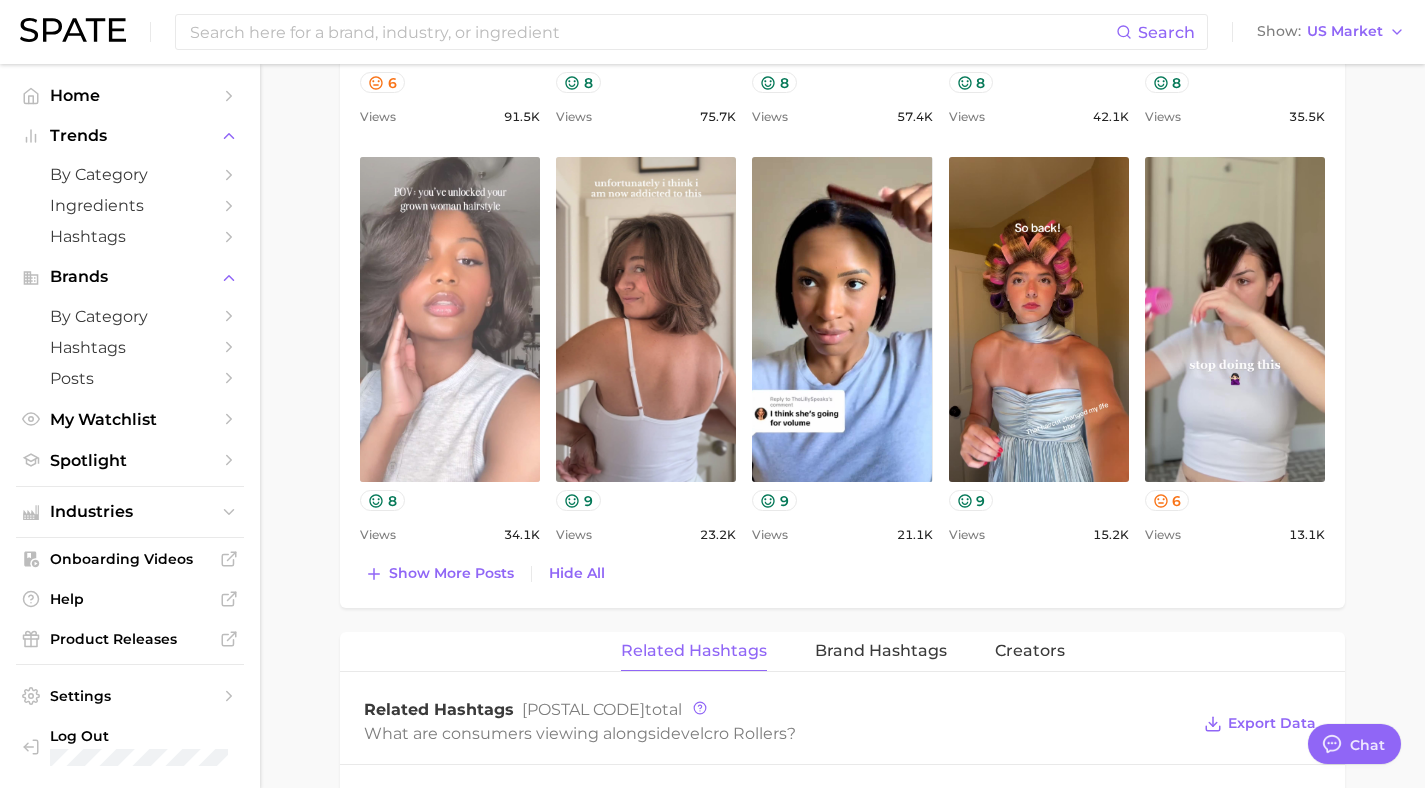 click on "view post on TikTok" at bounding box center (450, 319) 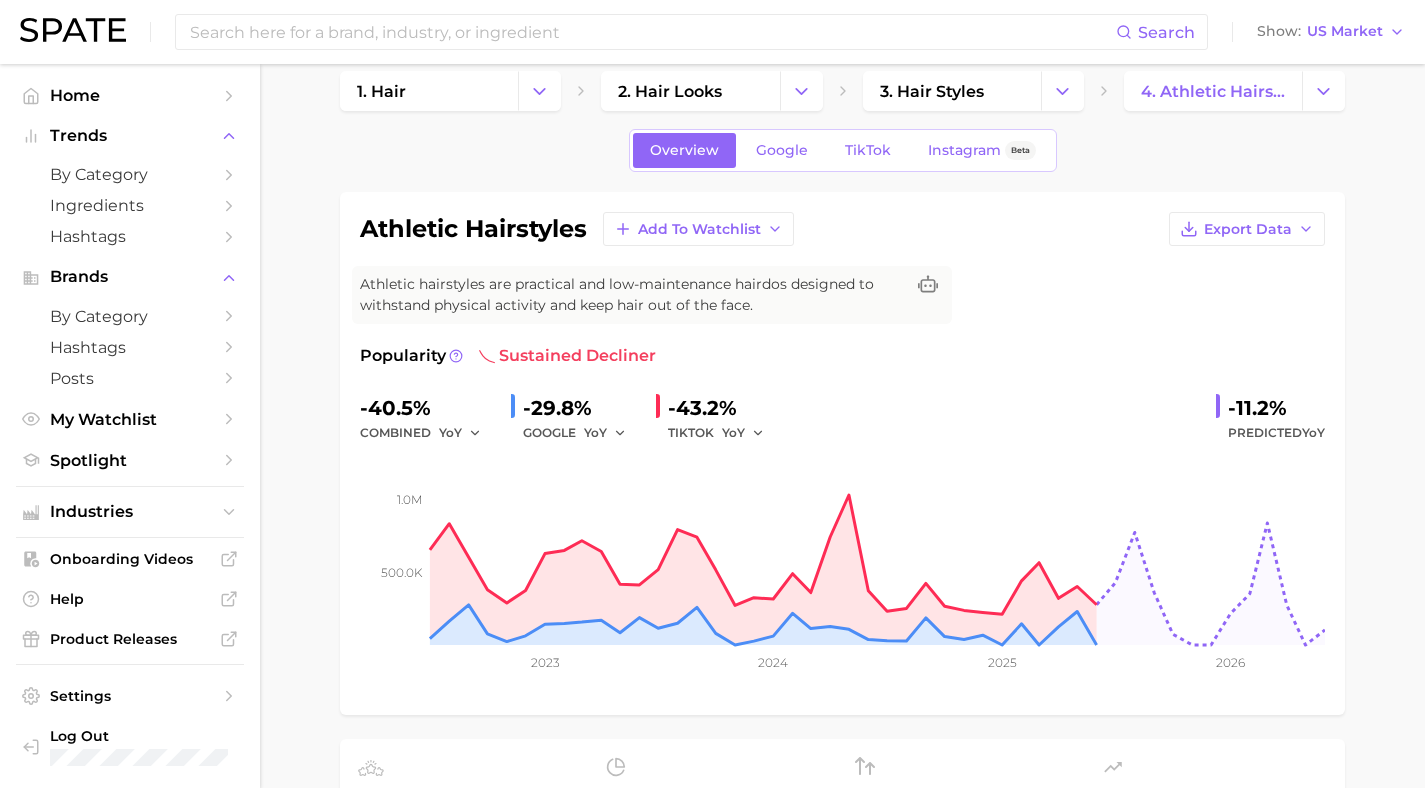 scroll, scrollTop: 23, scrollLeft: 0, axis: vertical 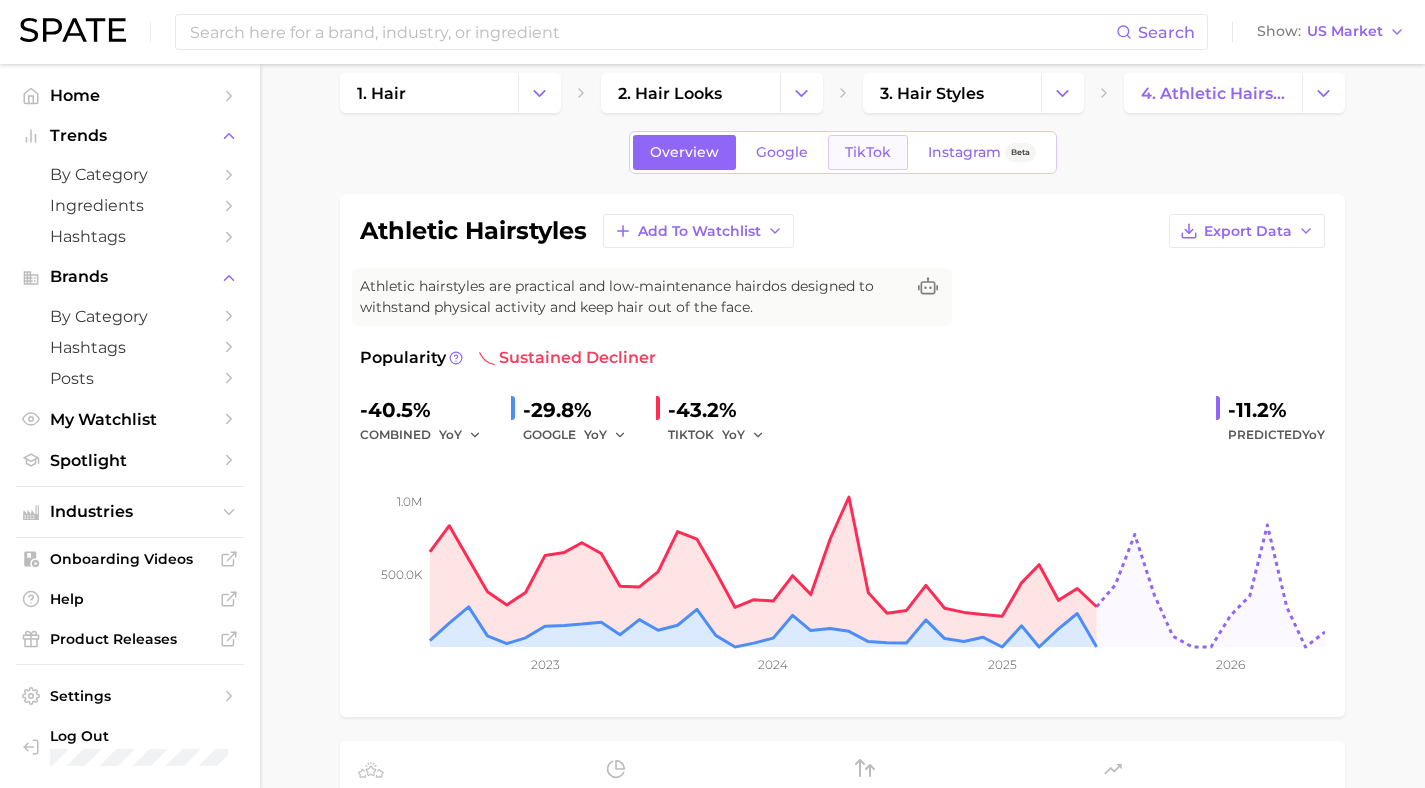 click on "TikTok" at bounding box center [868, 152] 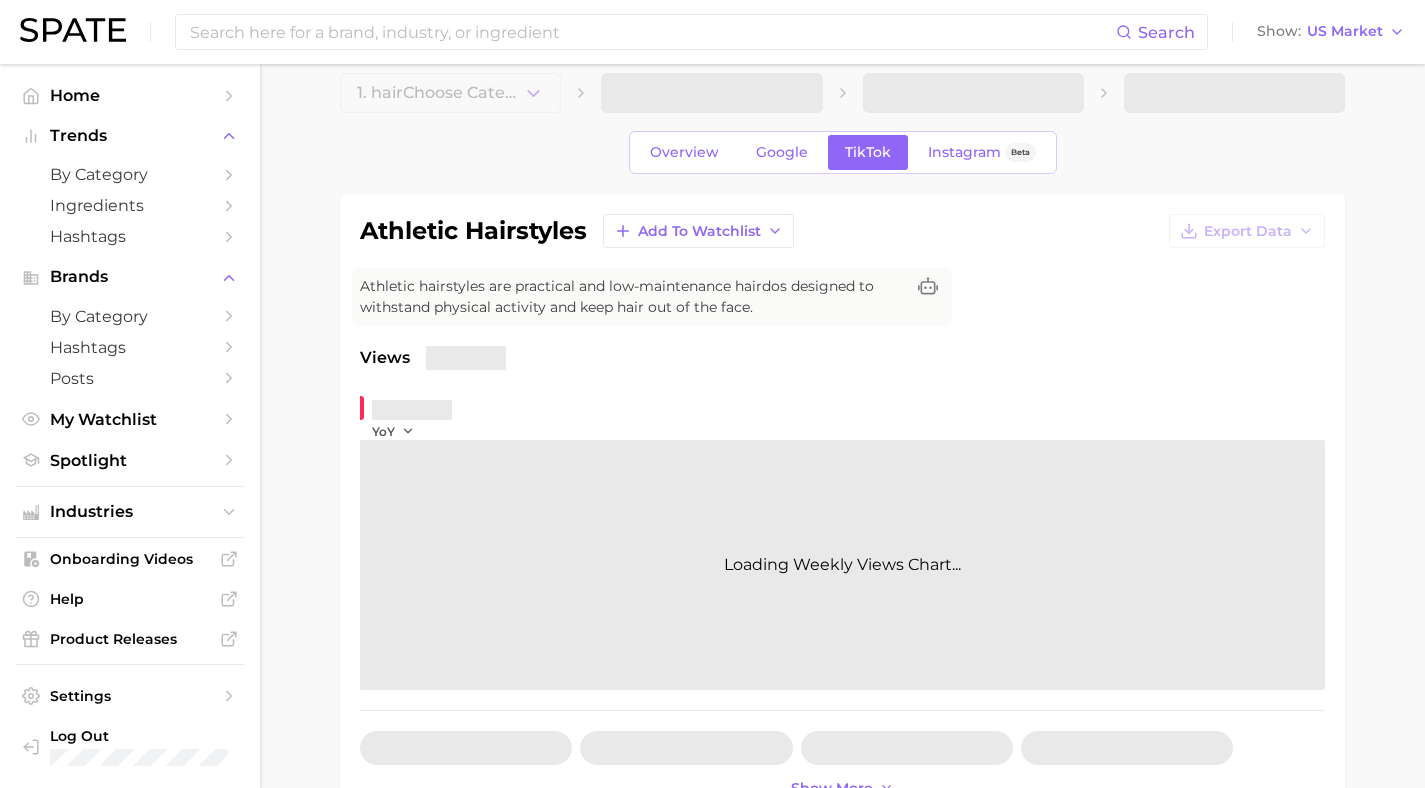 scroll, scrollTop: 0, scrollLeft: 0, axis: both 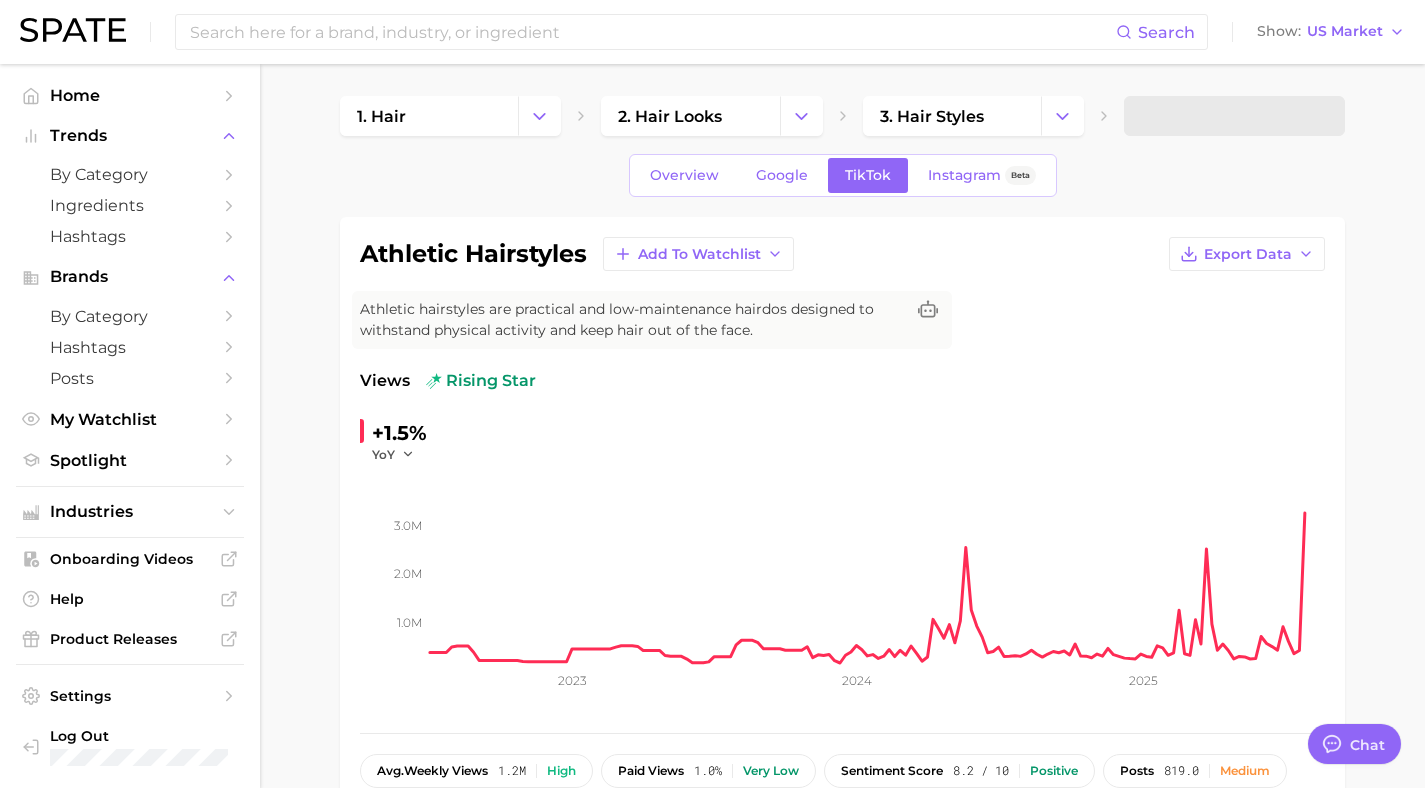 type on "x" 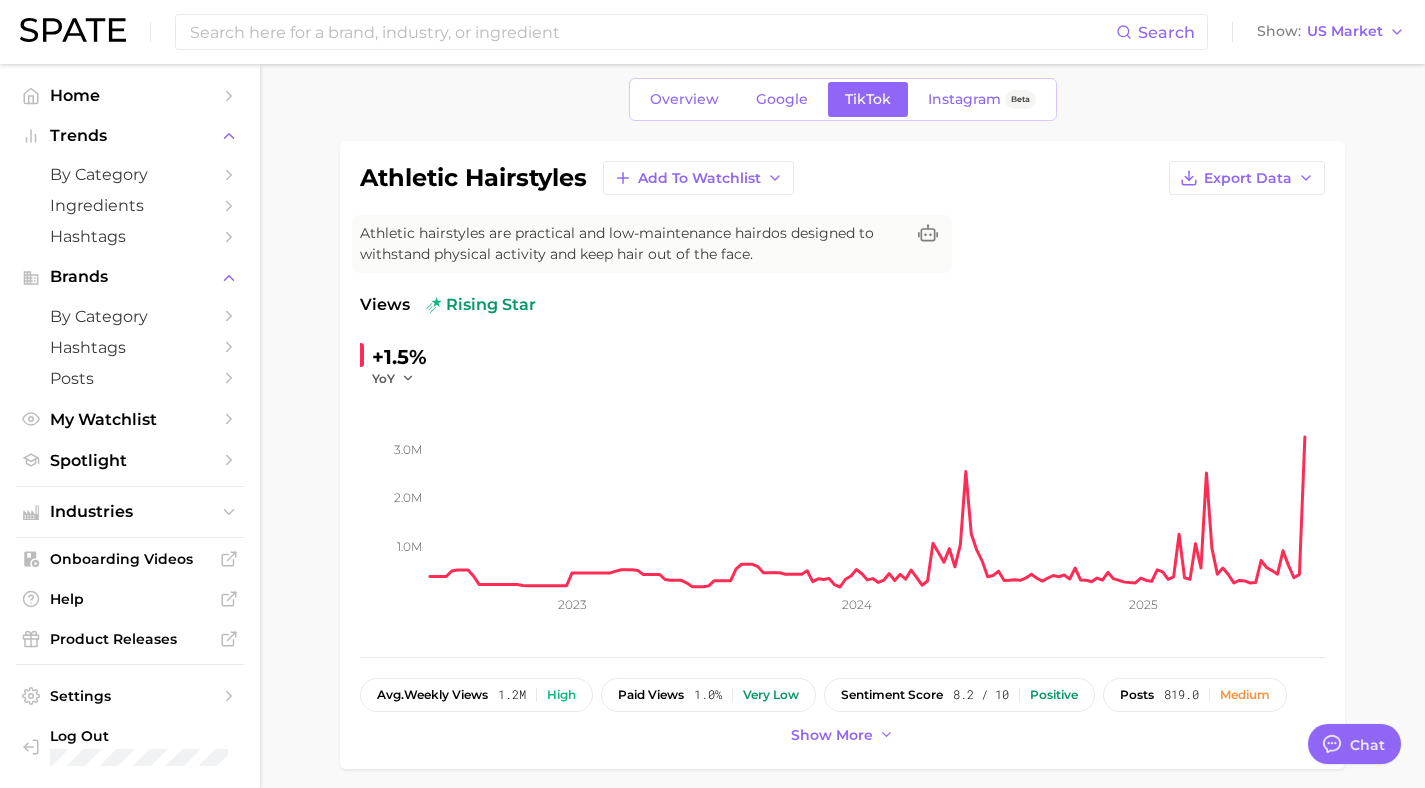 scroll, scrollTop: 100, scrollLeft: 0, axis: vertical 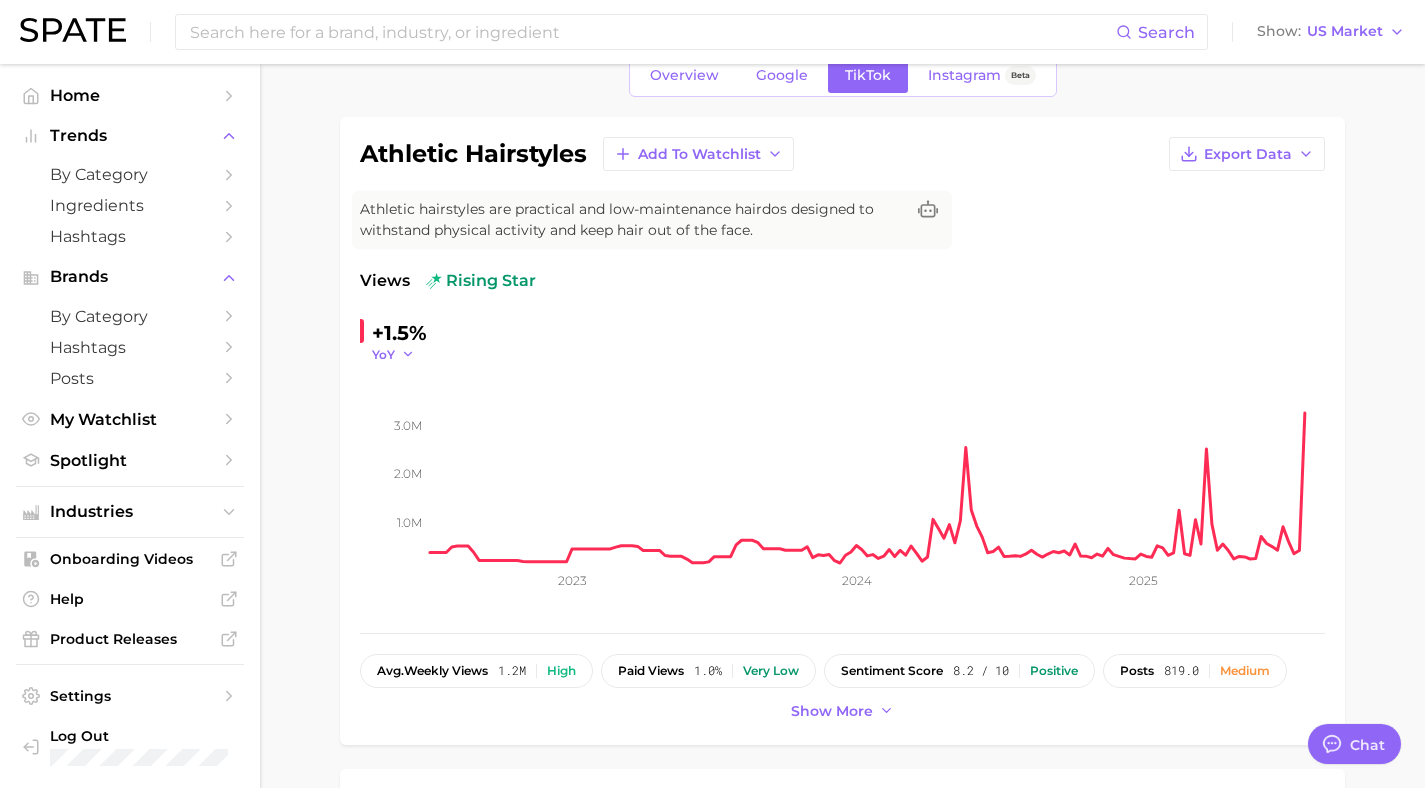 click 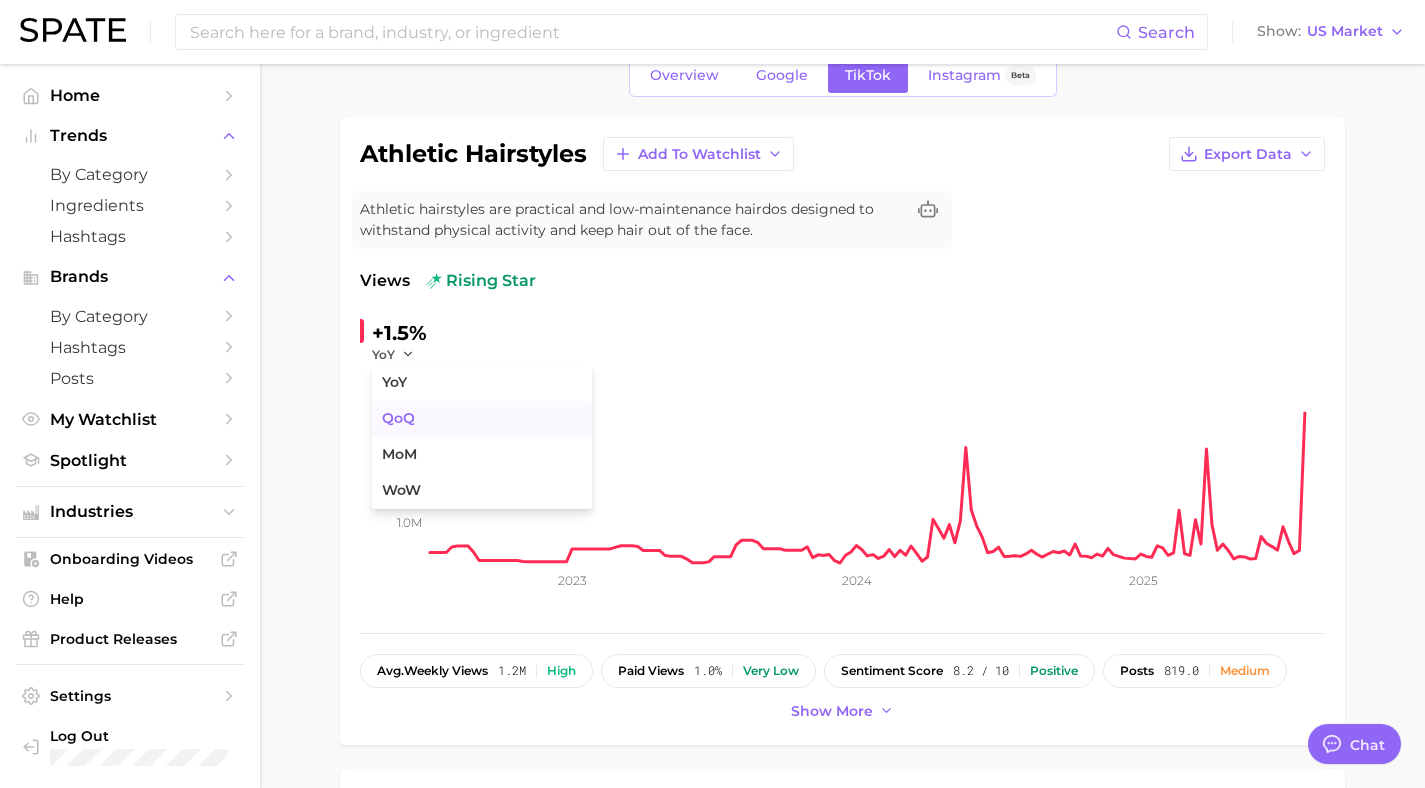 click on "QoQ" at bounding box center (482, 419) 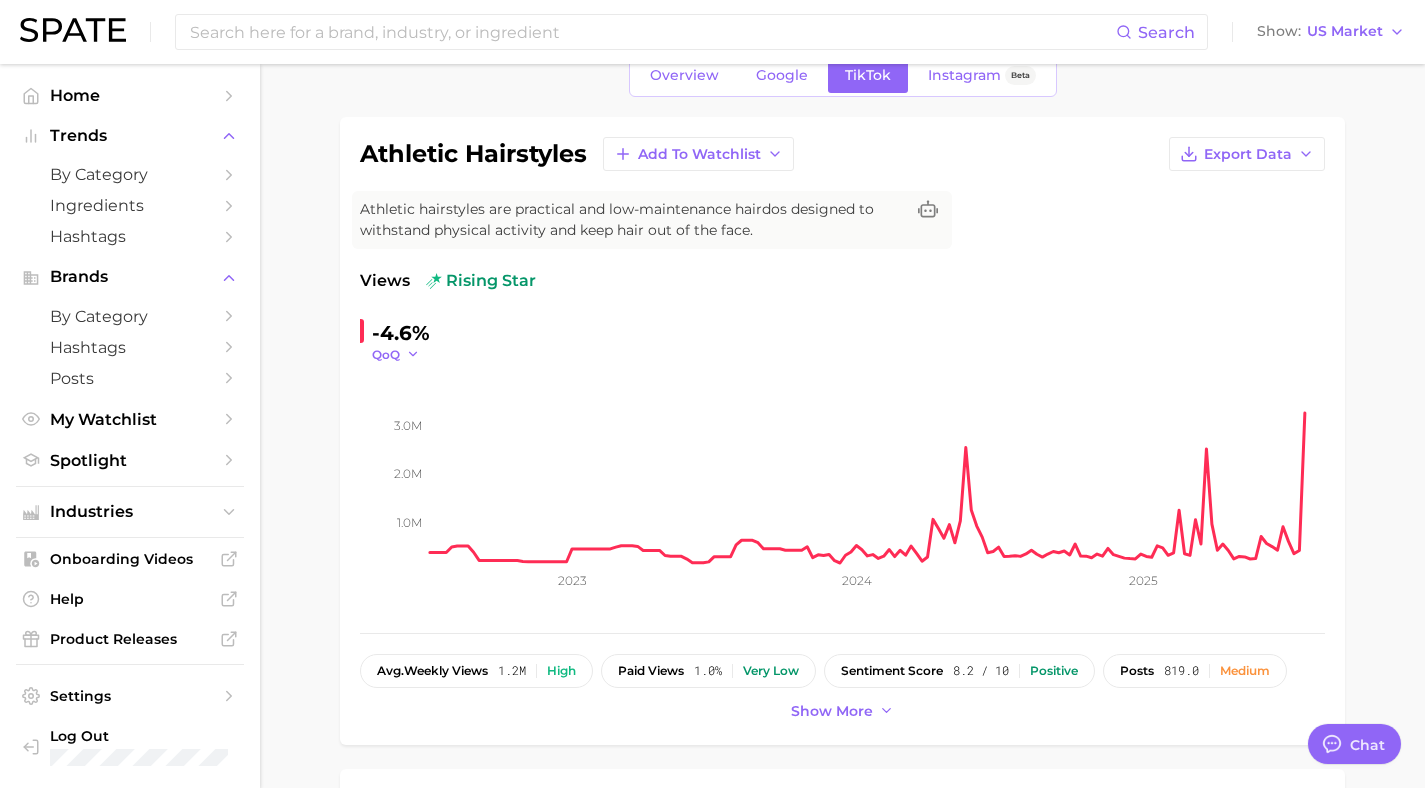 click on "QoQ" at bounding box center [396, 354] 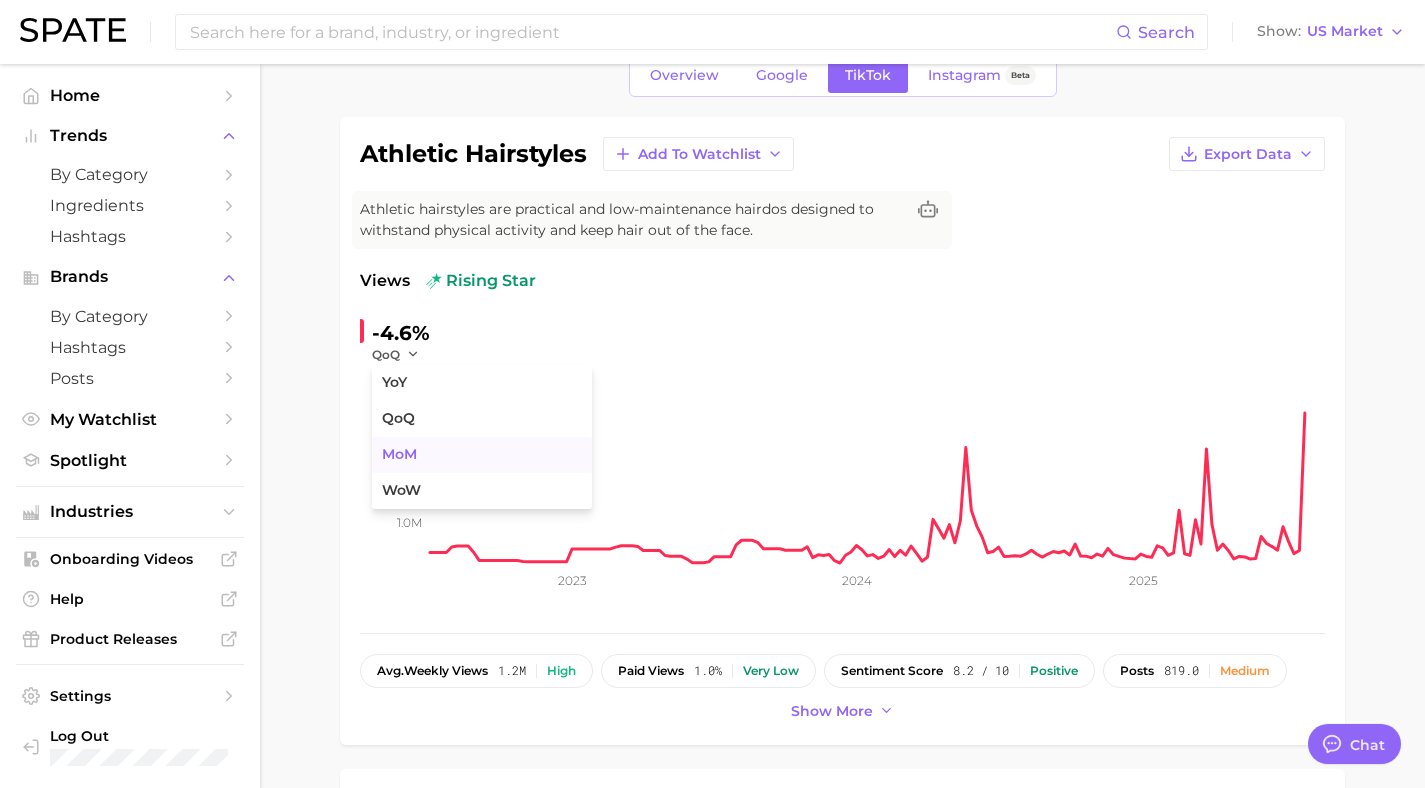 click on "MoM" at bounding box center (399, 454) 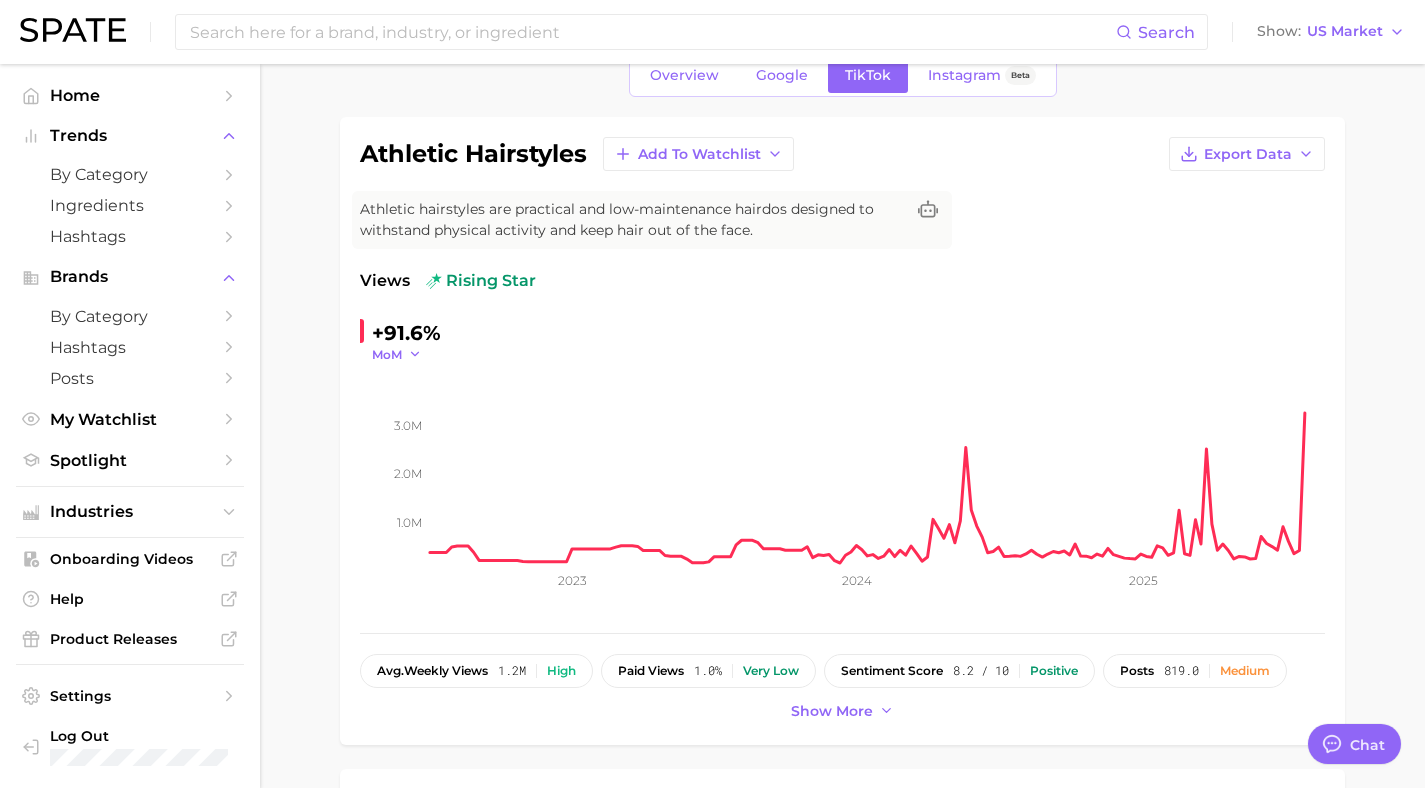 click on "MoM" at bounding box center [387, 354] 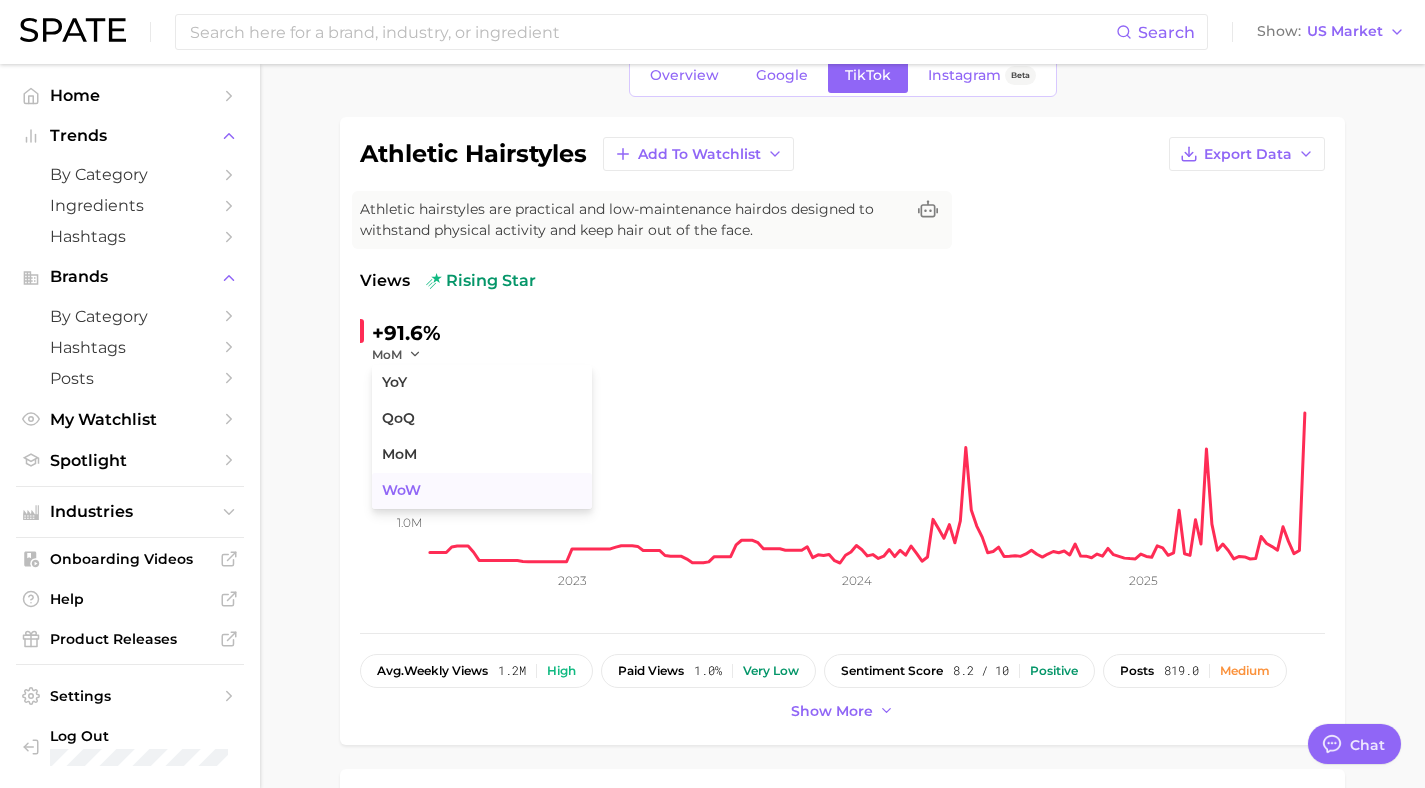 click on "WoW" at bounding box center (401, 490) 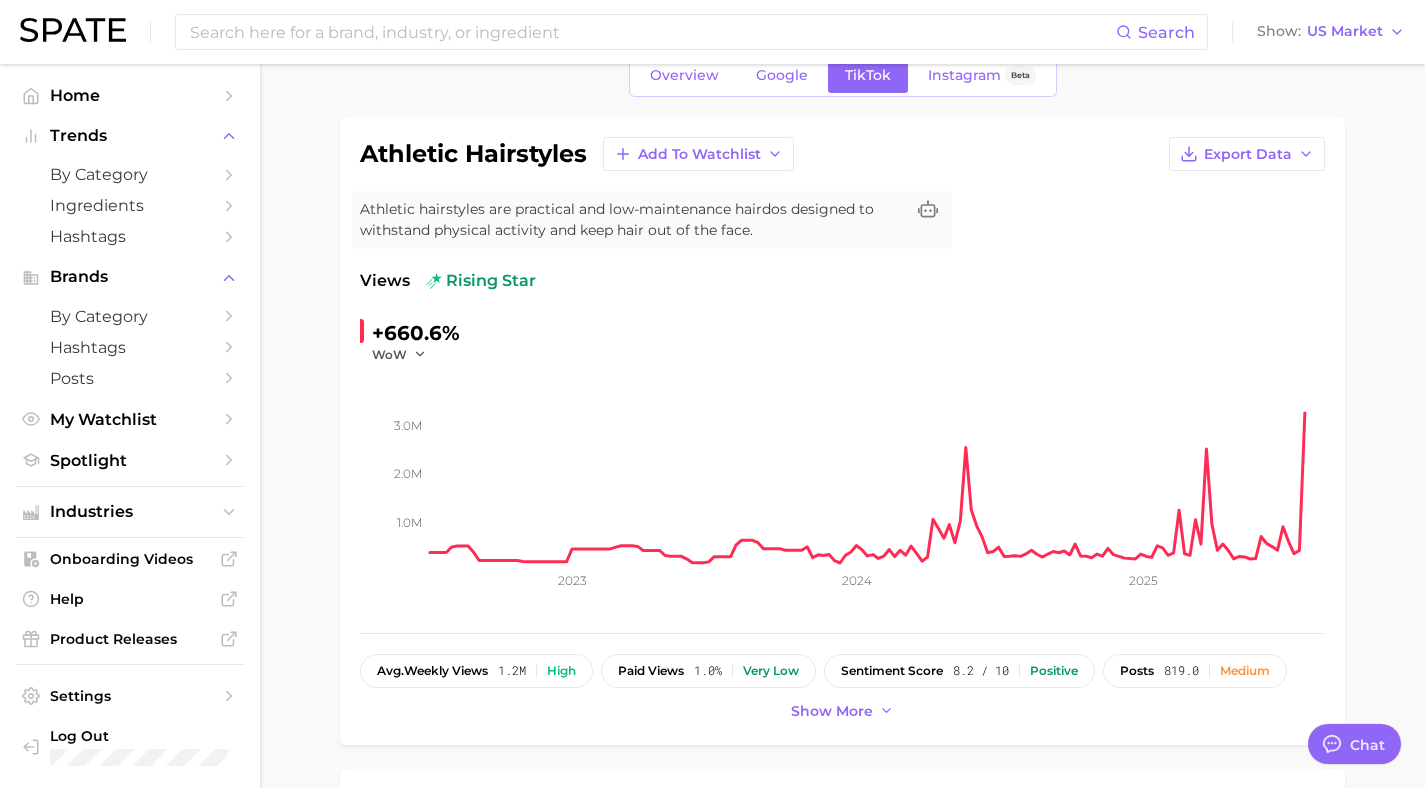 scroll, scrollTop: 76, scrollLeft: 0, axis: vertical 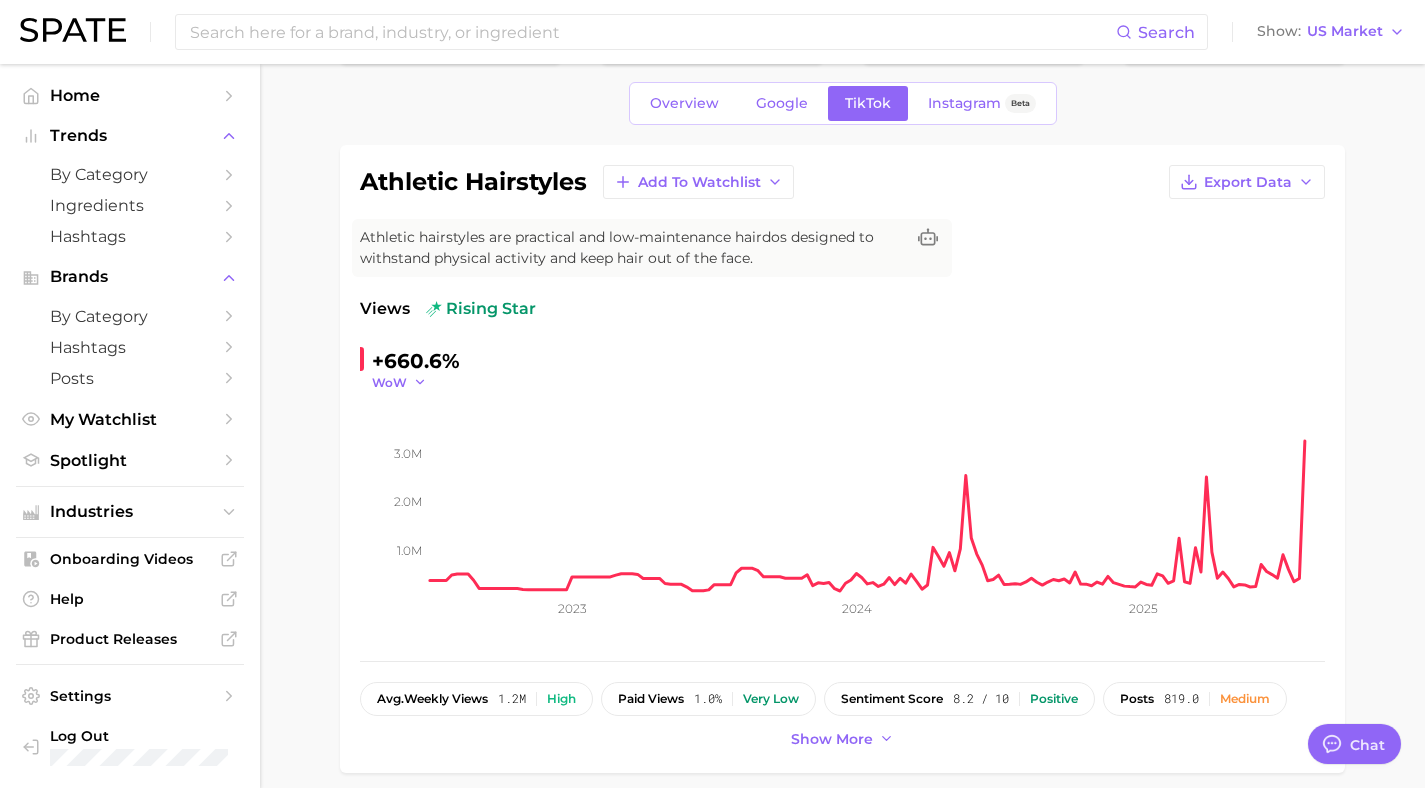 click on "WoW" at bounding box center [389, 382] 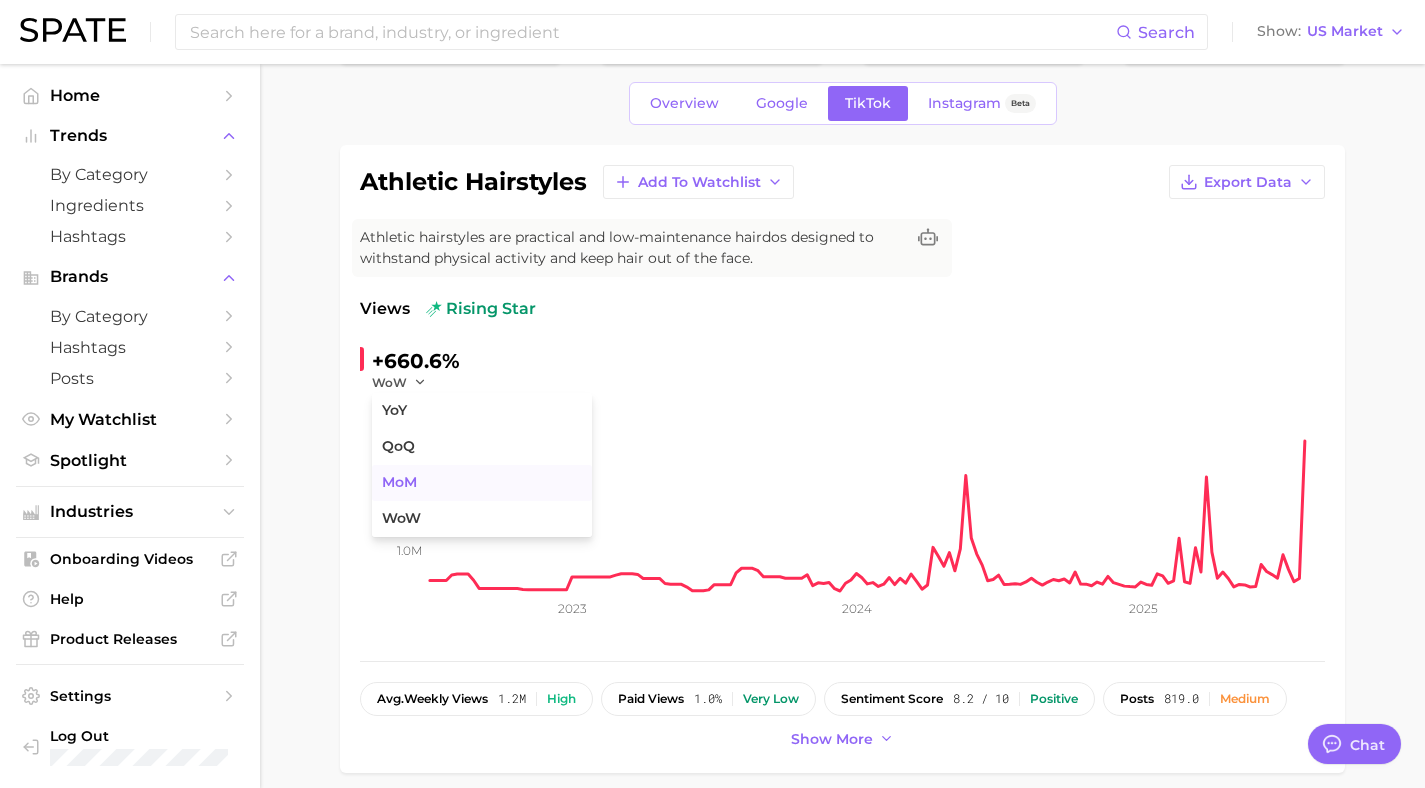 click on "MoM" at bounding box center [399, 482] 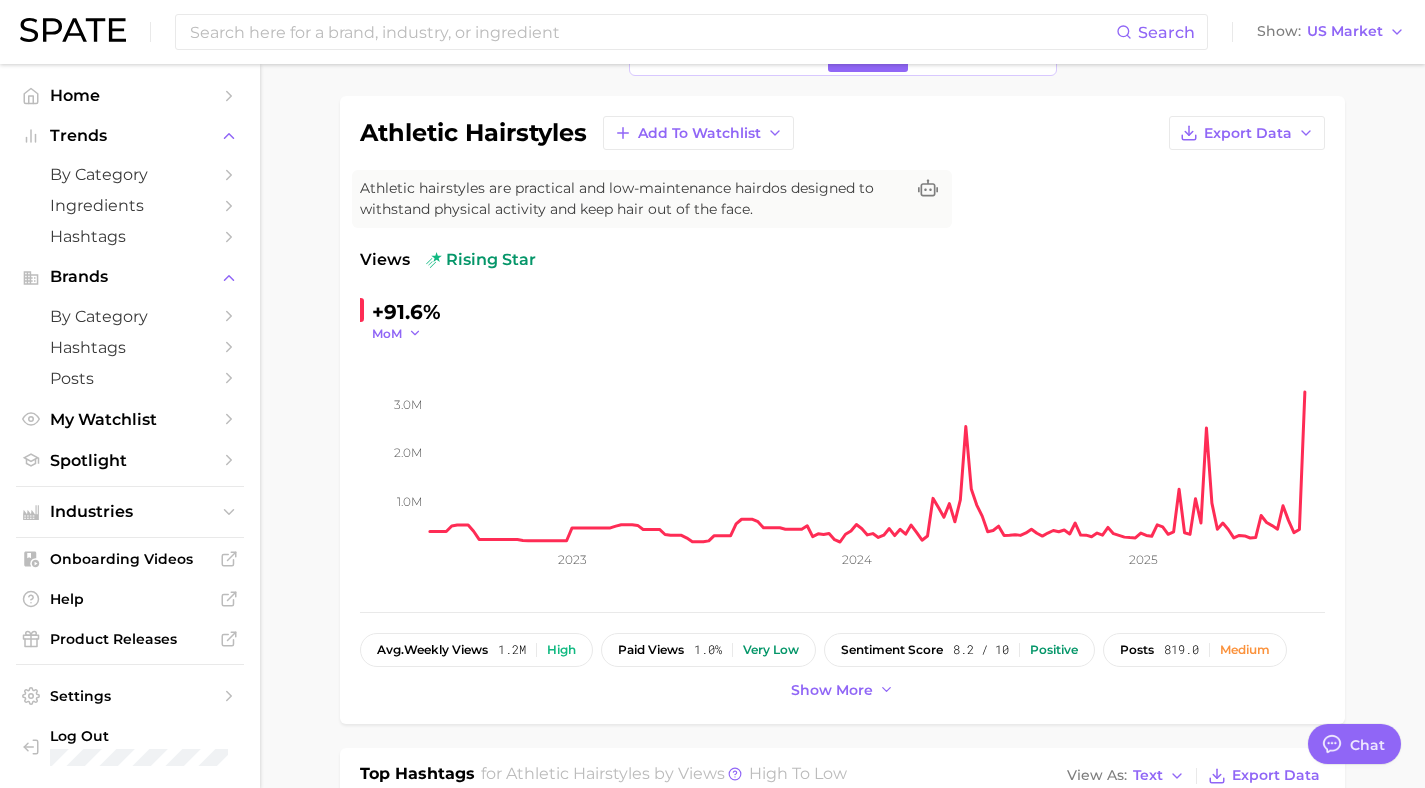 scroll, scrollTop: 128, scrollLeft: 0, axis: vertical 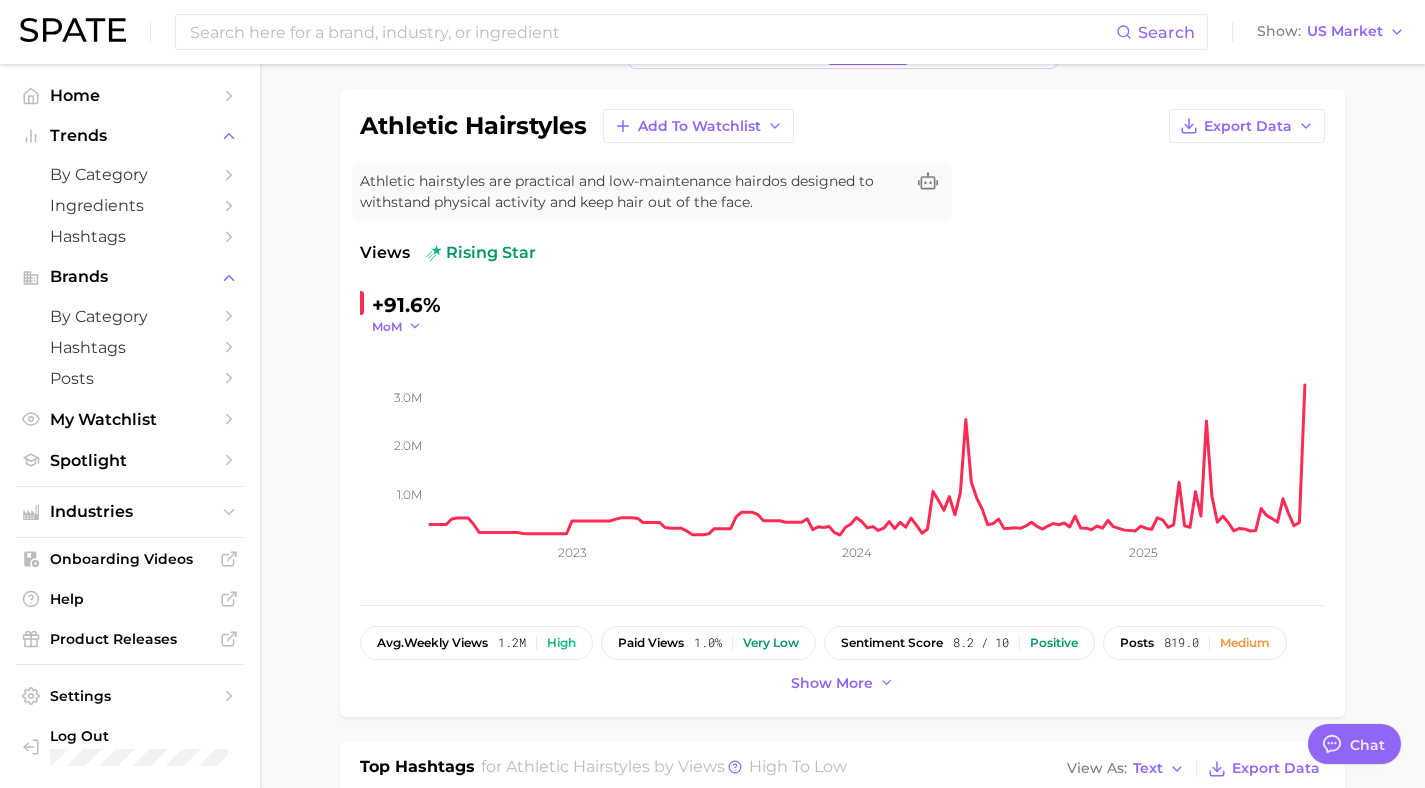 click 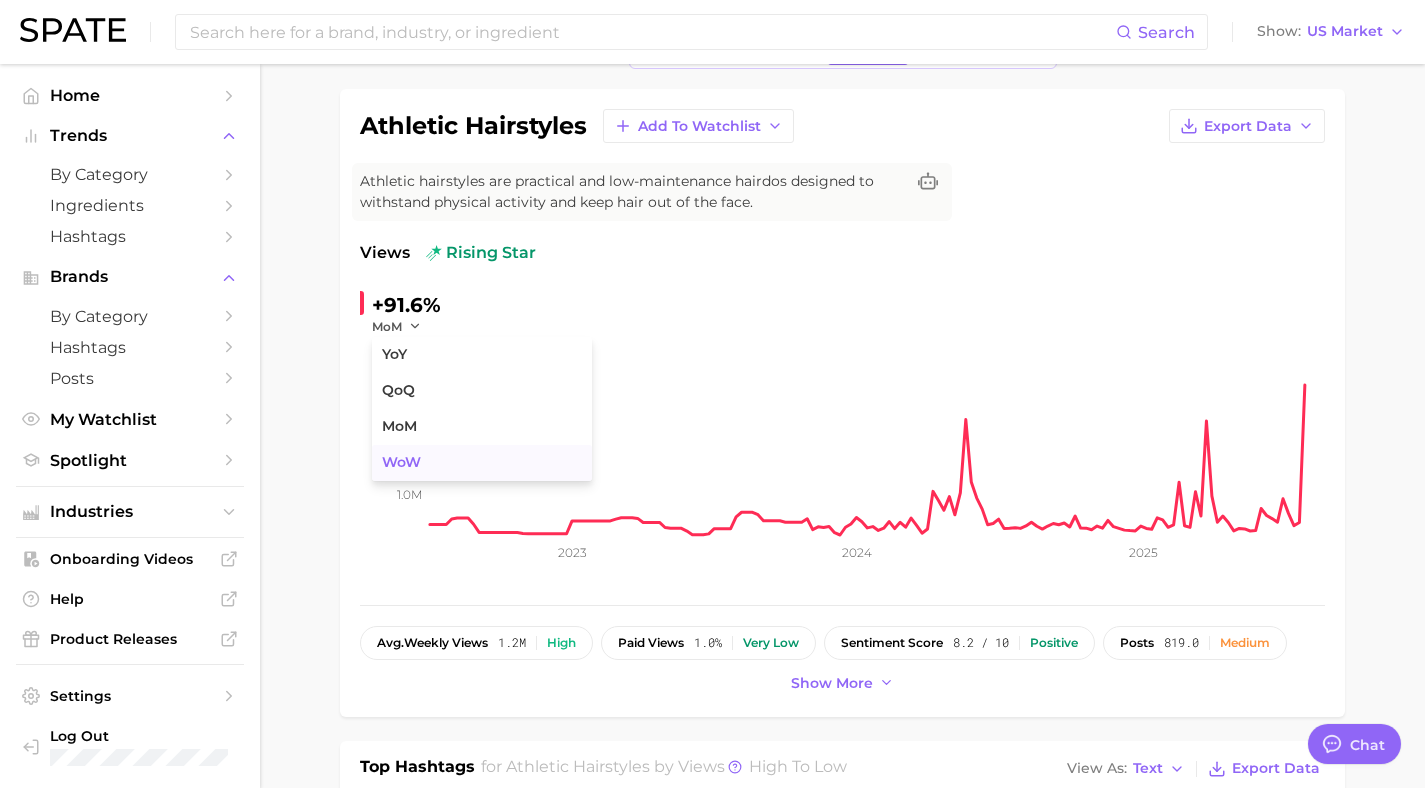click on "WoW" at bounding box center [482, 463] 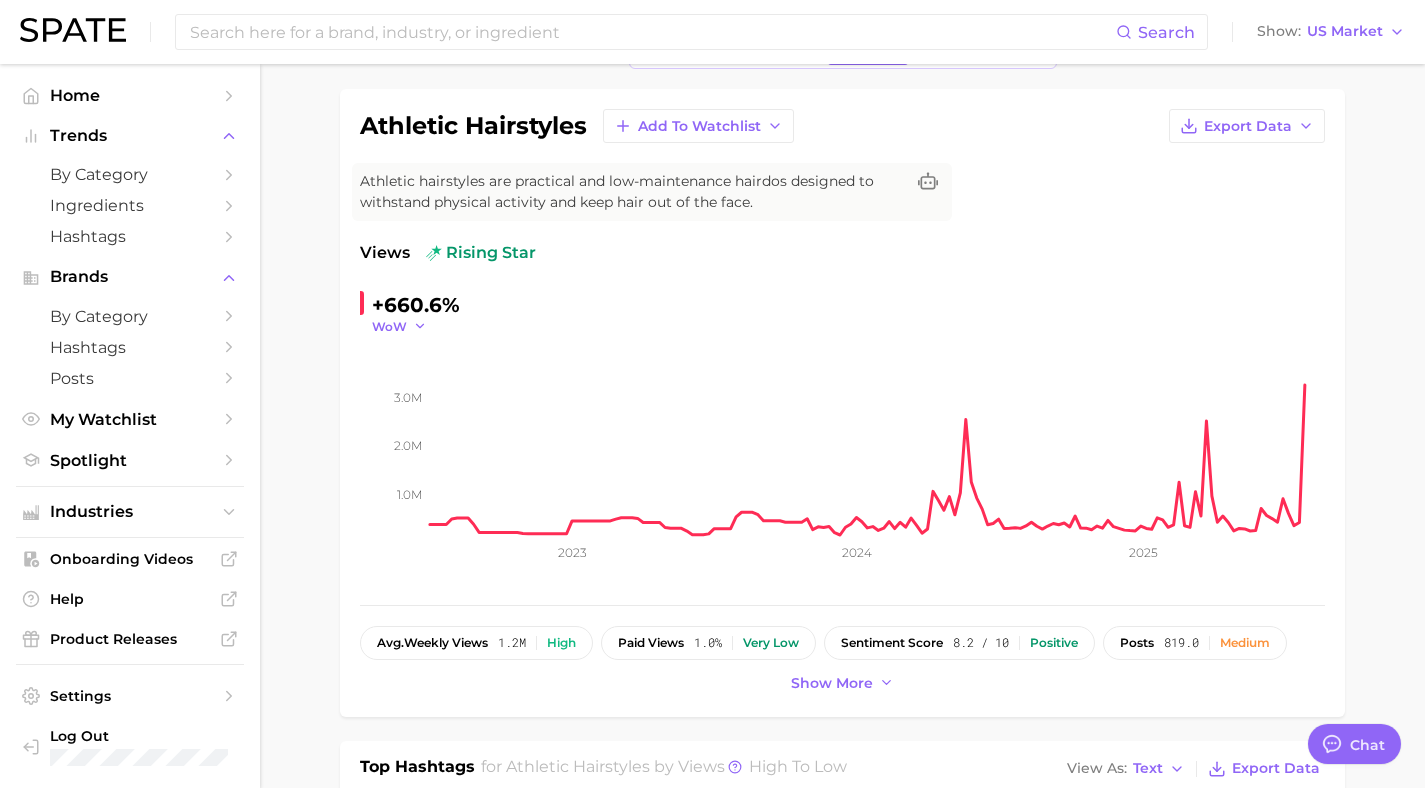 click on "WoW" at bounding box center [399, 326] 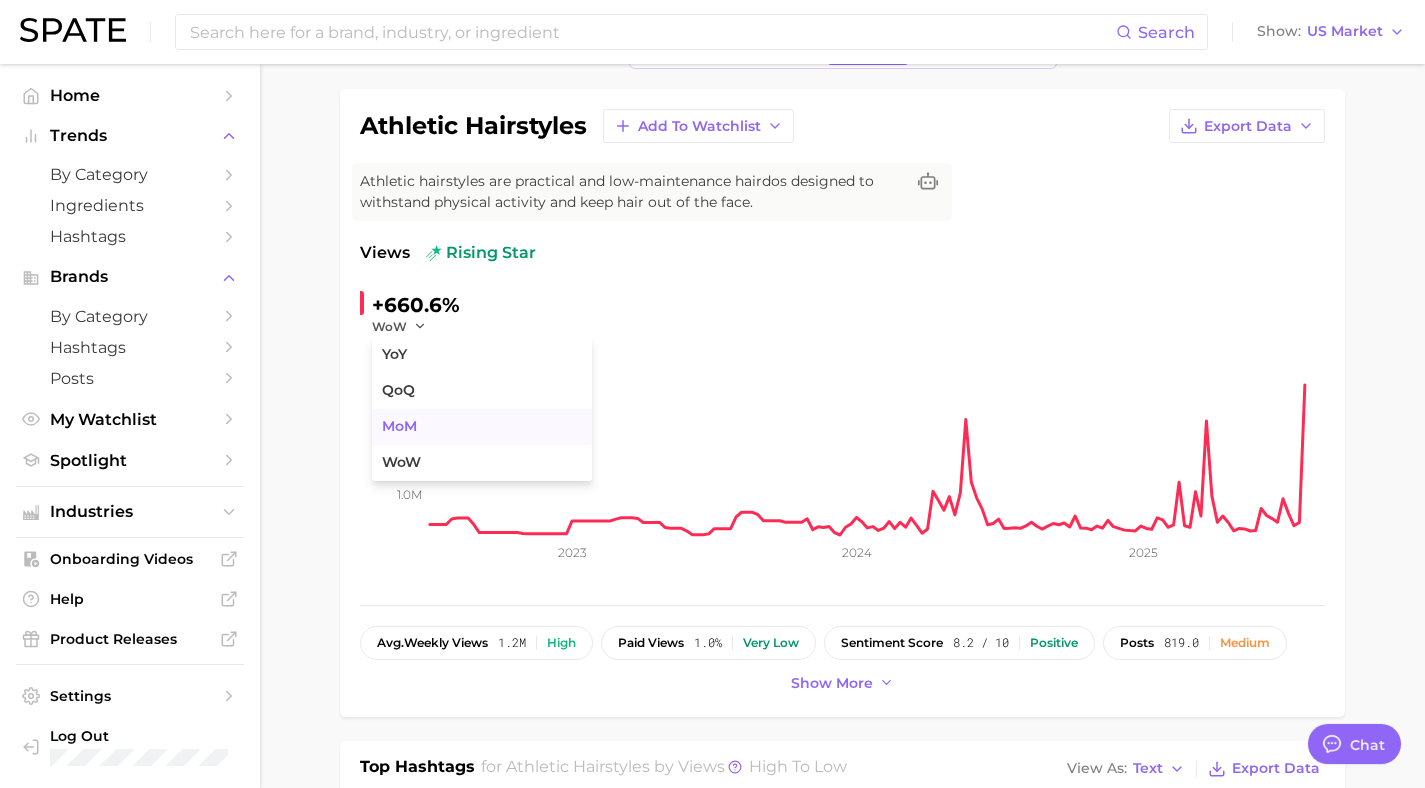 click on "MoM" at bounding box center (399, 426) 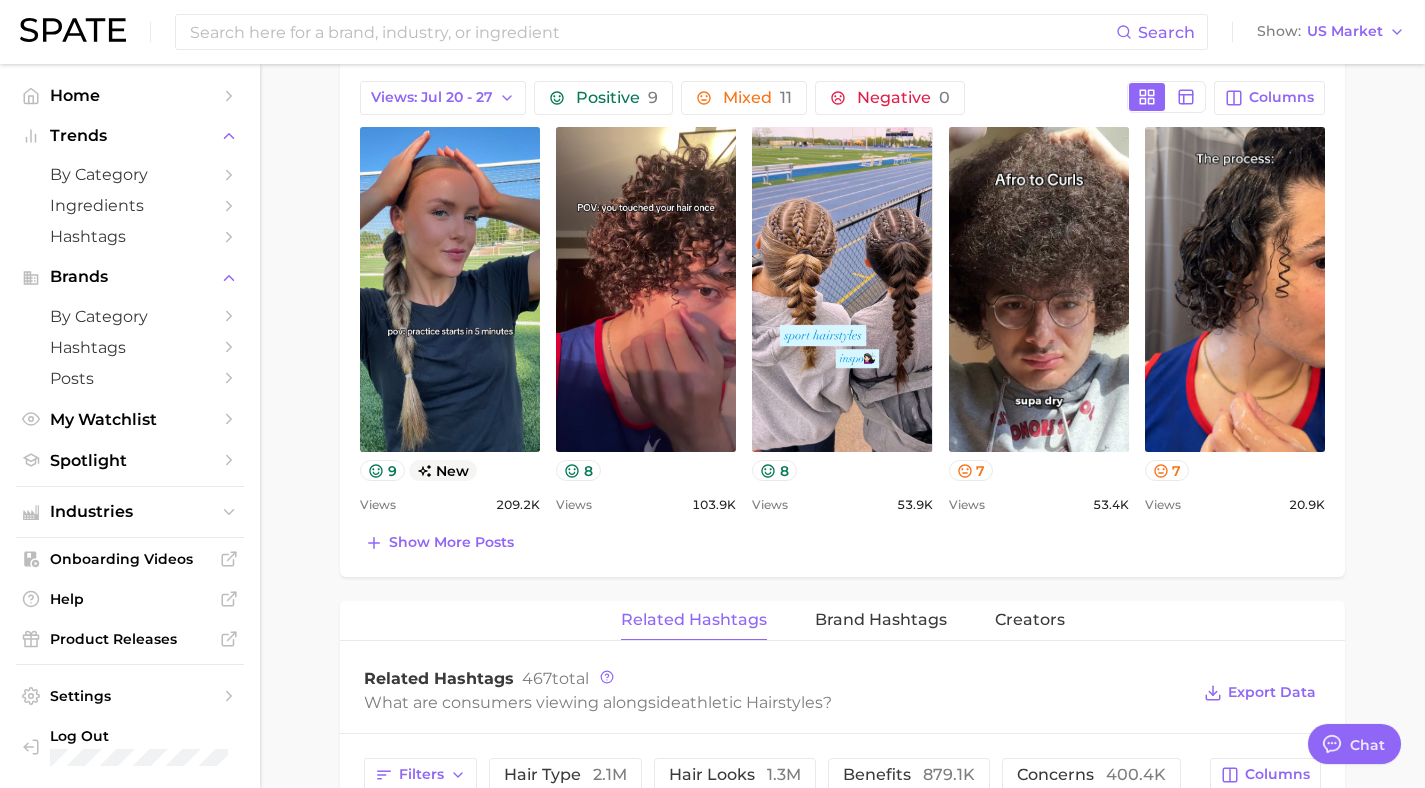 scroll, scrollTop: 990, scrollLeft: 0, axis: vertical 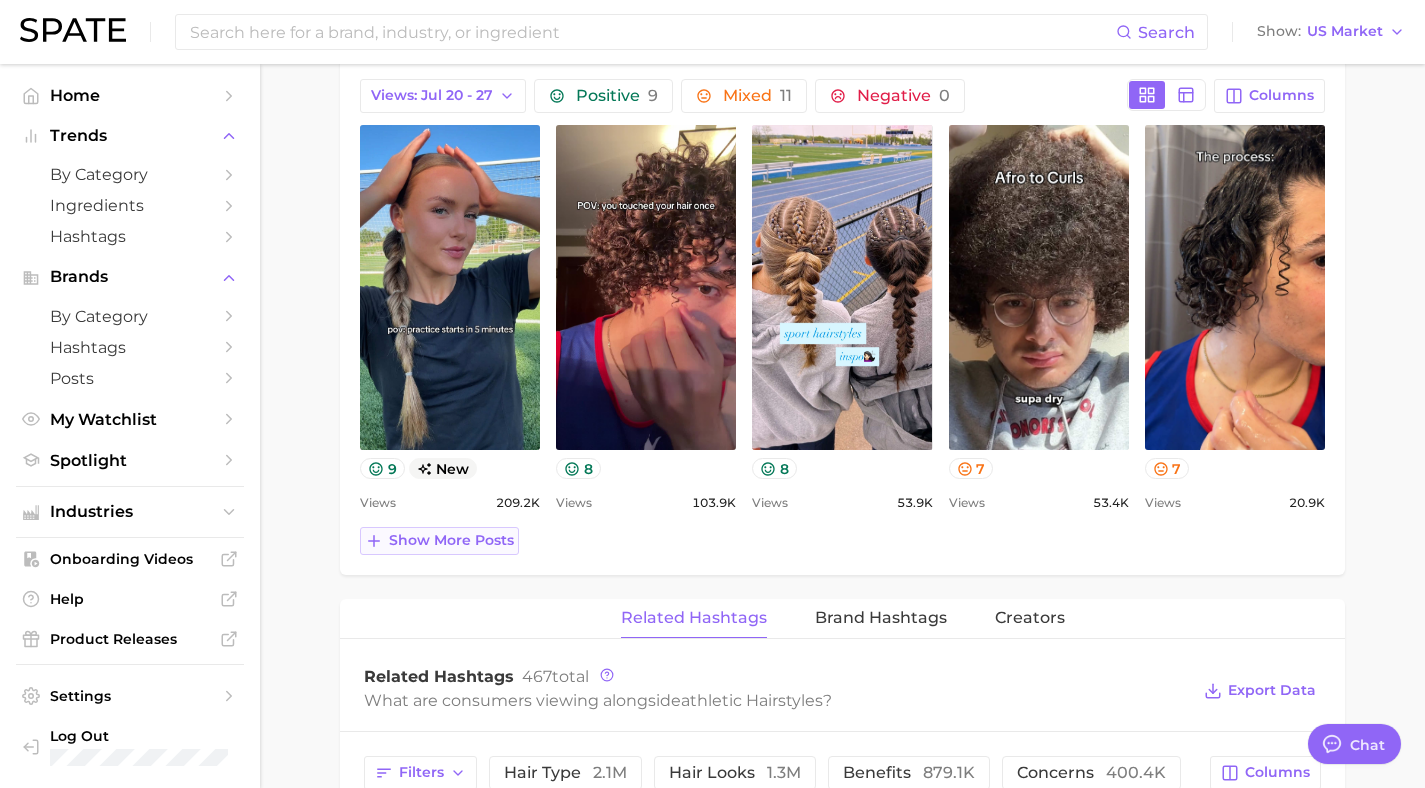 click on "Show more posts" at bounding box center (451, 540) 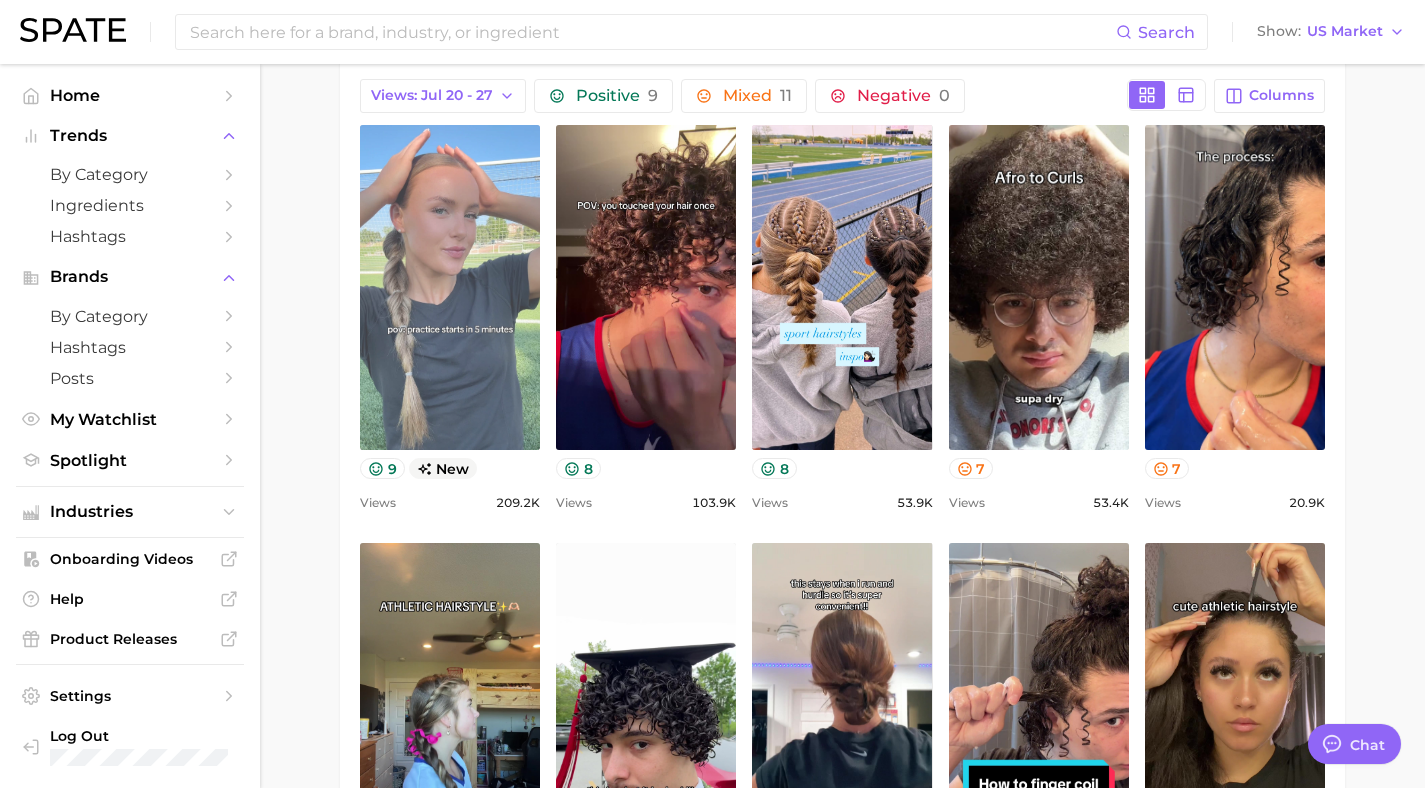 scroll, scrollTop: 0, scrollLeft: 0, axis: both 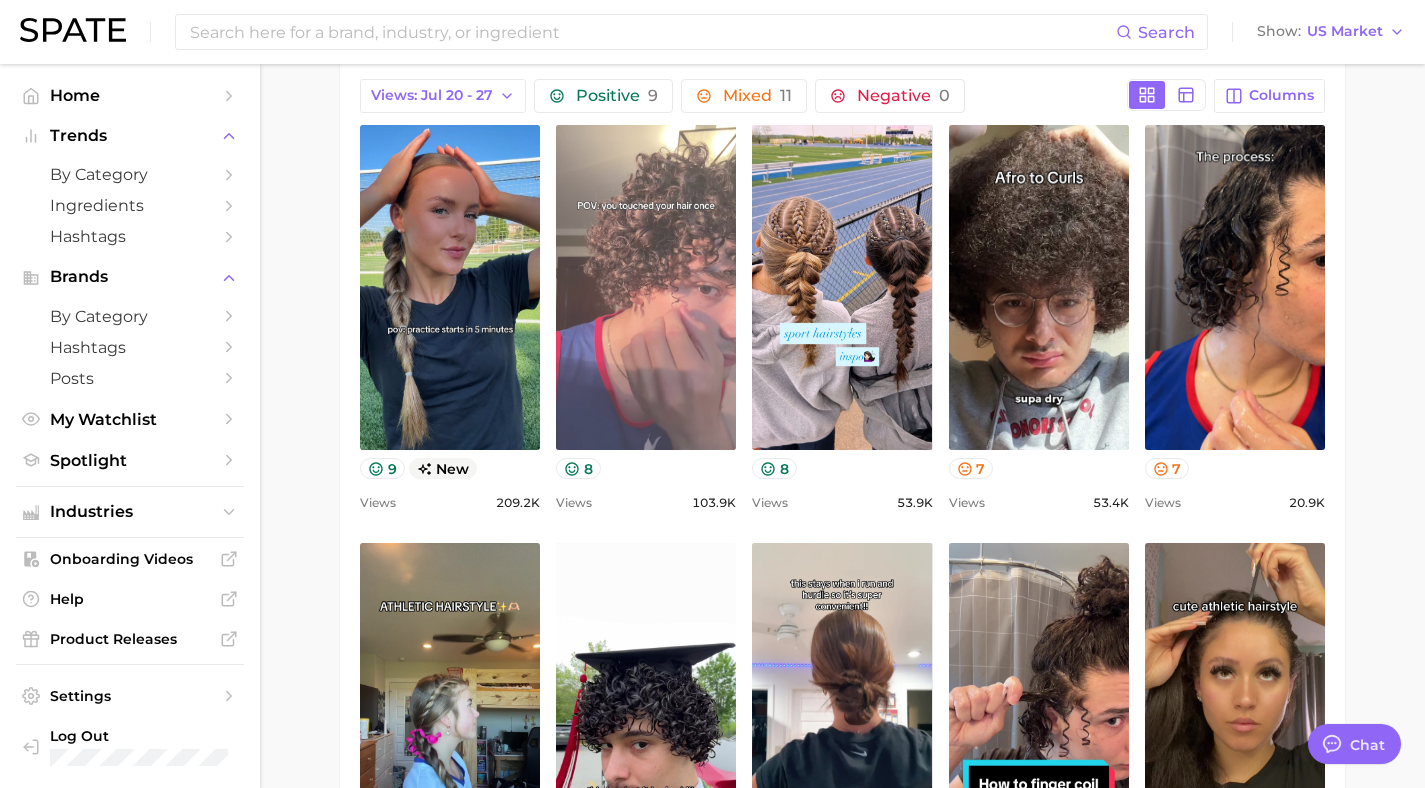 click on "view post on TikTok" at bounding box center (646, 287) 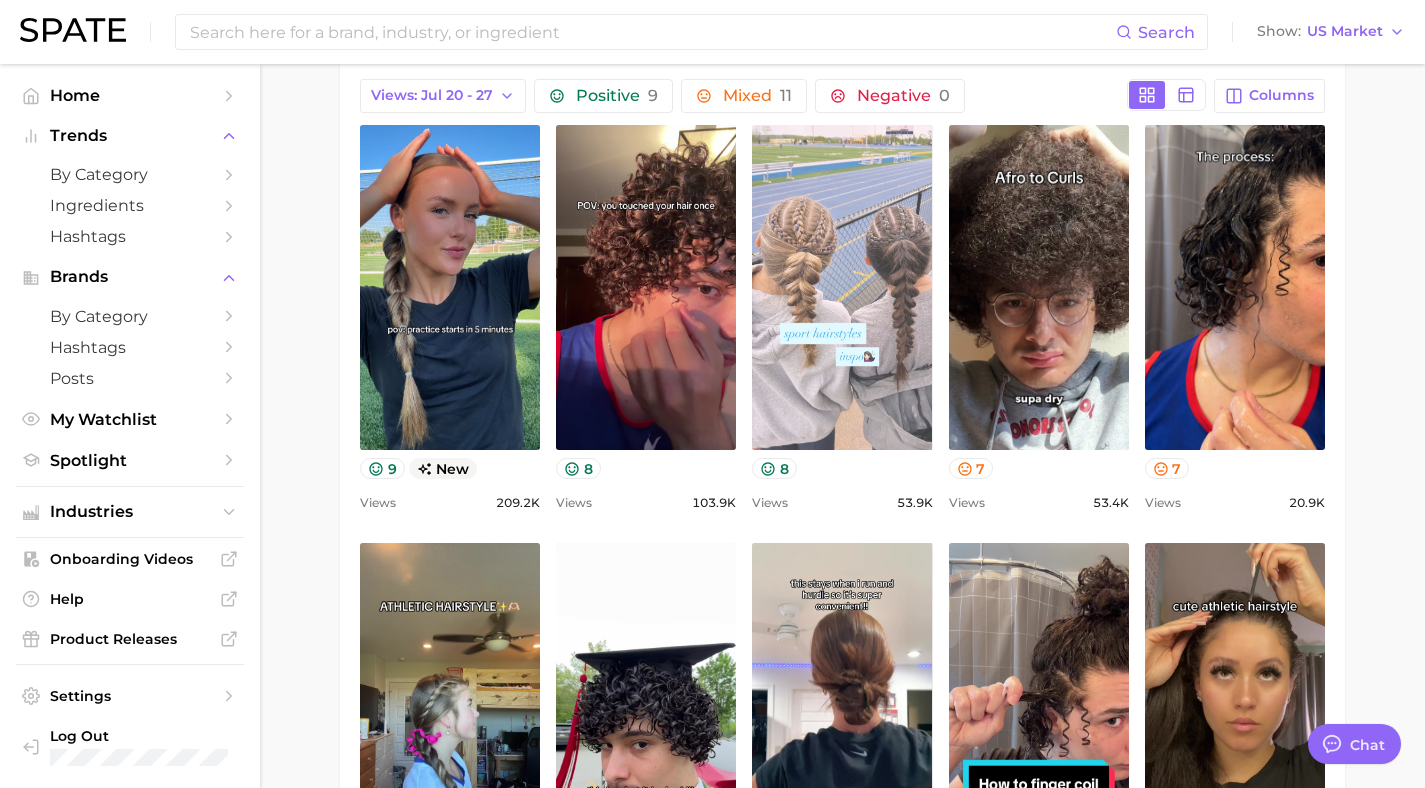 click on "view post on TikTok" at bounding box center (842, 287) 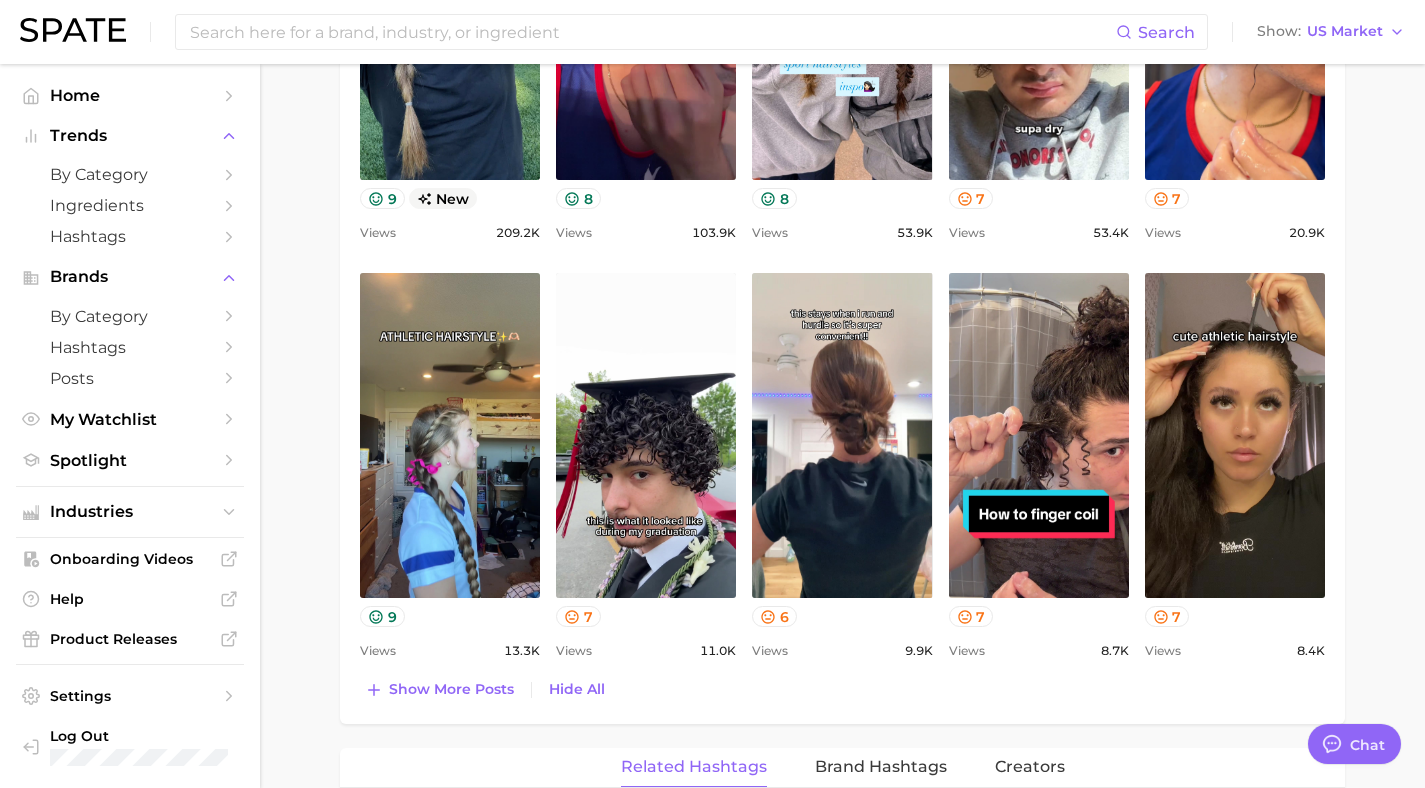 scroll, scrollTop: 1261, scrollLeft: 0, axis: vertical 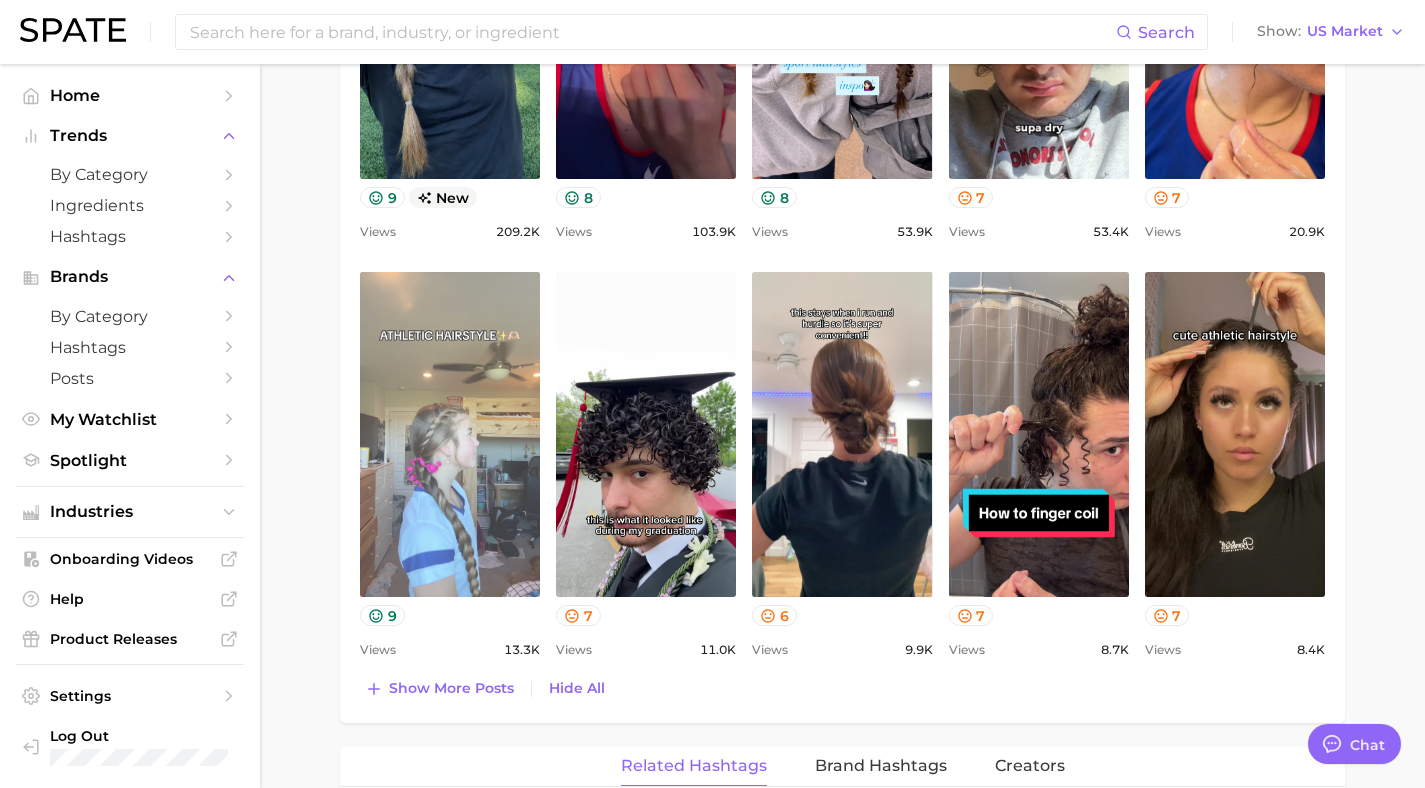 click on "view post on TikTok" at bounding box center (450, 434) 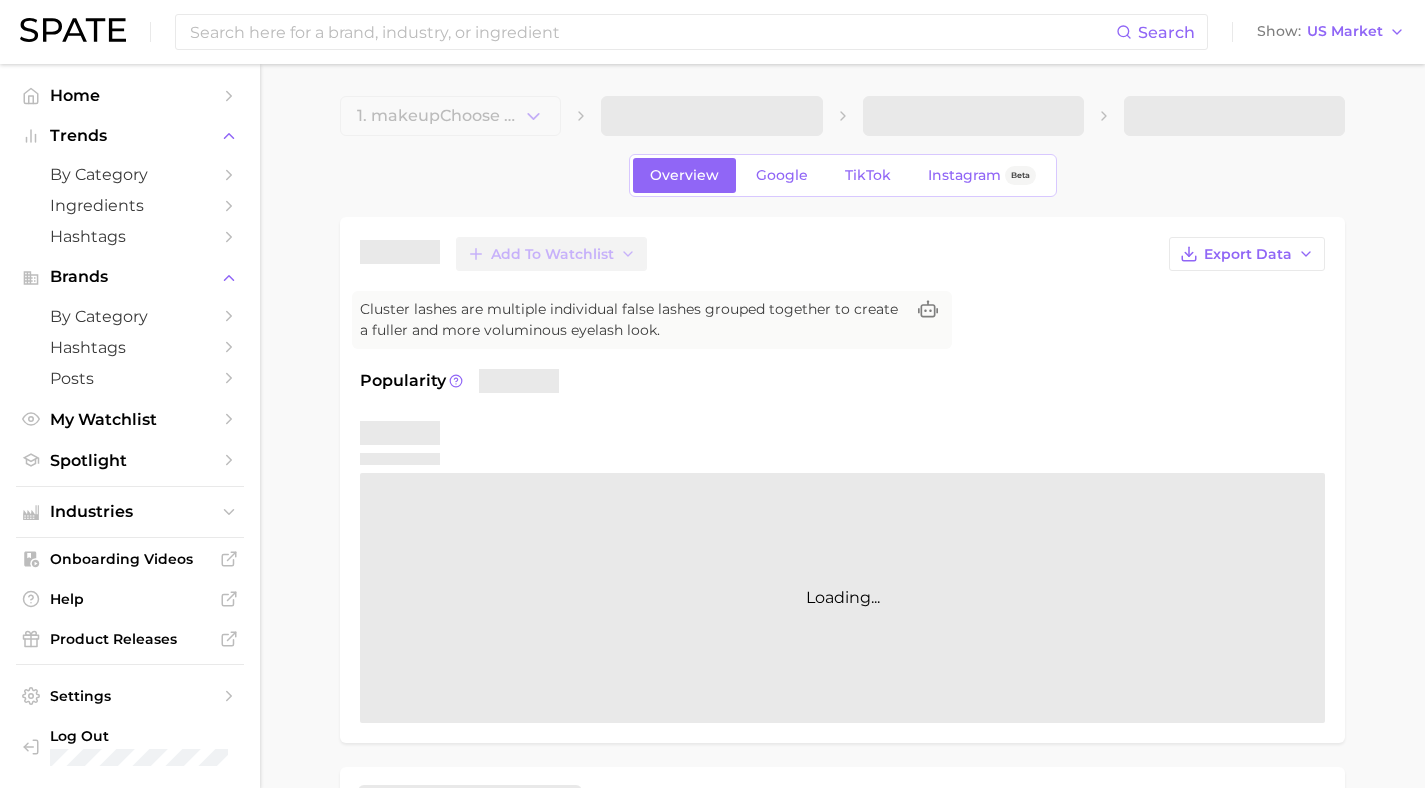 scroll, scrollTop: 0, scrollLeft: 0, axis: both 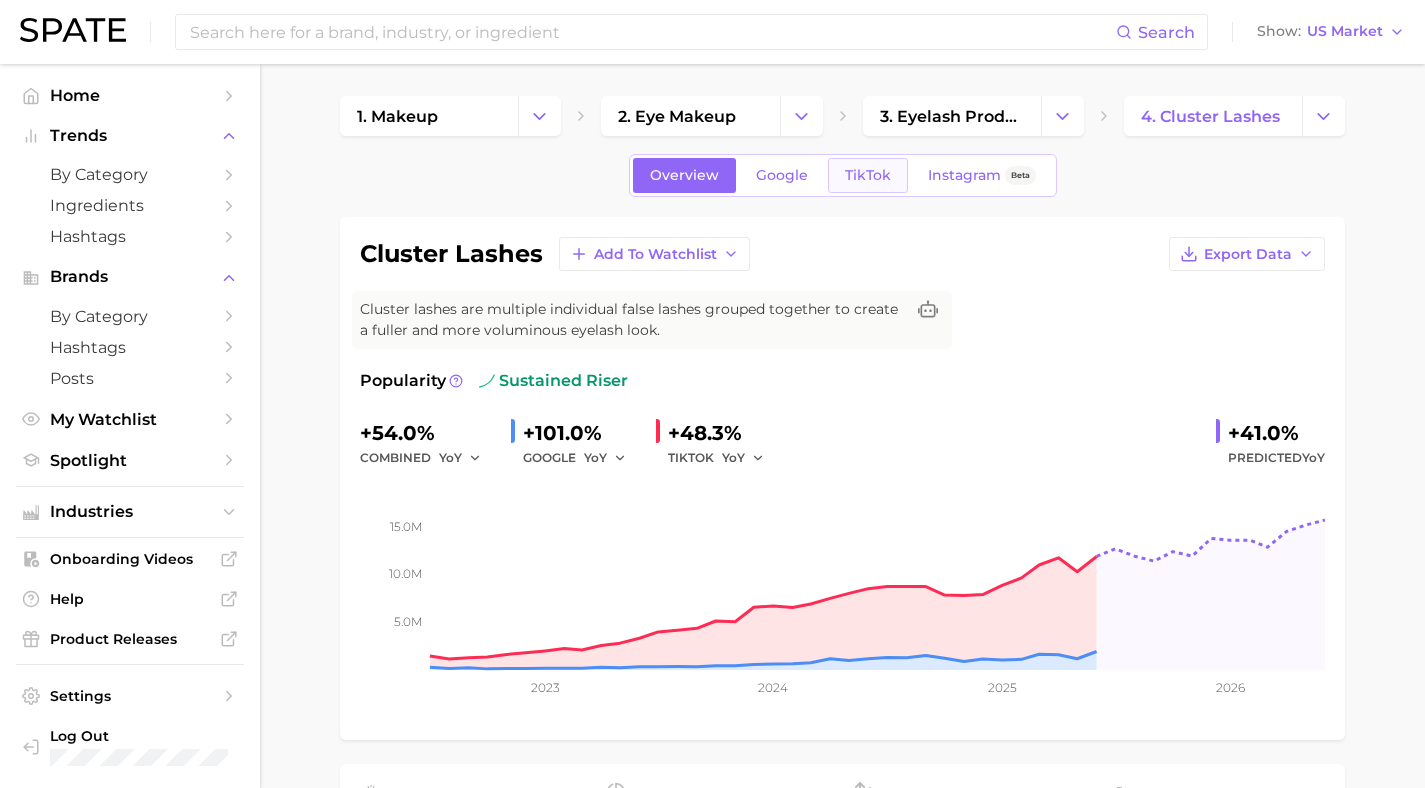 click on "TikTok" at bounding box center [868, 175] 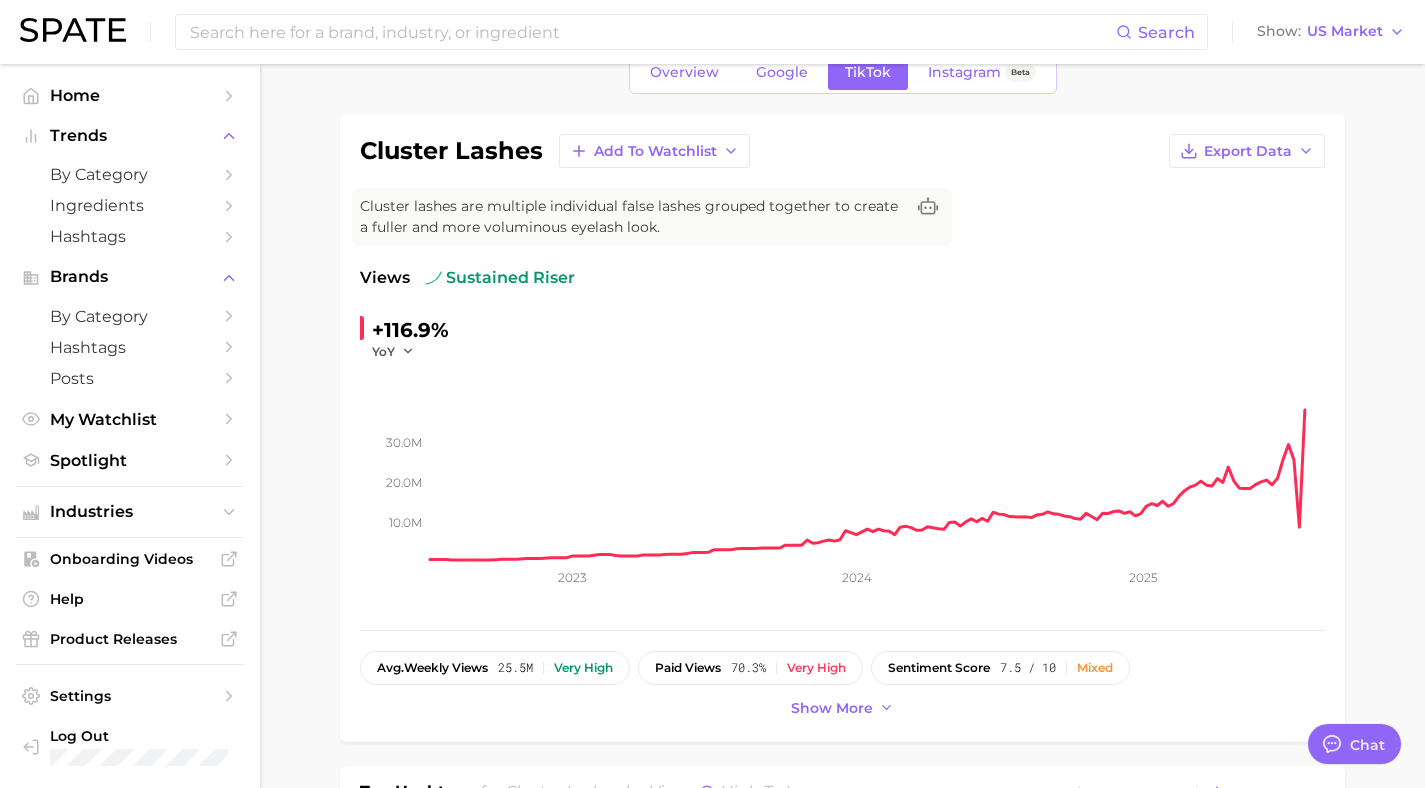 scroll, scrollTop: 104, scrollLeft: 0, axis: vertical 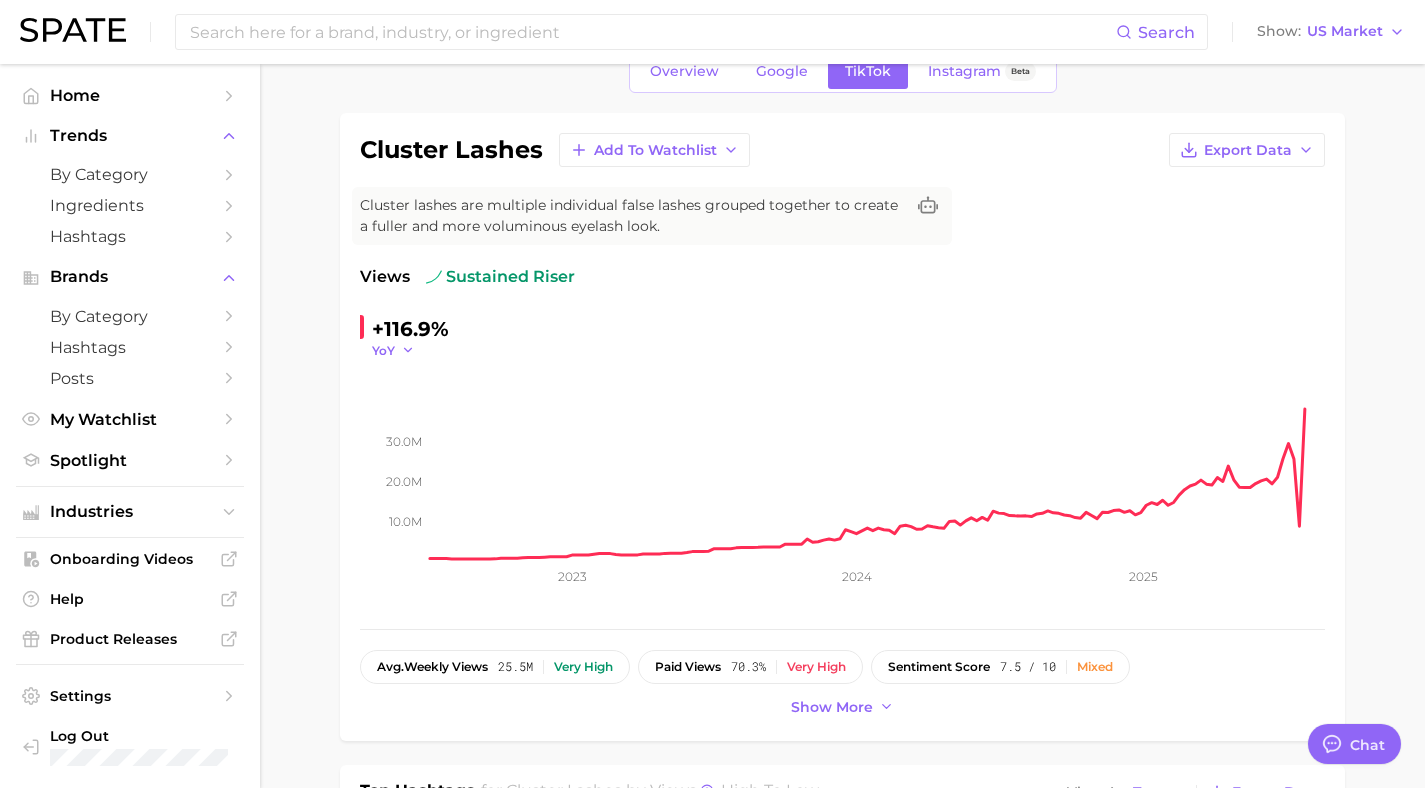 click 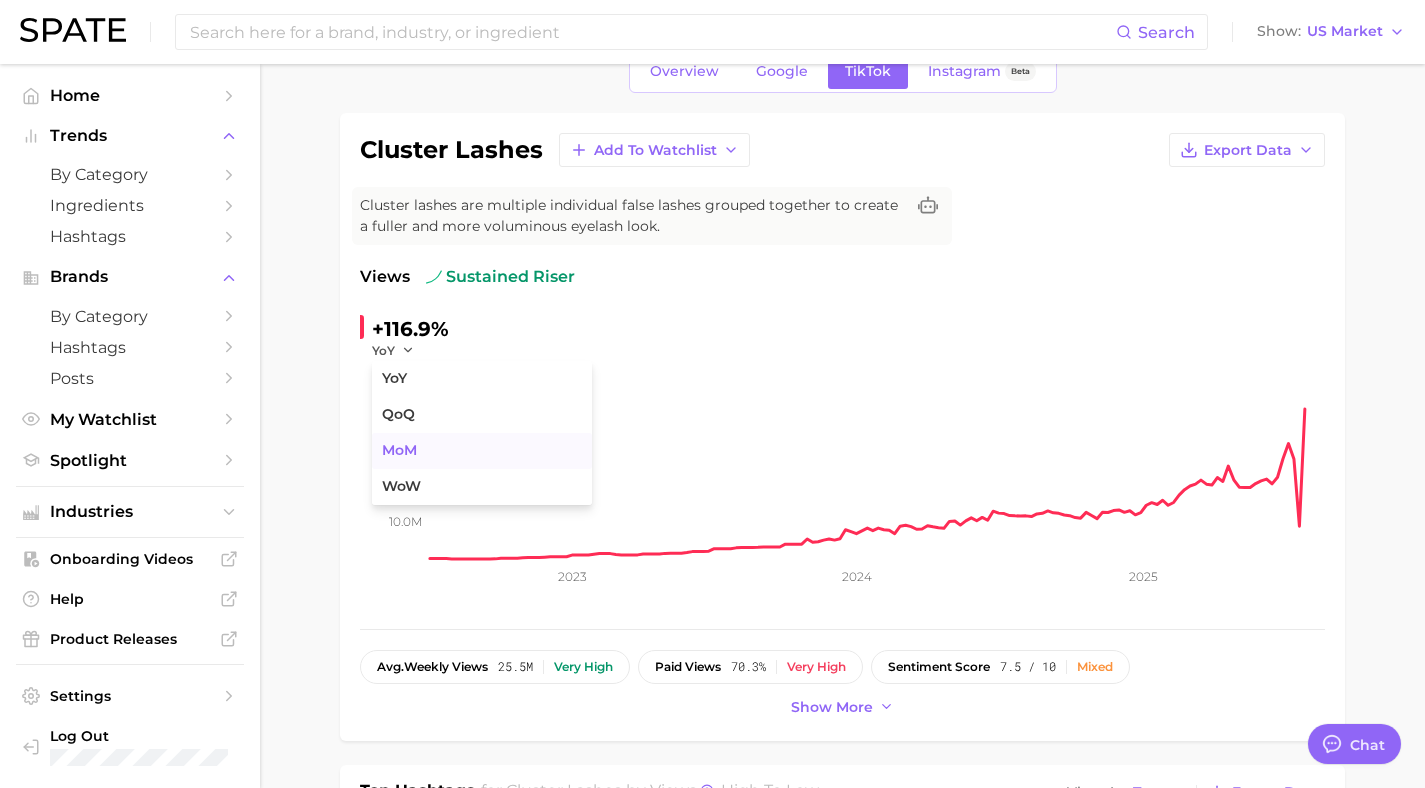 click on "MoM" at bounding box center [399, 450] 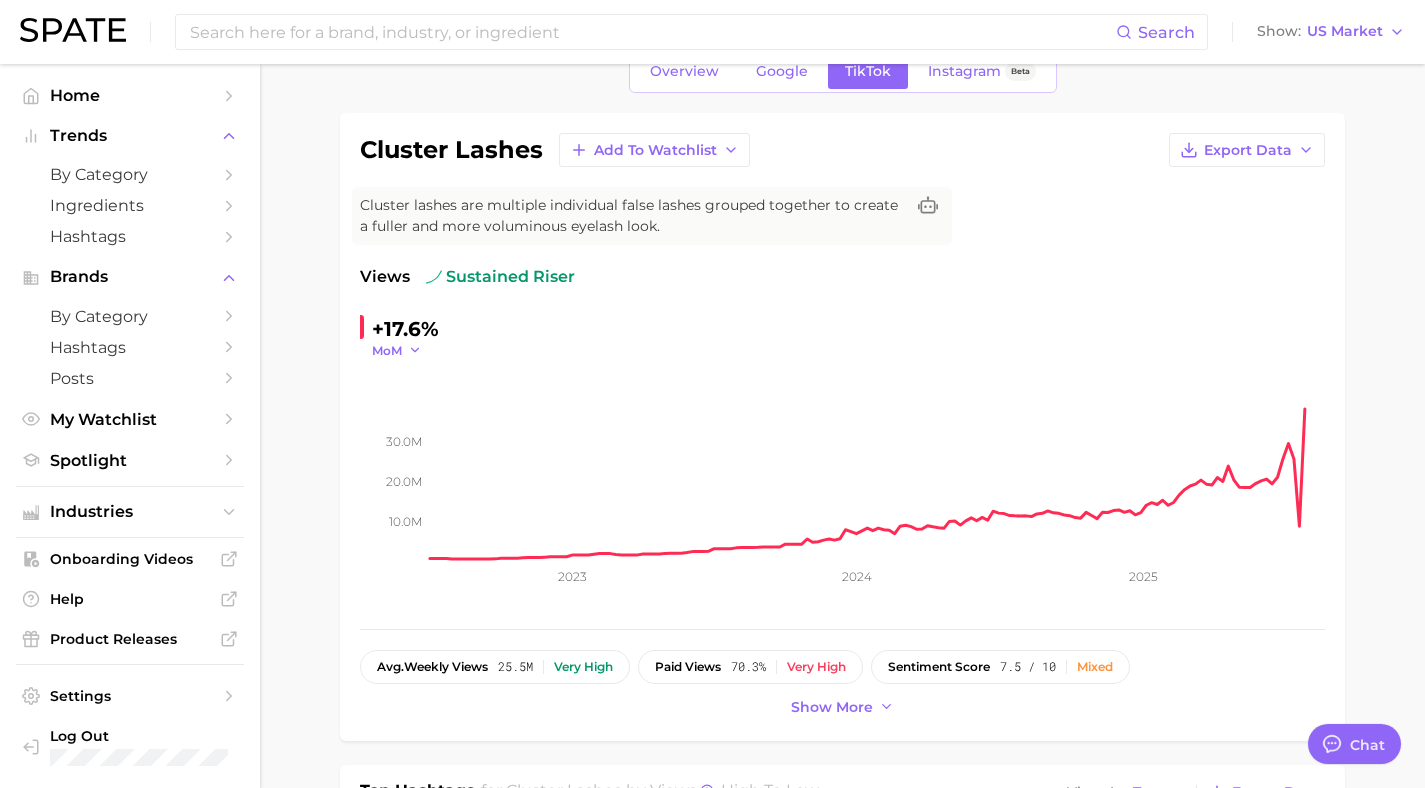 click on "MoM" at bounding box center [397, 350] 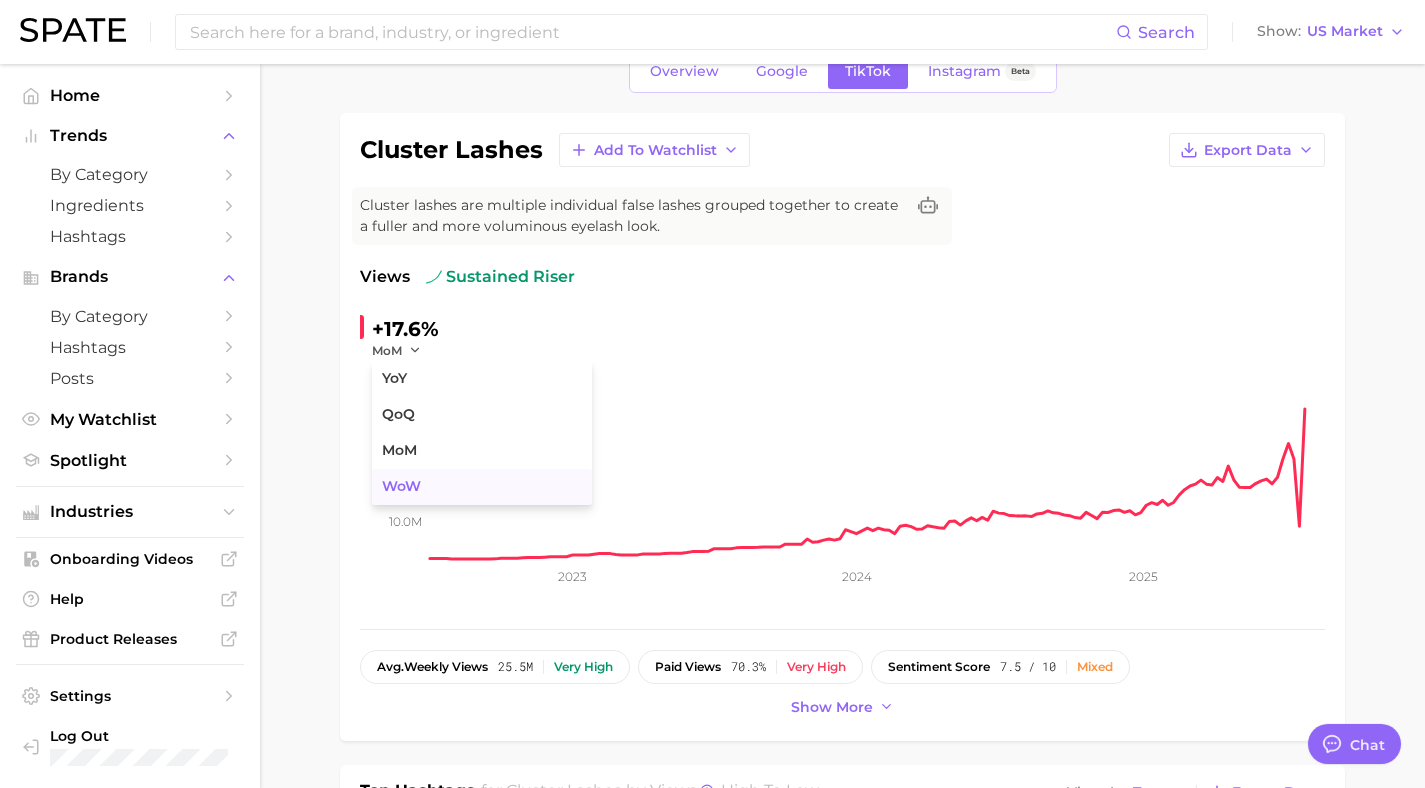click on "WoW" at bounding box center [482, 487] 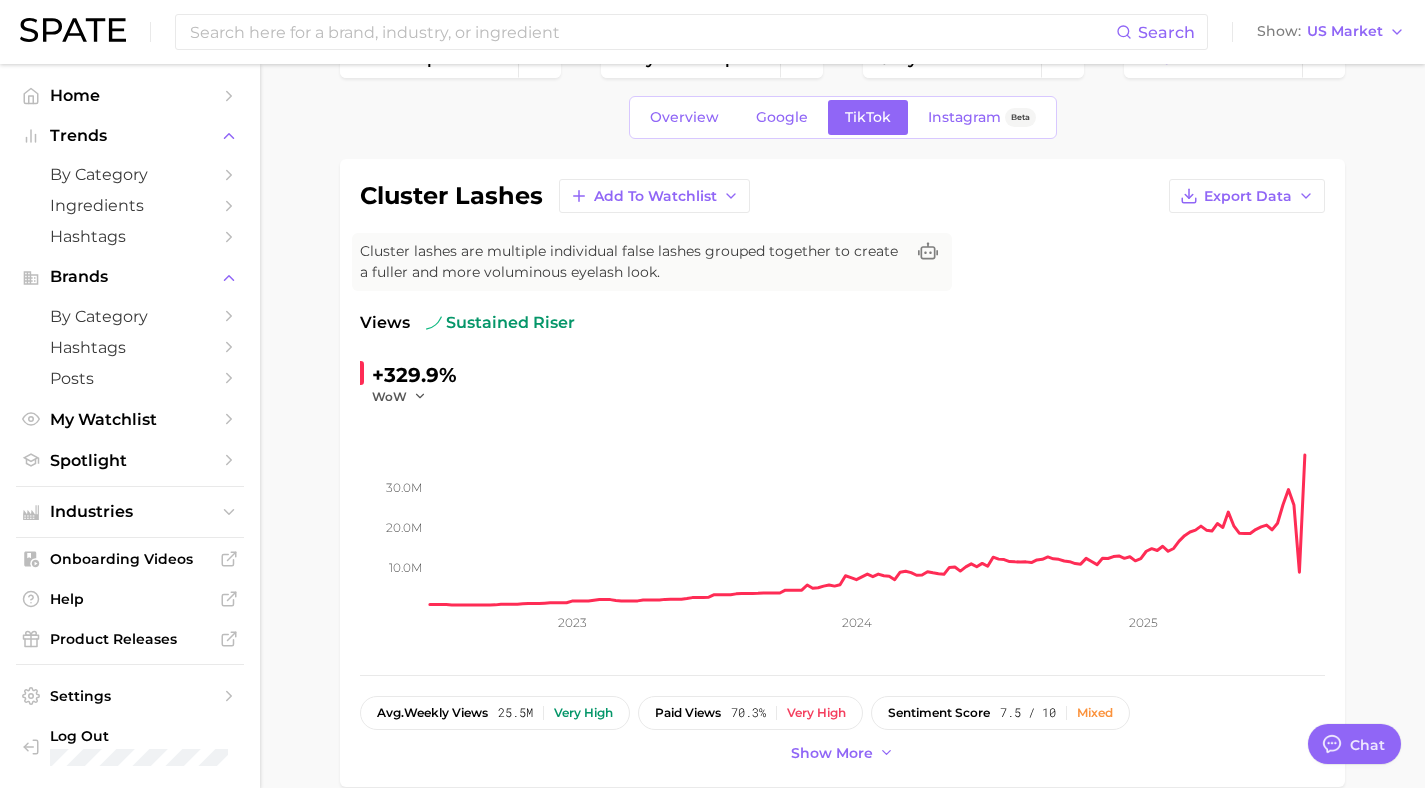 scroll, scrollTop: 0, scrollLeft: 0, axis: both 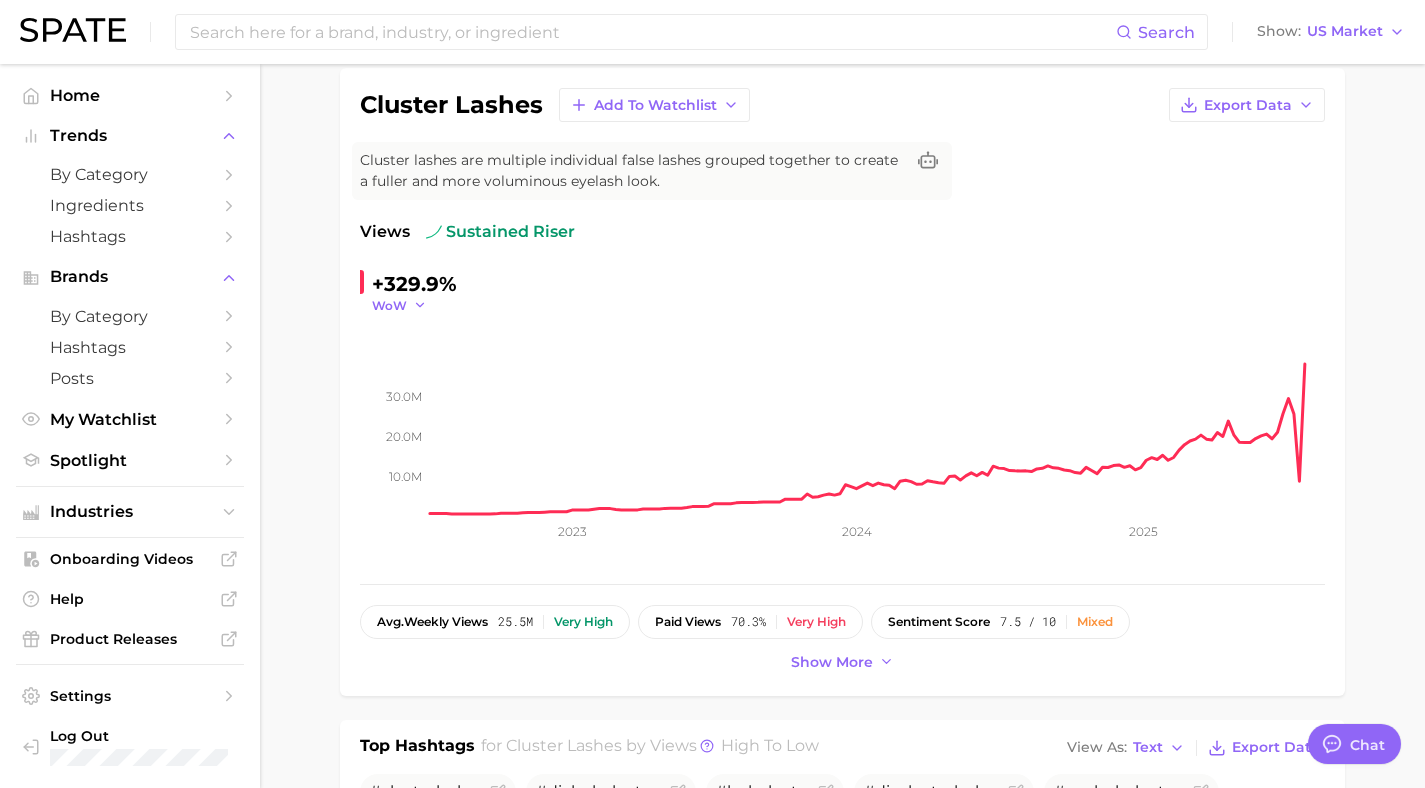 click on "WoW" at bounding box center (389, 305) 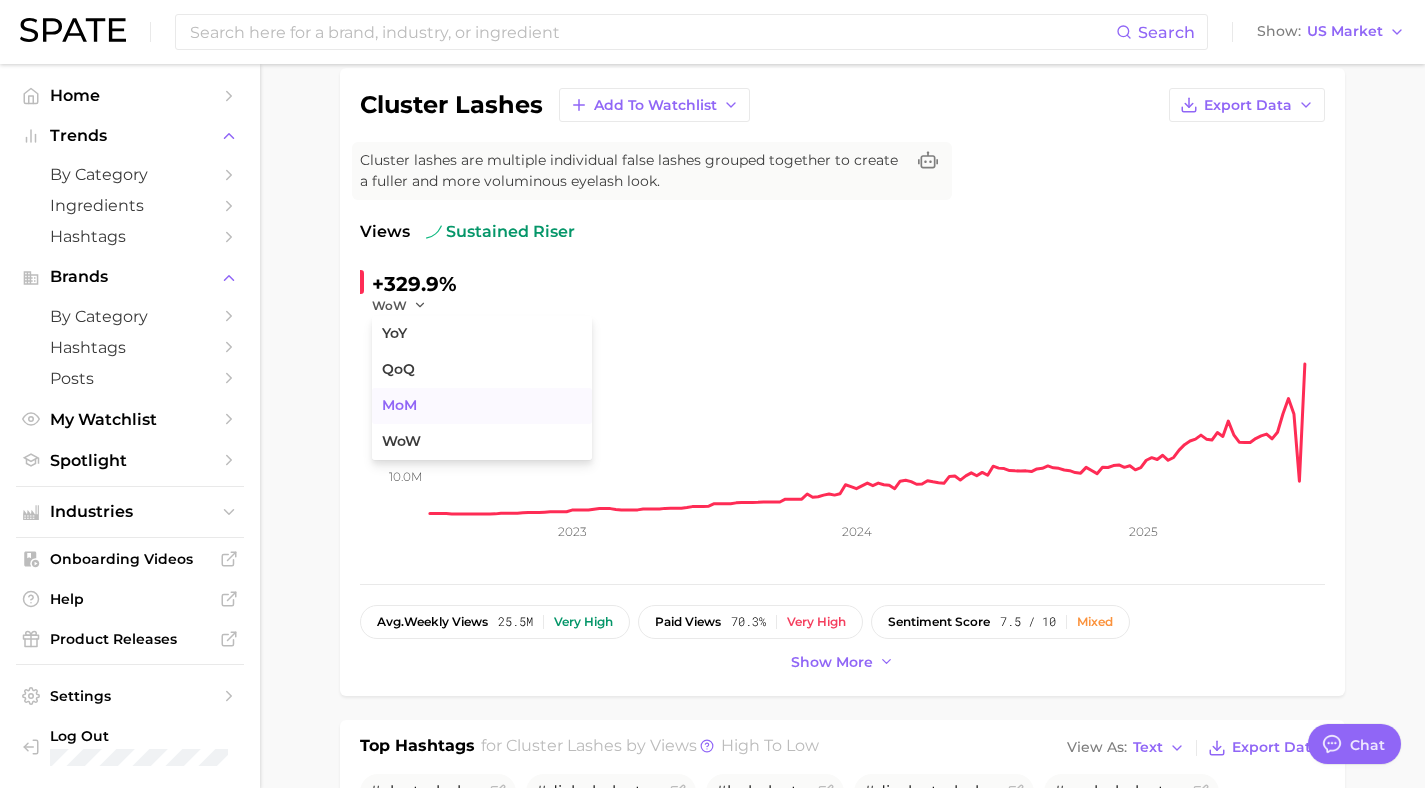 click on "MoM" at bounding box center [399, 405] 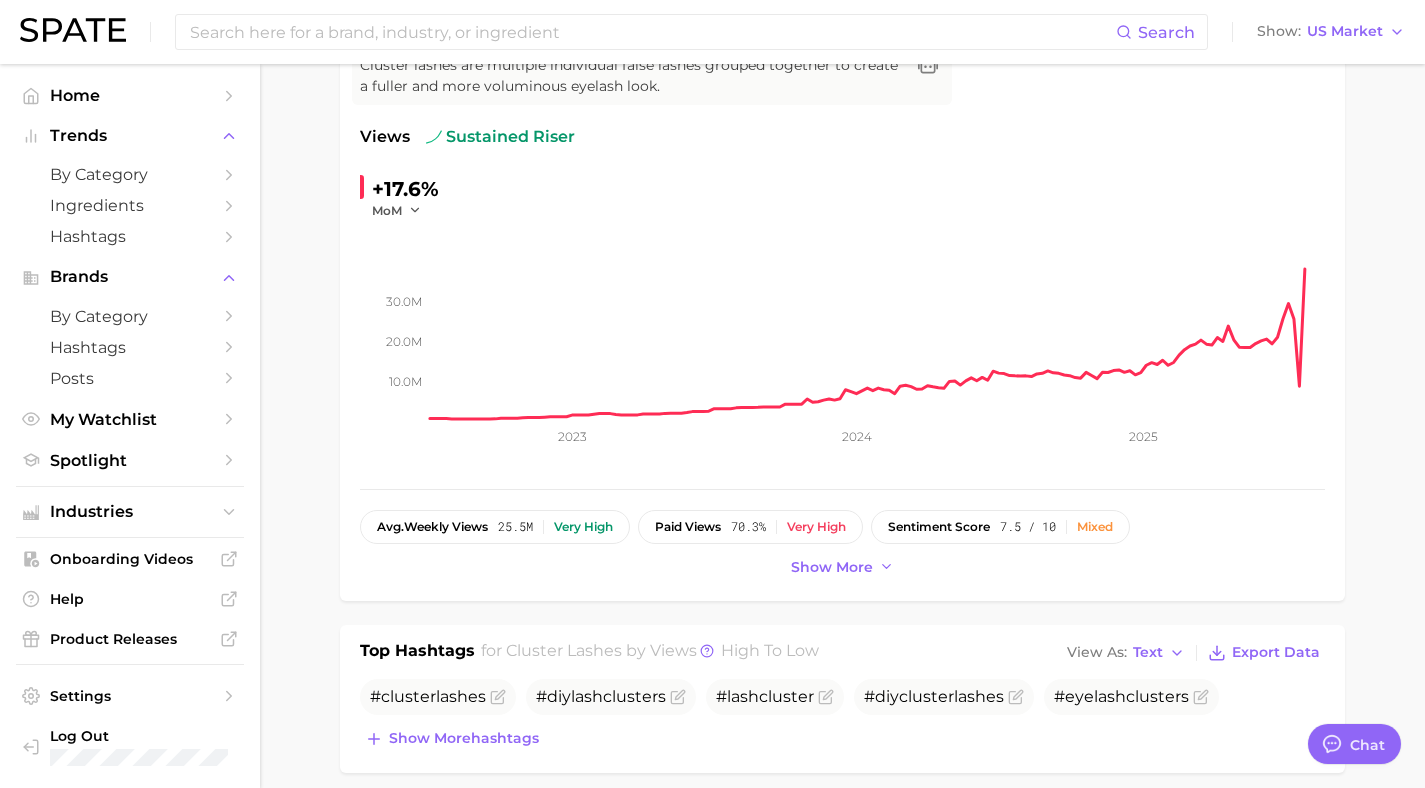 scroll, scrollTop: 316, scrollLeft: 0, axis: vertical 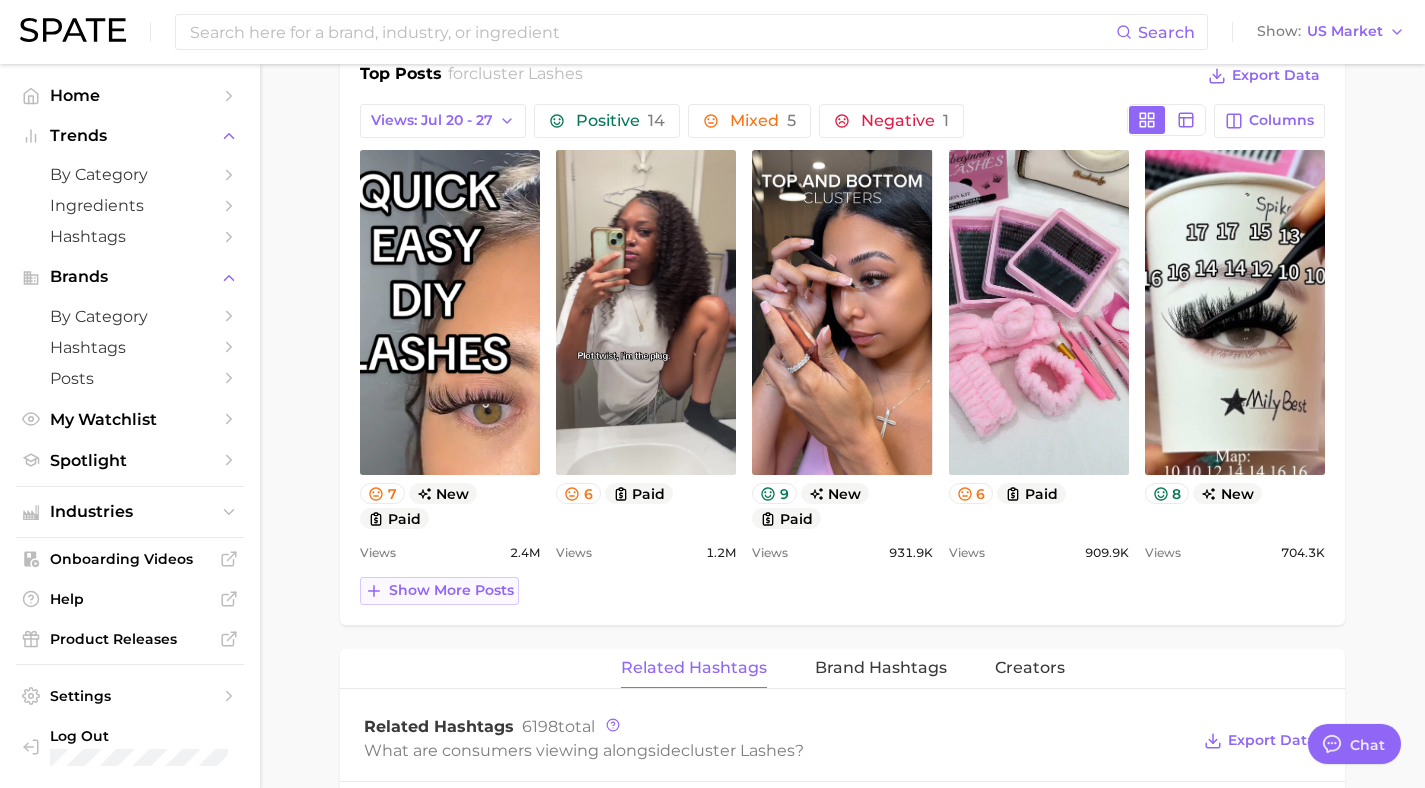 click on "Show more posts" at bounding box center (439, 591) 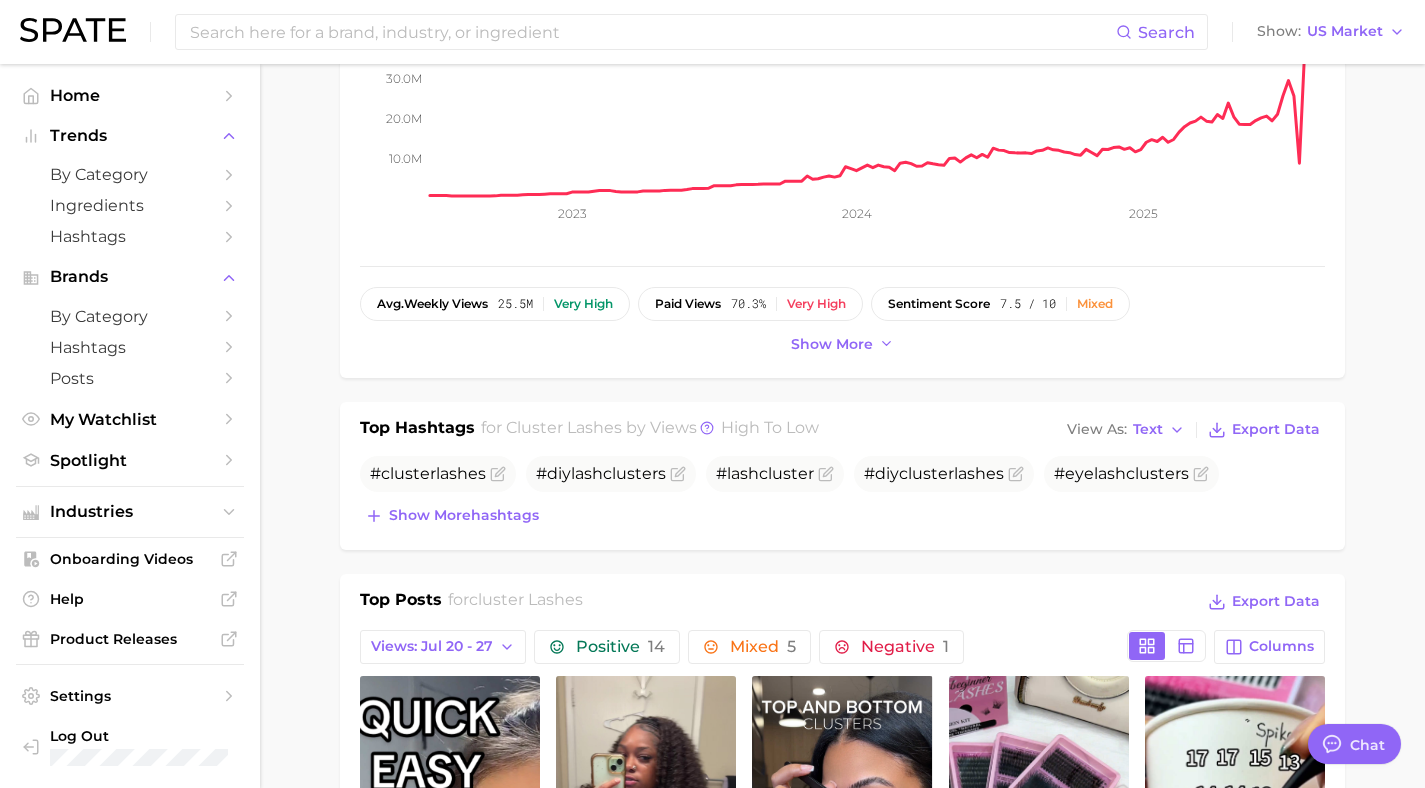 scroll, scrollTop: 466, scrollLeft: 0, axis: vertical 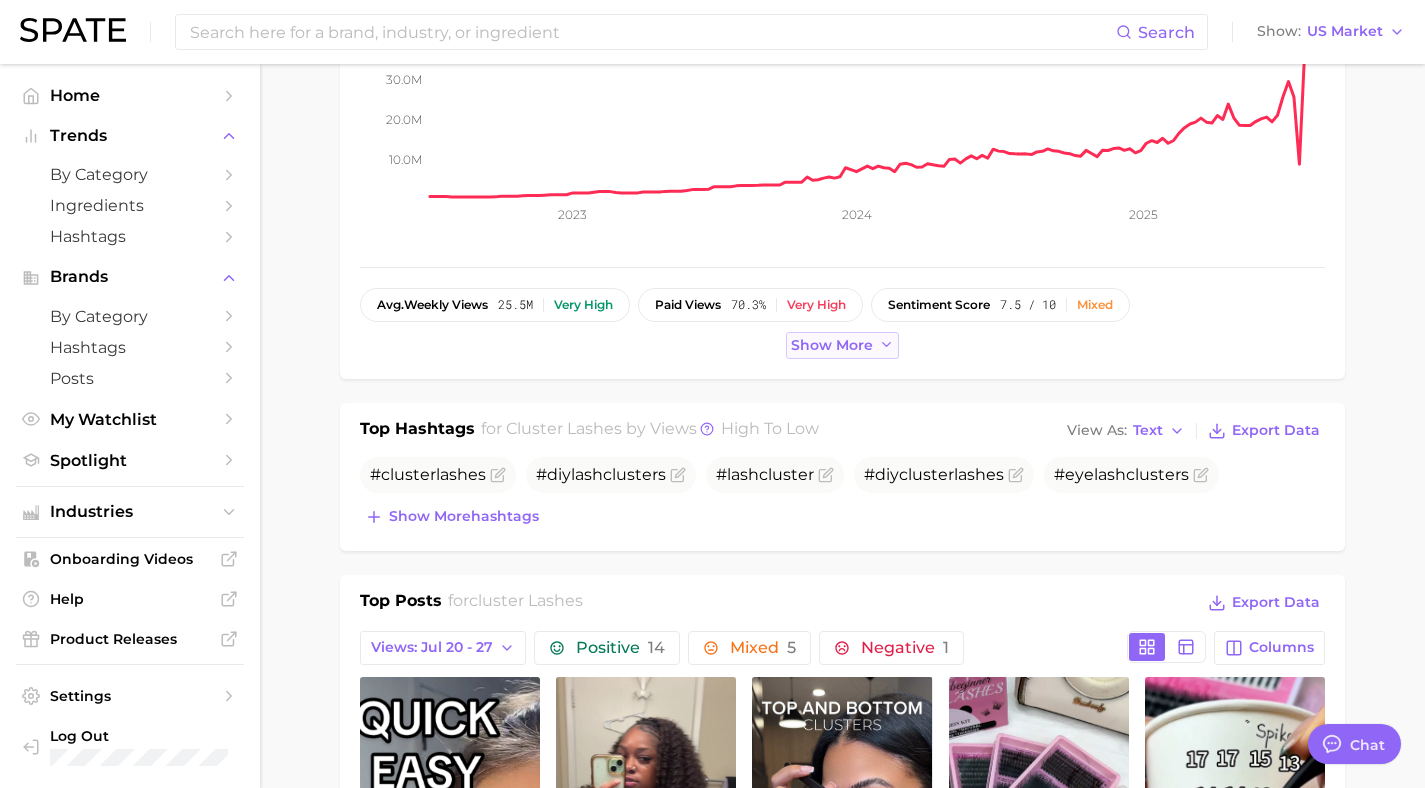 click on "Show more" at bounding box center (832, 345) 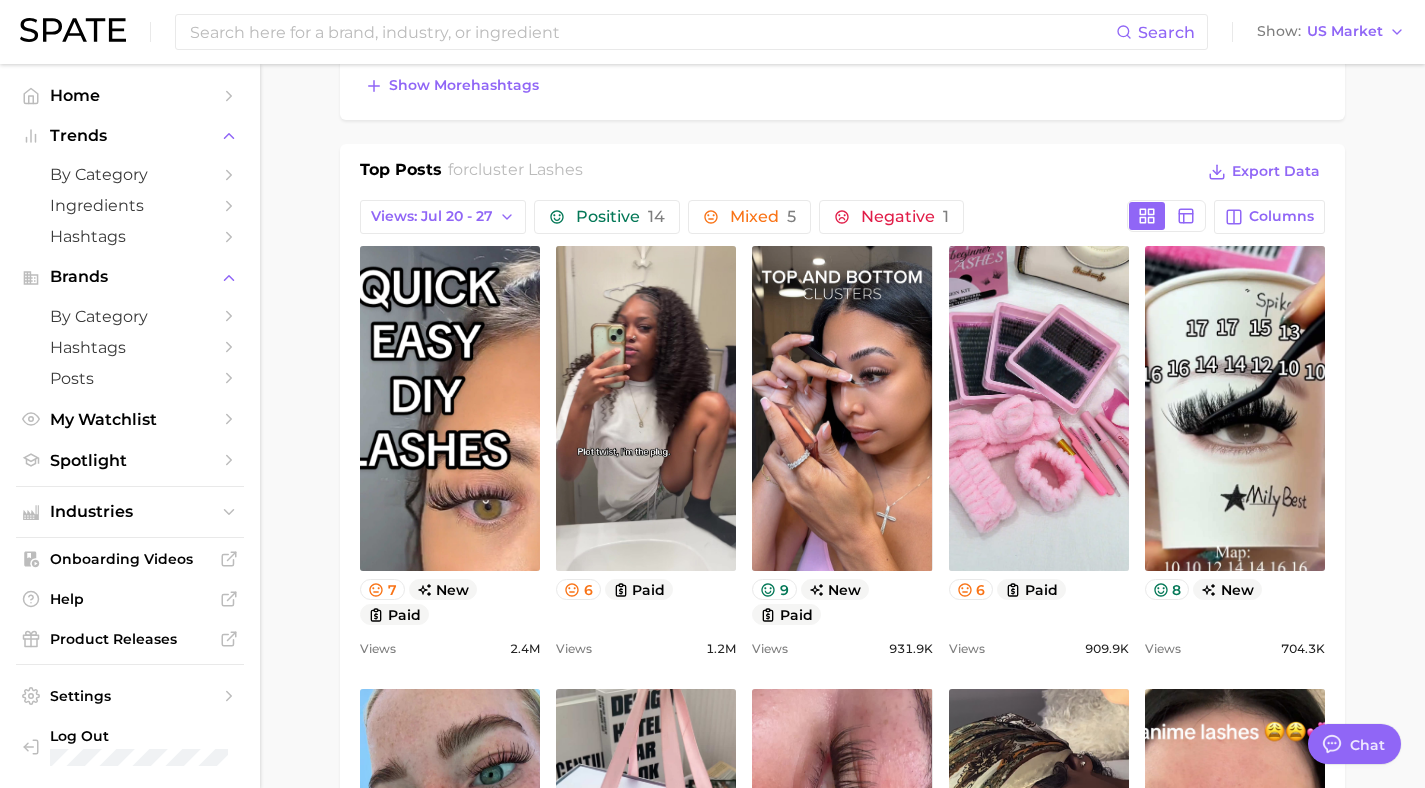 scroll, scrollTop: 938, scrollLeft: 0, axis: vertical 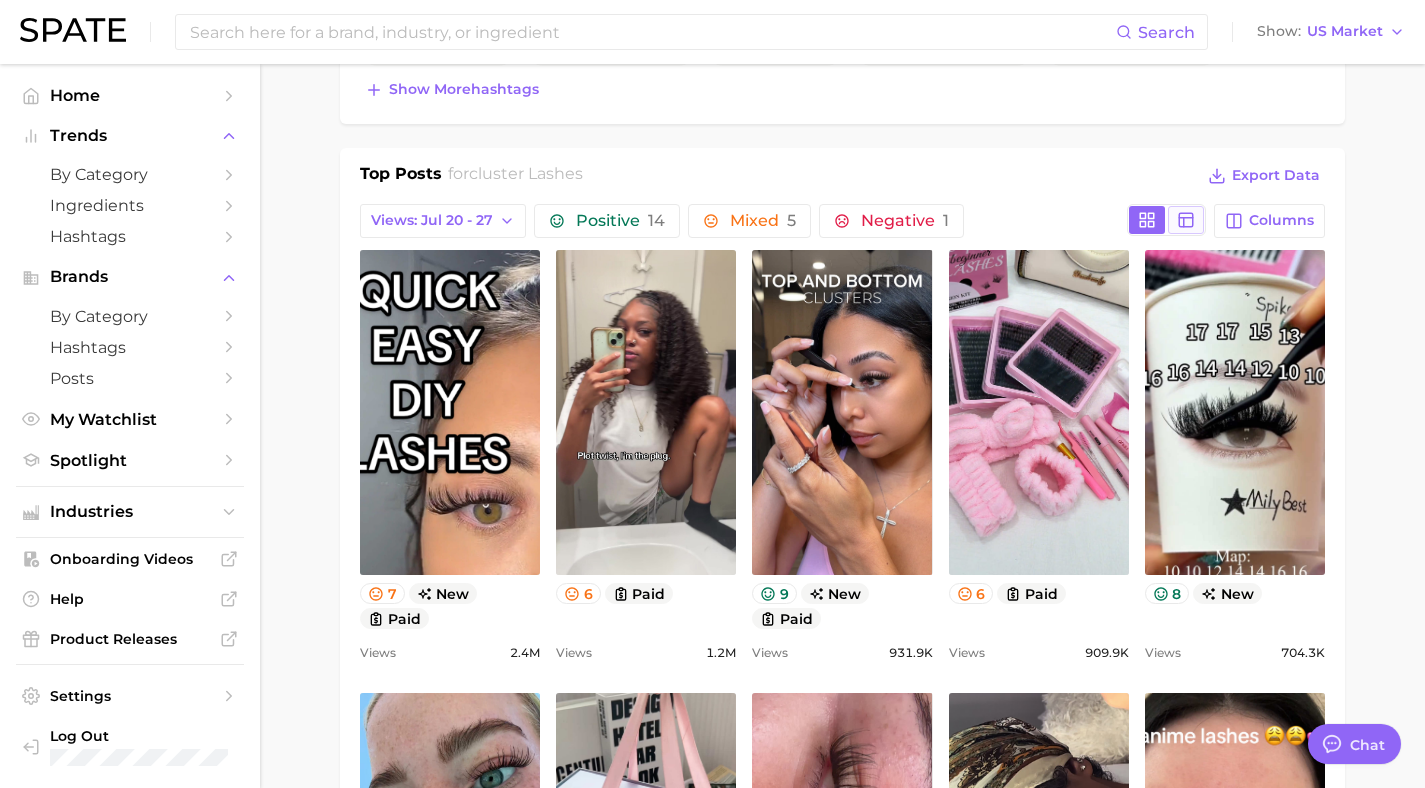 click at bounding box center [1186, 220] 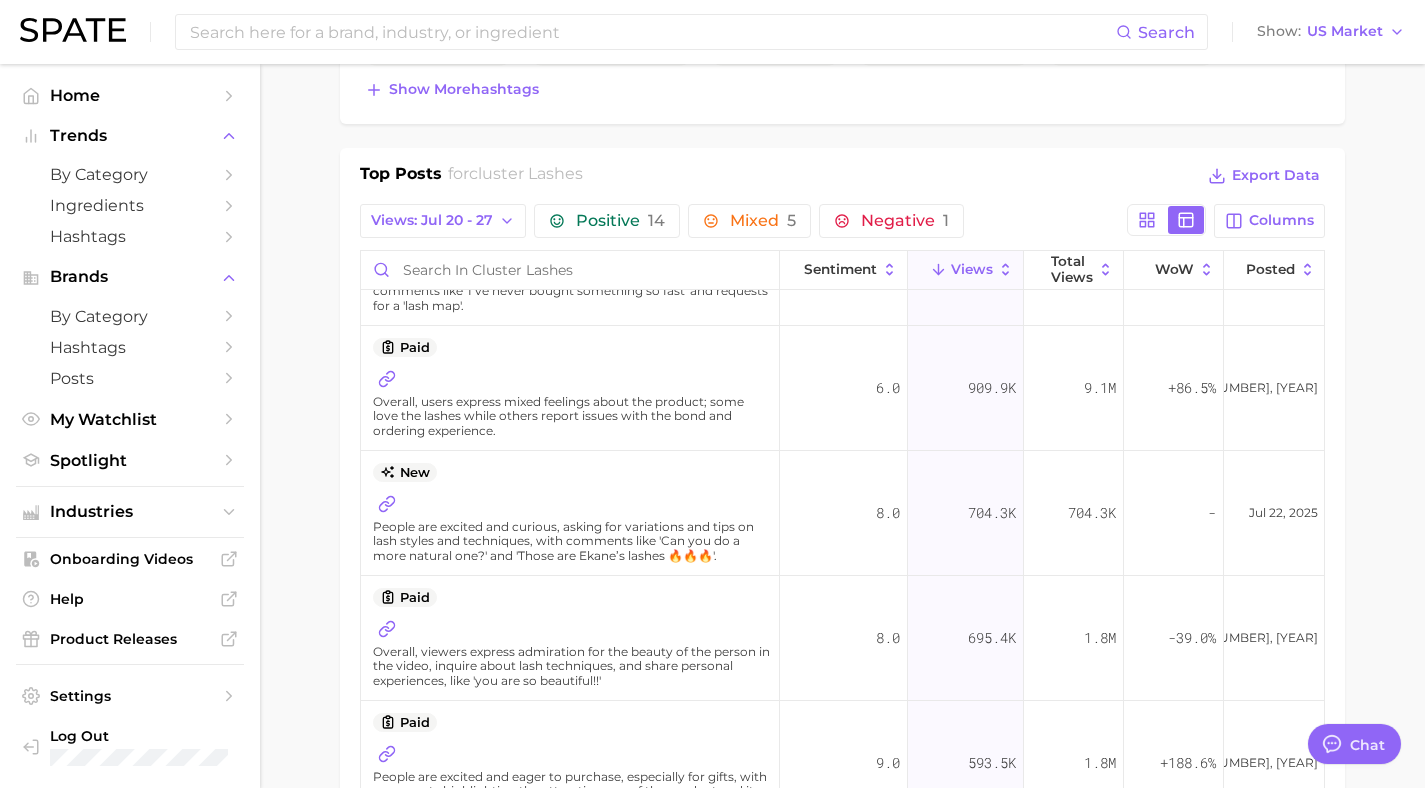 scroll, scrollTop: 448, scrollLeft: 0, axis: vertical 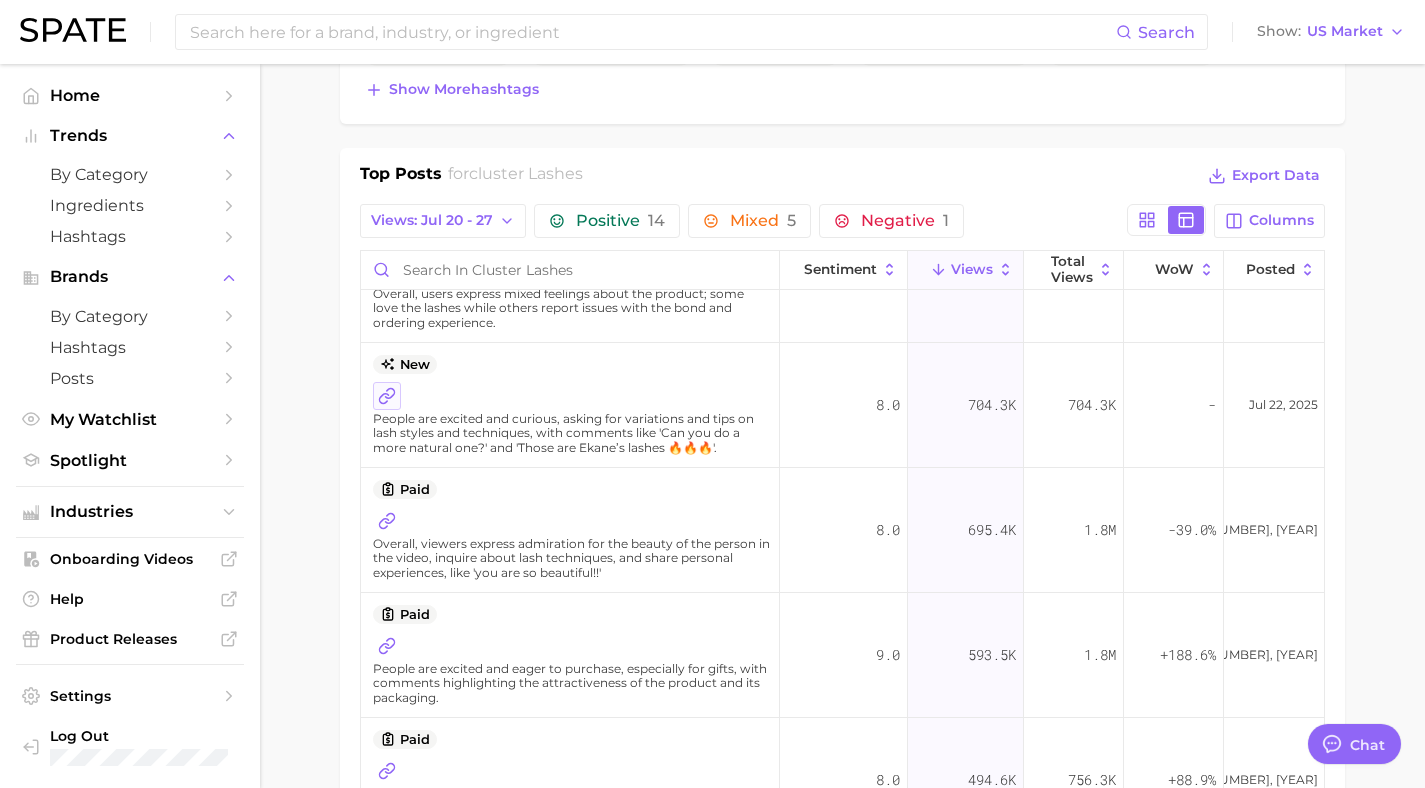 click 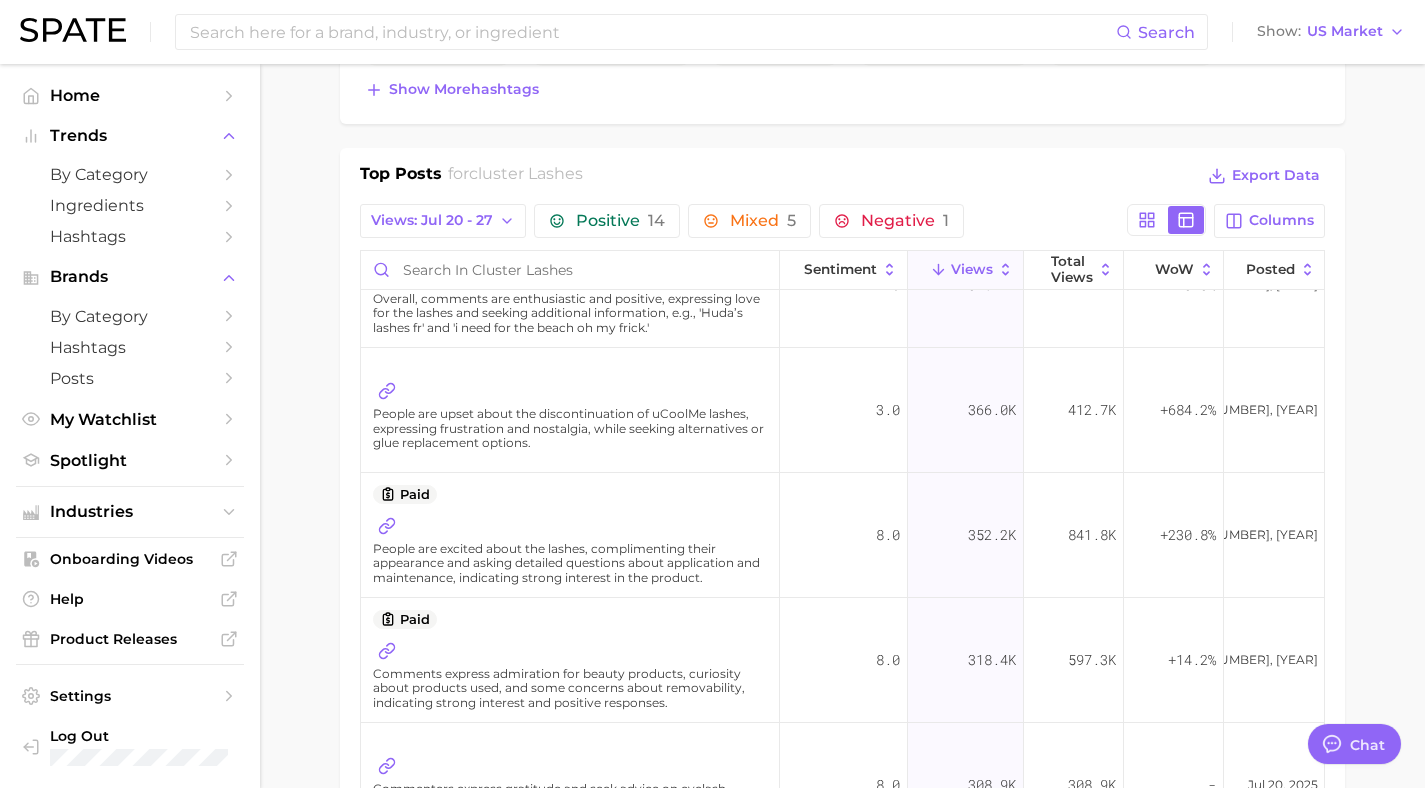 scroll, scrollTop: 0, scrollLeft: 0, axis: both 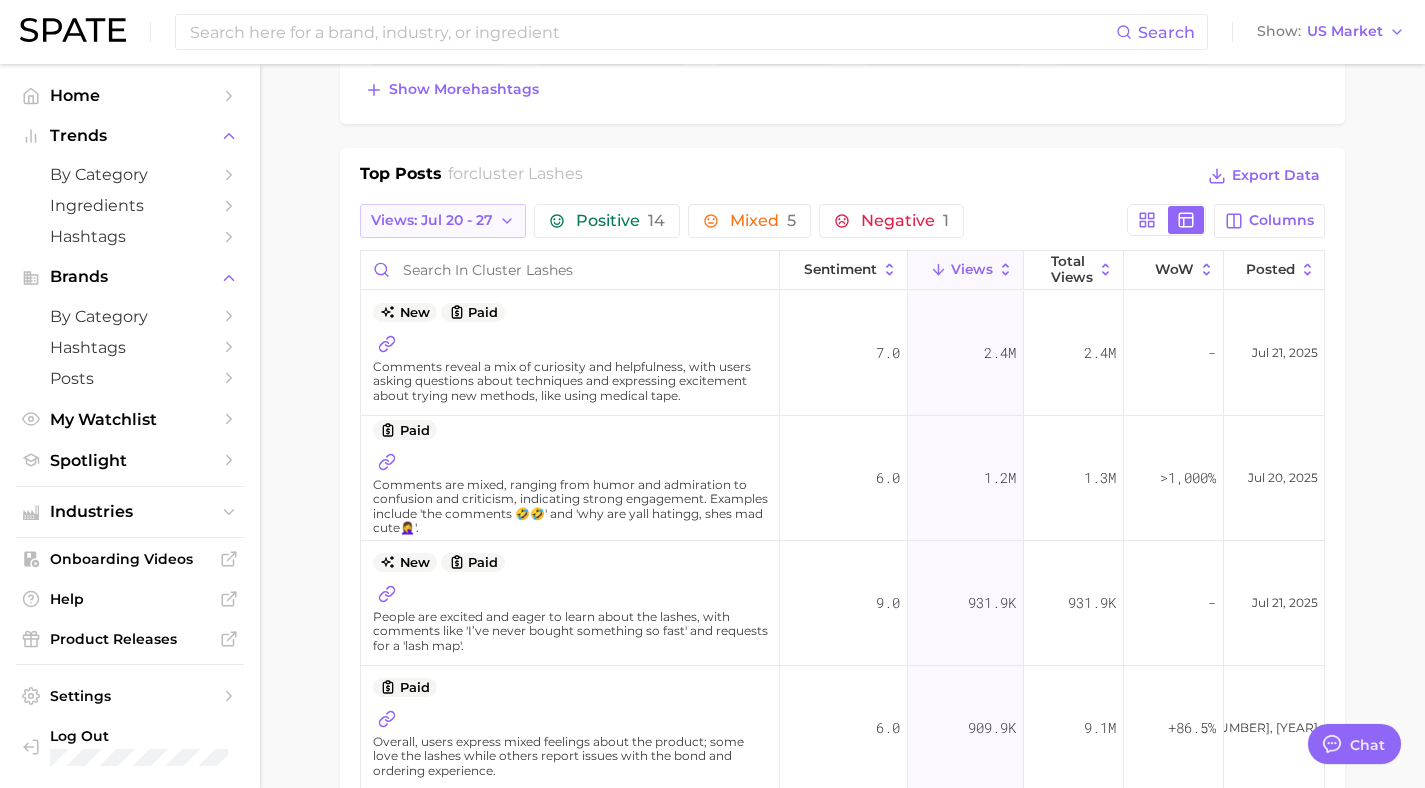 click on "Views: Jul 20 -  27" at bounding box center (432, 220) 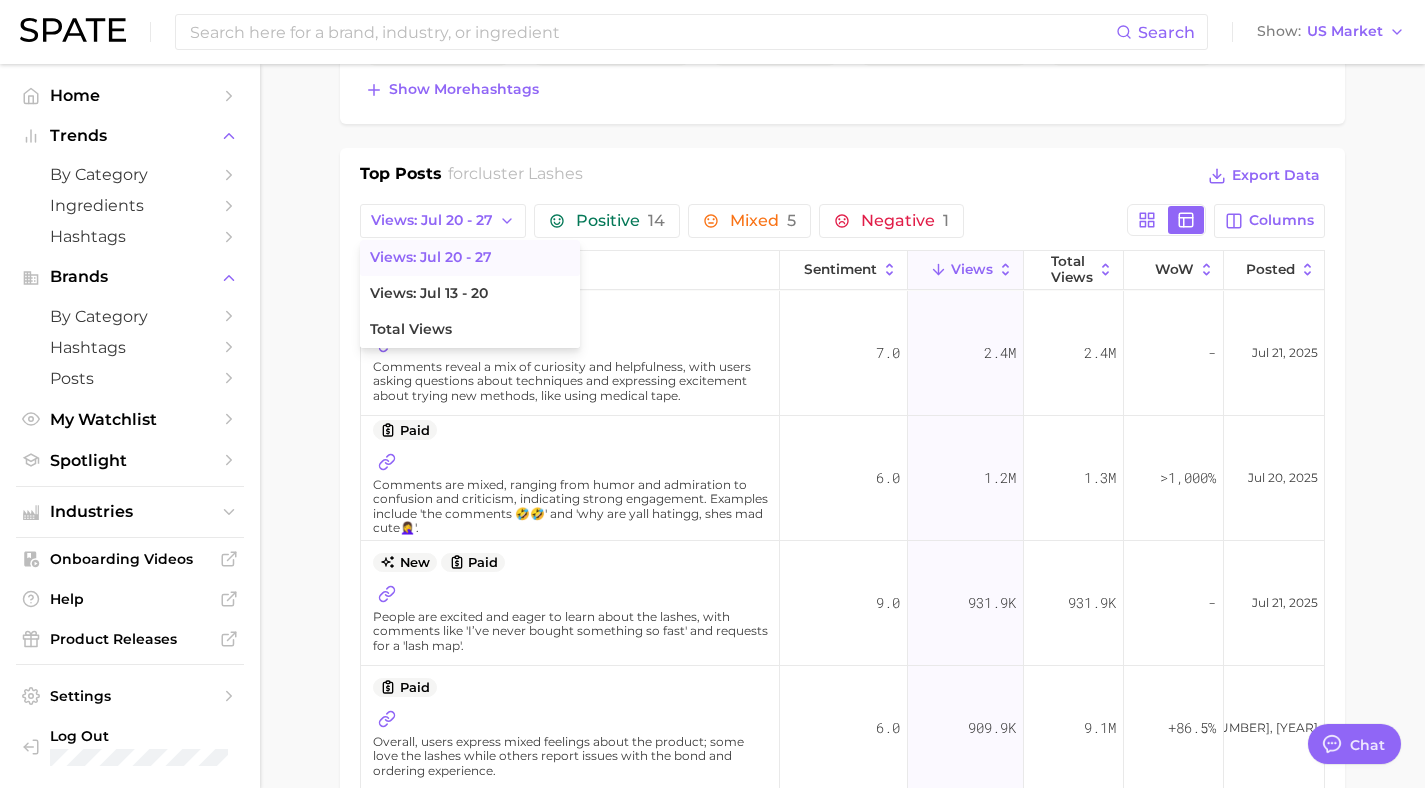 click on "Top Posts for  cluster lashes Export Data" at bounding box center (842, 177) 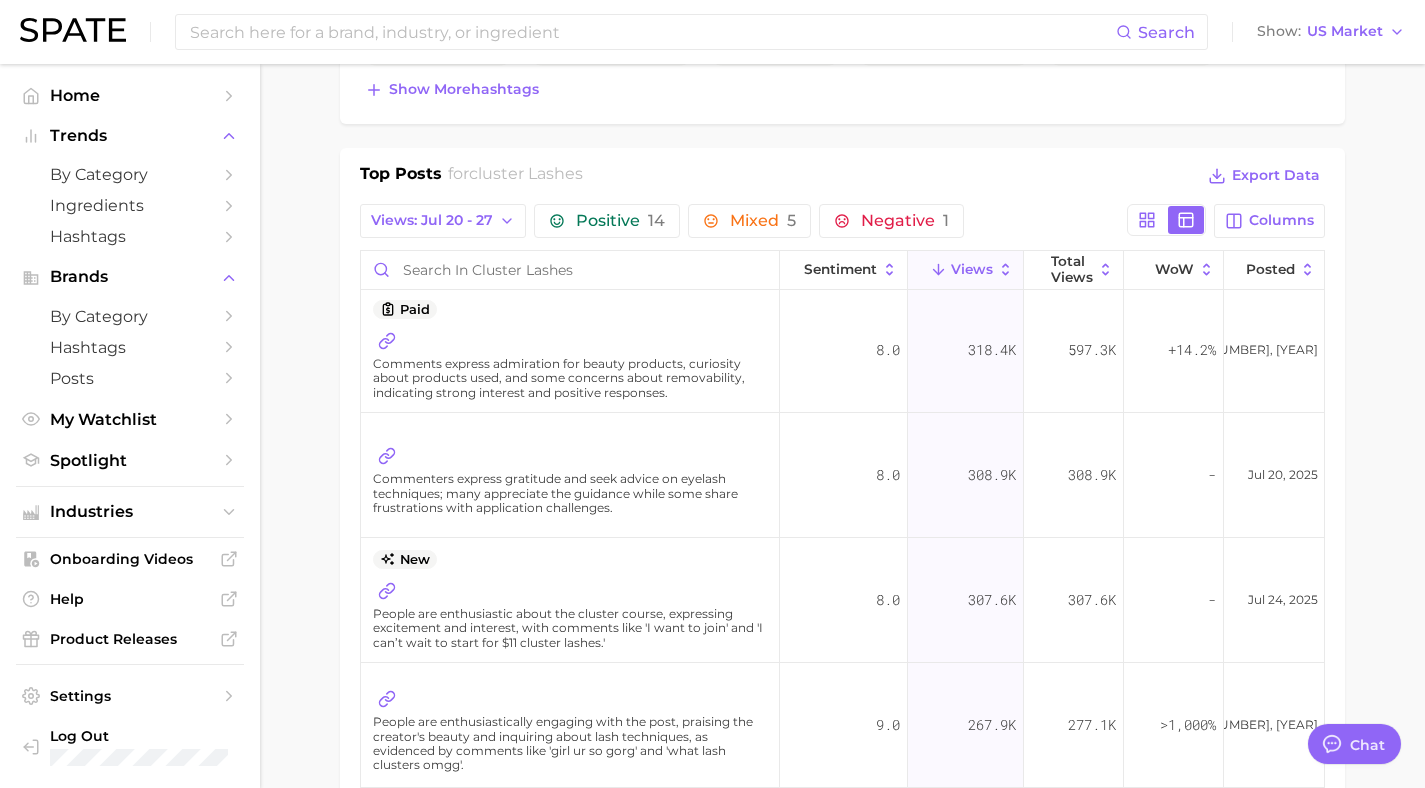 scroll, scrollTop: 1508, scrollLeft: 0, axis: vertical 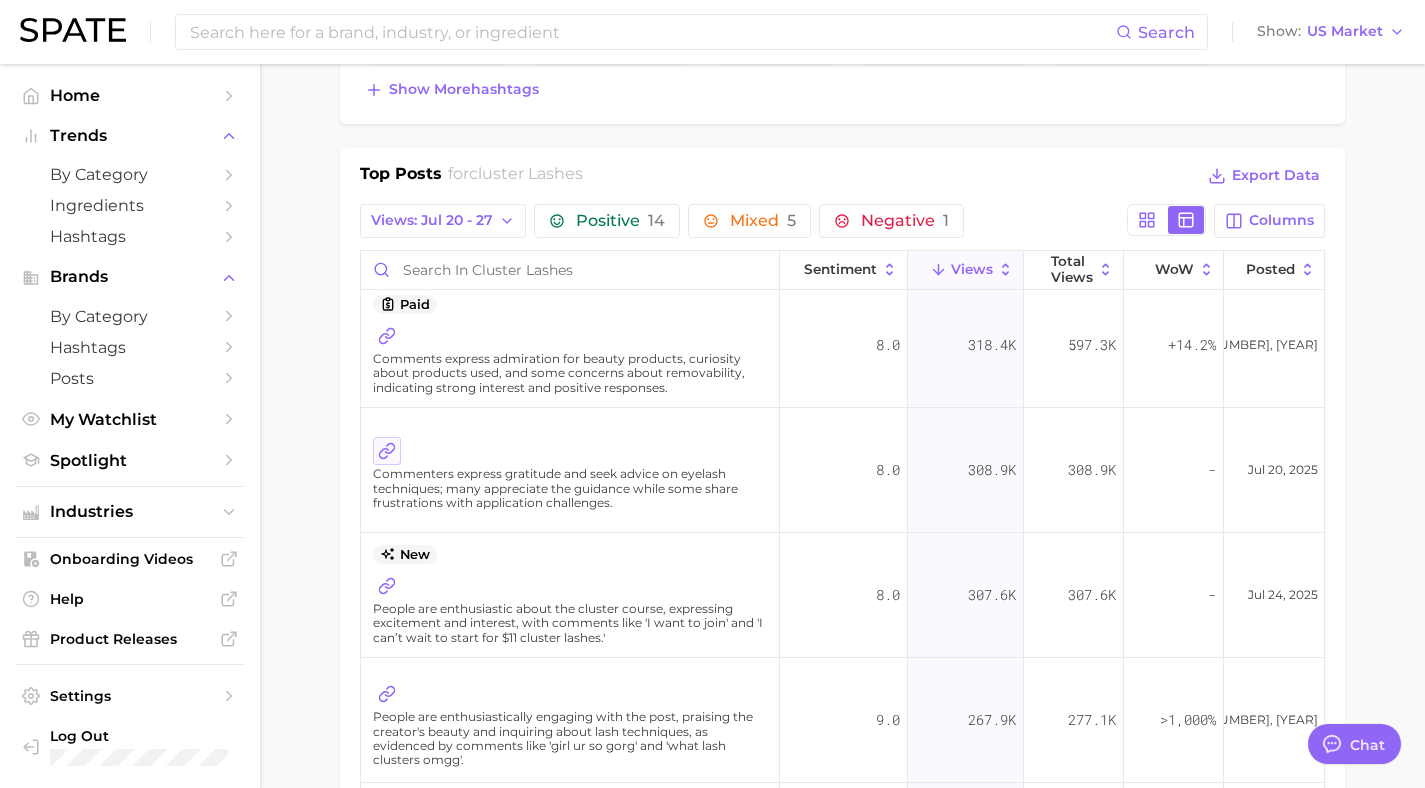 click 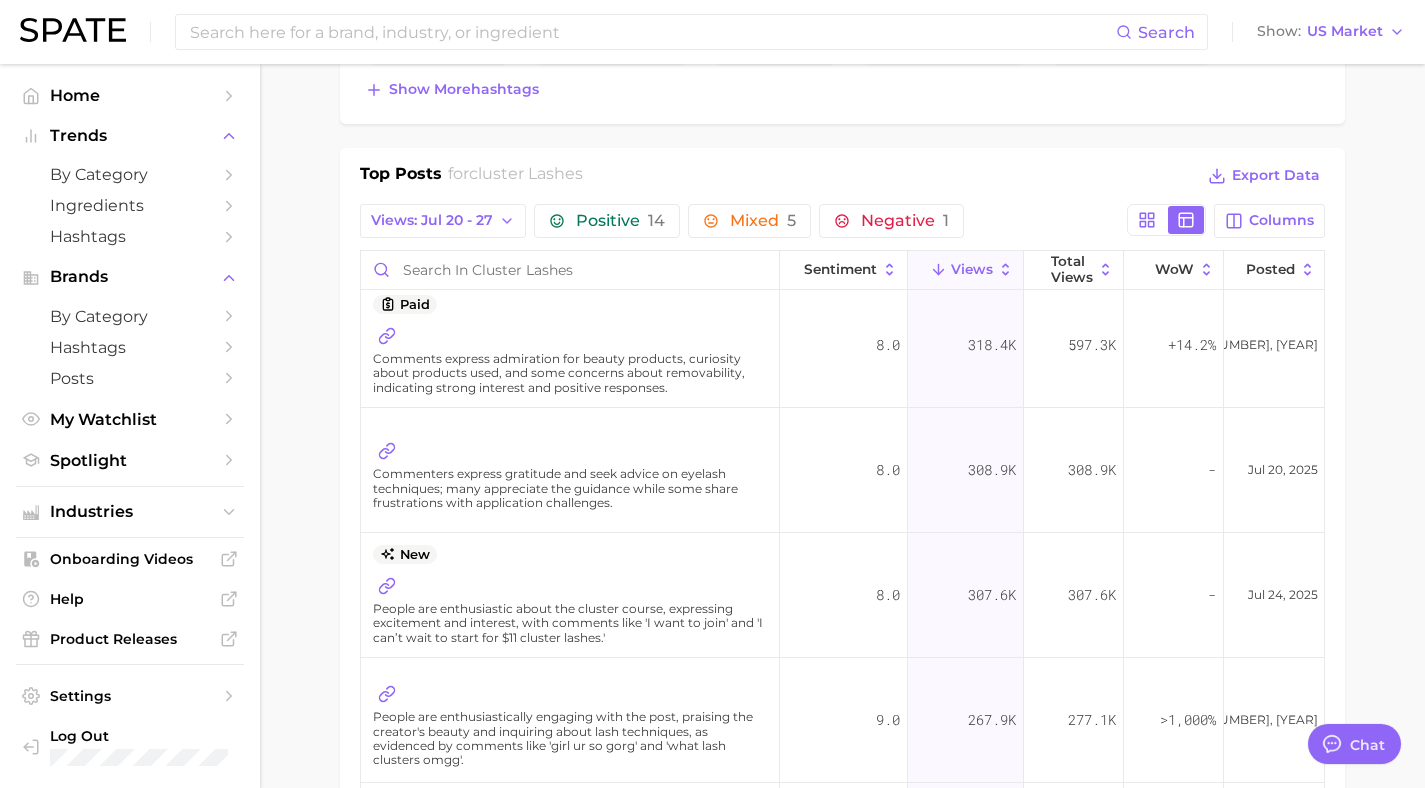 scroll, scrollTop: 1577, scrollLeft: 0, axis: vertical 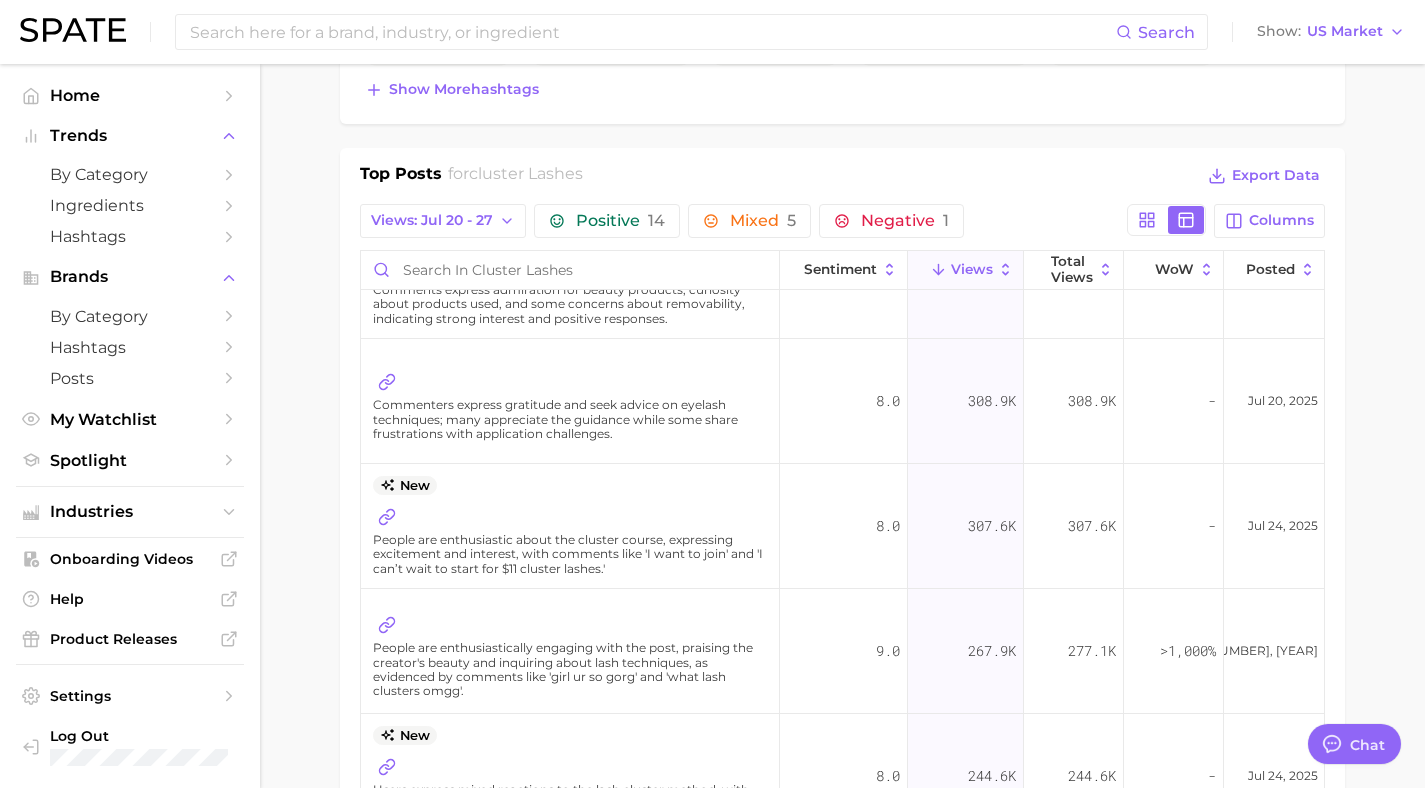 click on "People are enthusiastic about the cluster course, expressing excitement and interest, with comments like 'I want to join' and 'I can’t wait to start for $11 cluster lashes.'" at bounding box center [572, 539] 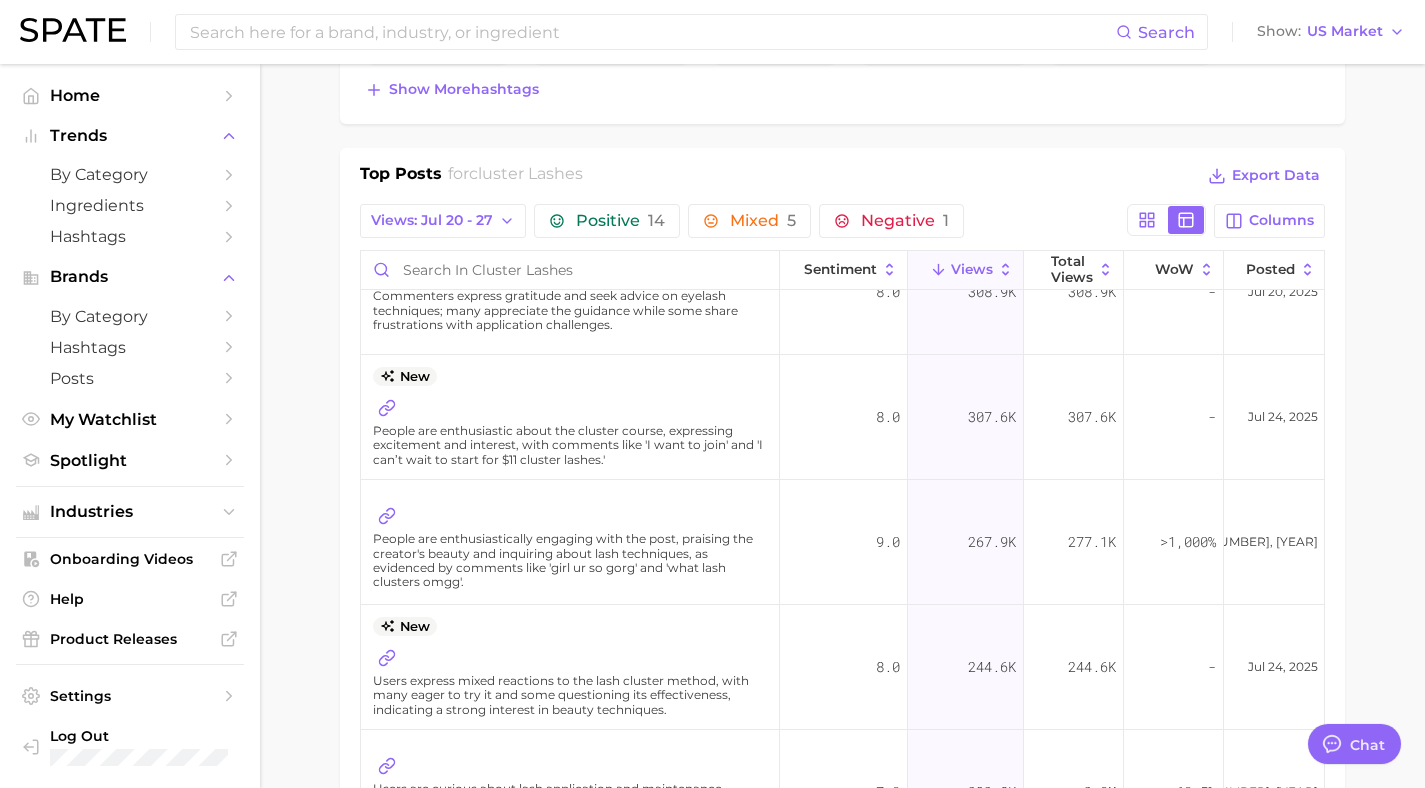 scroll, scrollTop: 1690, scrollLeft: 0, axis: vertical 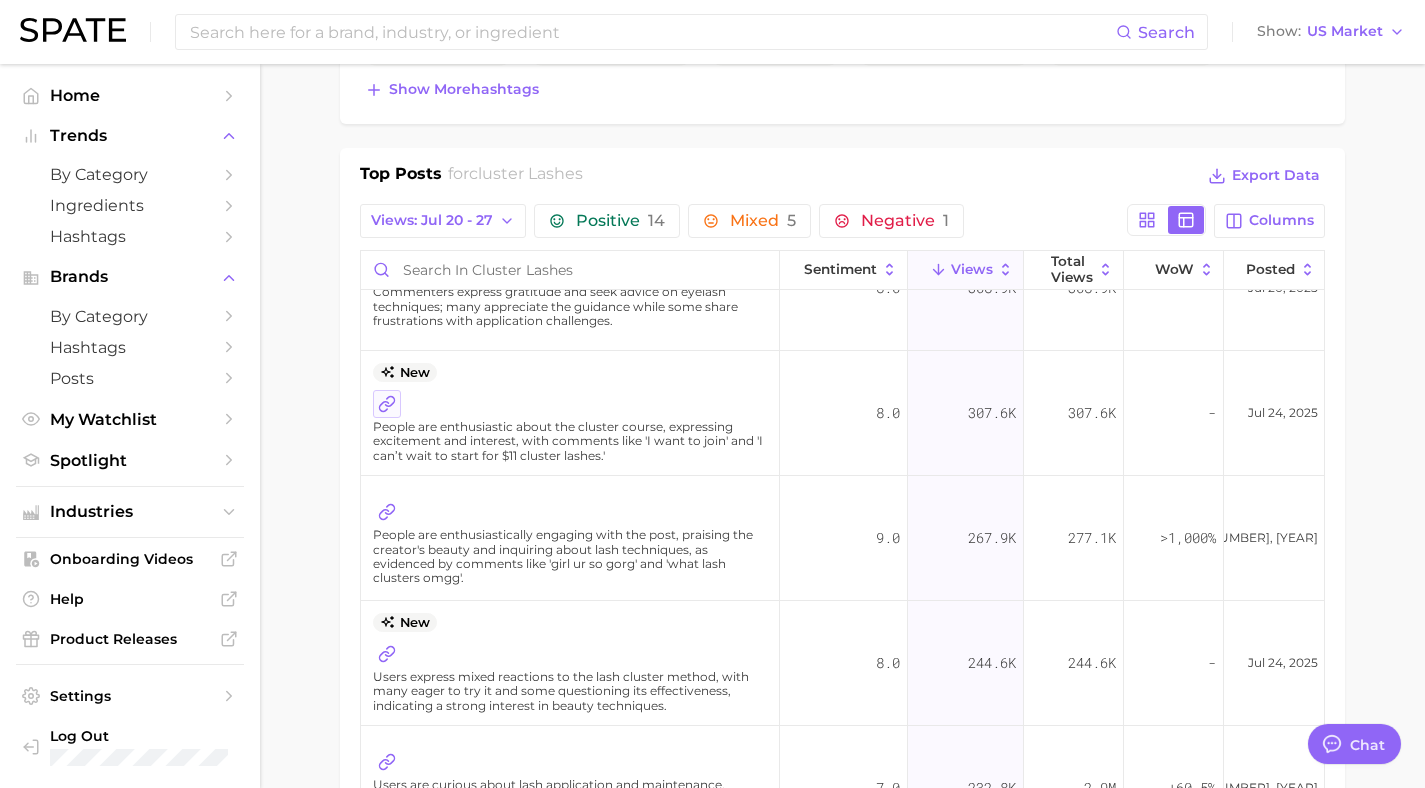 click 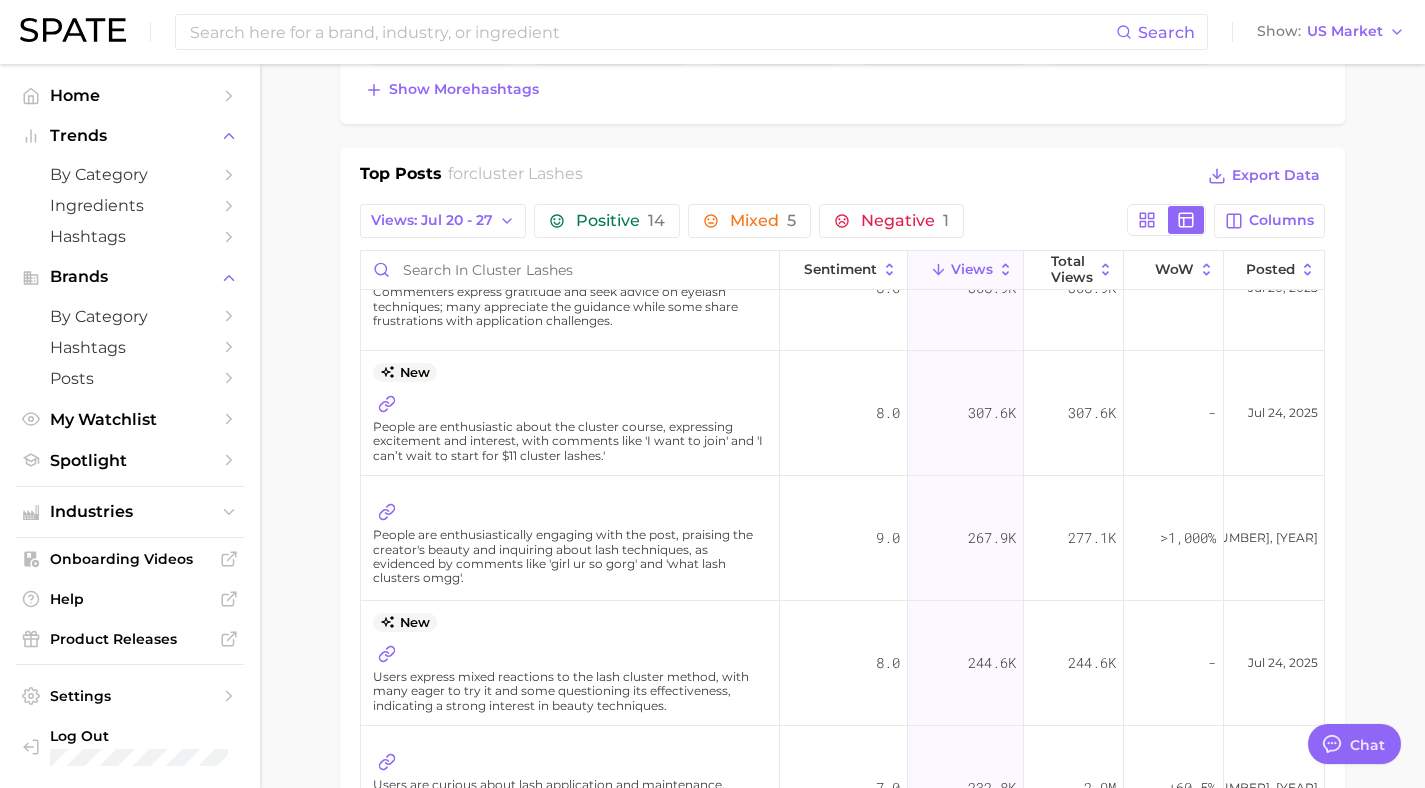 scroll, scrollTop: 1754, scrollLeft: 0, axis: vertical 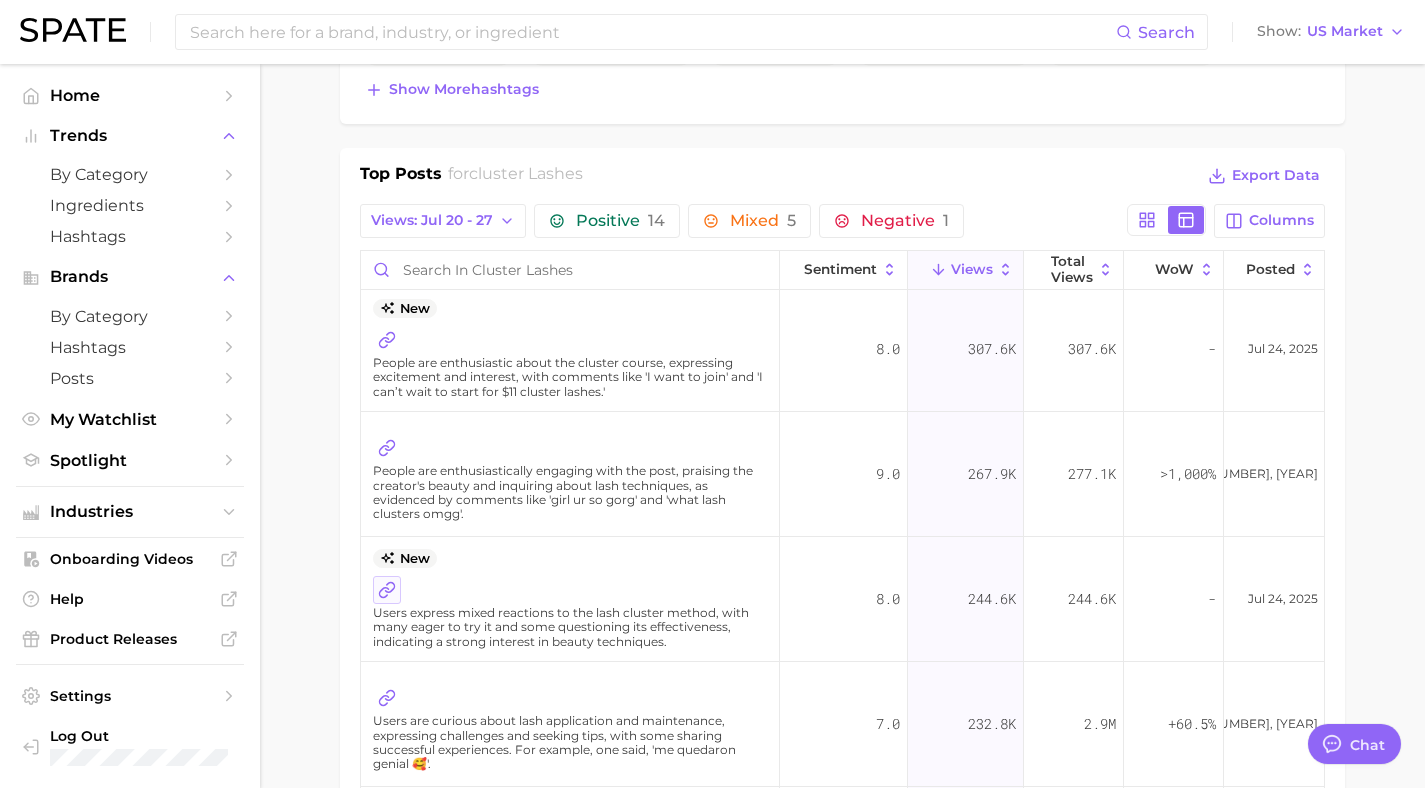 click 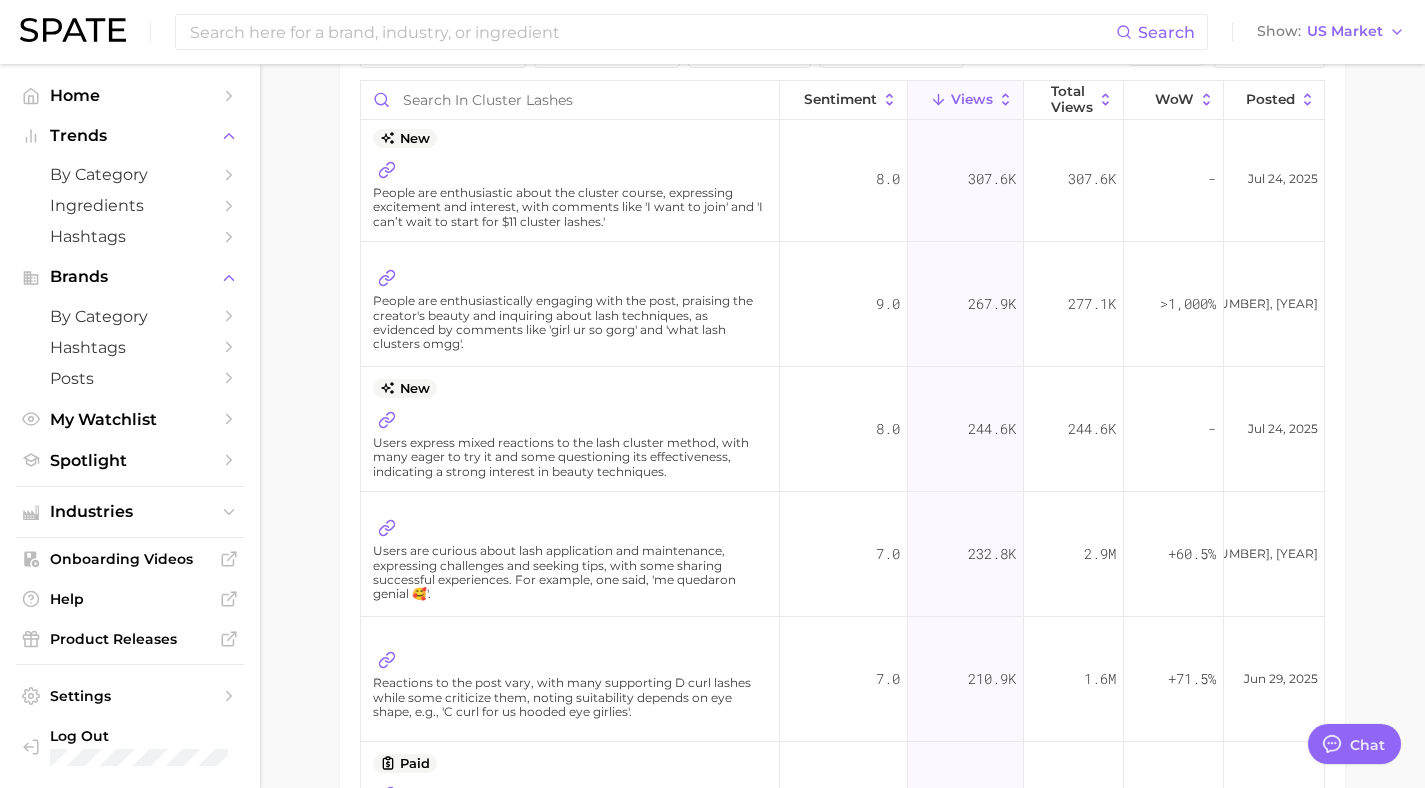 scroll, scrollTop: 1156, scrollLeft: 0, axis: vertical 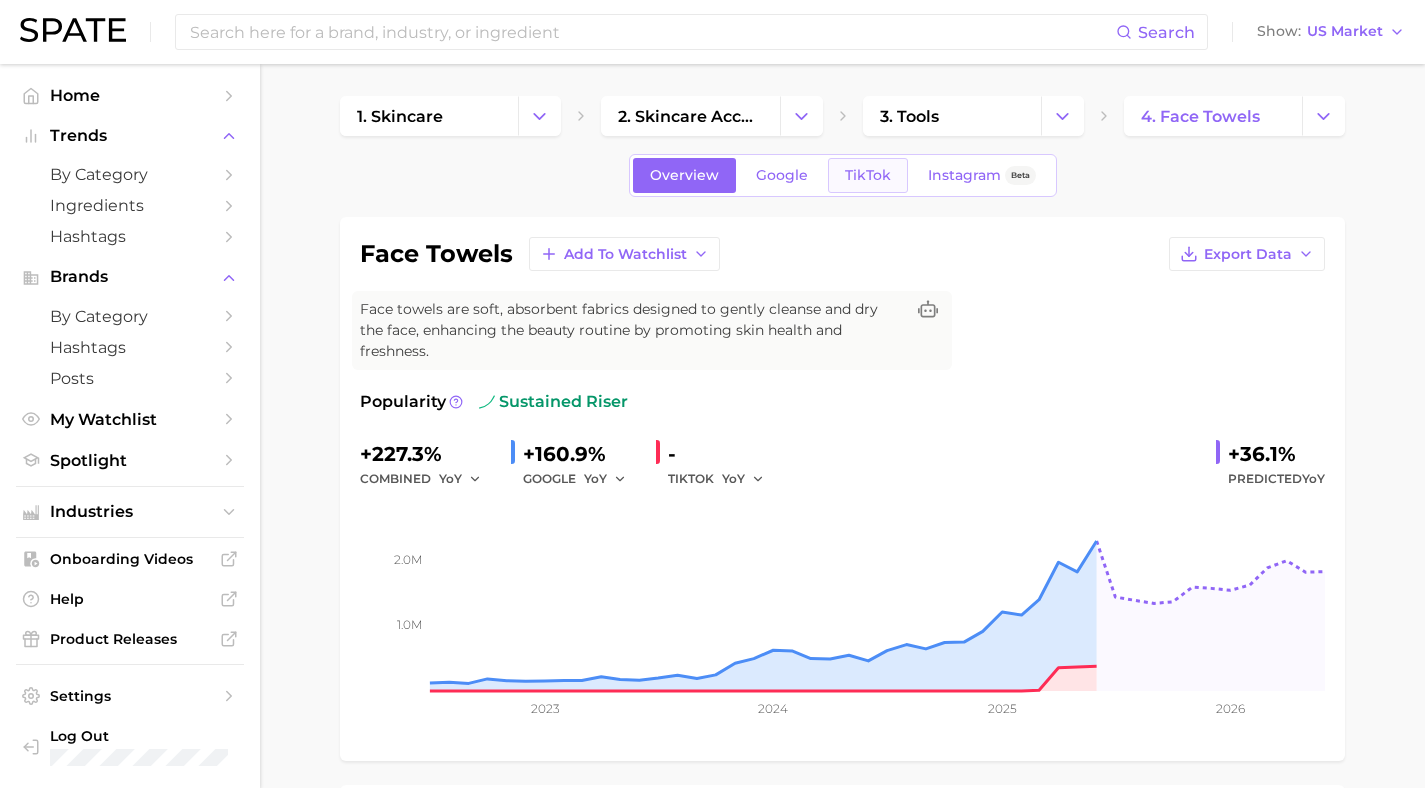 click on "TikTok" at bounding box center (868, 175) 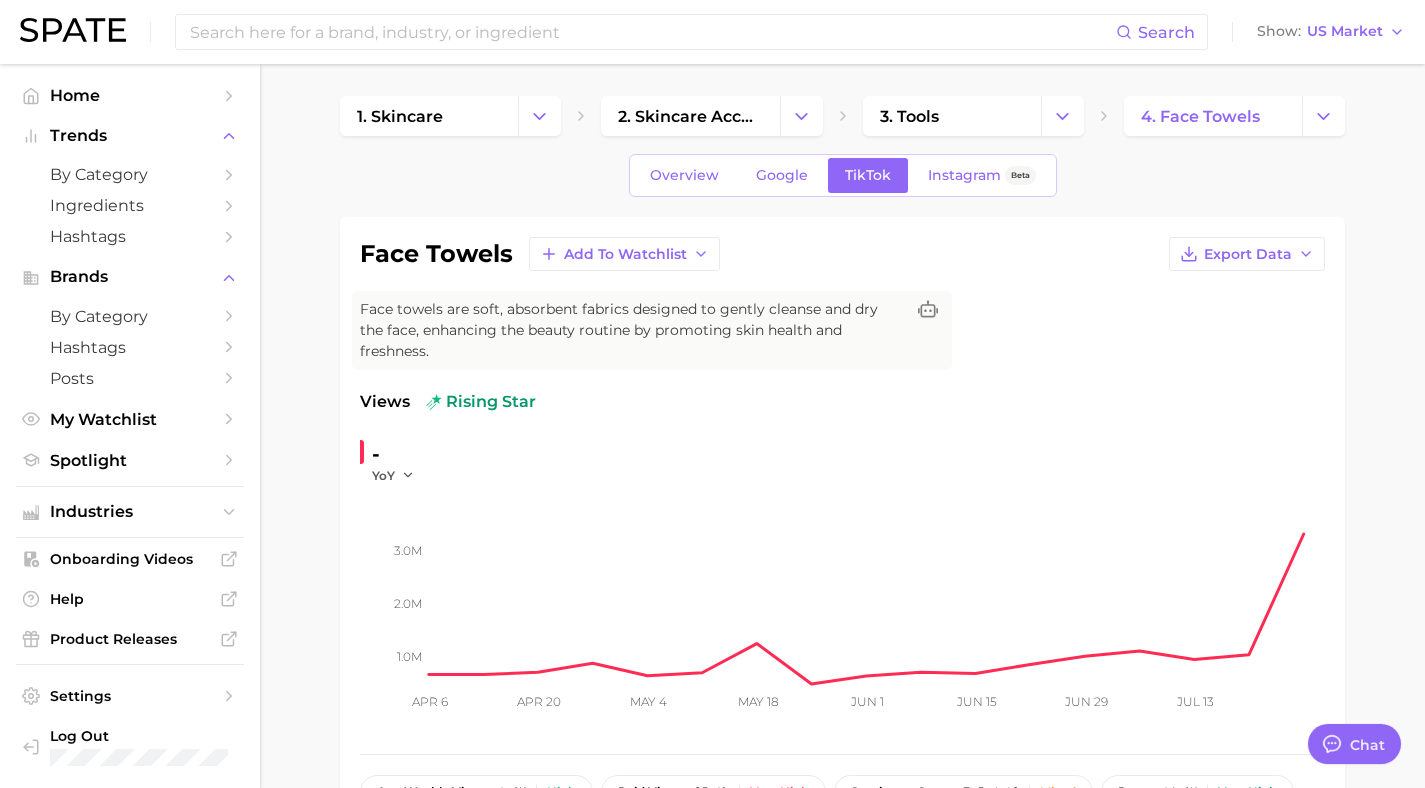 scroll, scrollTop: 0, scrollLeft: 0, axis: both 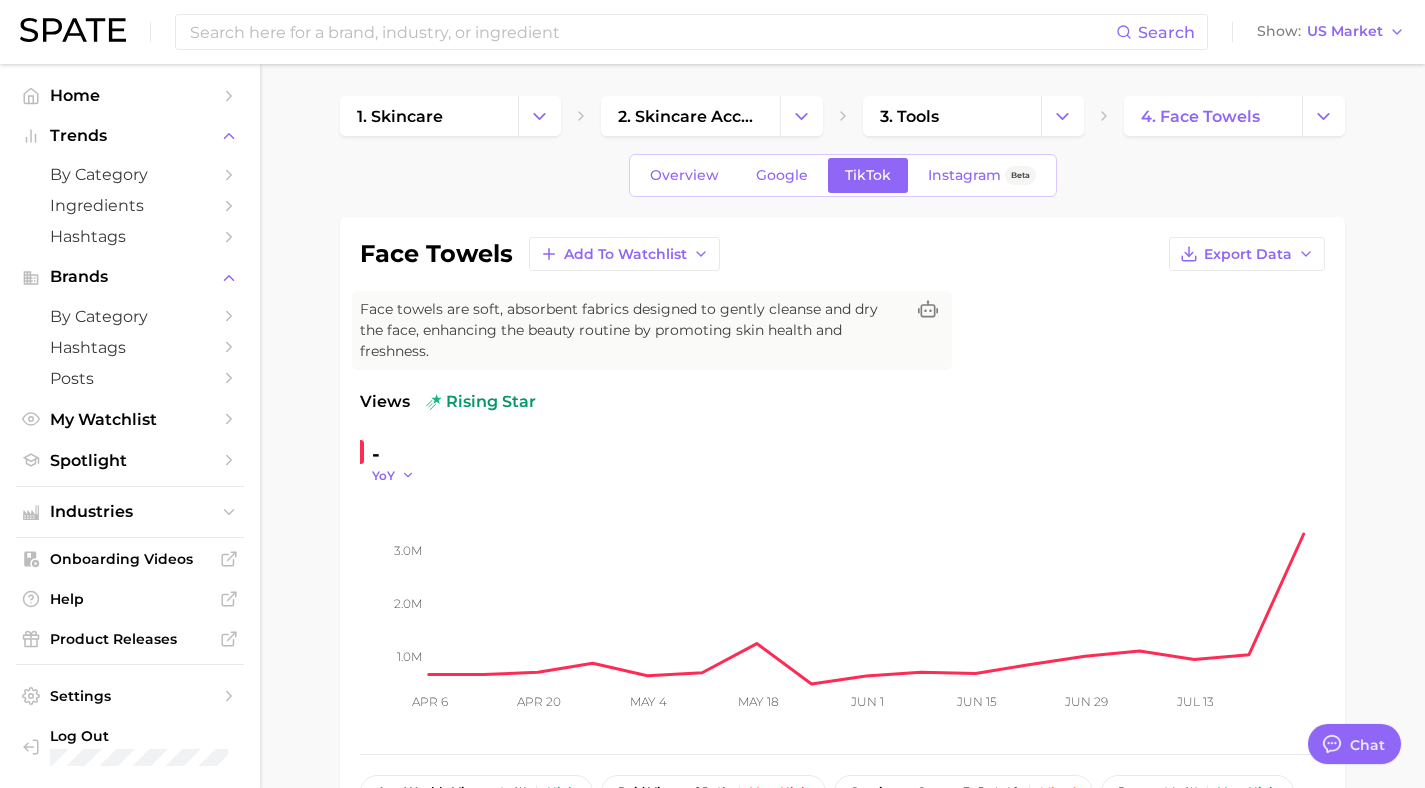 click on "YoY" at bounding box center [383, 475] 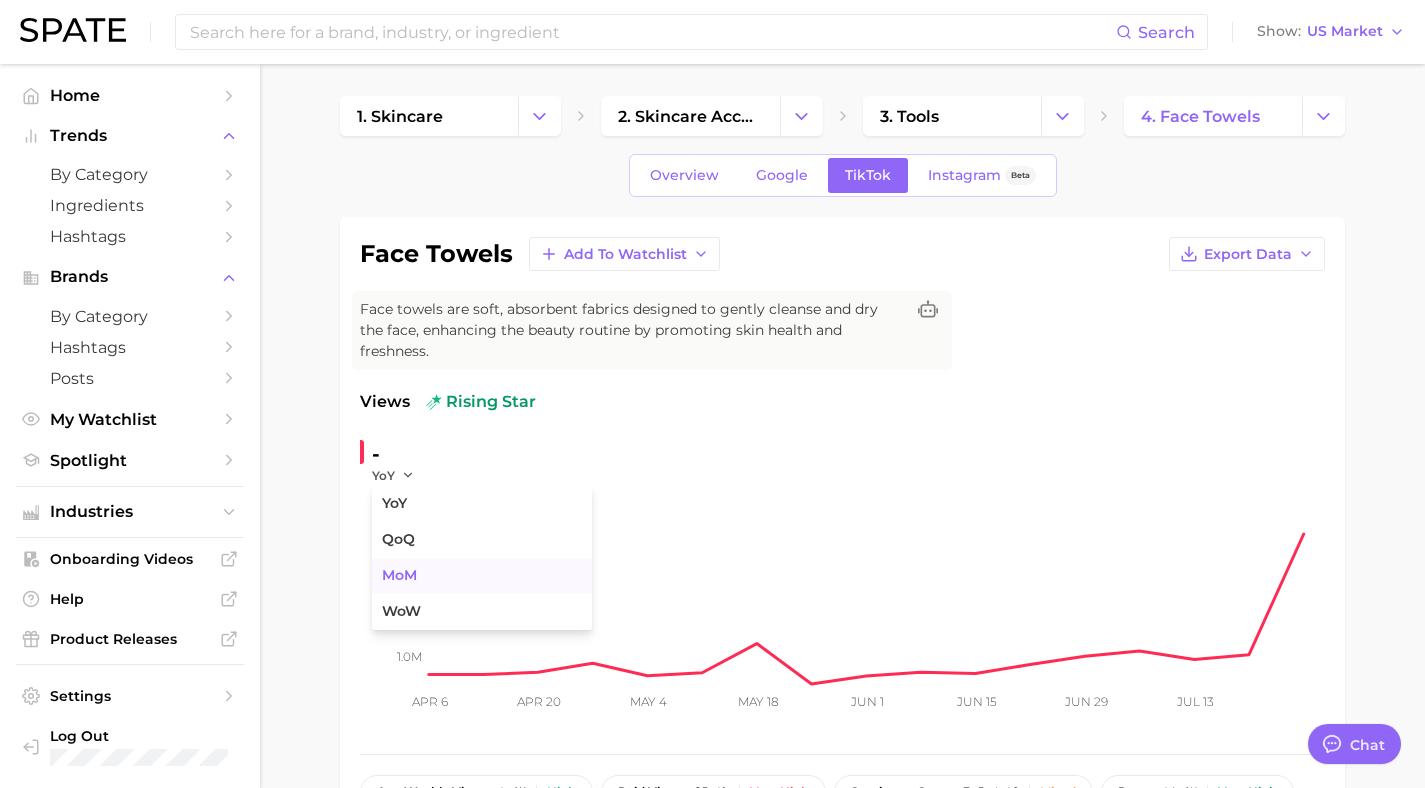 drag, startPoint x: 395, startPoint y: 561, endPoint x: 390, endPoint y: 504, distance: 57.21888 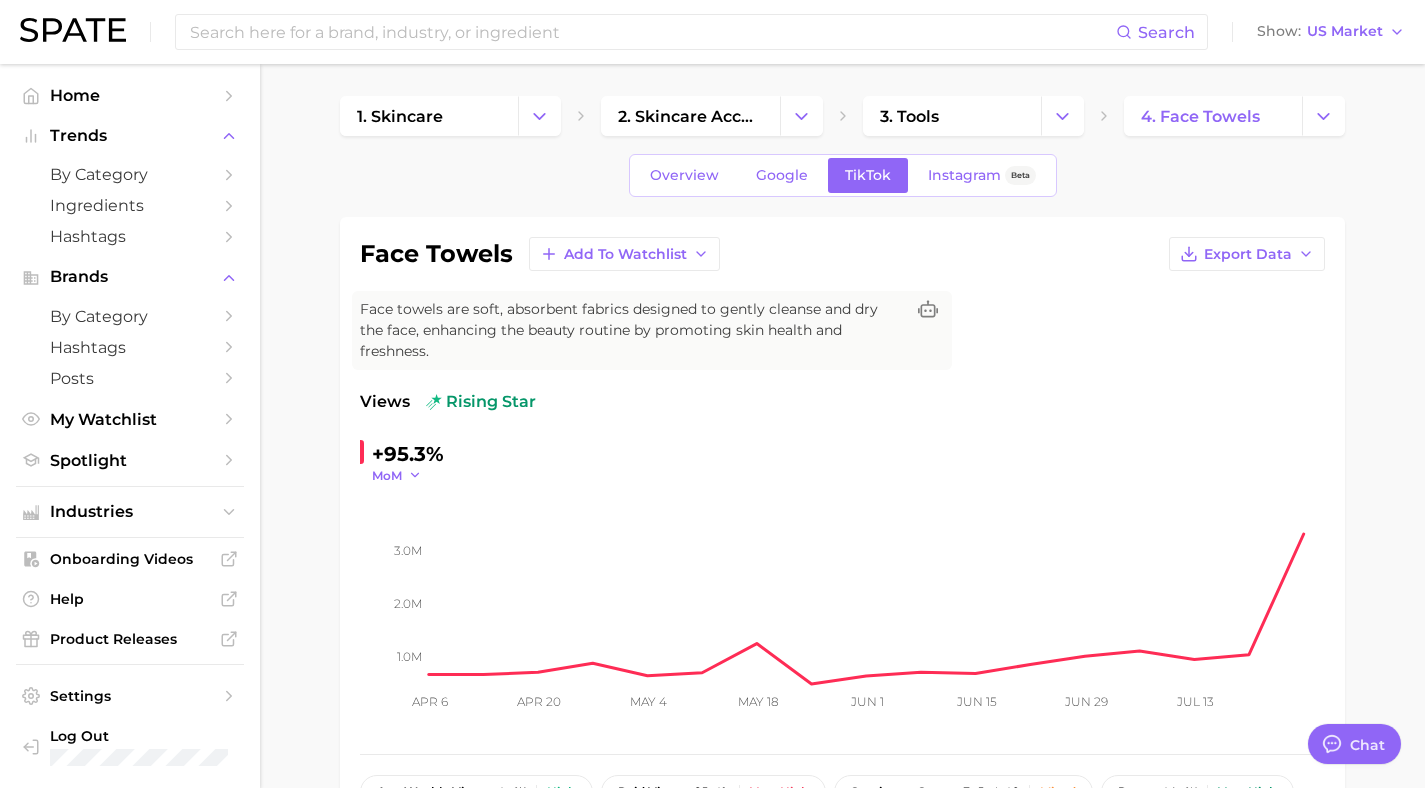 click on "MoM" at bounding box center [387, 475] 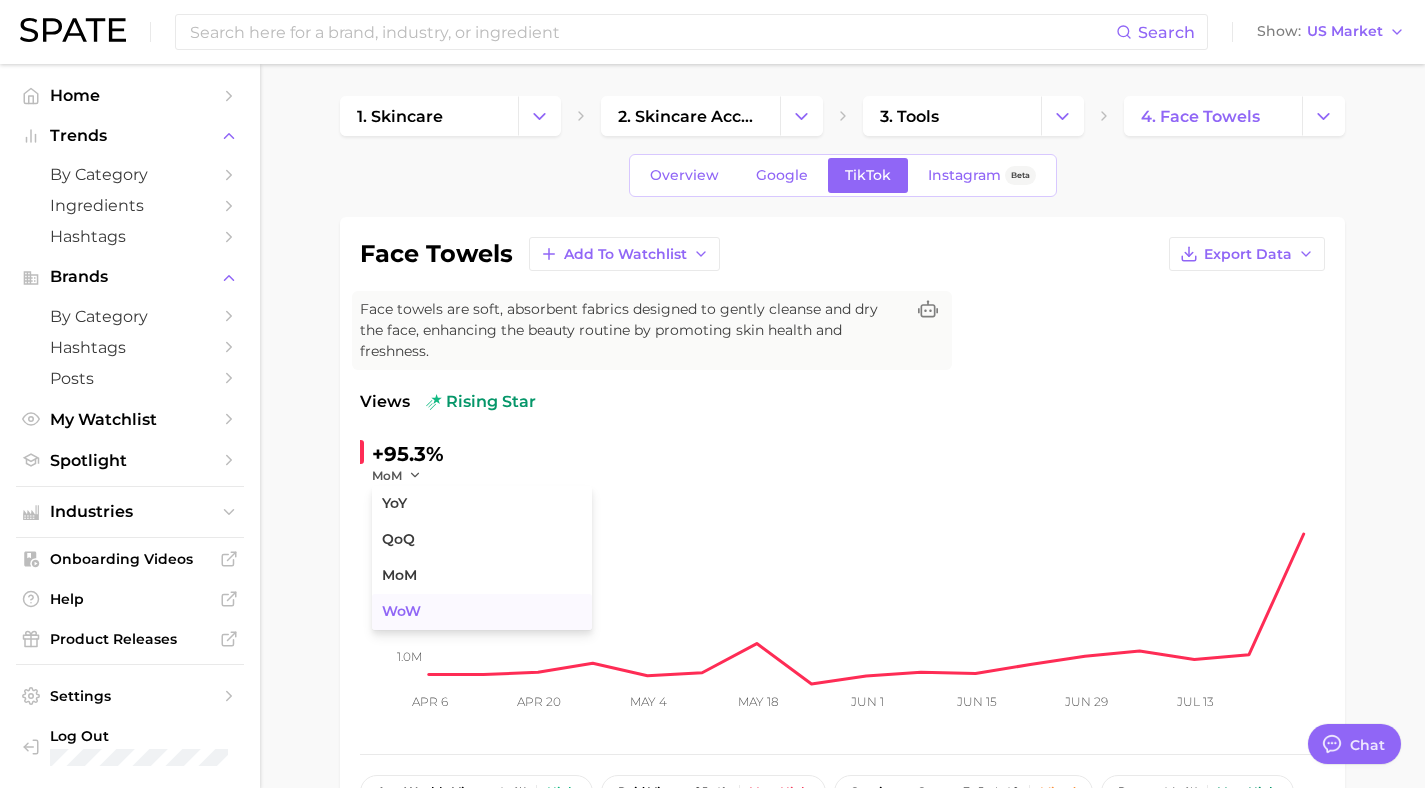 click on "WoW" at bounding box center [401, 611] 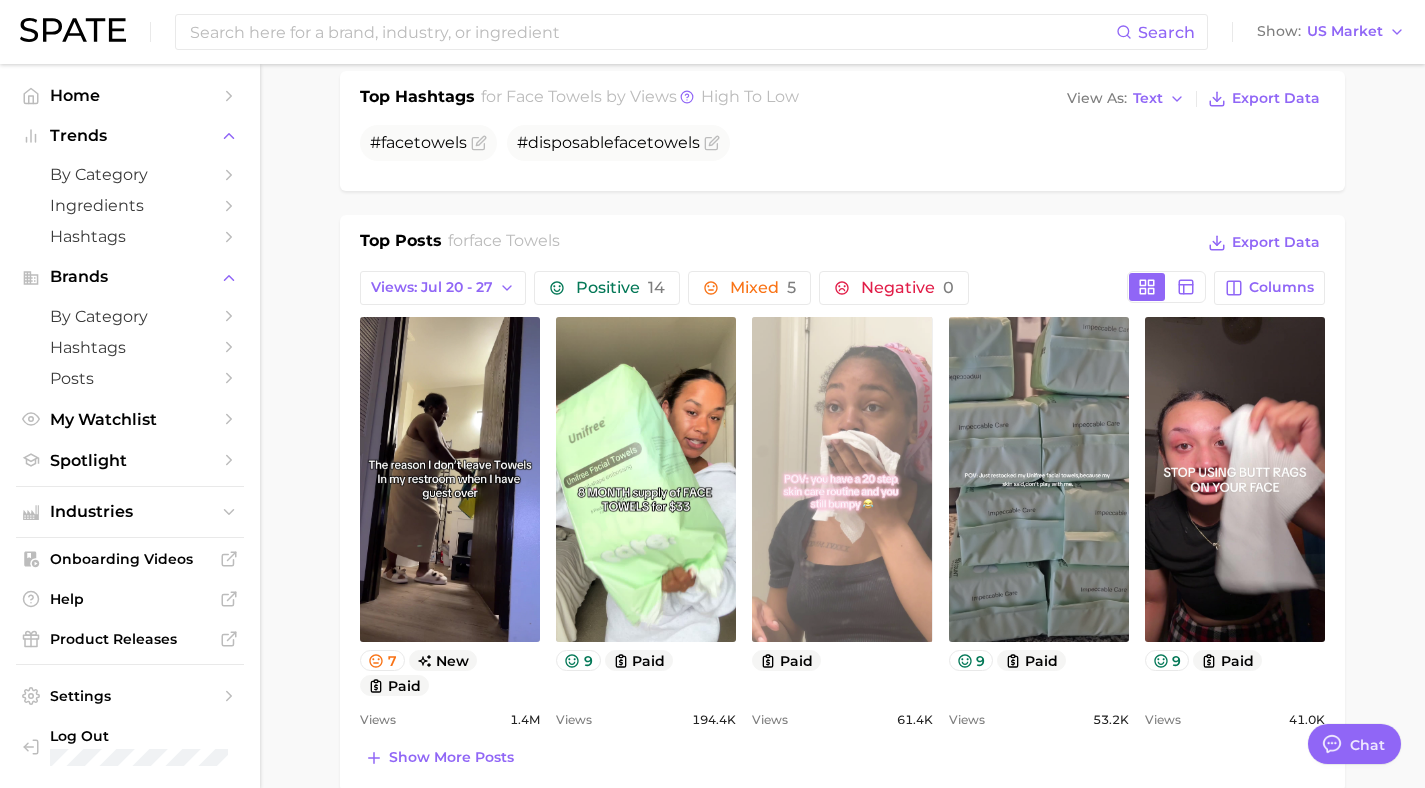scroll, scrollTop: 507, scrollLeft: 0, axis: vertical 